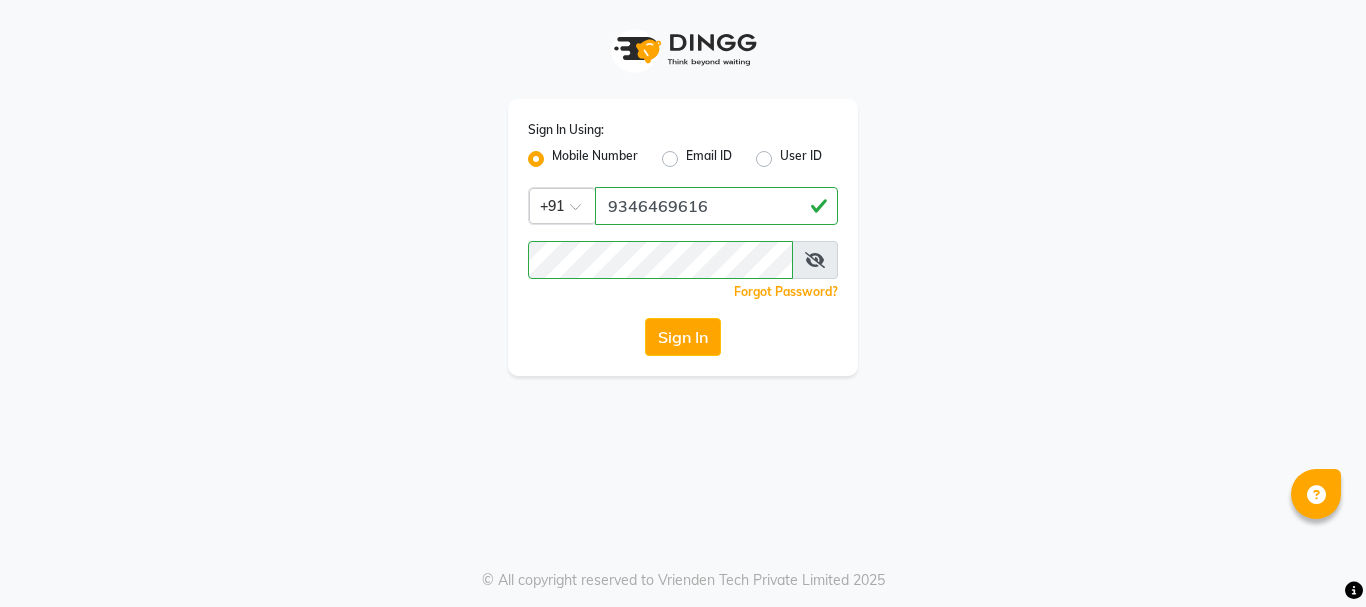 scroll, scrollTop: 0, scrollLeft: 0, axis: both 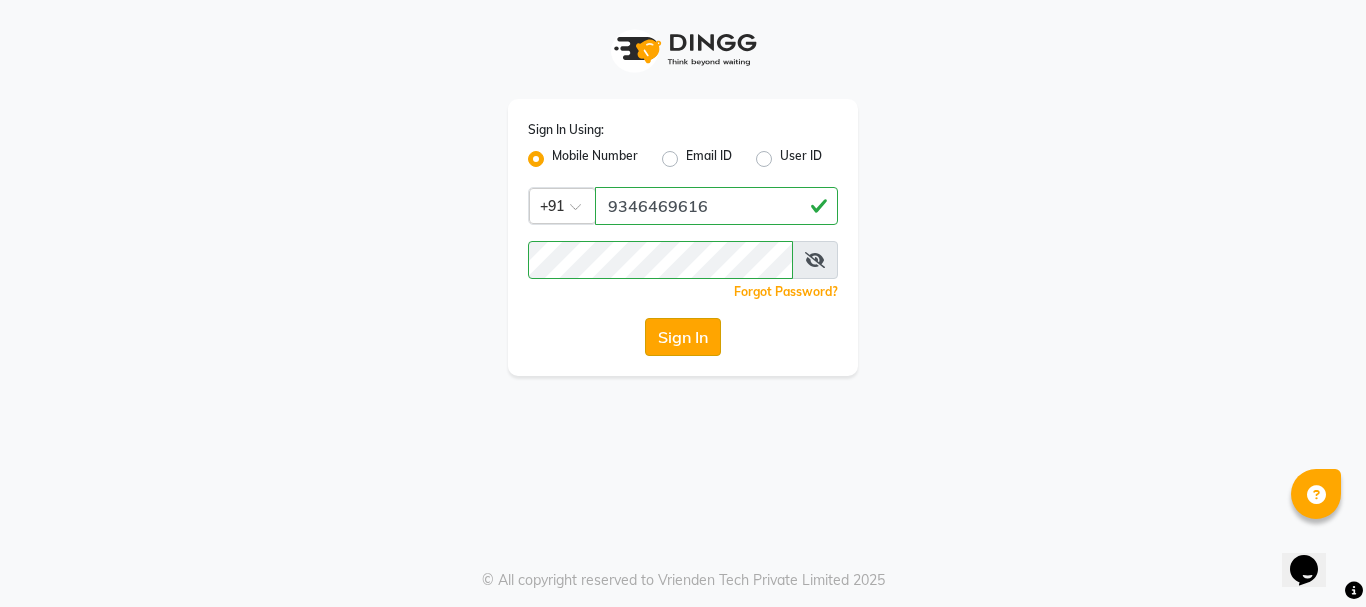 click on "Sign In" 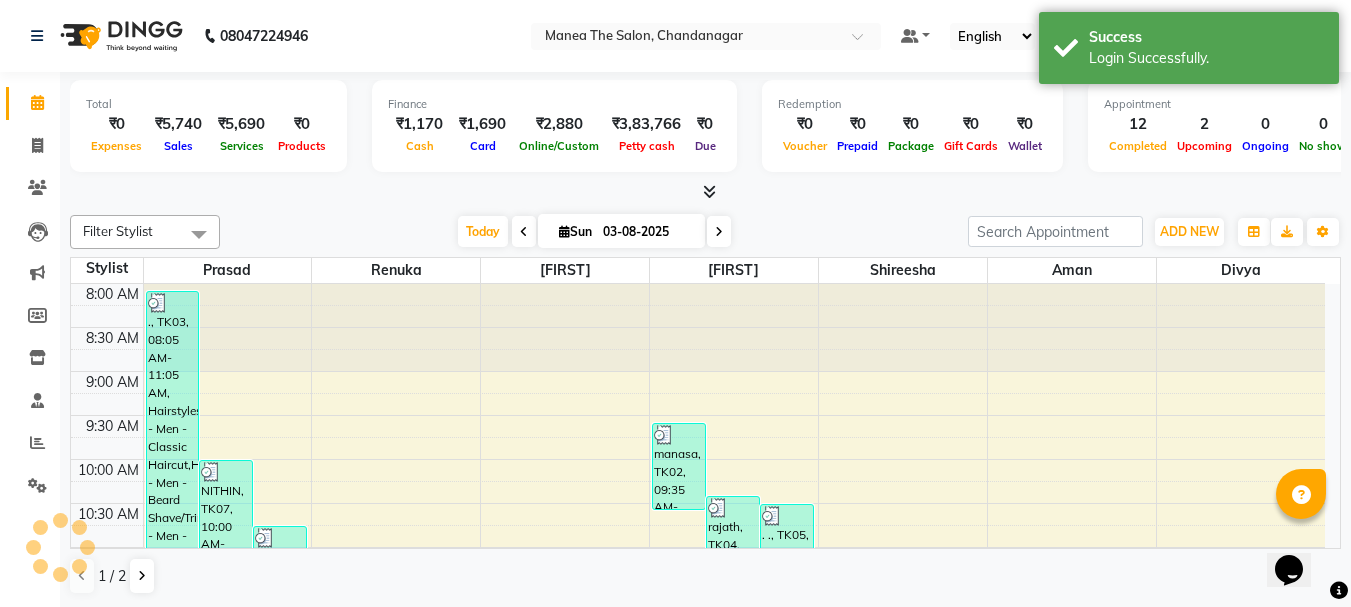 scroll, scrollTop: 0, scrollLeft: 0, axis: both 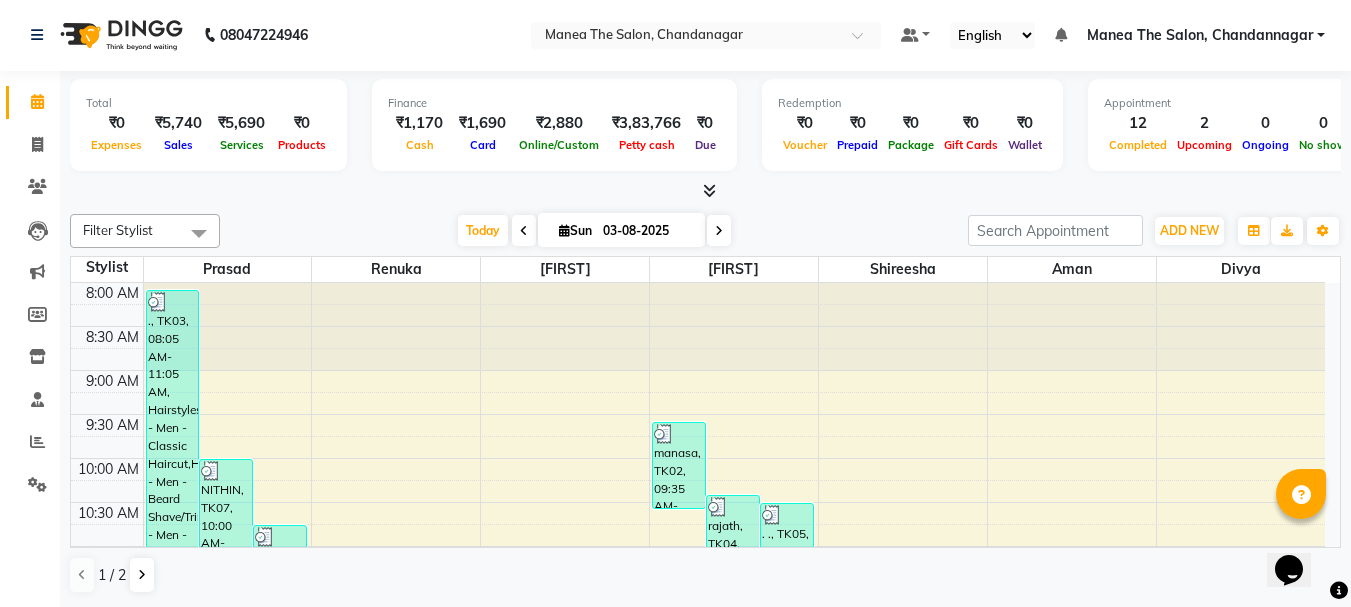 click on "Filter Stylist Select All aman Azeem Divya Prasad Rajyalaxmi Renuka shireesha Sulthana Today  Sun 03-08-2025 Toggle Dropdown Add Appointment Add Invoice Add Expense Add Attendance Add Client Add Transaction Toggle Dropdown Add Appointment Add Invoice Add Expense Add Attendance Add Client ADD NEW Toggle Dropdown Add Appointment Add Invoice Add Expense Add Attendance Add Client Add Transaction Filter Stylist Select All aman Azeem Divya Prasad Rajyalaxmi Renuka shireesha Sulthana Group By  Staff View   Room View  View as Vertical  Vertical - Week View  Horizontal  Horizontal - Week View  List  Toggle Dropdown Calendar Settings Manage Tags   Arrange Stylists   Reset Stylists  Full Screen  Show Available Stylist  Appointment Form Zoom 100% Staff/Room Display Count 7 Stylist Prasad Renuka Rajyalaxmi Azeem shireesha aman Divya 8:00 AM 8:30 AM 9:00 AM 9:30 AM 10:00 AM 10:30 AM 11:00 AM 11:30 AM 12:00 PM 12:30 PM 1:00 PM 1:30 PM 2:00 PM 2:30 PM 3:00 PM 3:30 PM 4:00 PM 4:30 PM 5:00 PM 5:30 PM 6:00 PM 6:30 PM 7:00 PM" 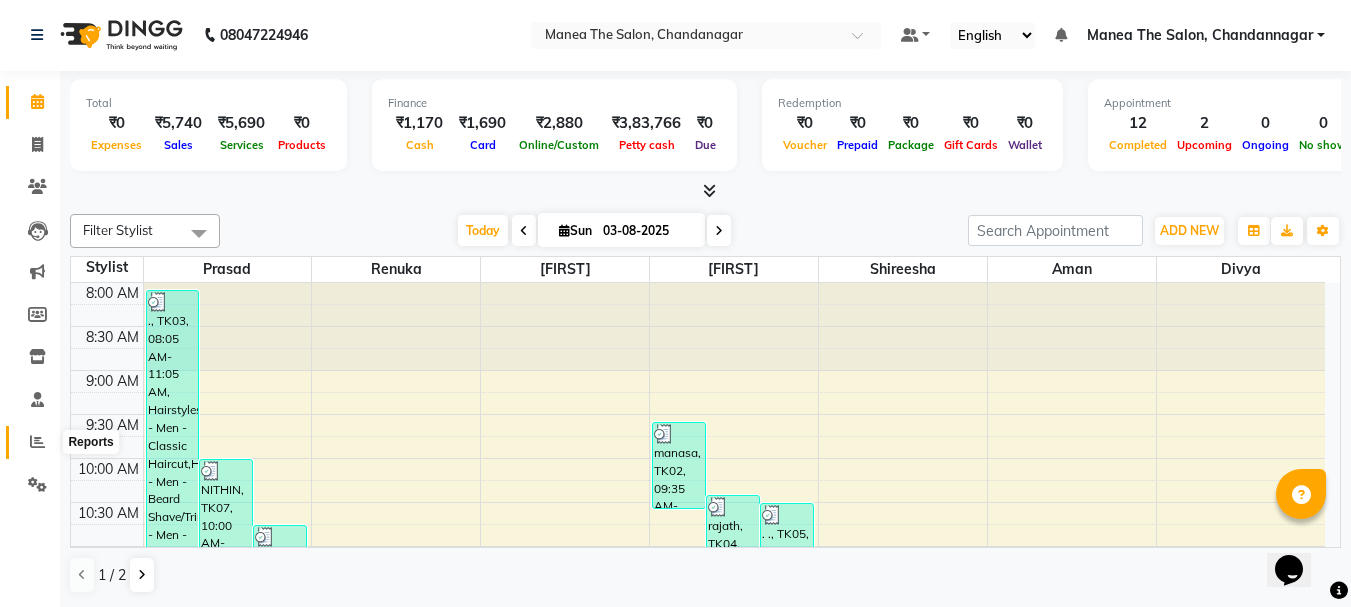 click 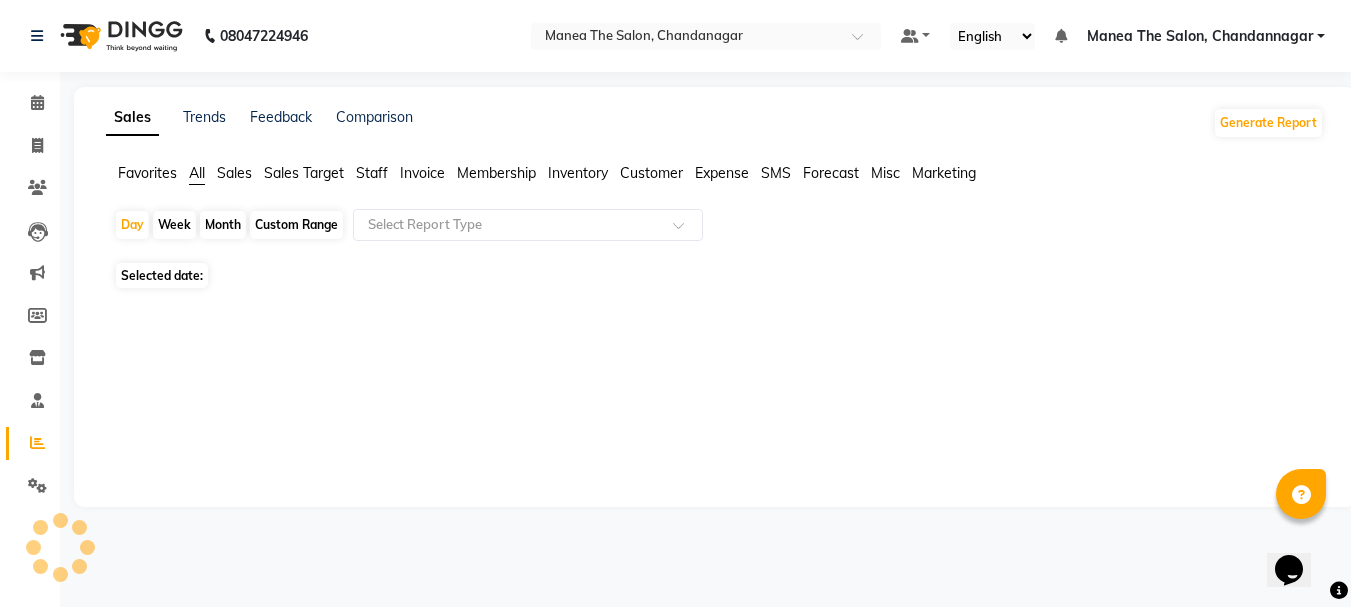 scroll, scrollTop: 0, scrollLeft: 0, axis: both 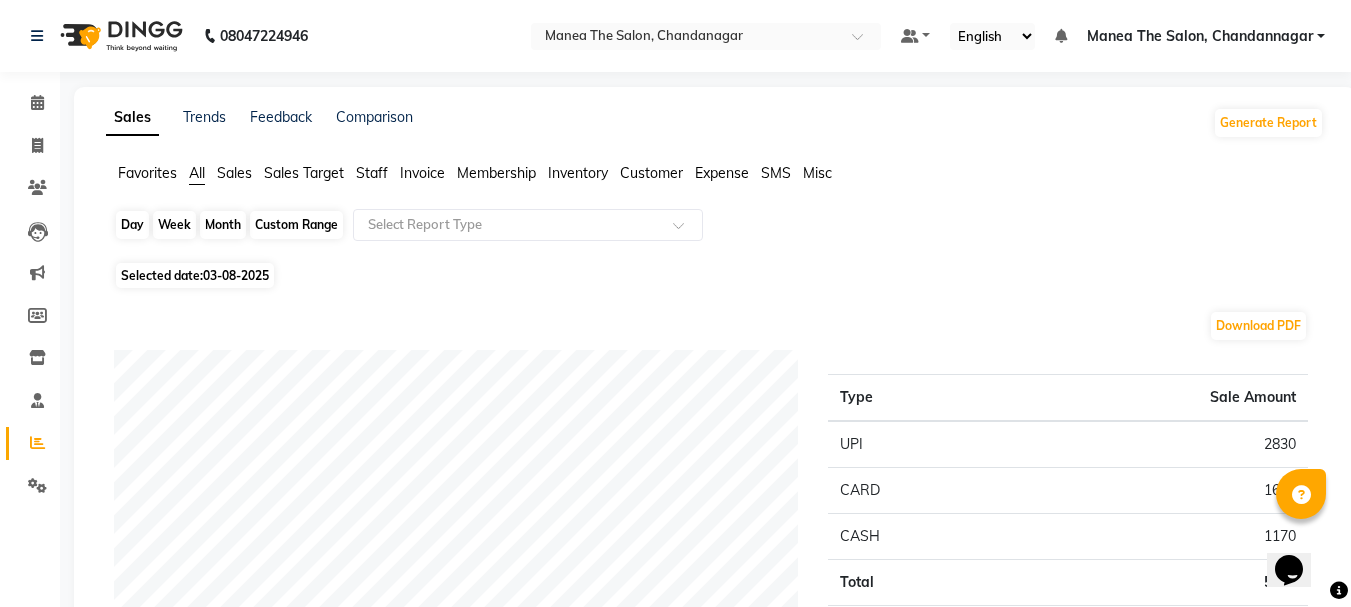 click on "Day" 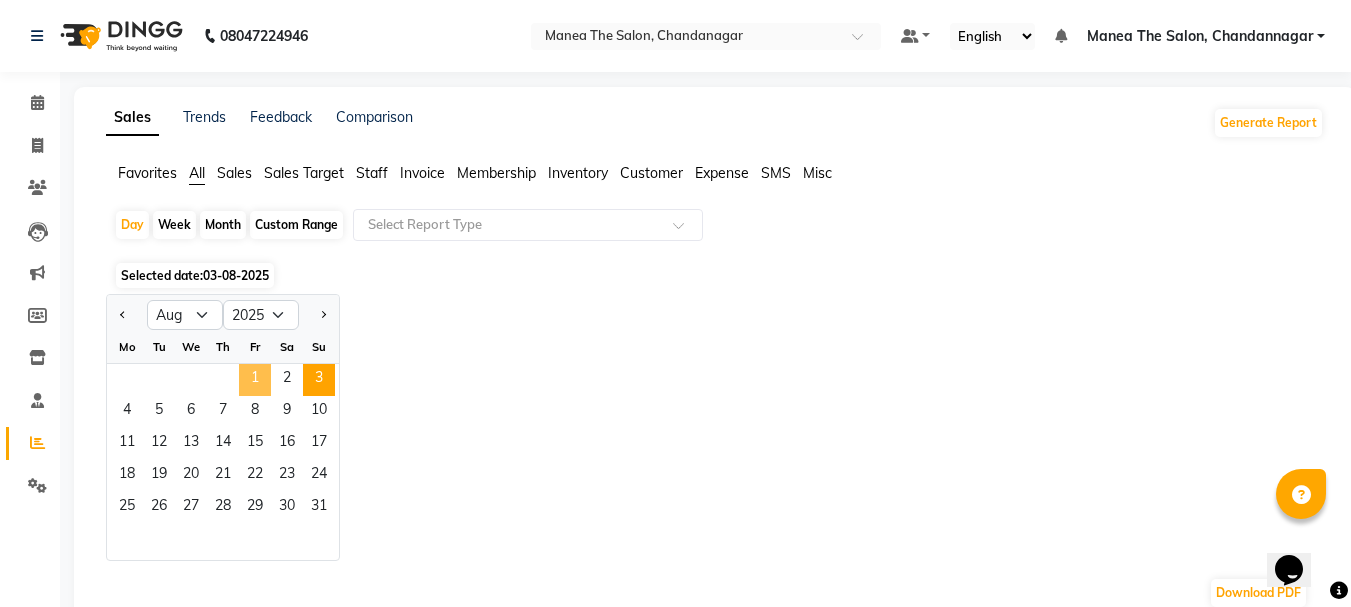 click on "1" 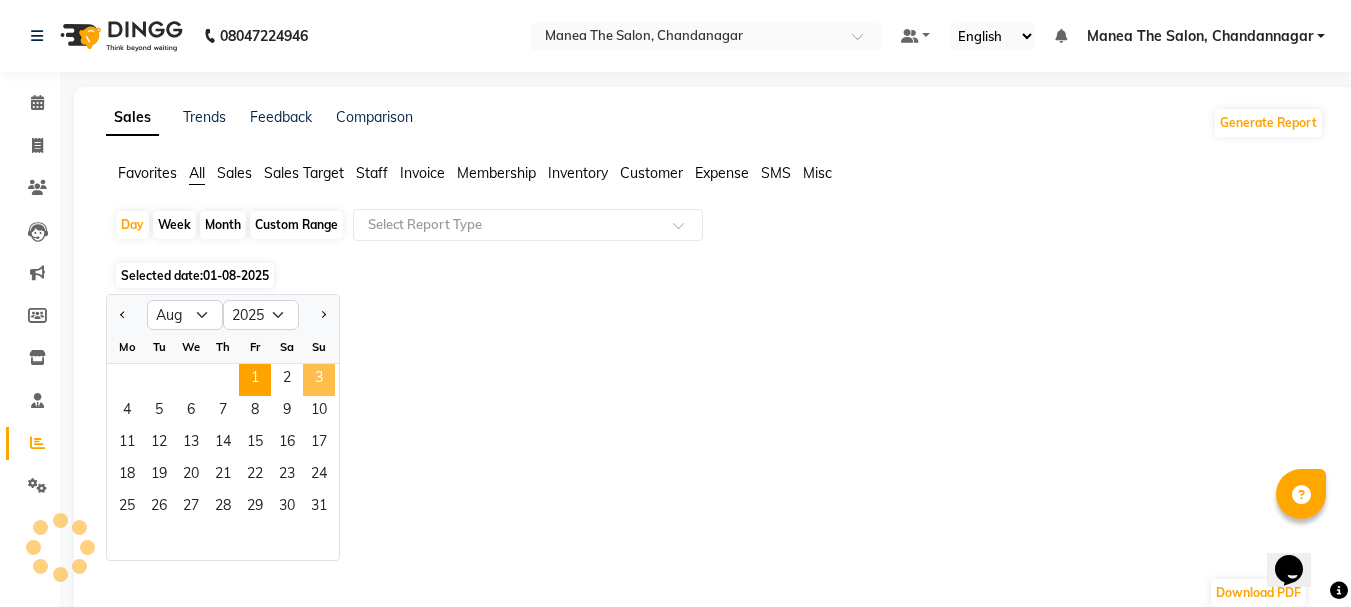 click on "3" 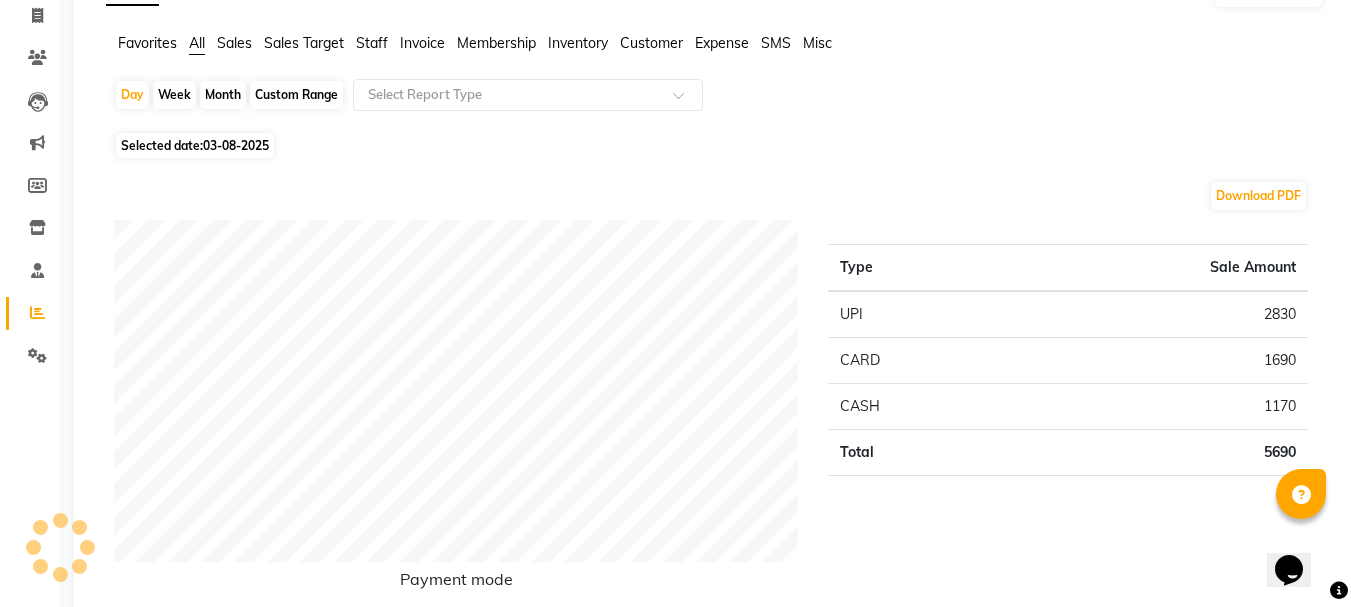 scroll, scrollTop: 0, scrollLeft: 0, axis: both 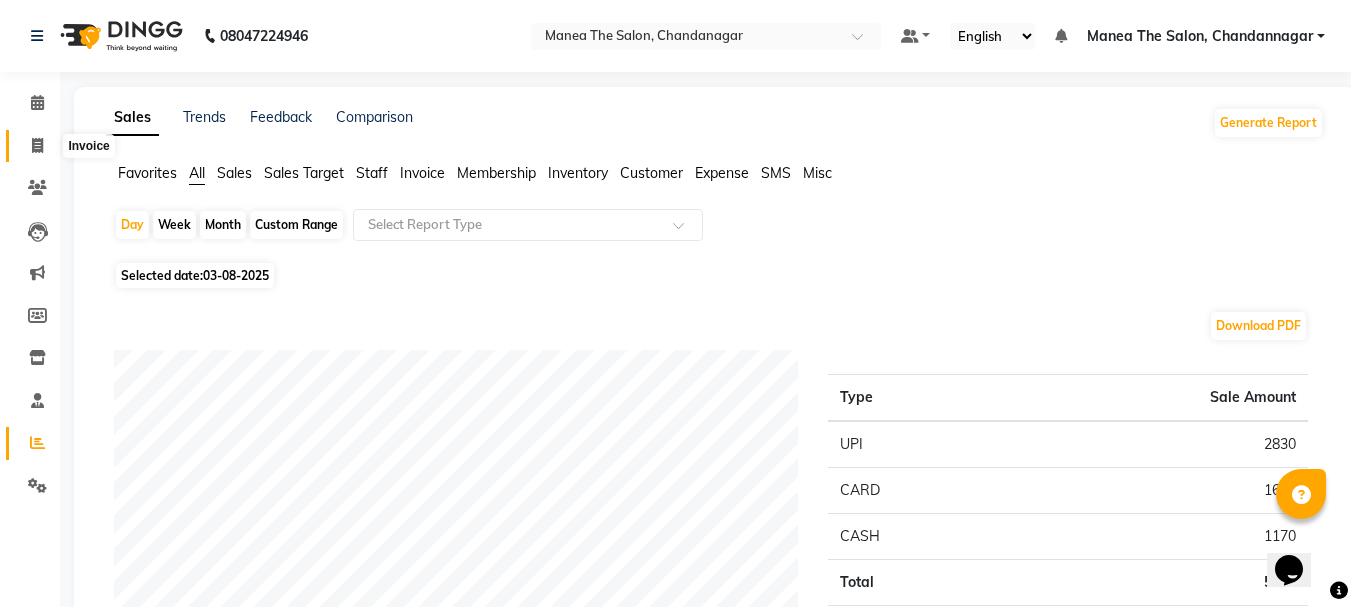 click 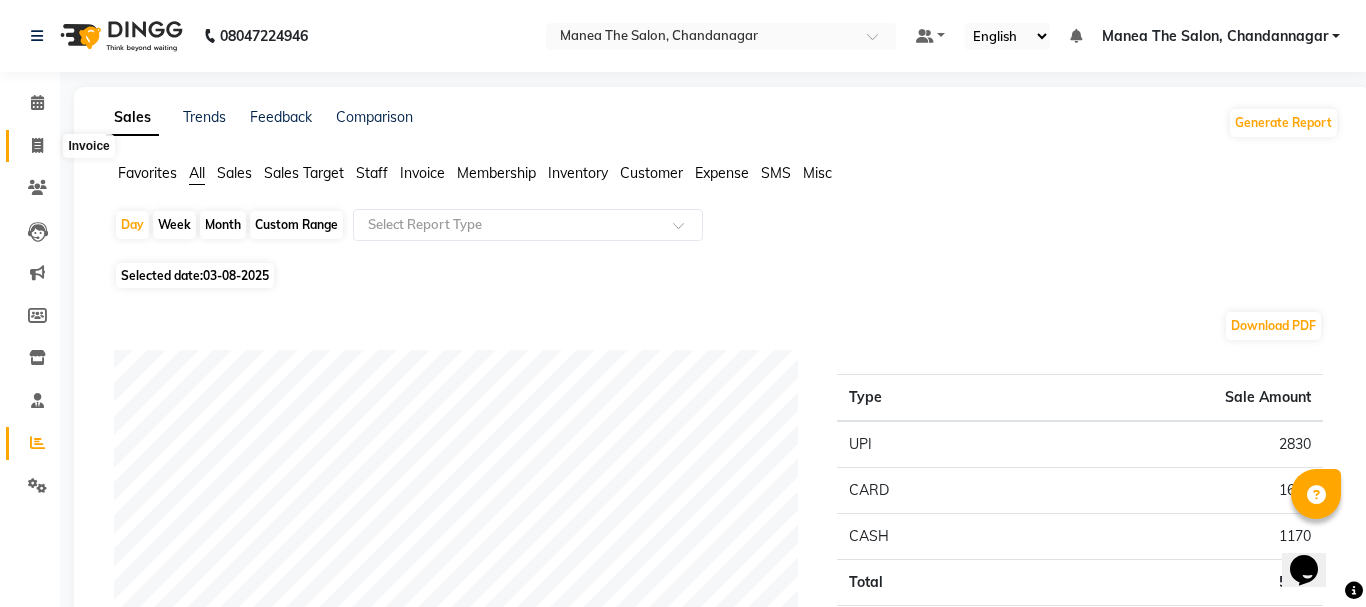 select on "7351" 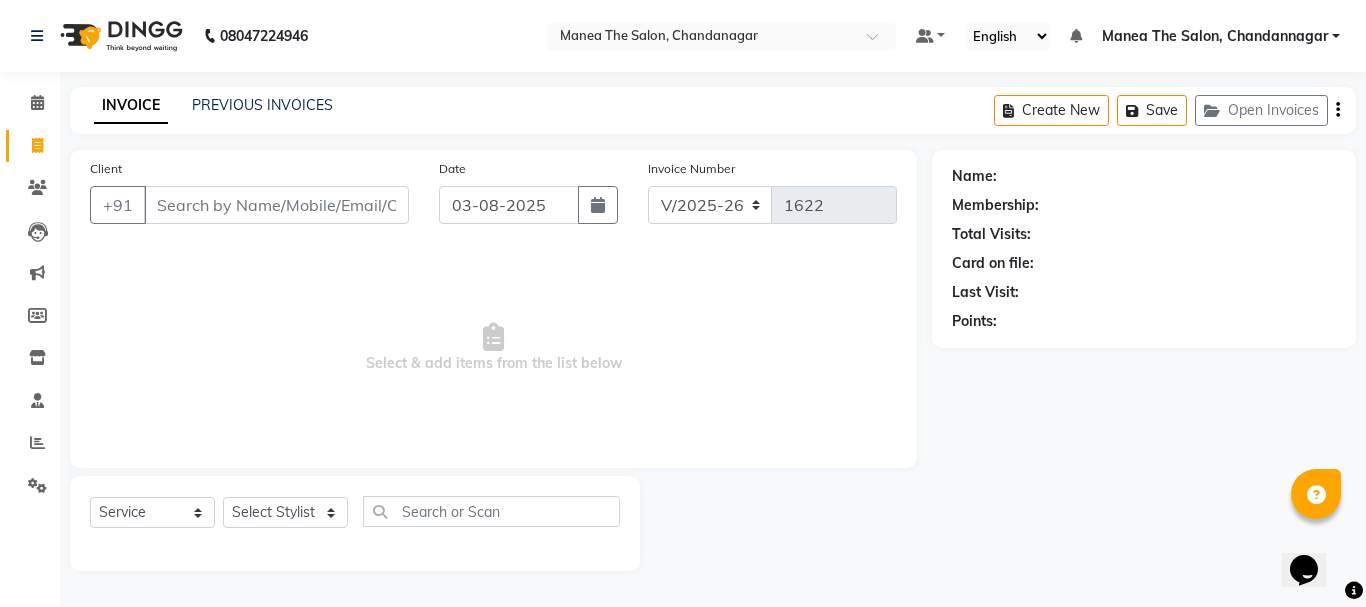 click on "Client" at bounding box center [276, 205] 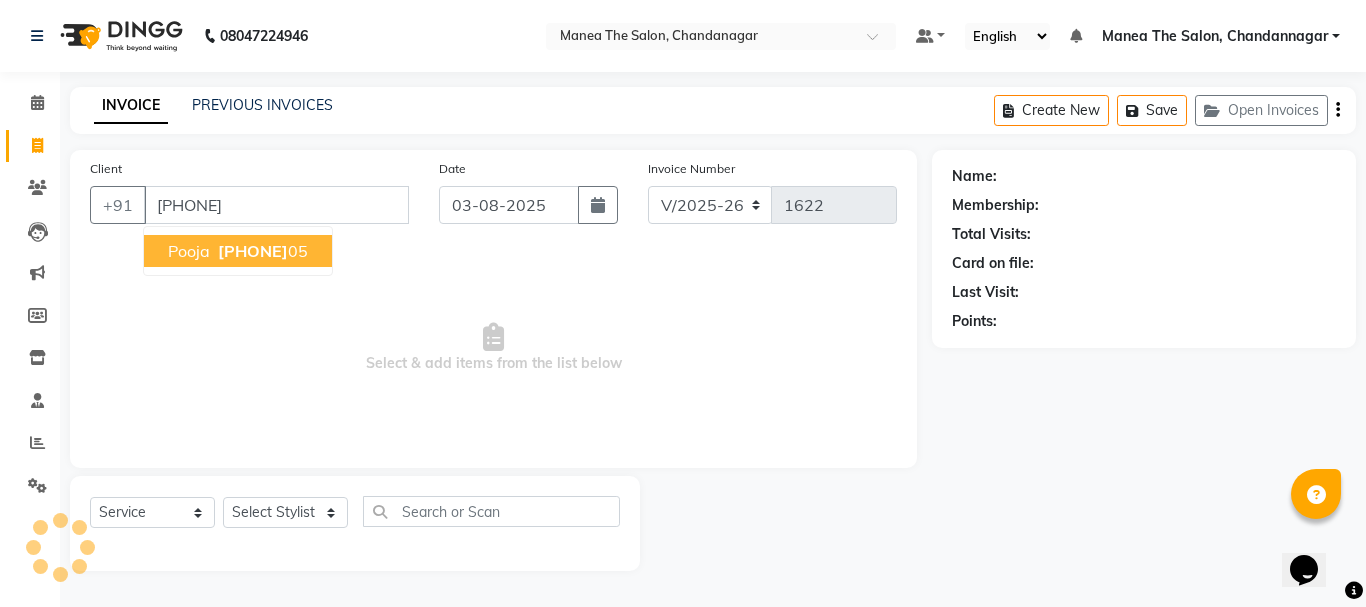 type on "7702220805" 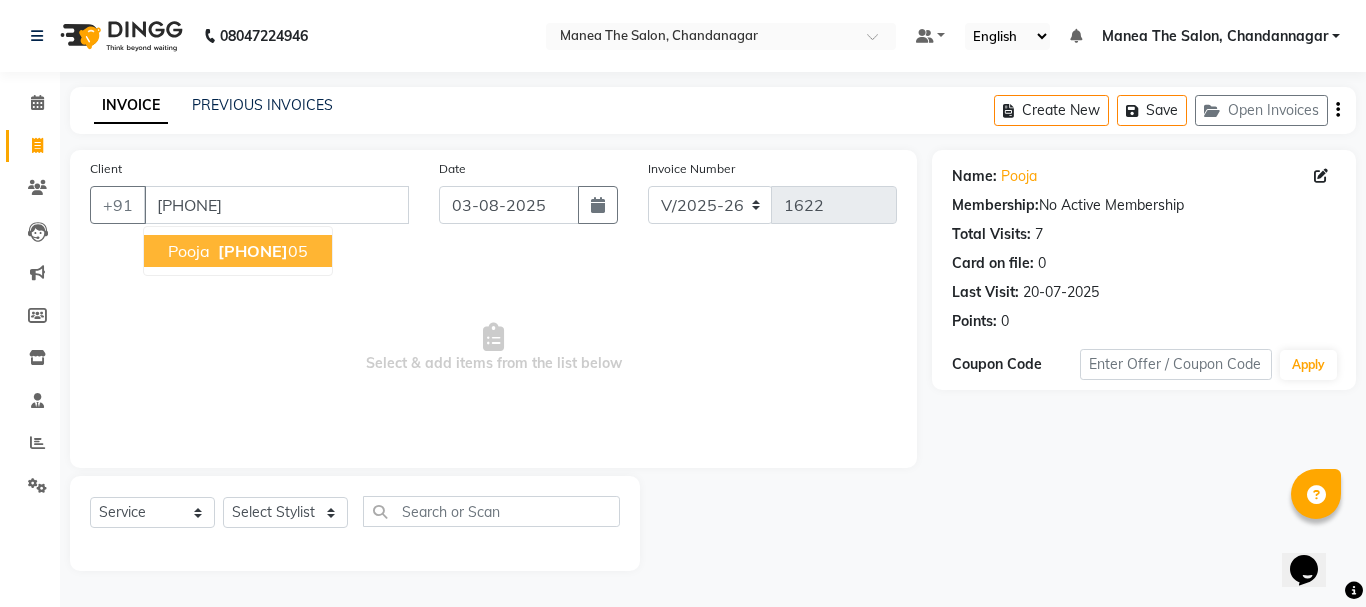 click on "77022208" at bounding box center [253, 251] 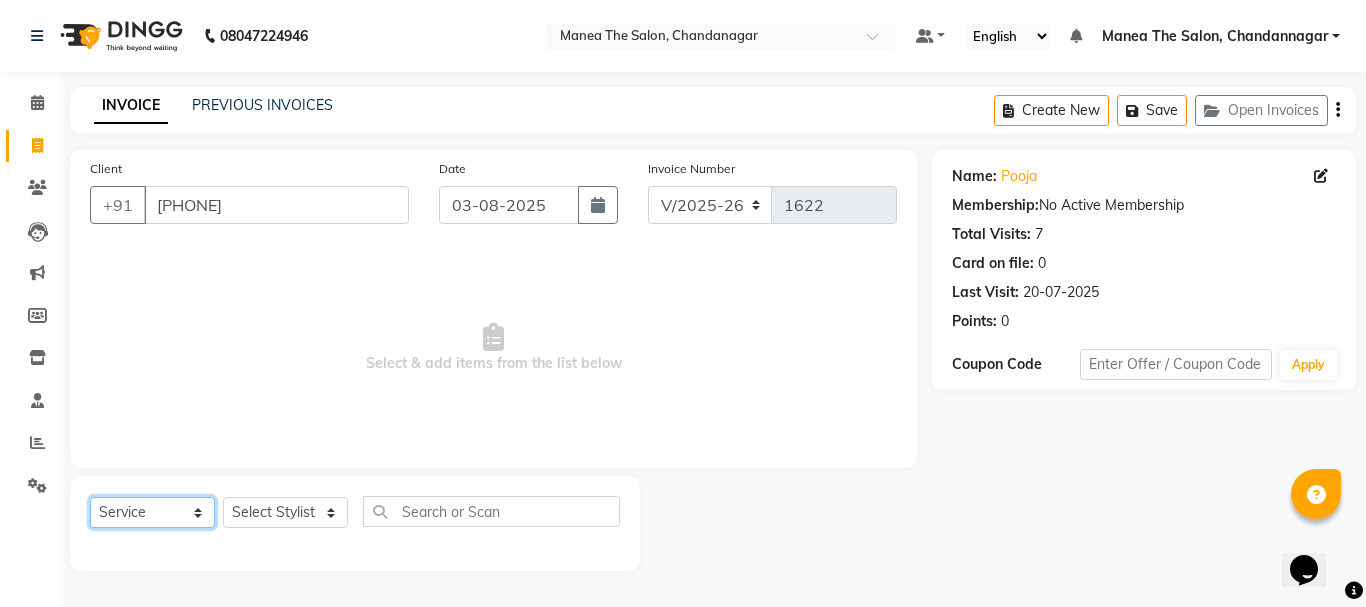 click on "Select  Service  Product  Membership  Package Voucher Prepaid Gift Card" 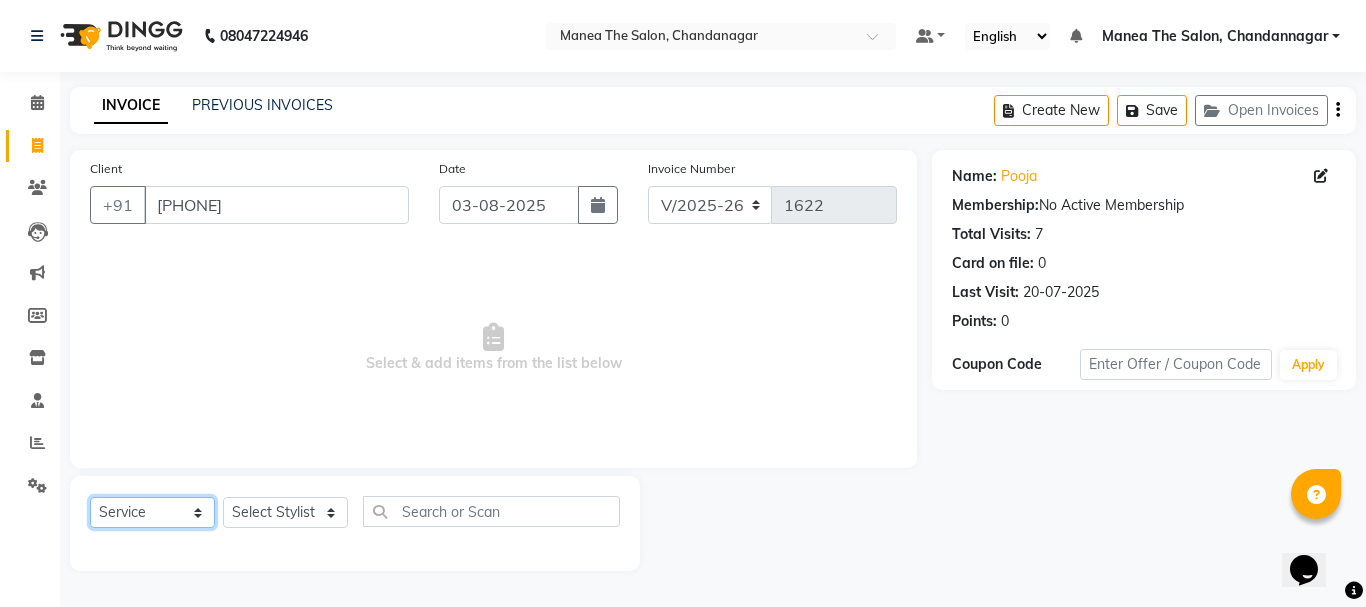 click on "Select  Service  Product  Membership  Package Voucher Prepaid Gift Card" 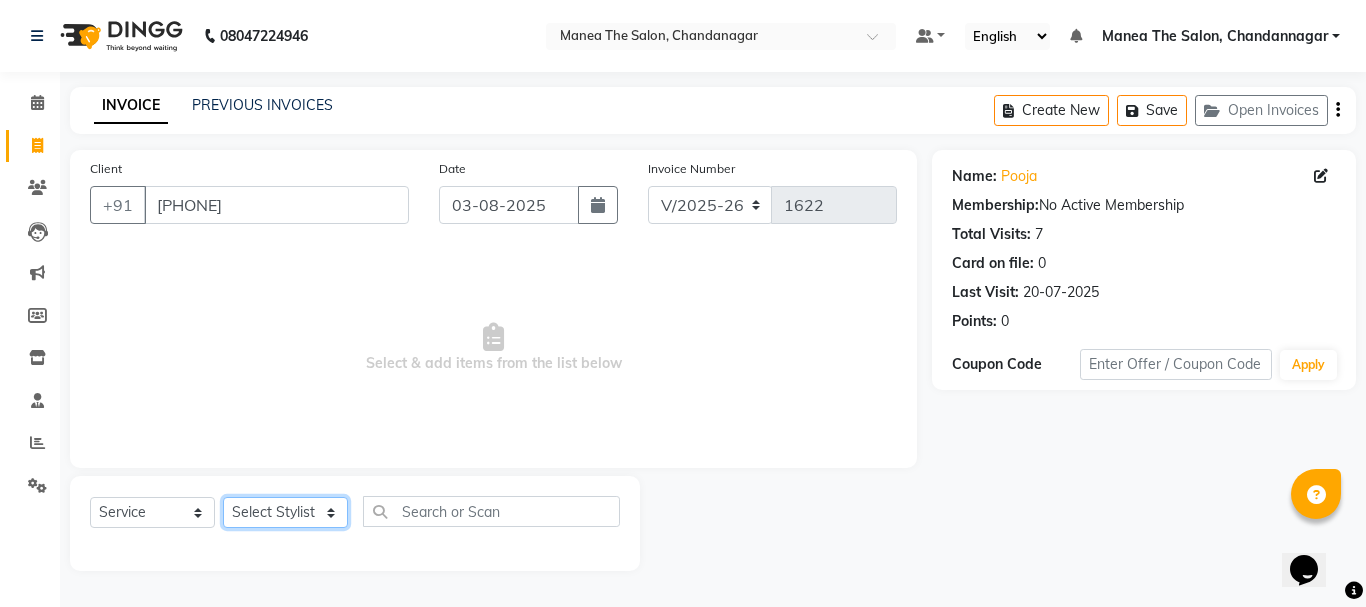 click on "Select Stylist [FIRST] [LAST] [FIRST] [LAST] [FIRST] [LAST] [FIRST] [LAST] [FIRST] [LAST]" 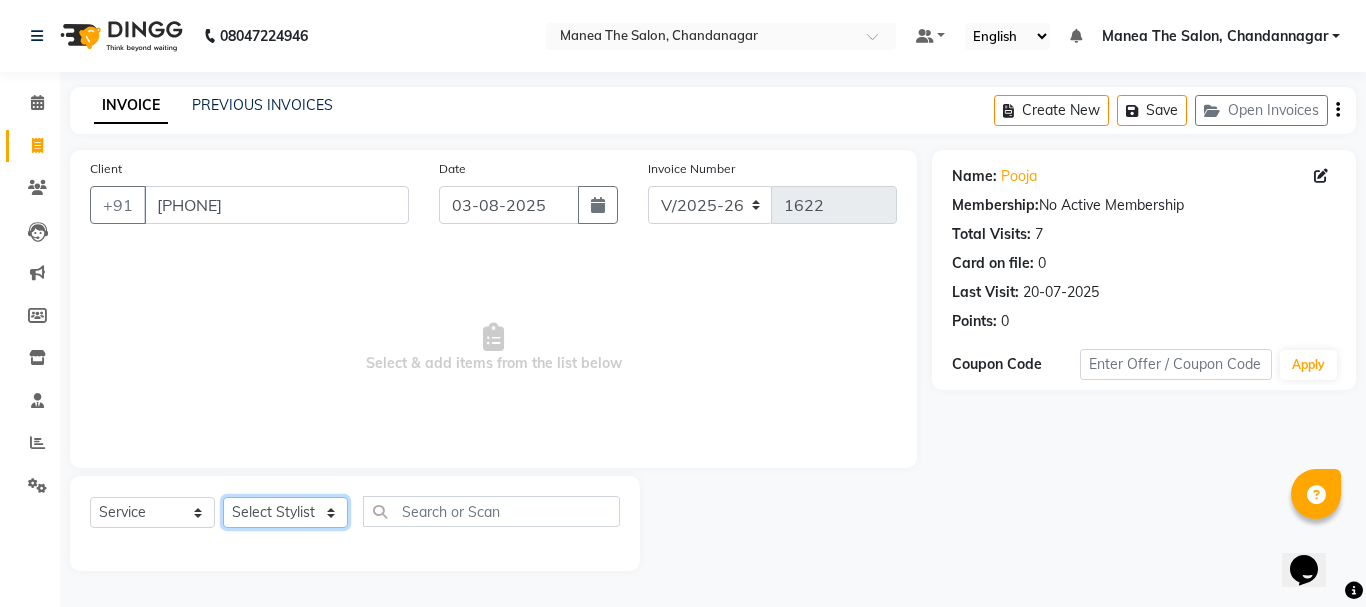 select on "68191" 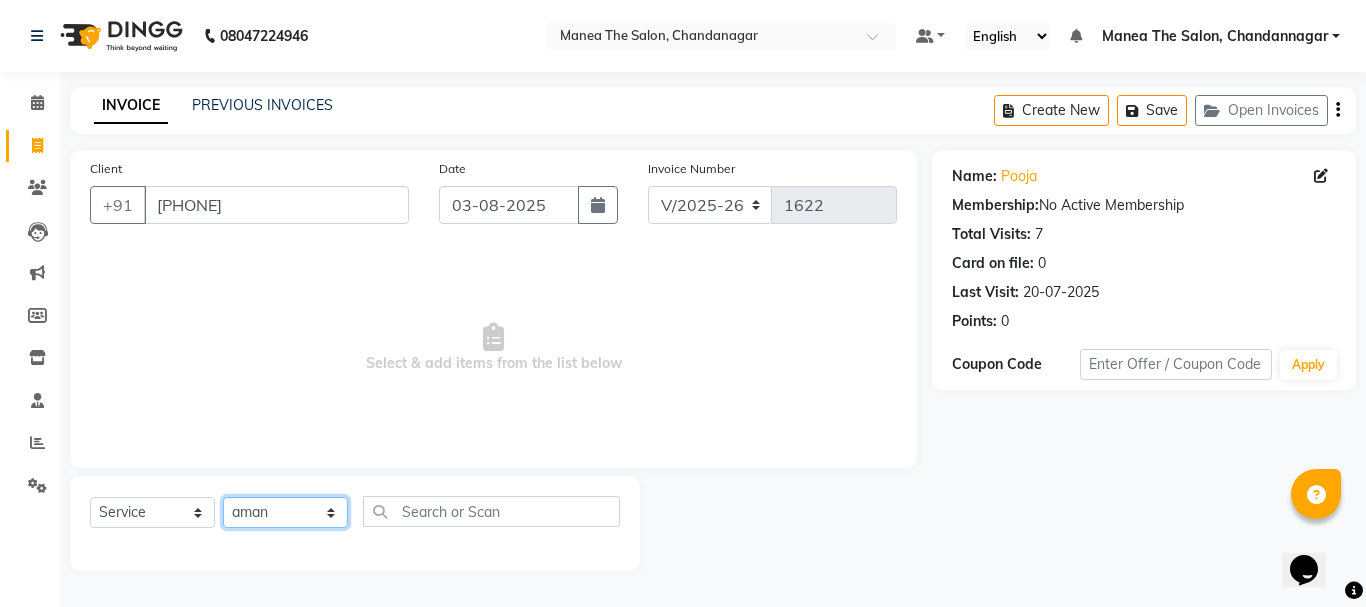 click on "Select Stylist [FIRST] [LAST] [FIRST] [LAST] [FIRST] [LAST] [FIRST] [LAST] [FIRST] [LAST]" 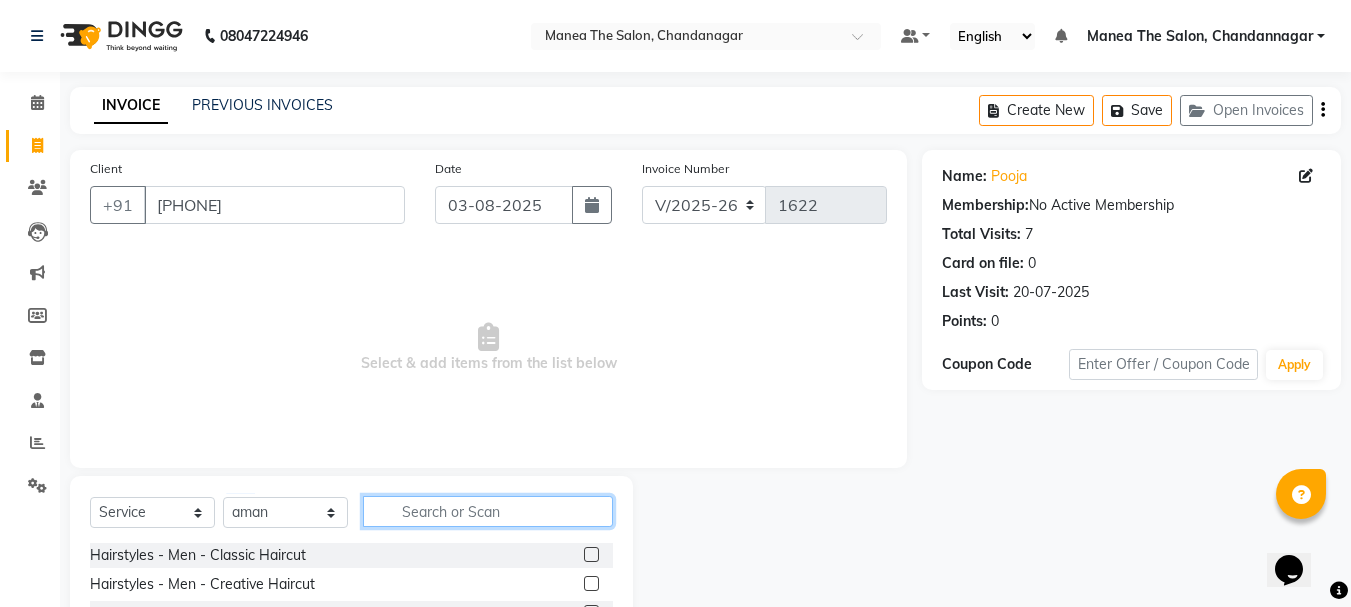click 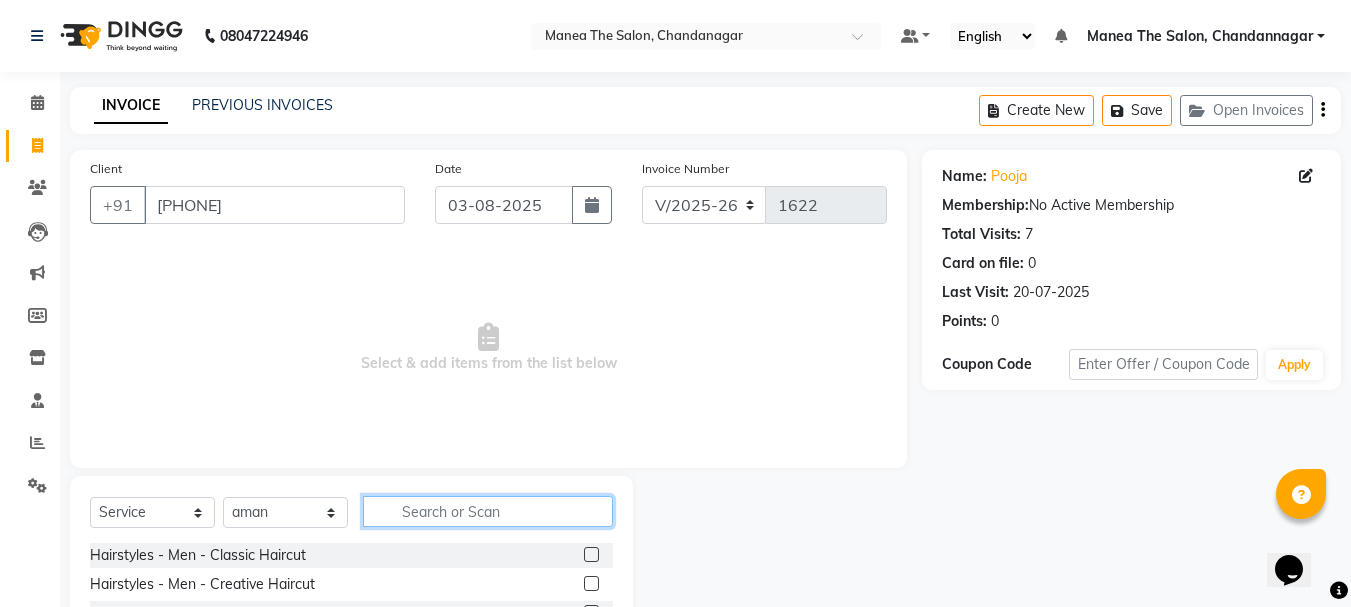 scroll, scrollTop: 194, scrollLeft: 0, axis: vertical 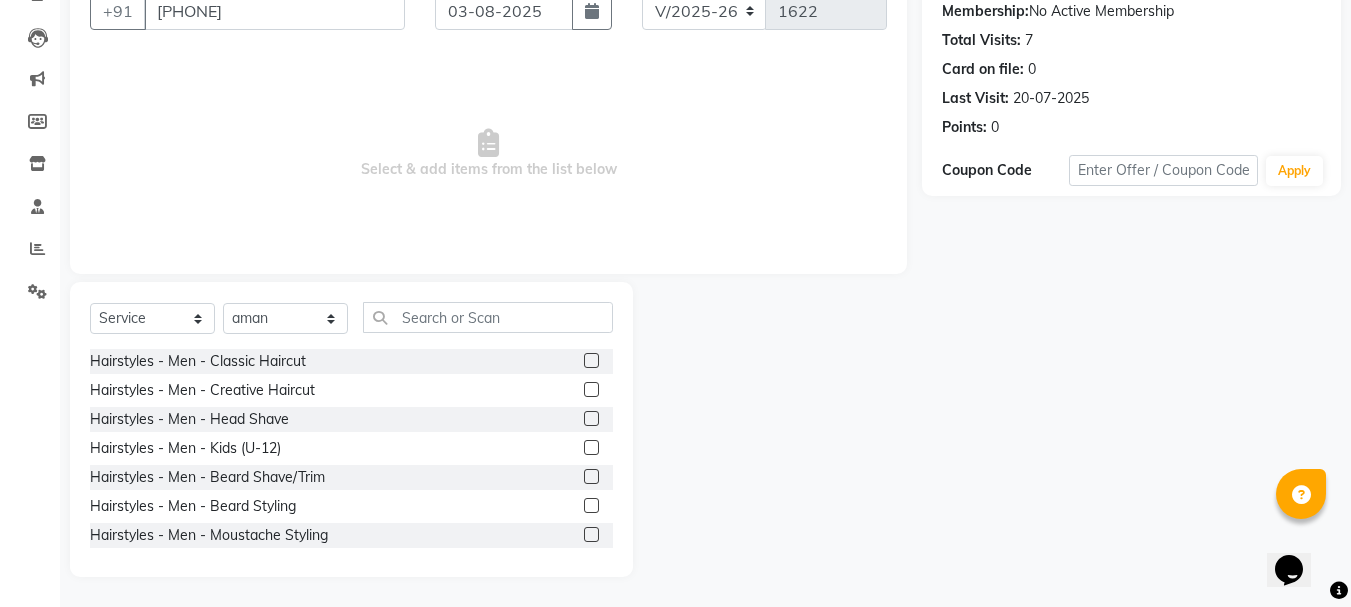 click 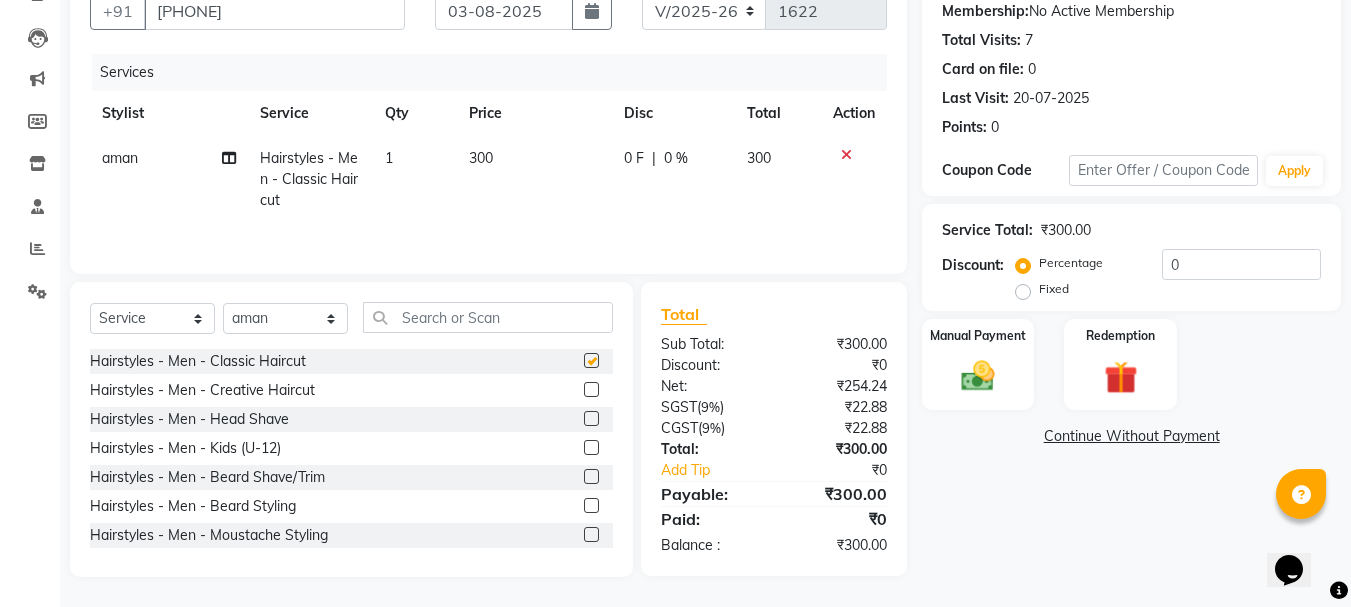 checkbox on "false" 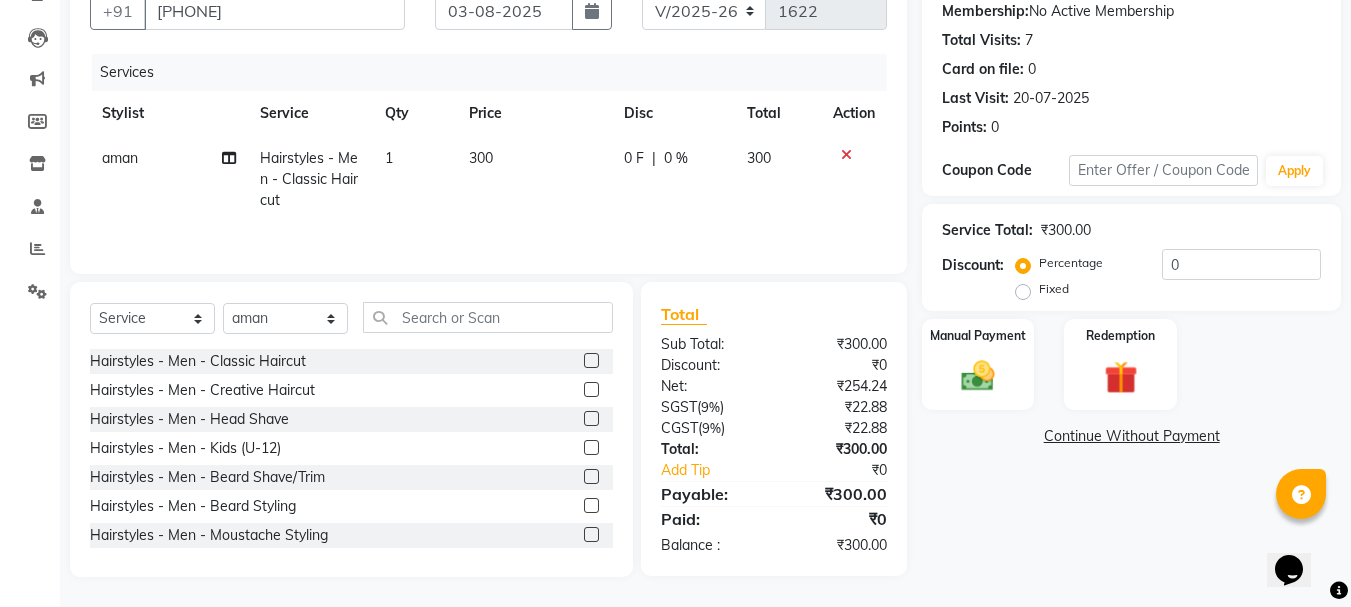 scroll, scrollTop: 400, scrollLeft: 0, axis: vertical 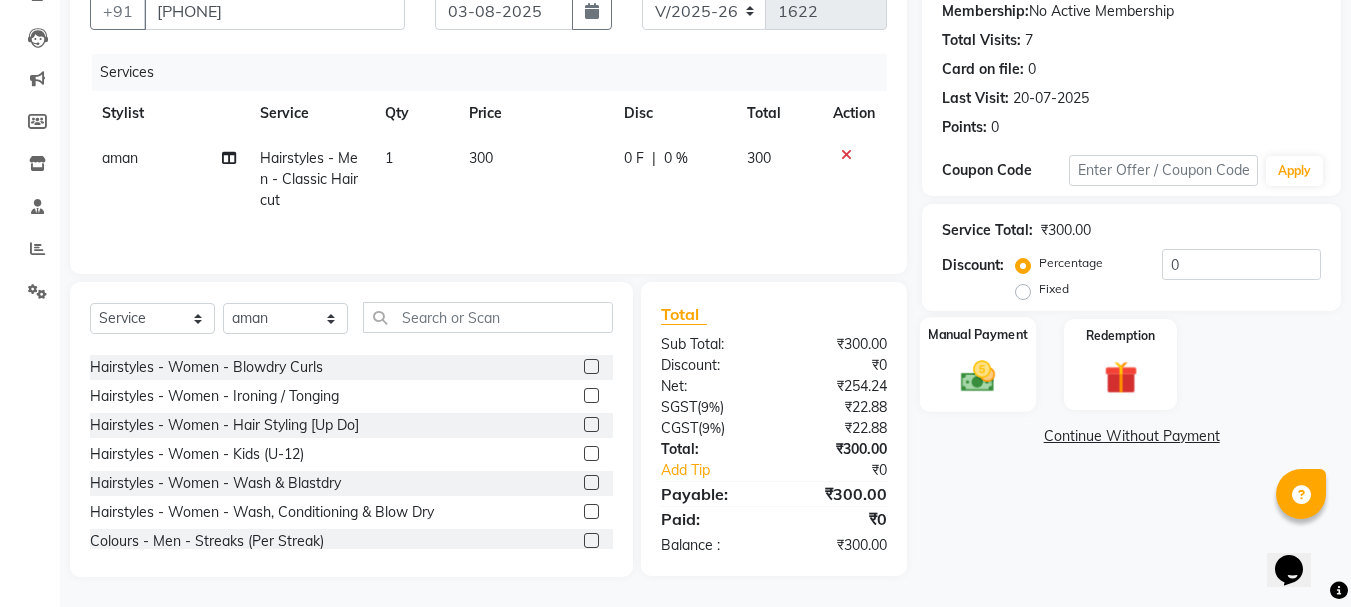 click 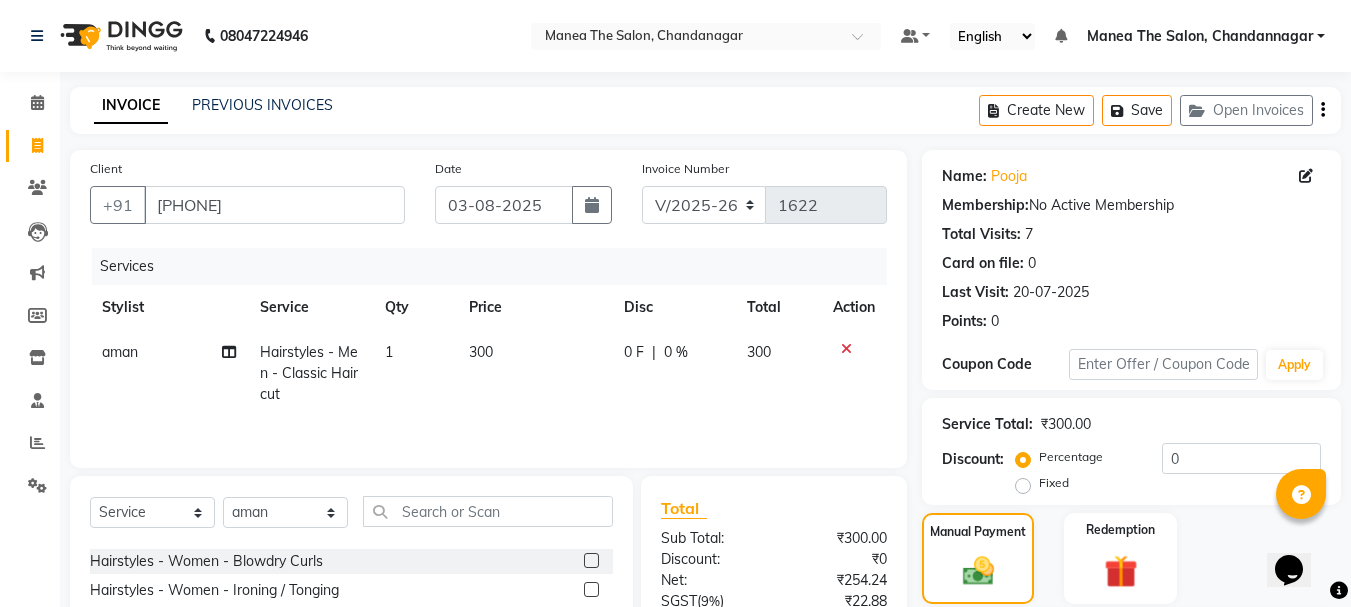scroll, scrollTop: 196, scrollLeft: 0, axis: vertical 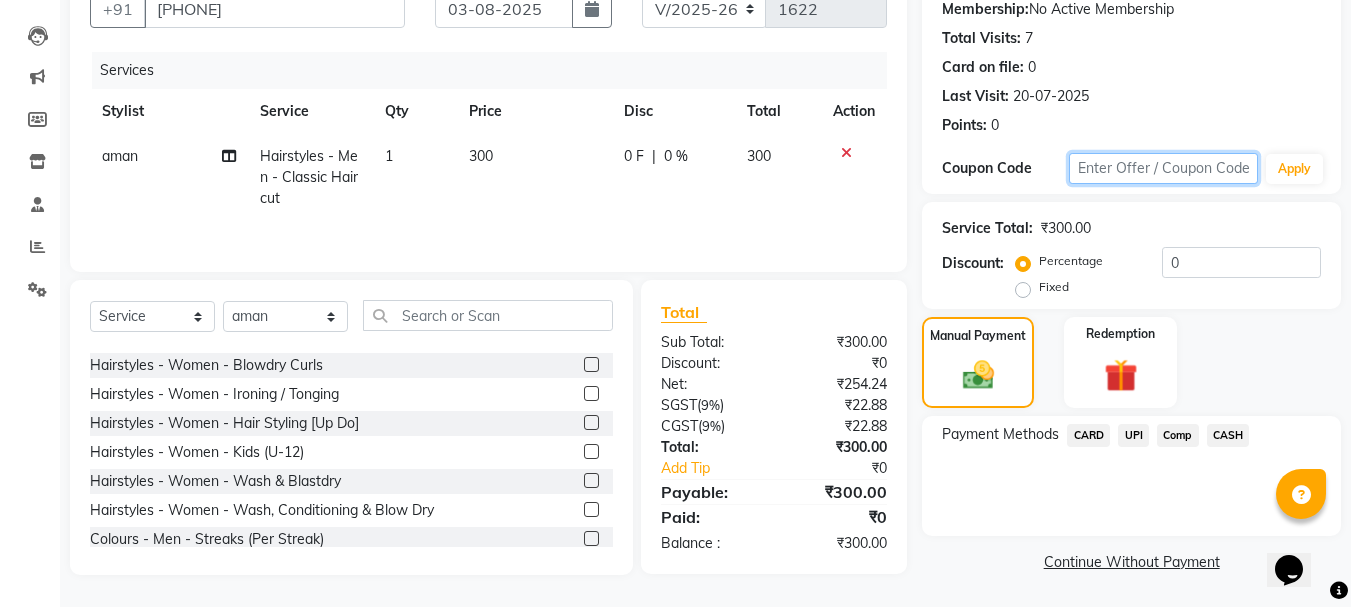 click 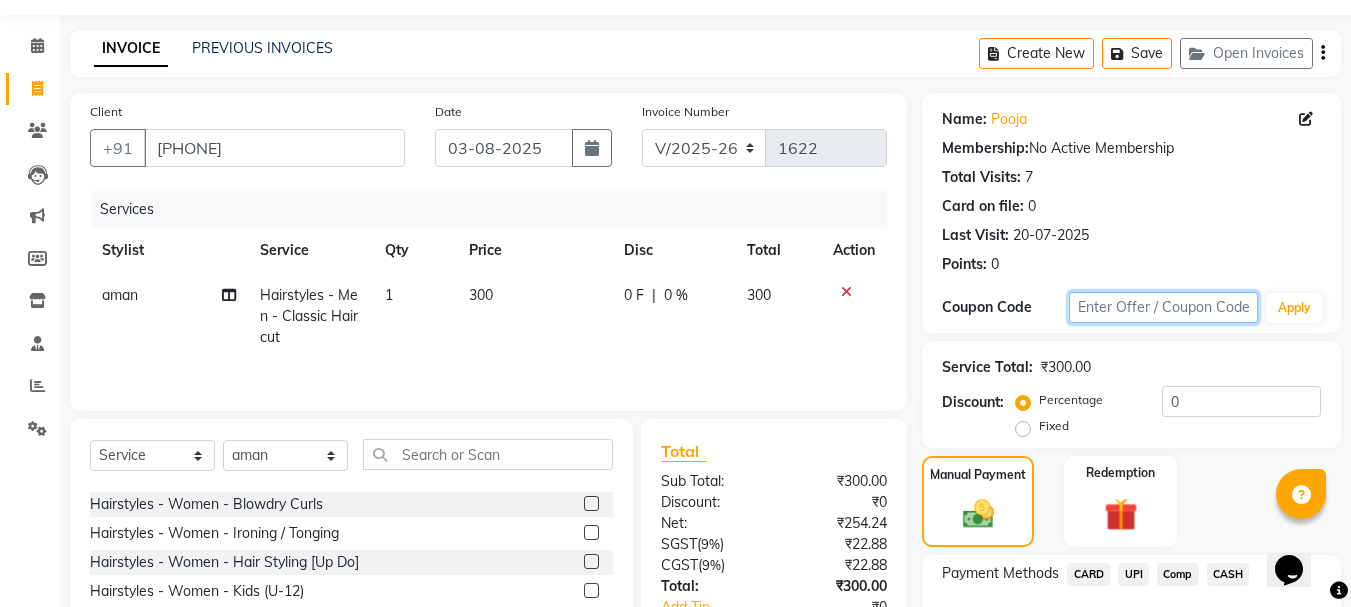 scroll, scrollTop: 196, scrollLeft: 0, axis: vertical 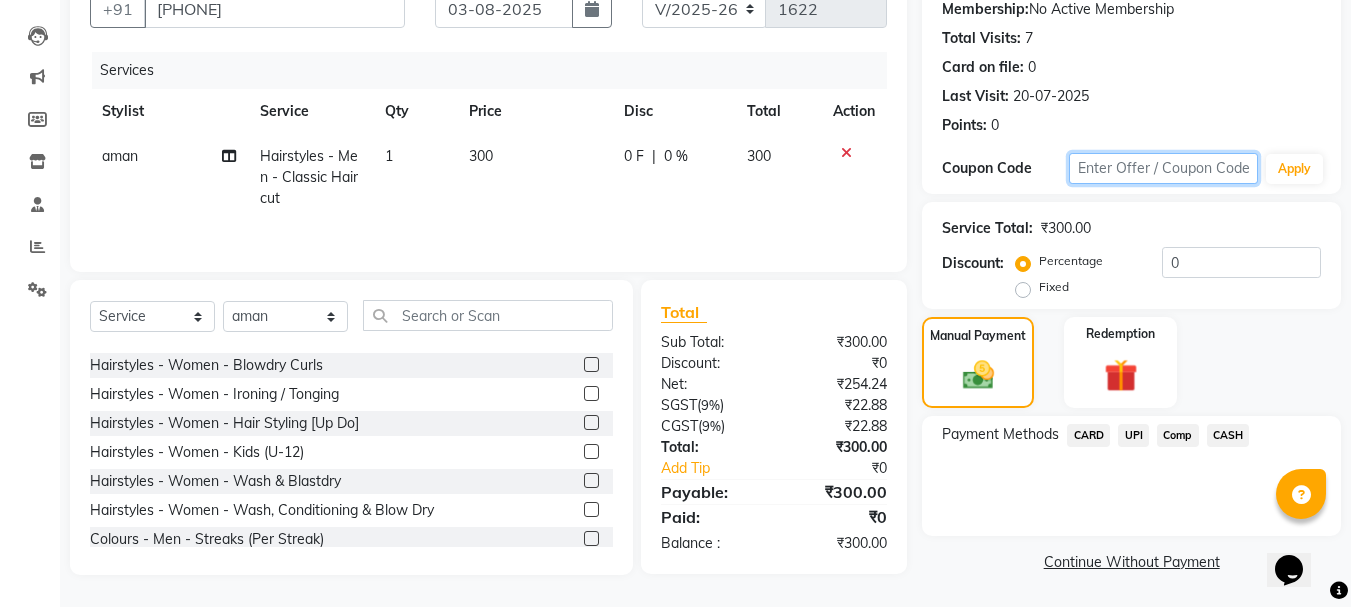 click 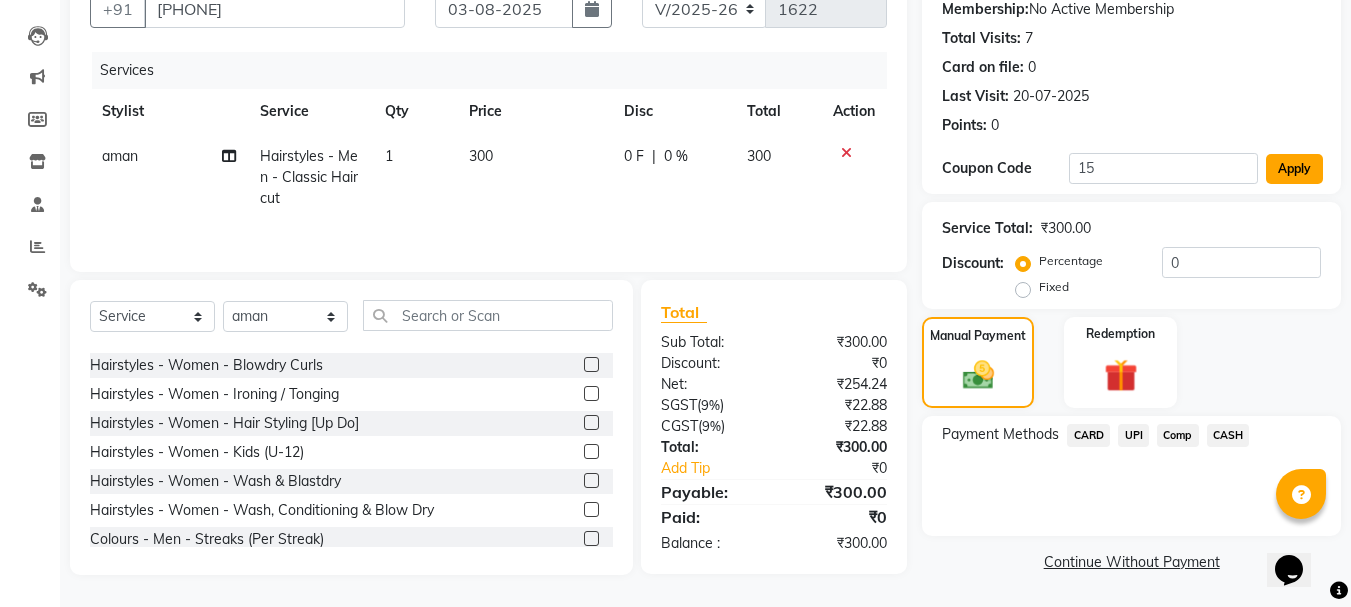 click on "Apply" 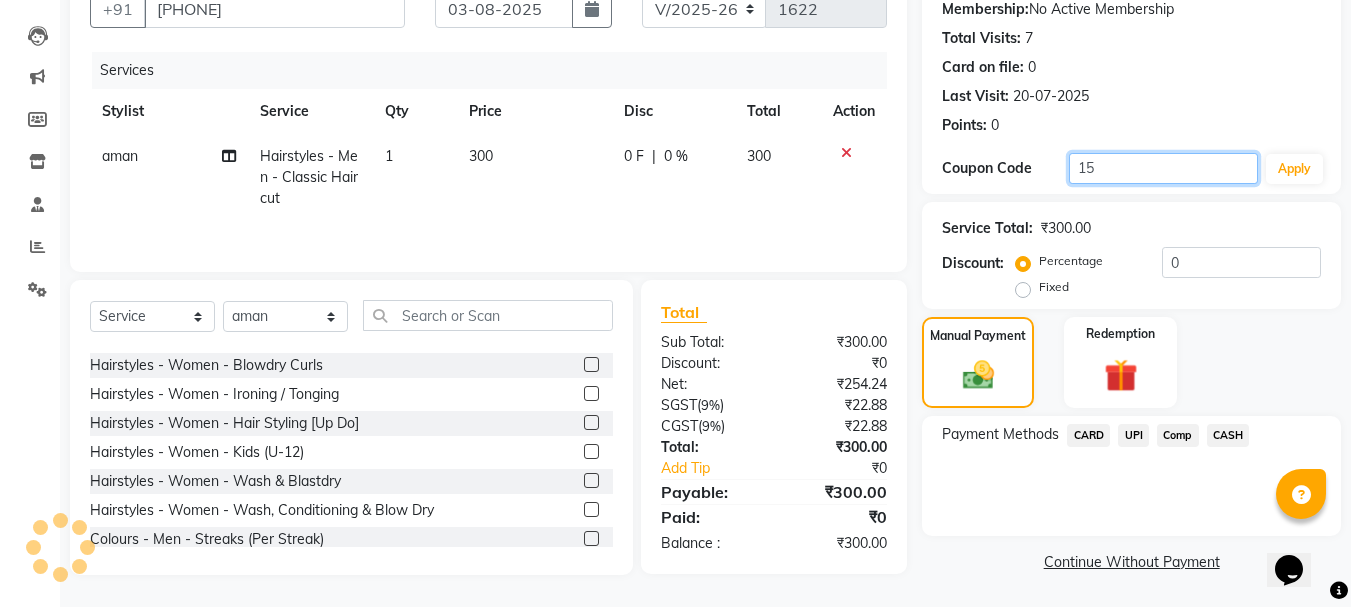 click on "15" 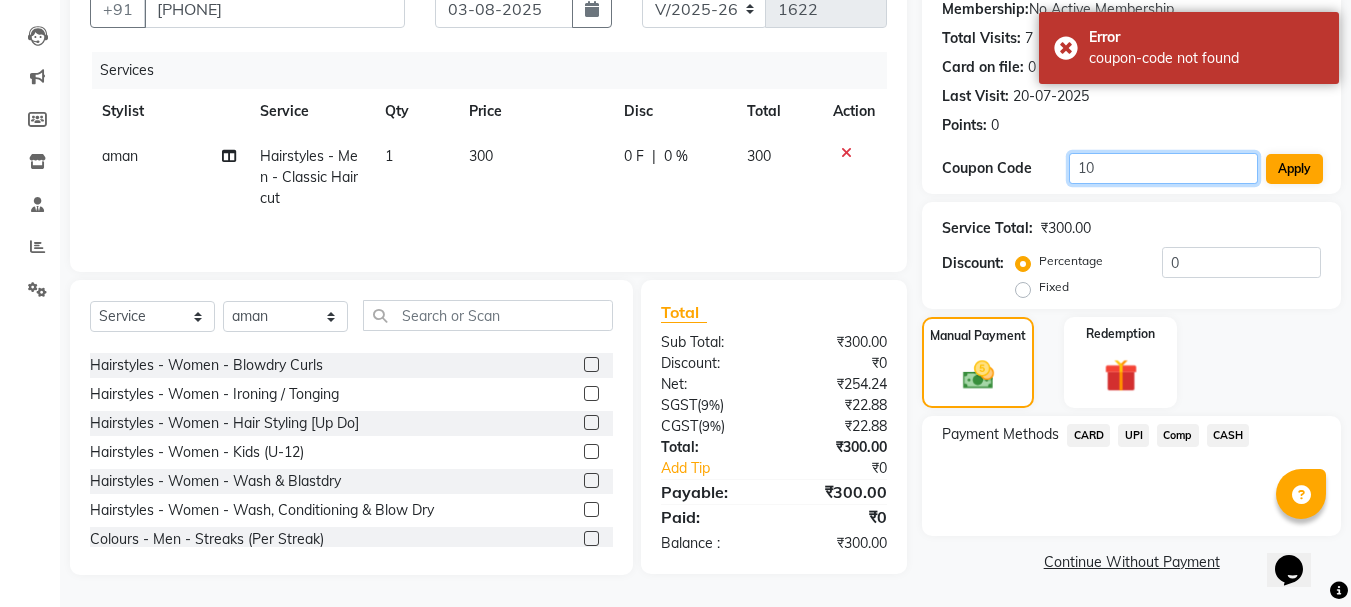 type on "10" 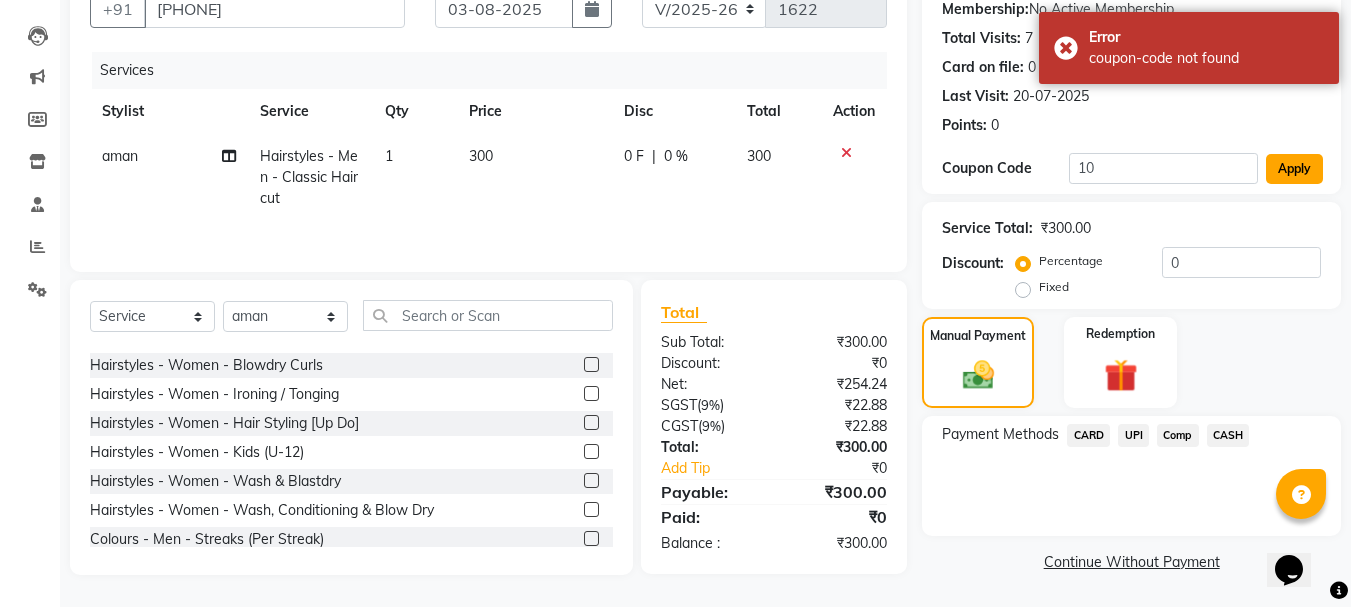 click on "Apply" 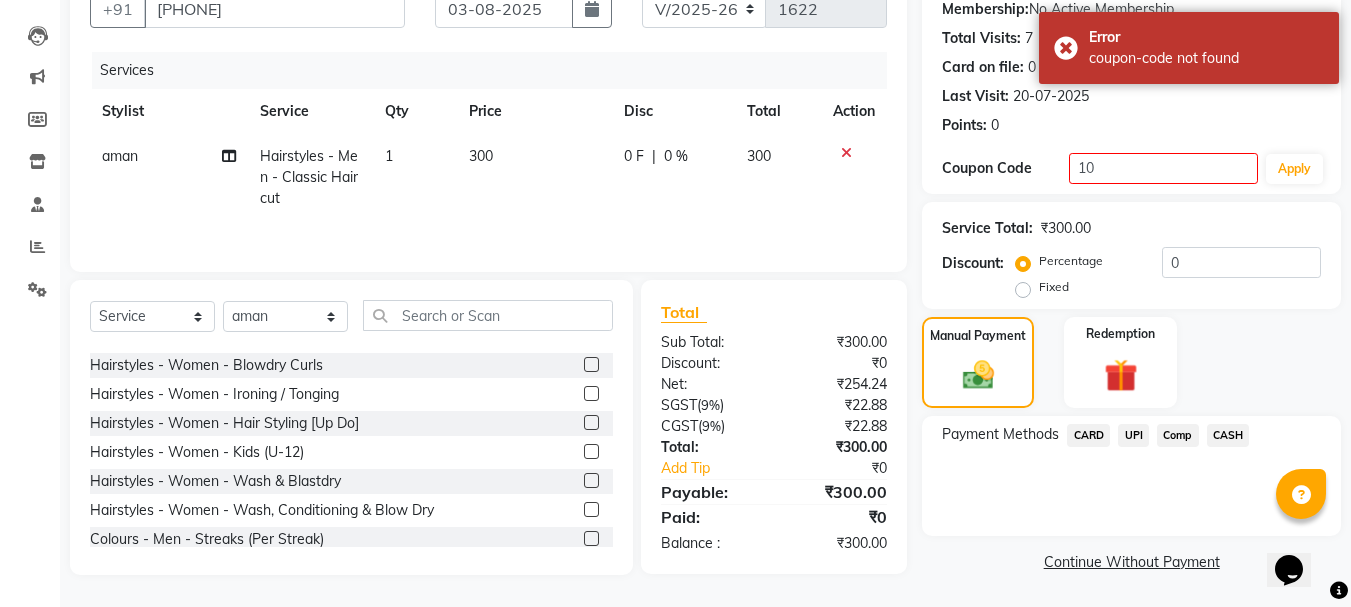 click on "Points:   0" 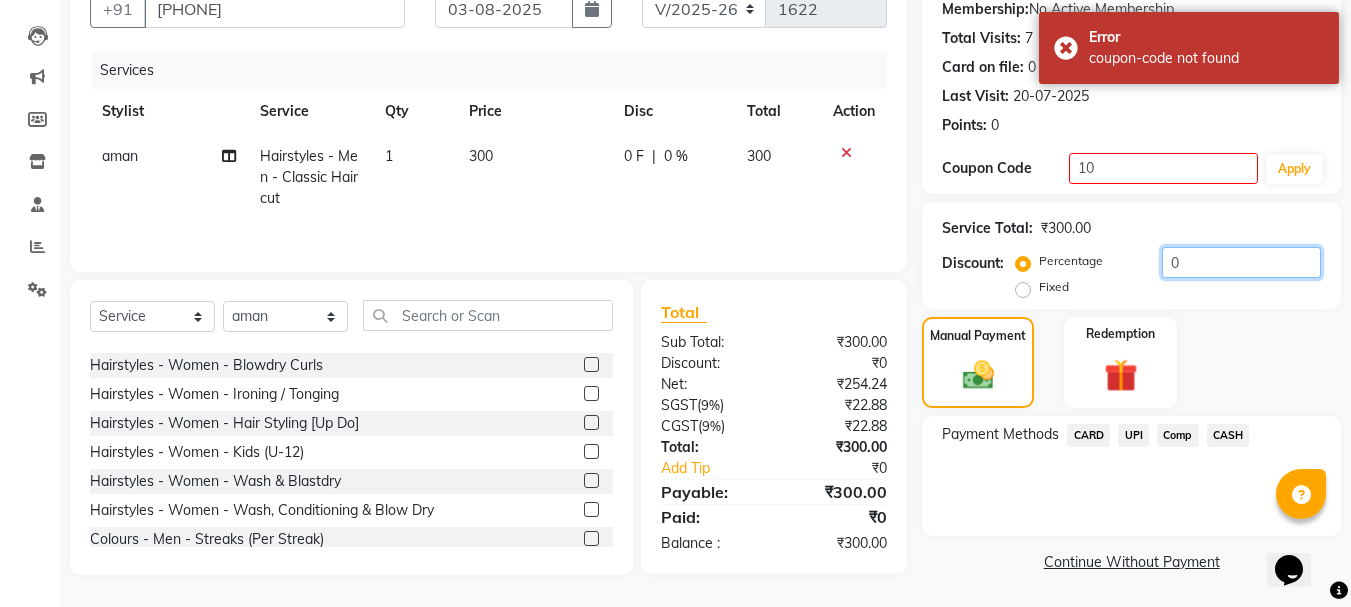 click on "0" 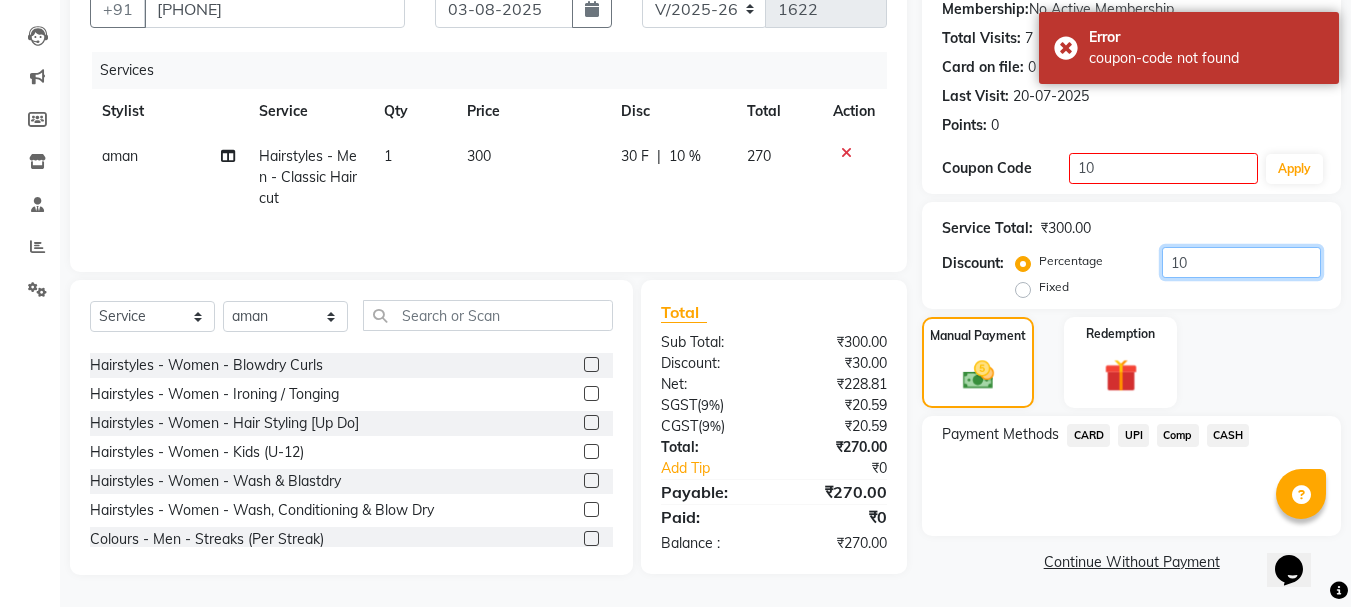 type on "10" 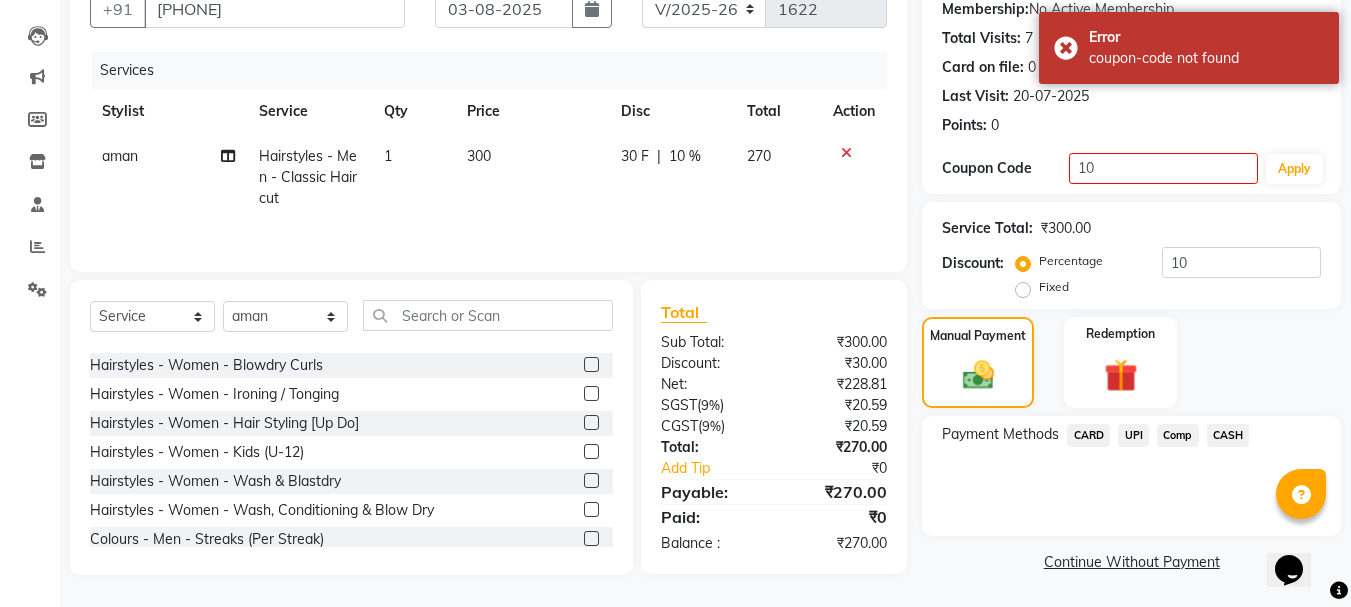 click on "Service Total:  ₹300.00" 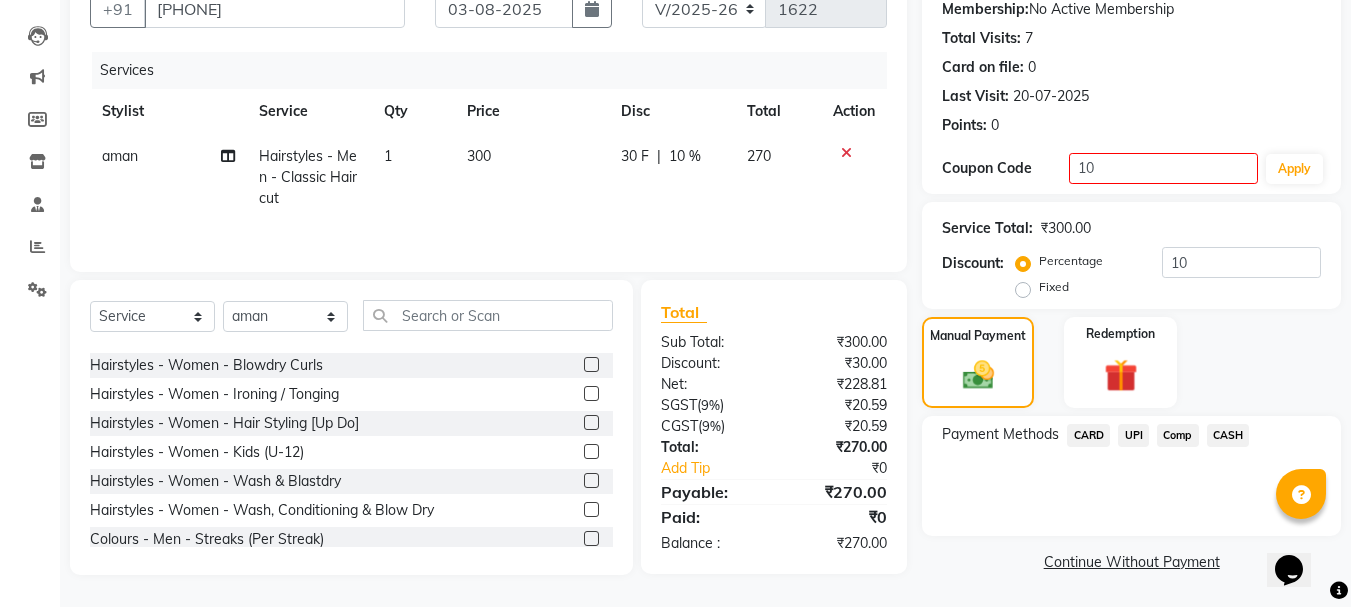 click on "Last Visit:   20-07-2025" 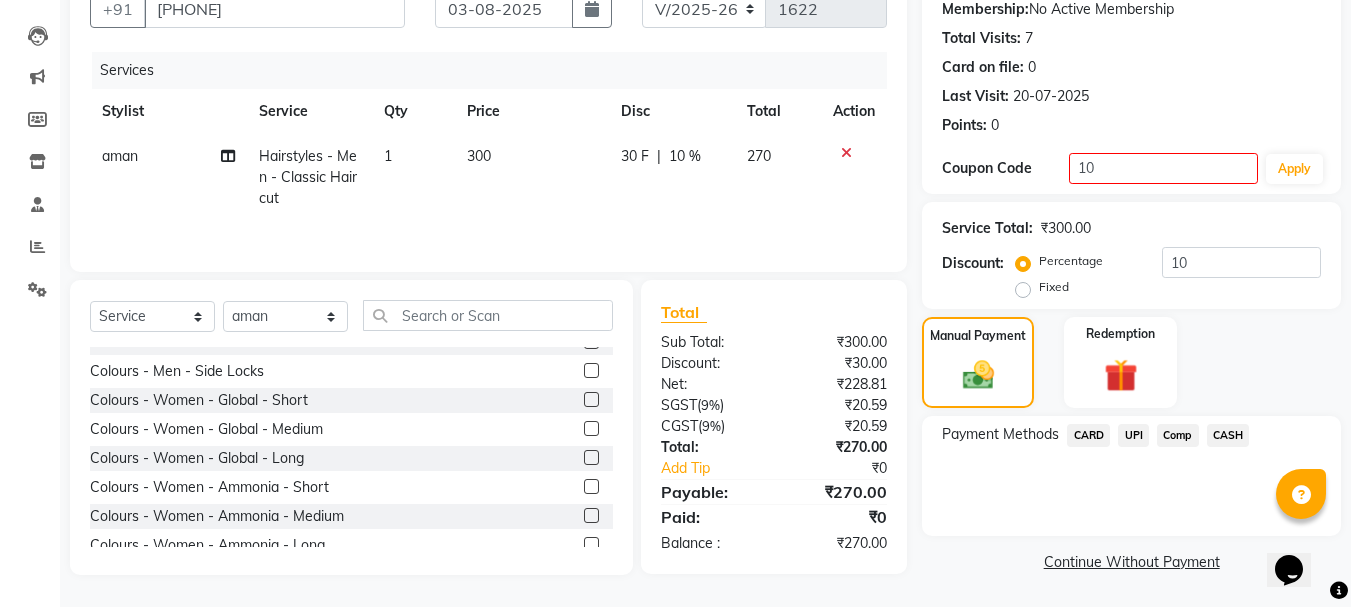 scroll, scrollTop: 1000, scrollLeft: 0, axis: vertical 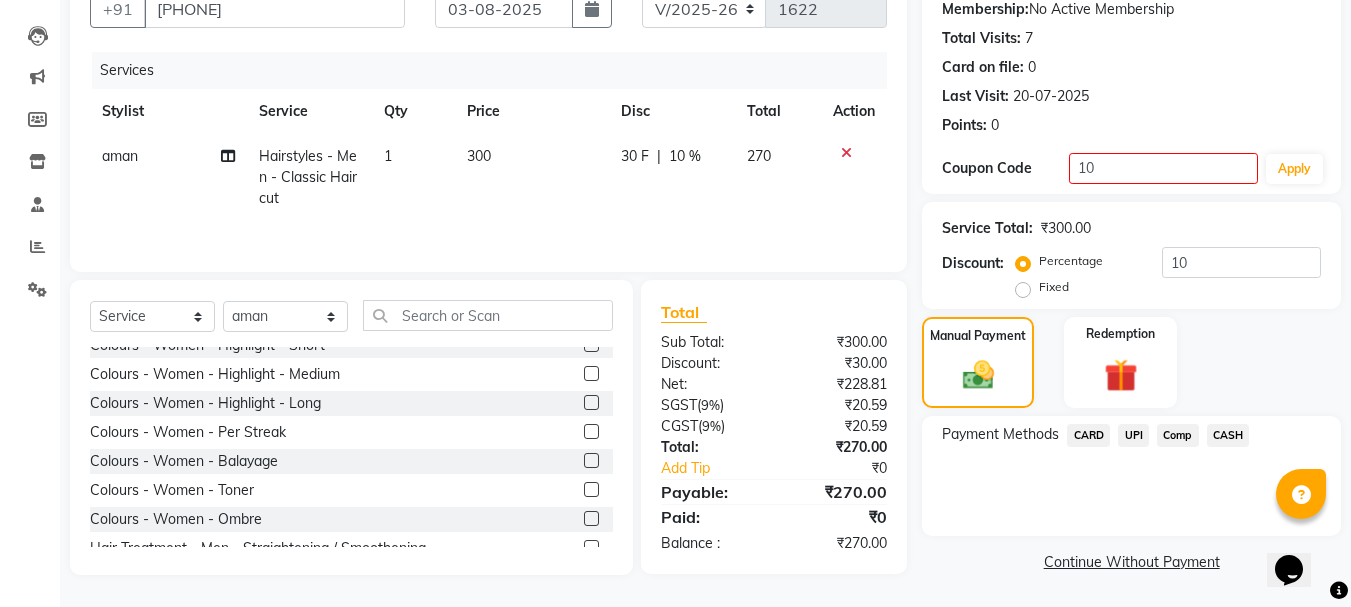 click on "UPI" 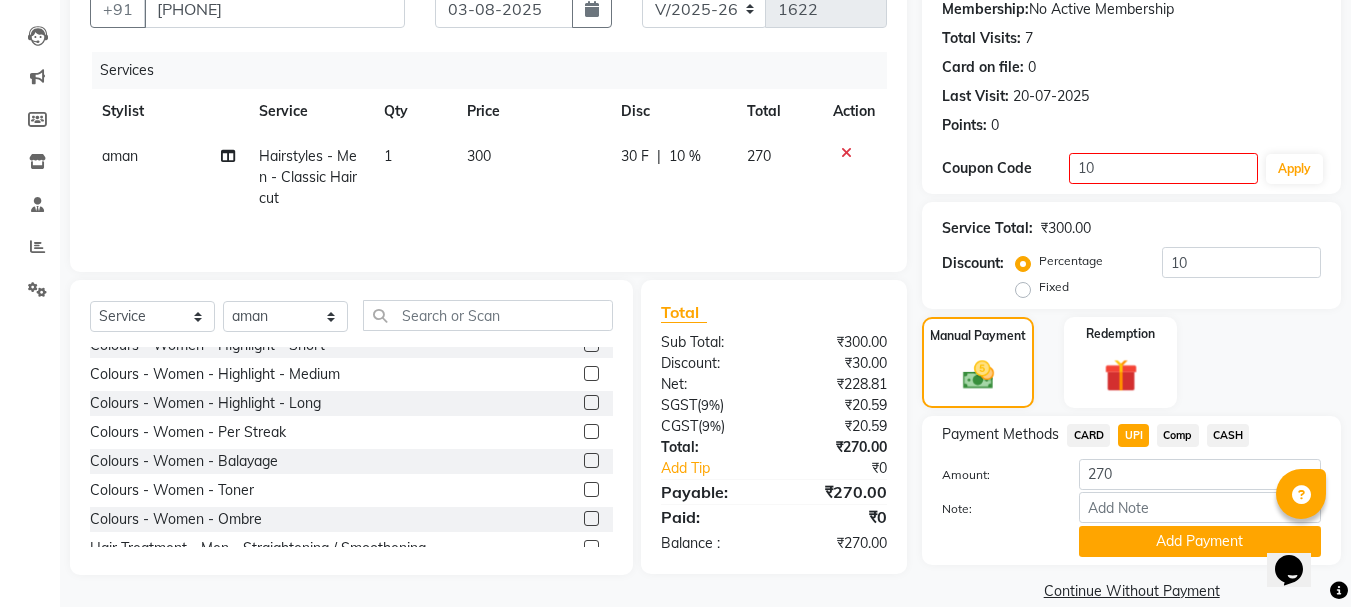 scroll, scrollTop: 225, scrollLeft: 0, axis: vertical 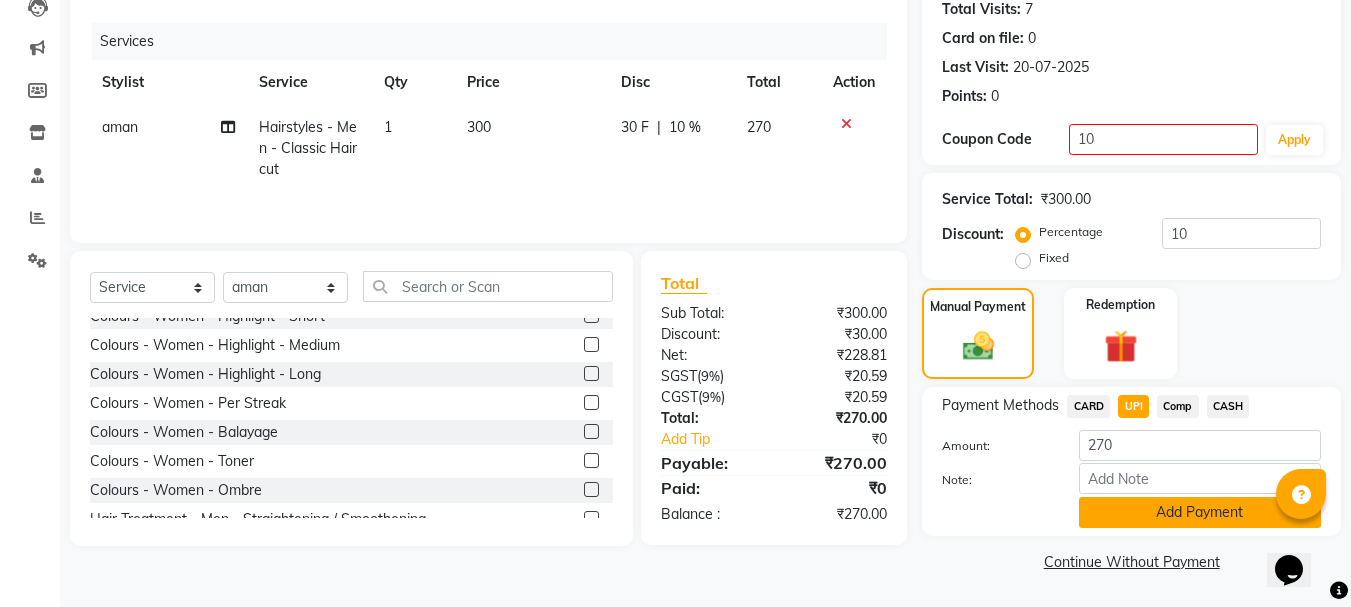 click on "Add Payment" 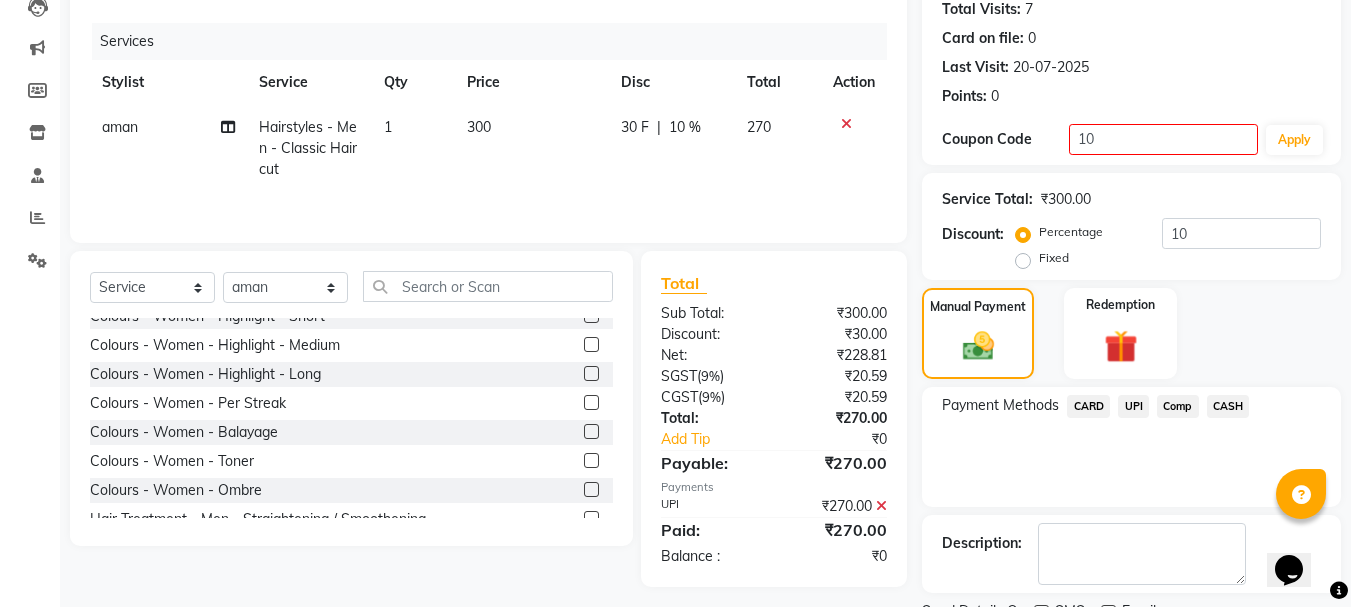 scroll, scrollTop: 309, scrollLeft: 0, axis: vertical 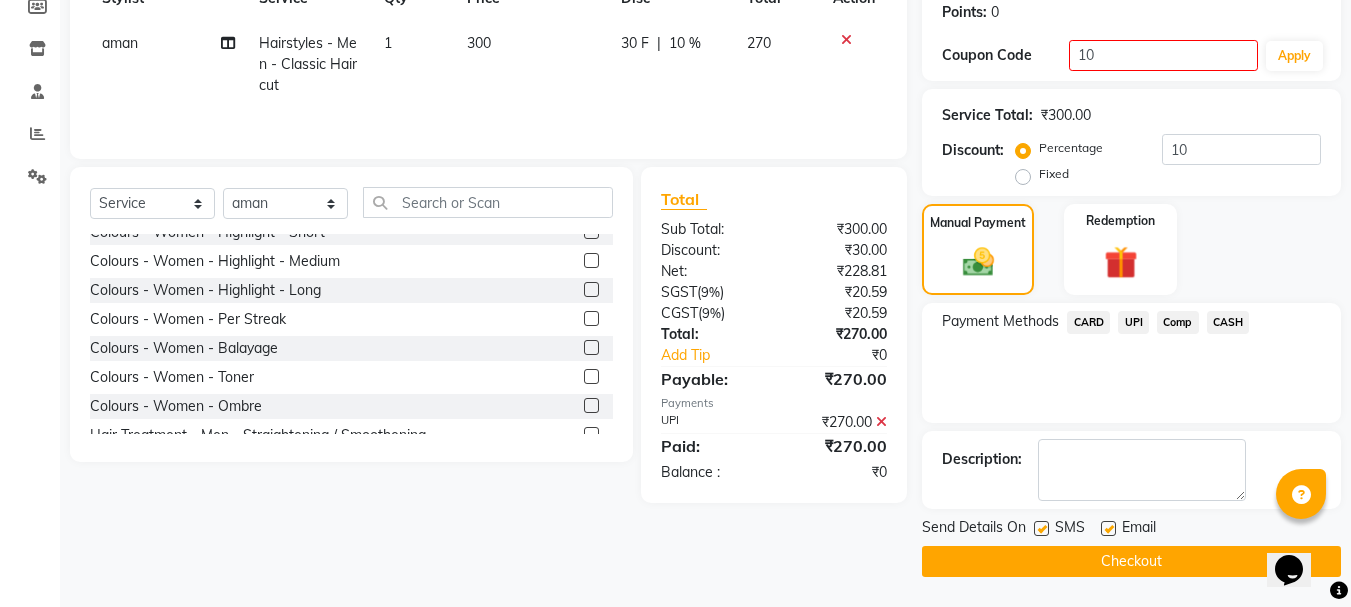 click on "Checkout" 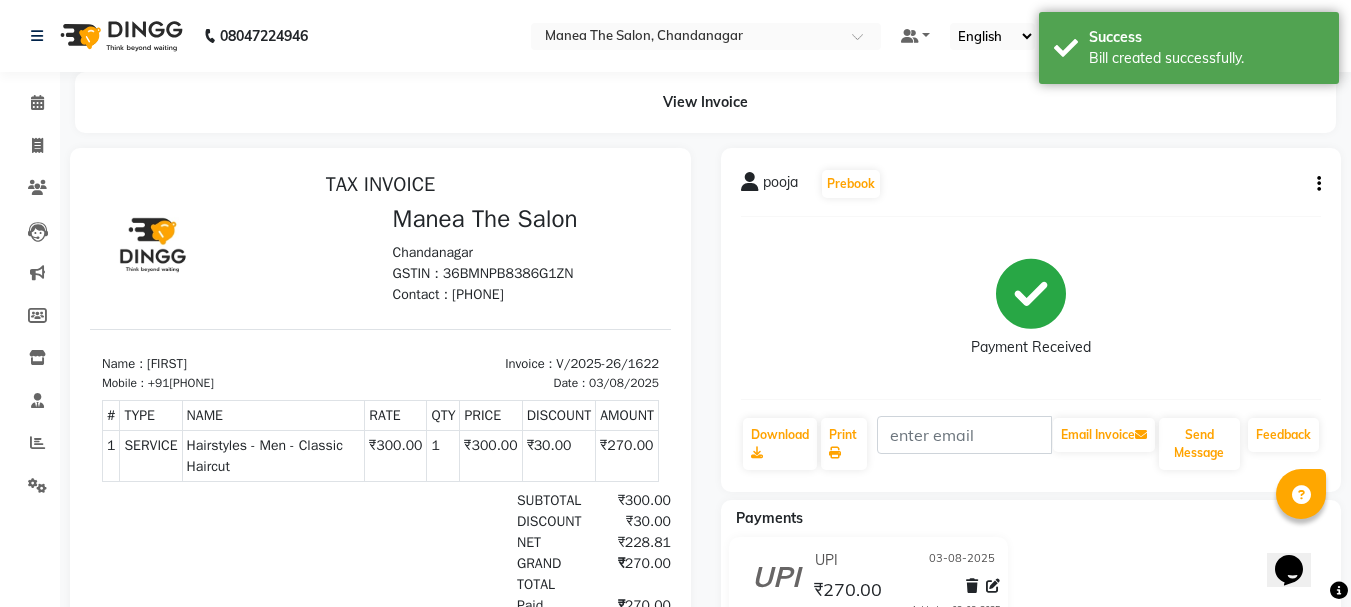 scroll, scrollTop: 0, scrollLeft: 0, axis: both 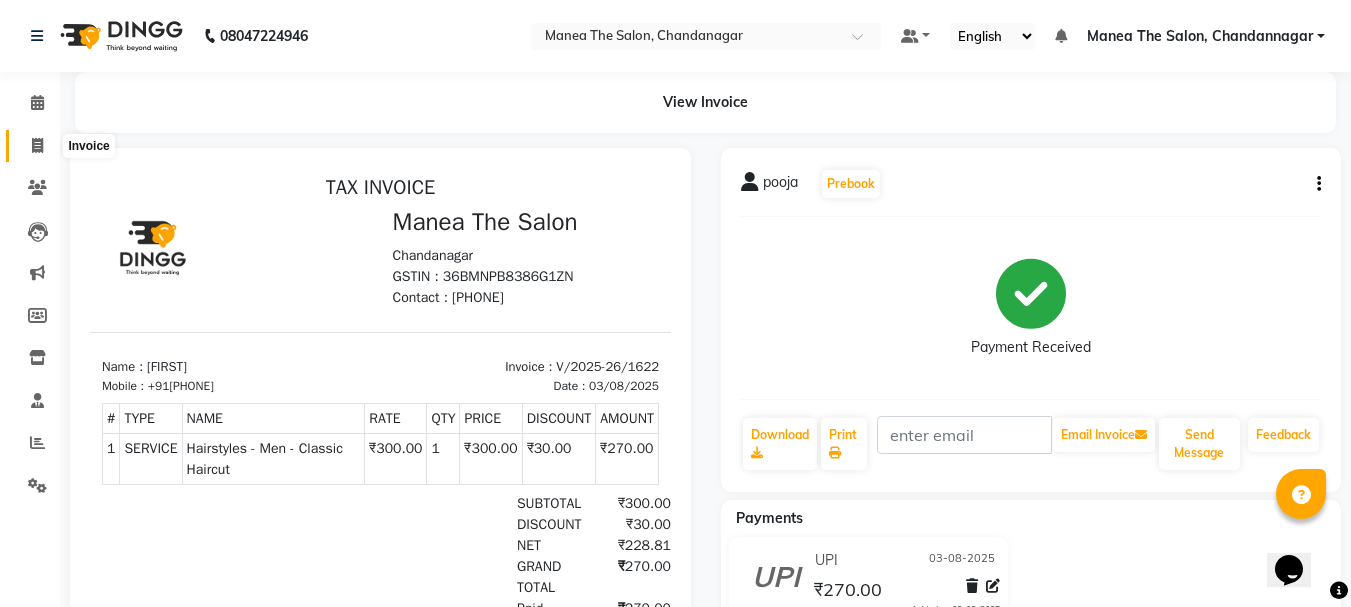 click 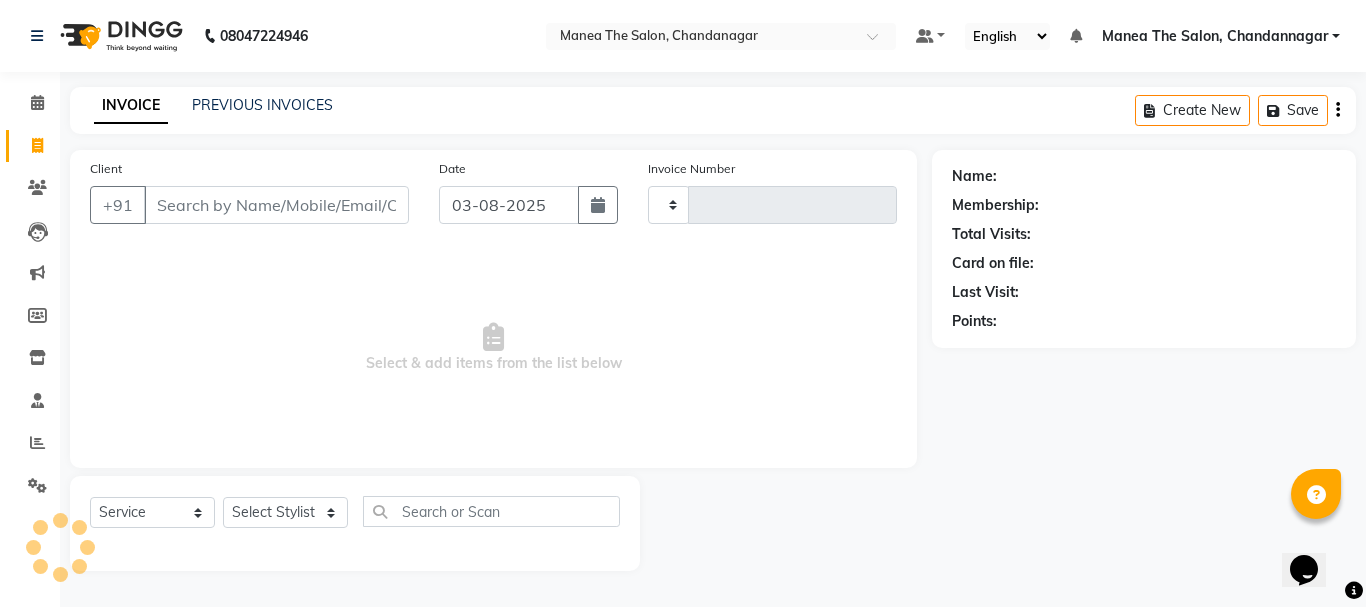 type on "1623" 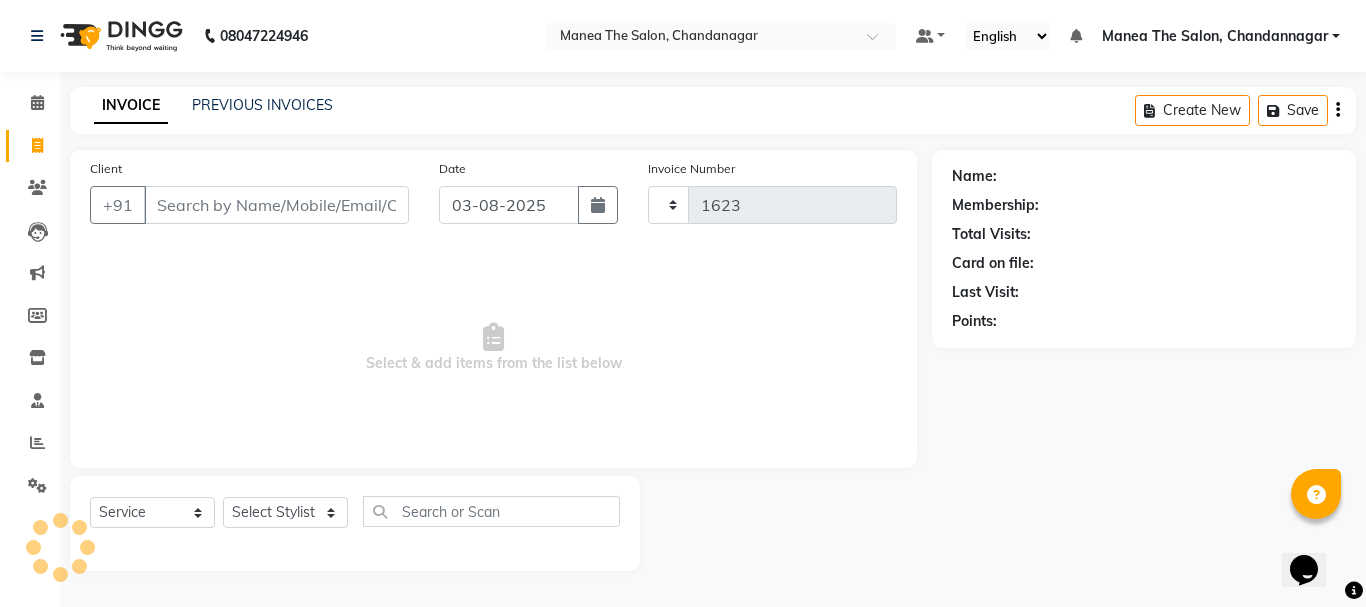 select on "7351" 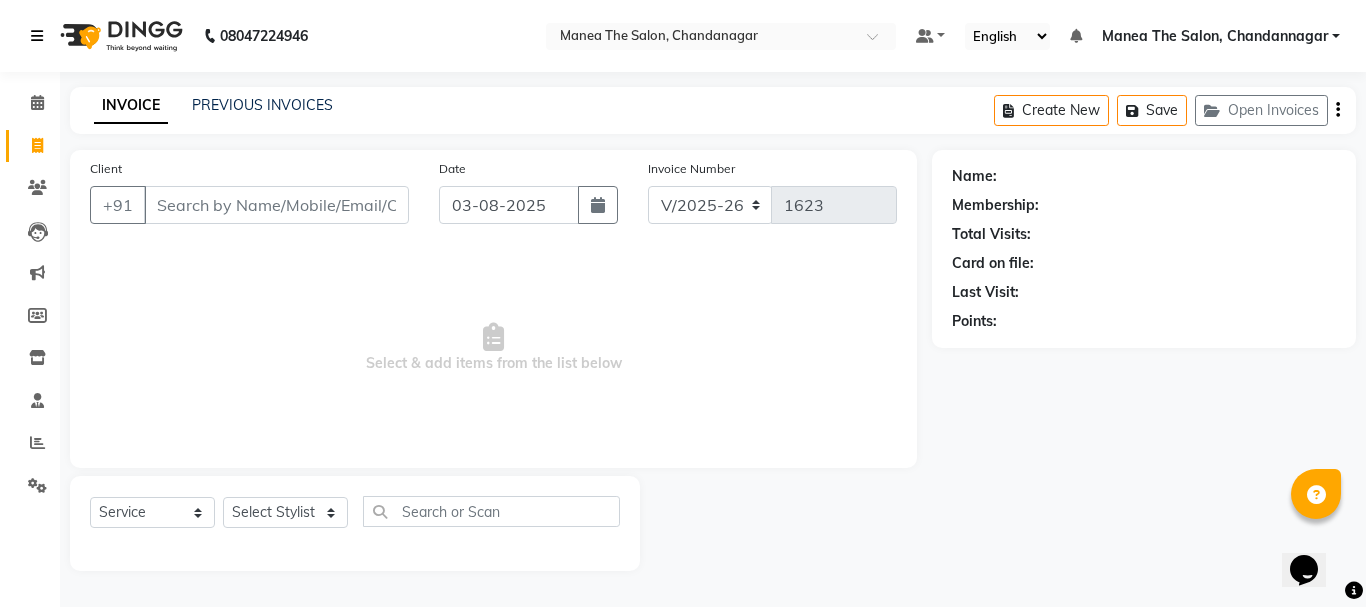 click at bounding box center [37, 36] 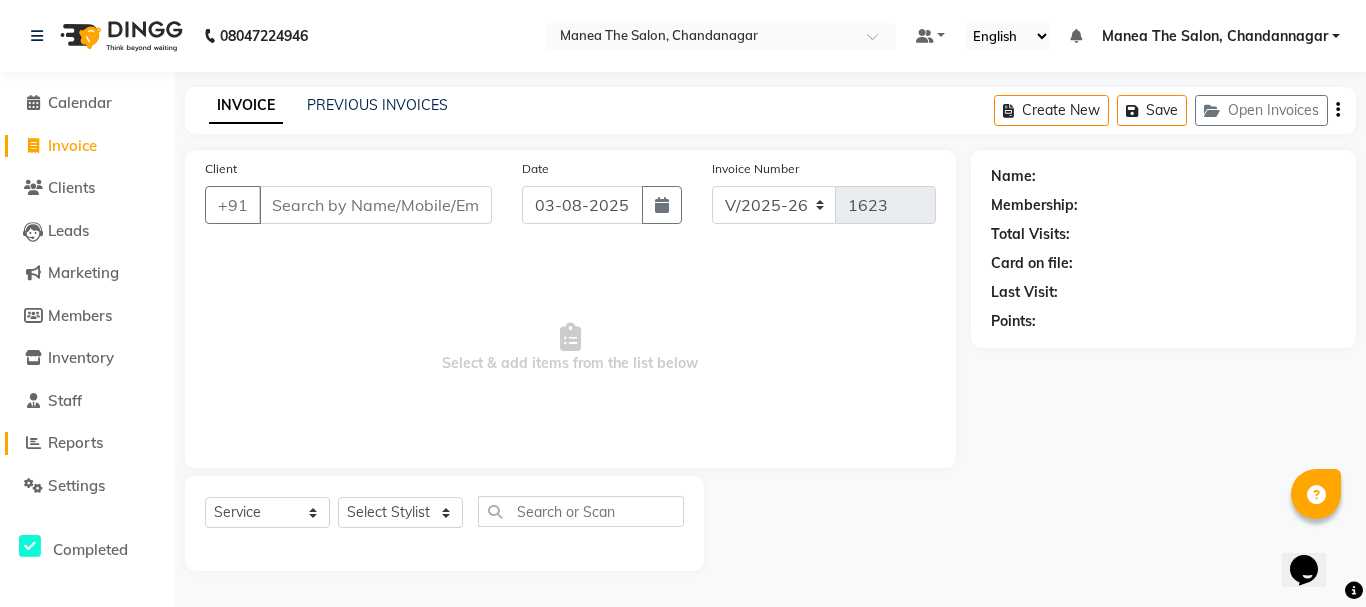 click on "Reports" 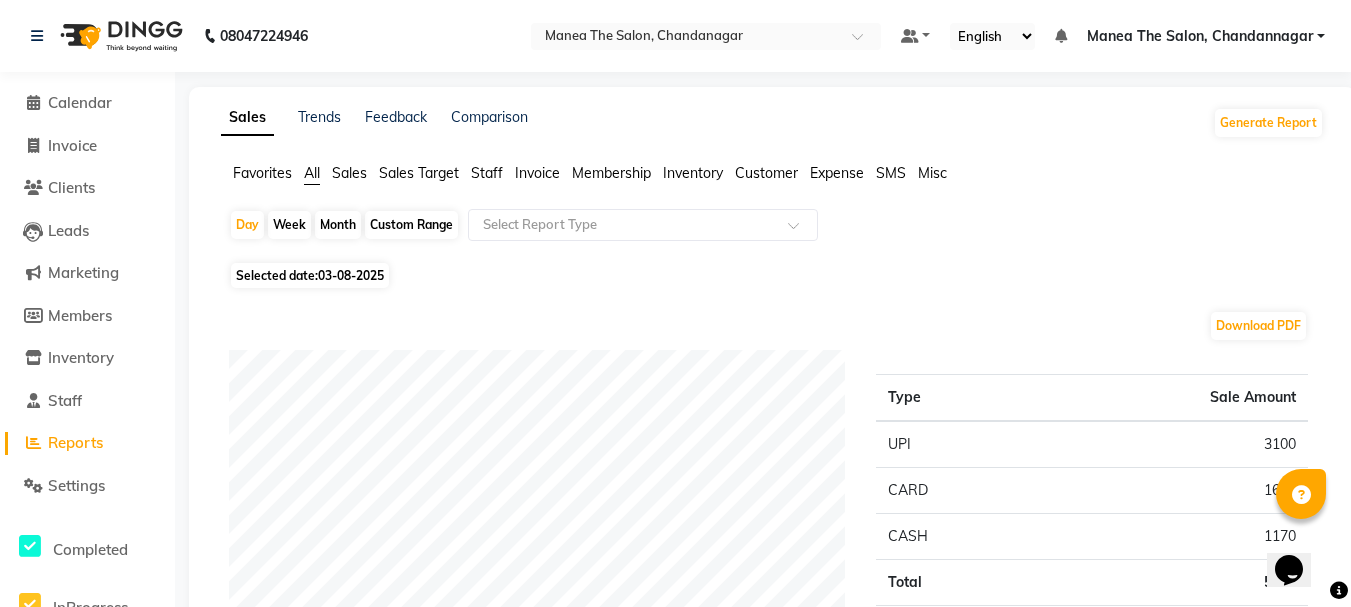 click on "Sales" 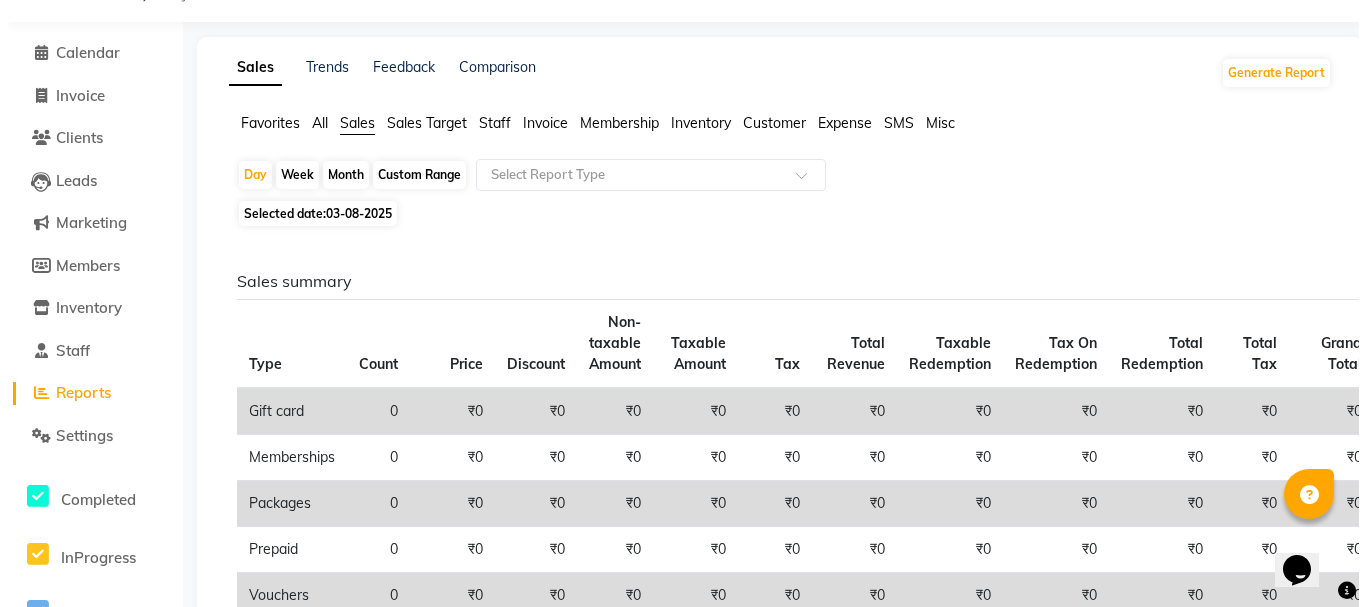 scroll, scrollTop: 0, scrollLeft: 0, axis: both 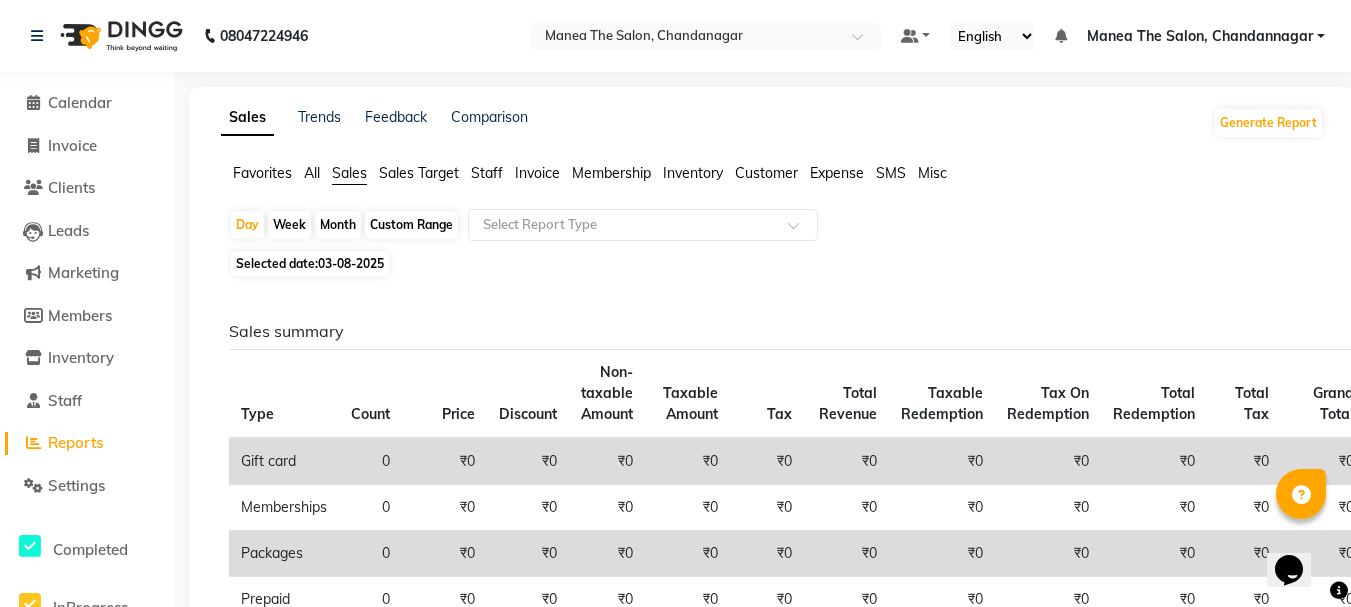 click on "Sales Trends Feedback Comparison Generate Report" 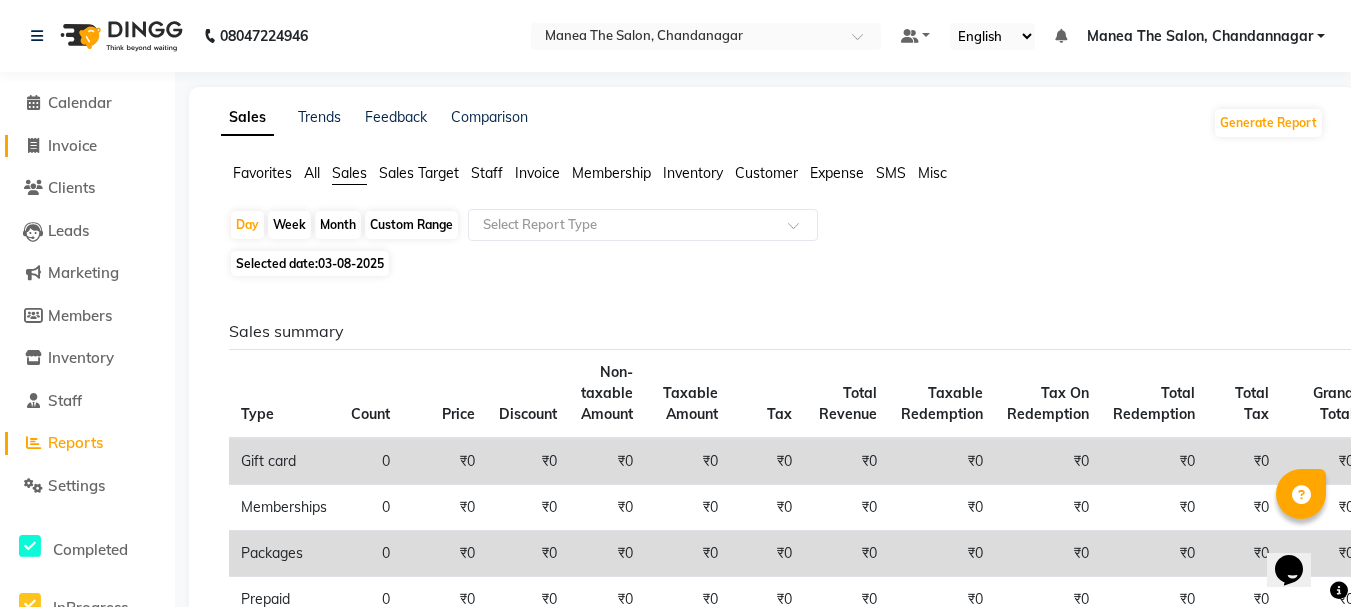 click on "Invoice" 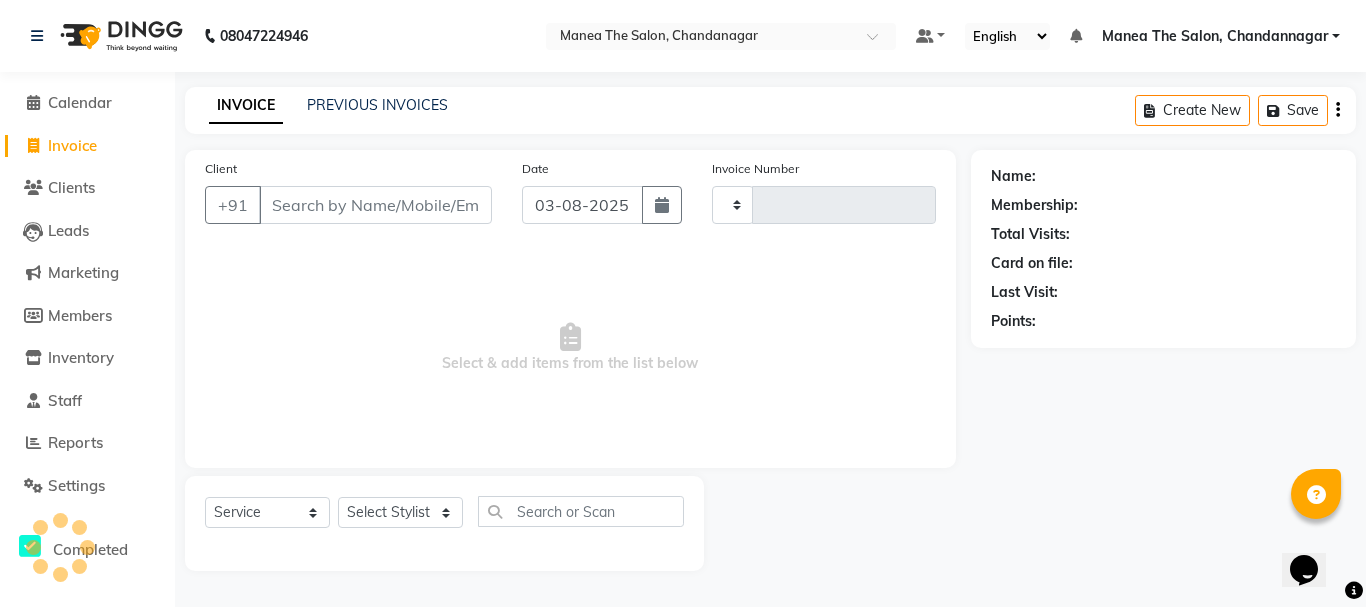 type on "1623" 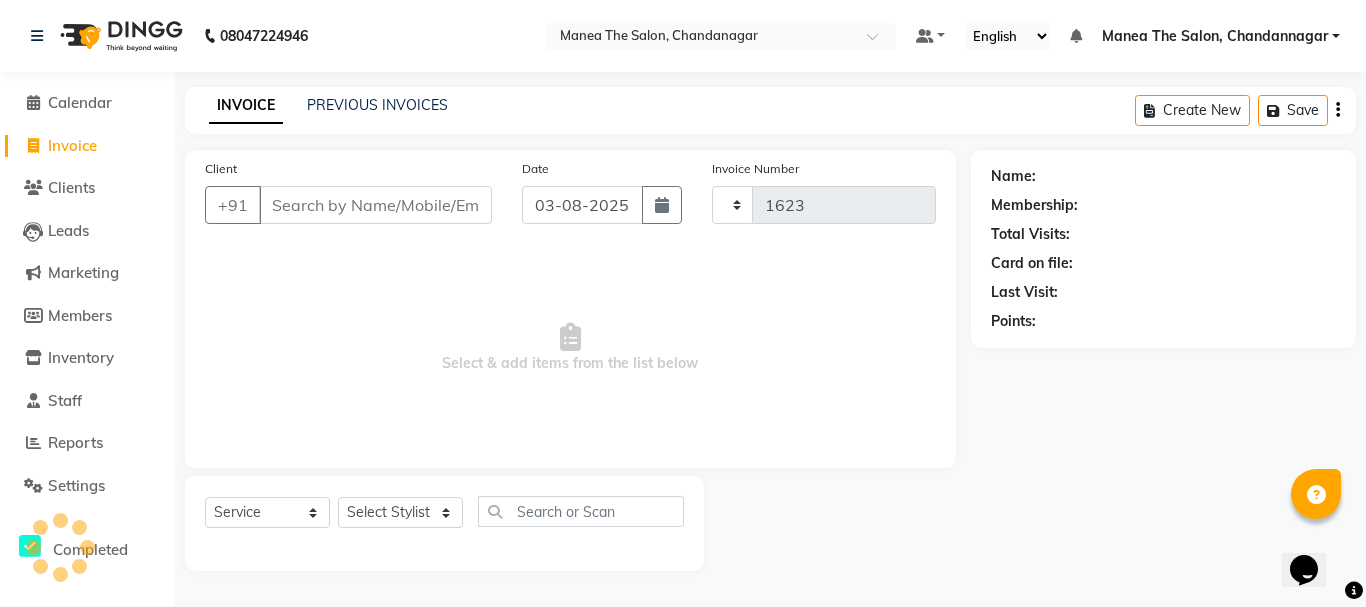 select on "7351" 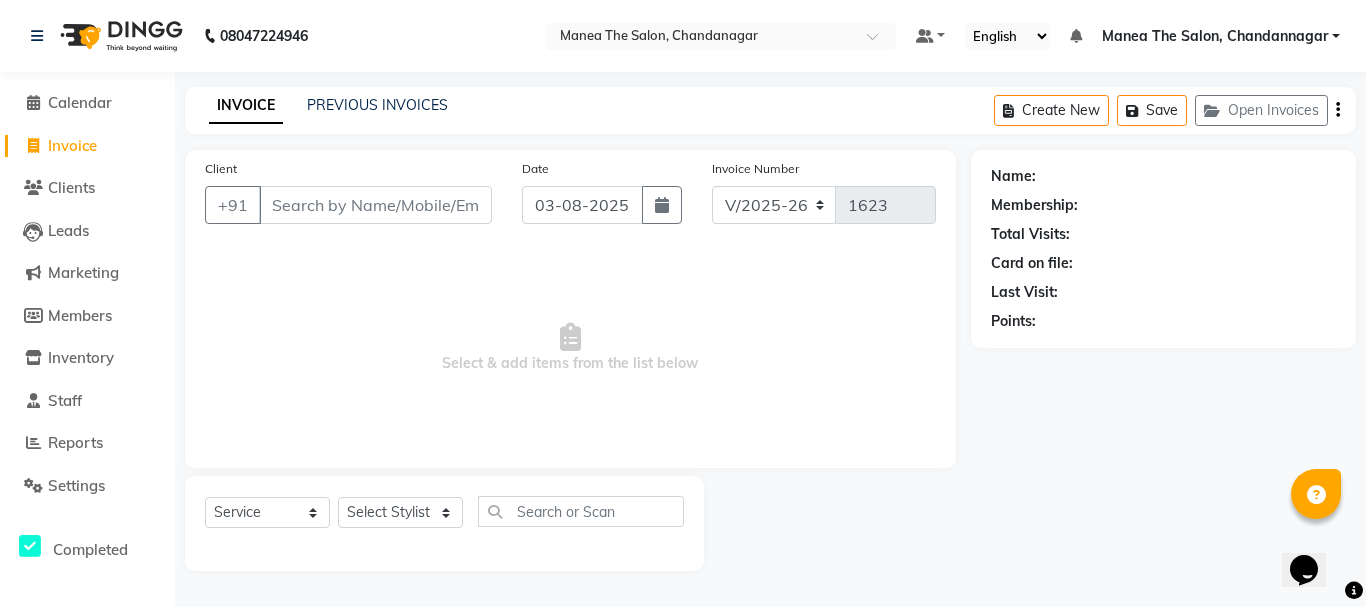 click on "Client" at bounding box center [375, 205] 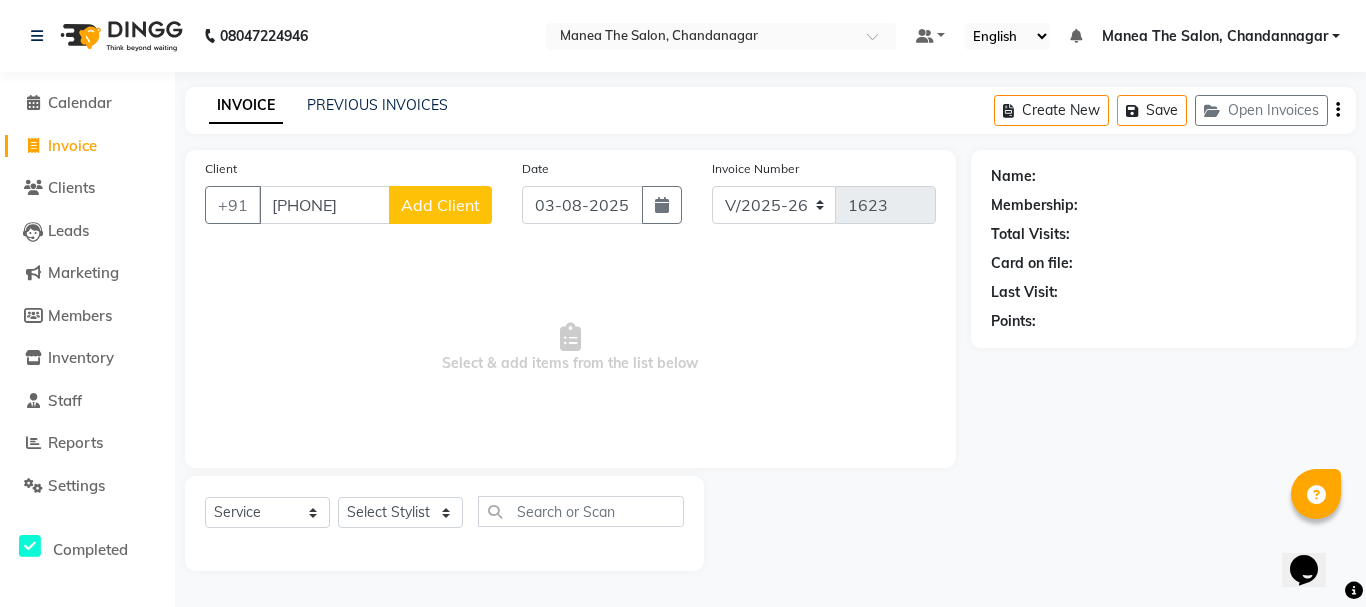 type on "8447463564" 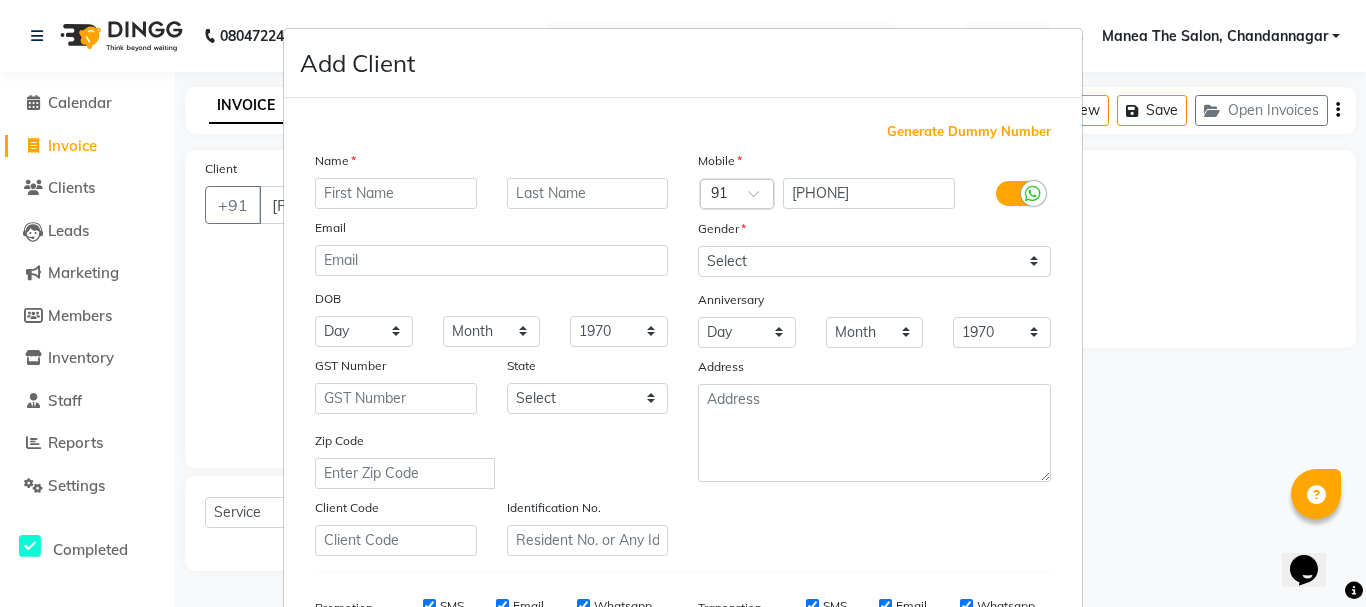 click at bounding box center (396, 193) 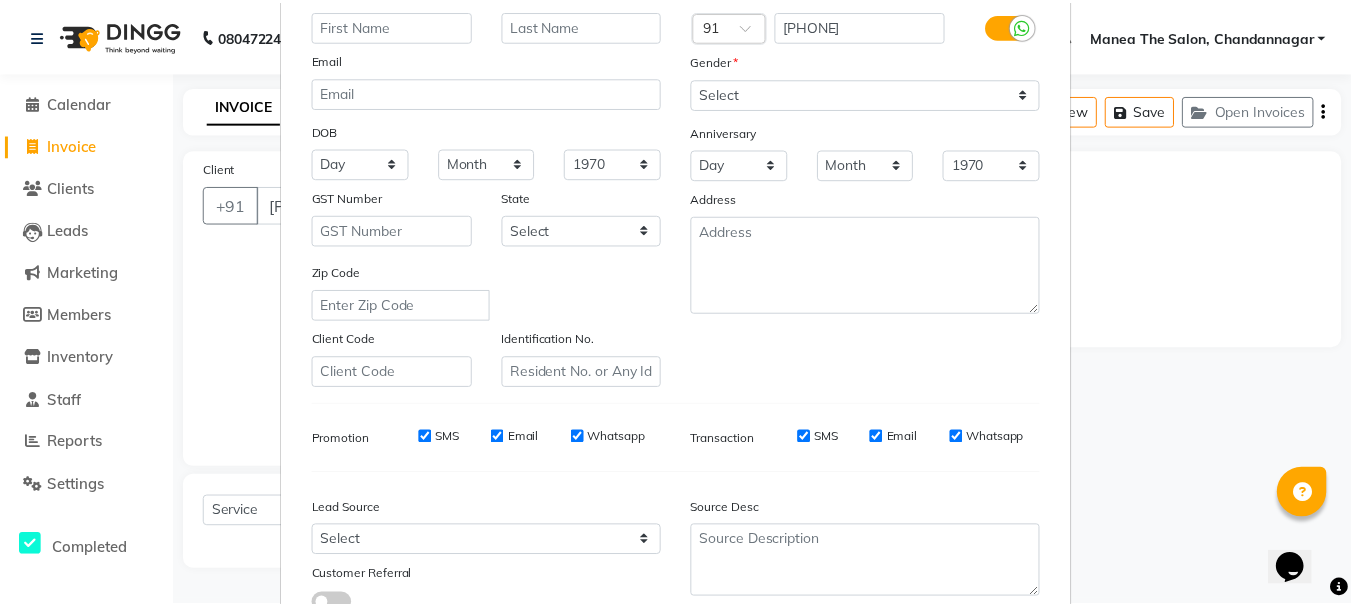 scroll, scrollTop: 316, scrollLeft: 0, axis: vertical 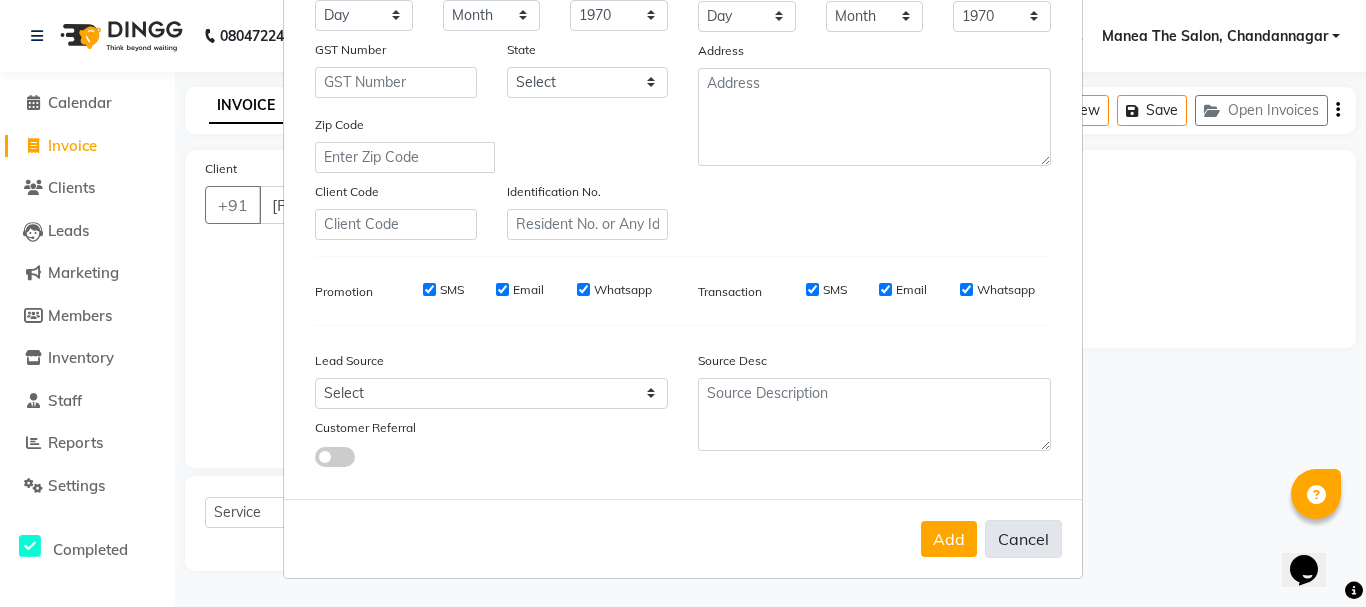click on "Cancel" at bounding box center [1023, 539] 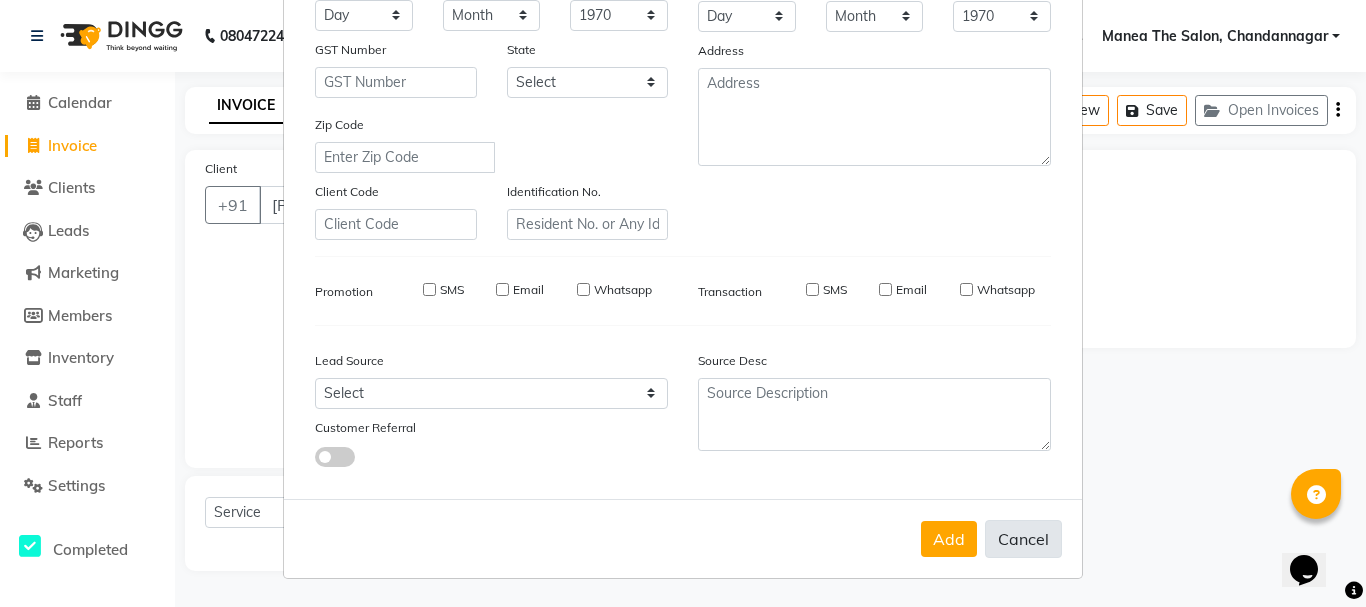 select 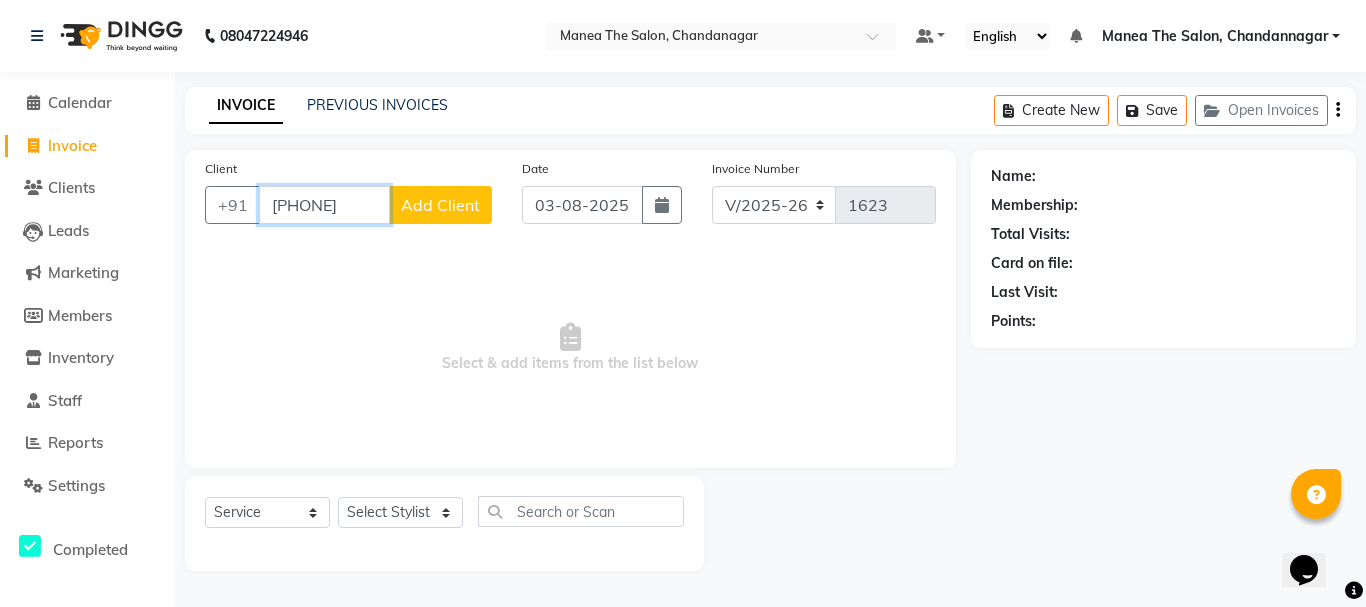 click on "8447463564" at bounding box center (324, 205) 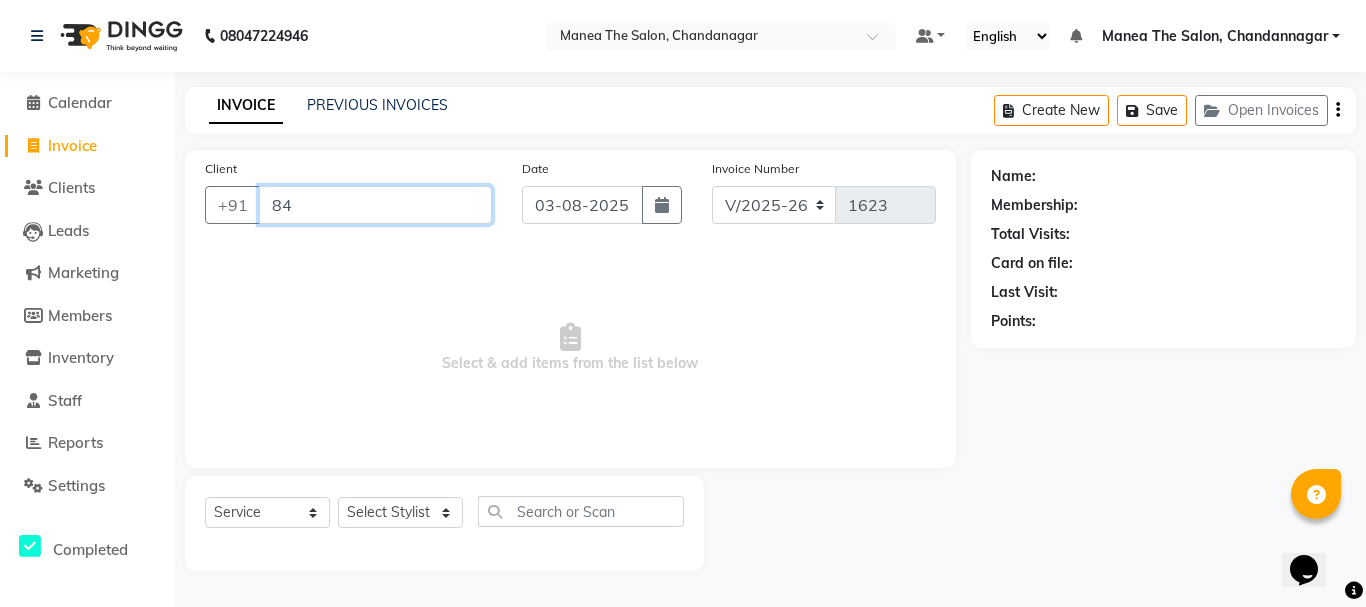 type on "8" 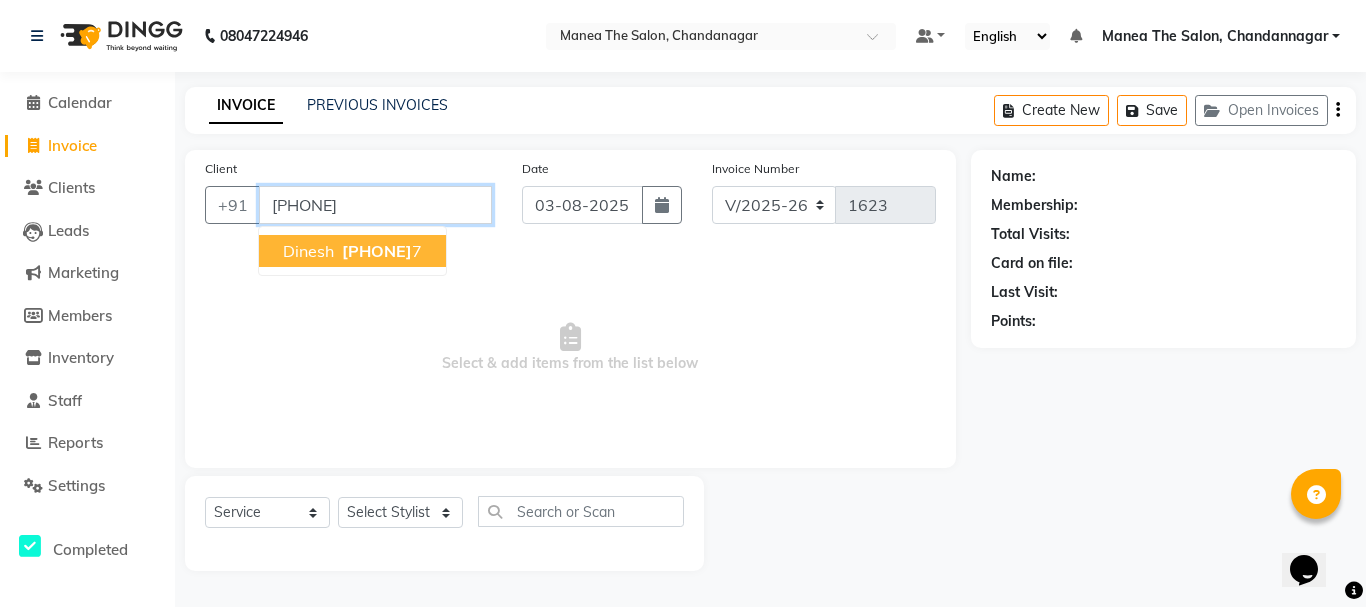 type on "9966642417" 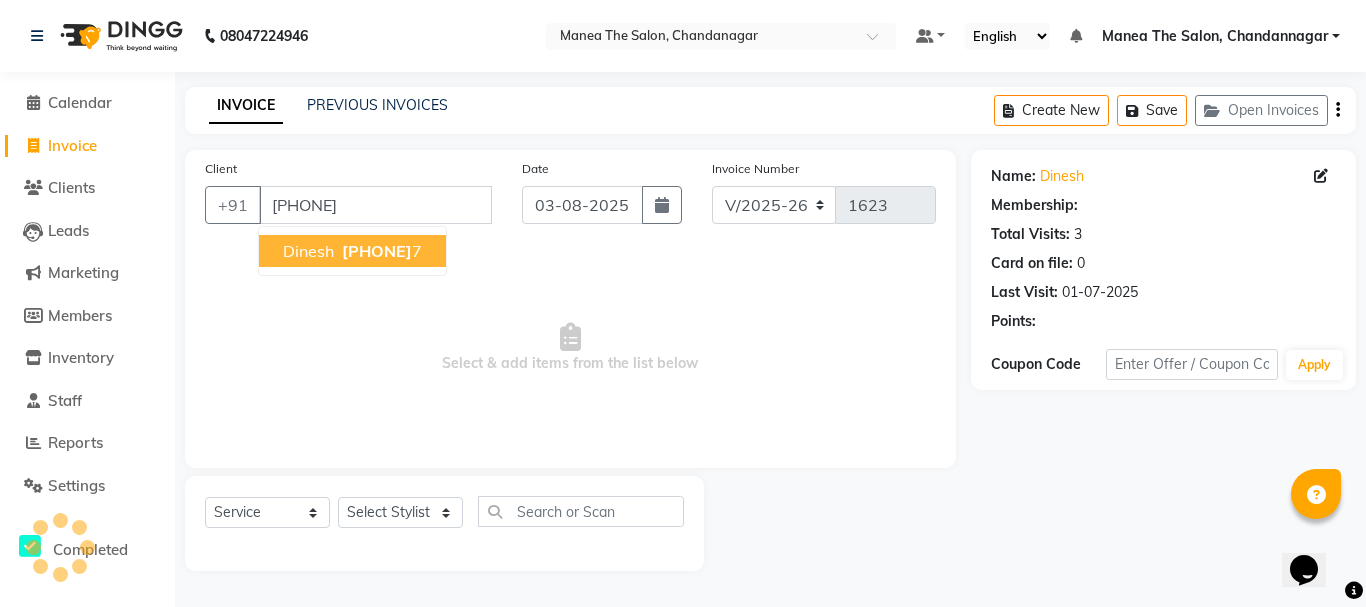 select on "1: Object" 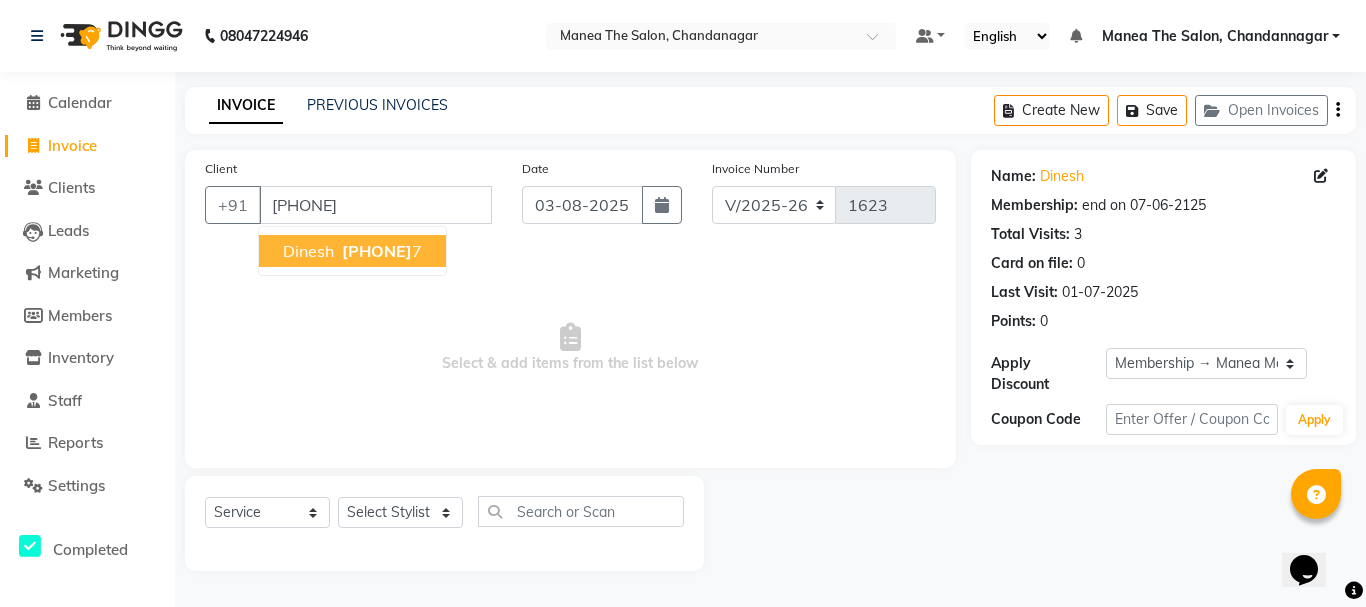 click on "996664241" at bounding box center [377, 251] 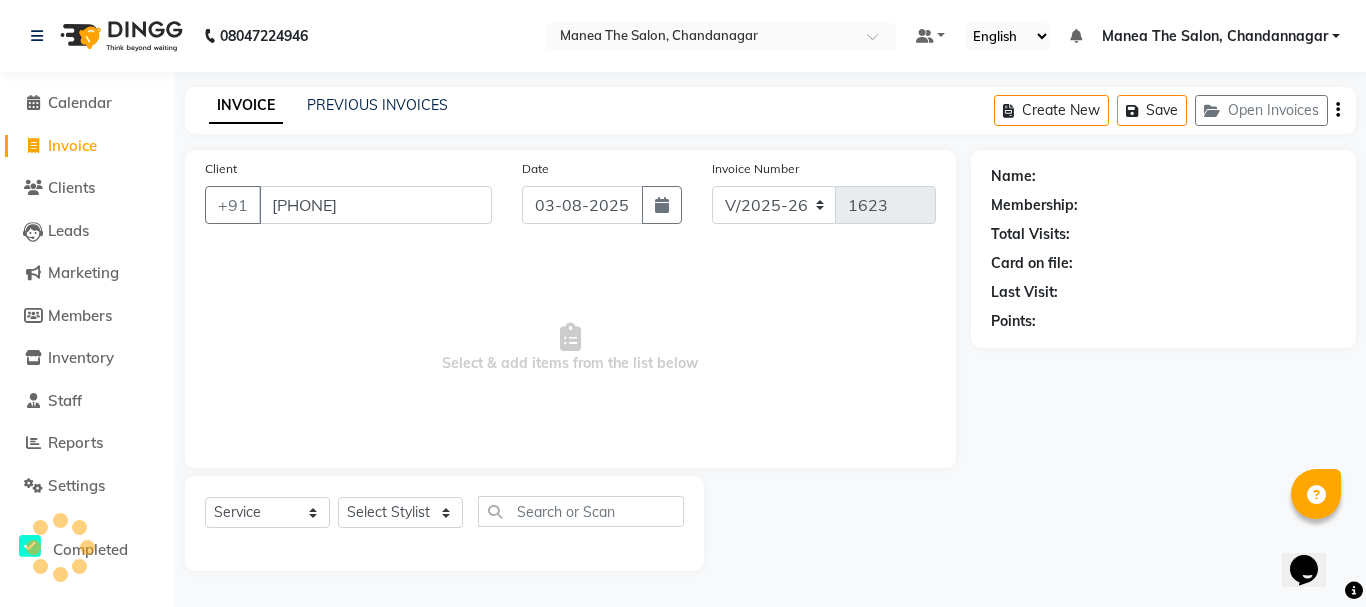 select on "1: Object" 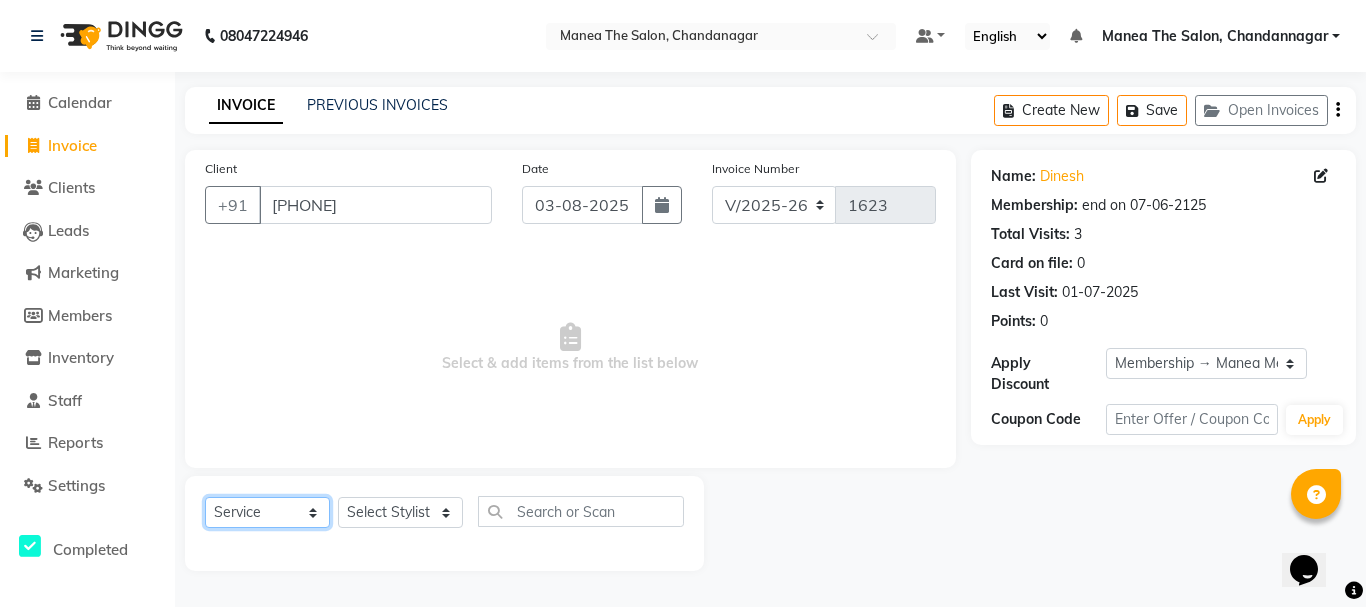 click on "Select  Service  Product  Membership  Package Voucher Prepaid Gift Card" 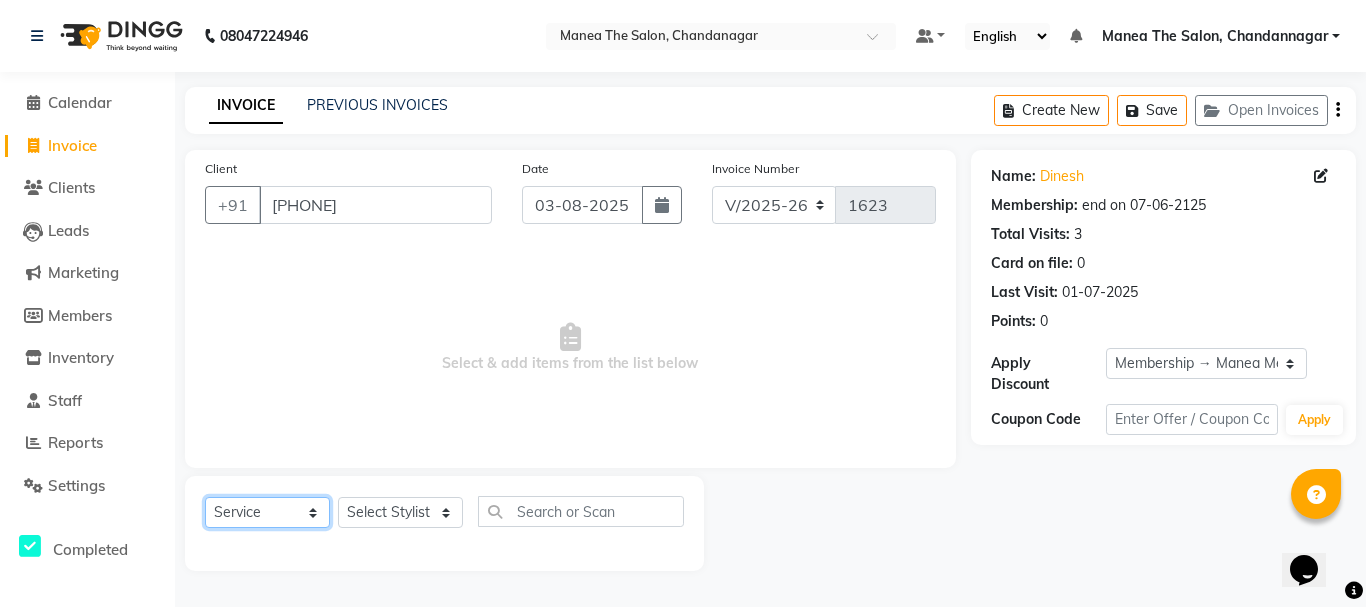 click on "Select  Service  Product  Membership  Package Voucher Prepaid Gift Card" 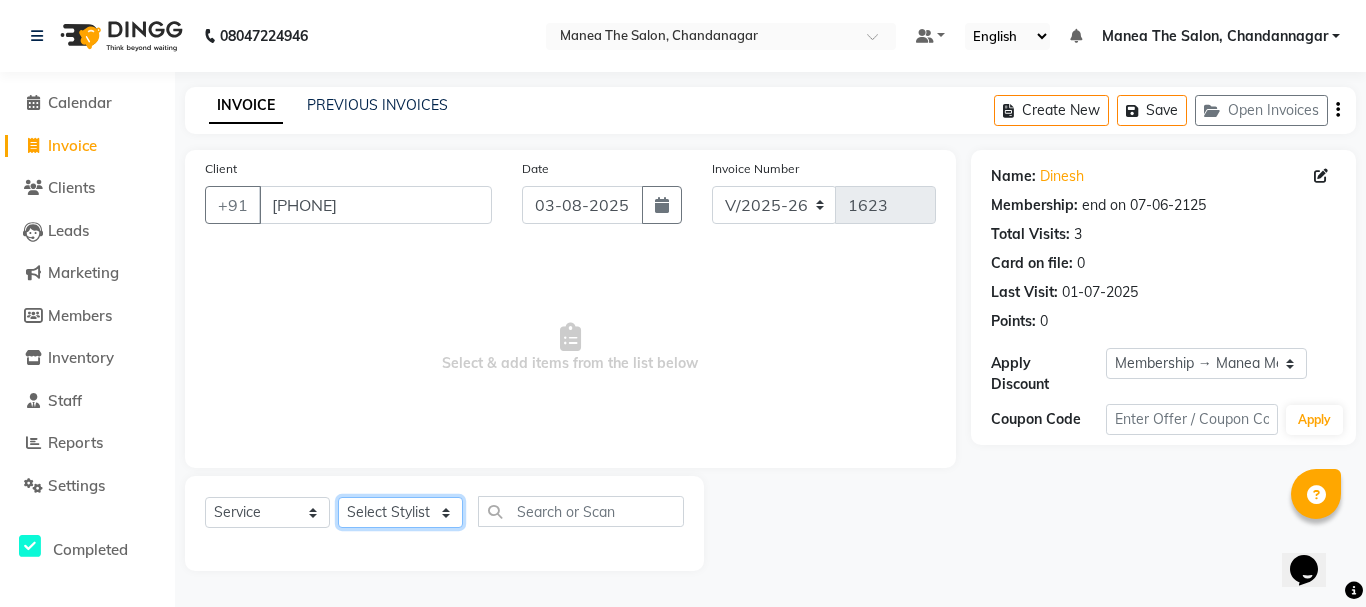 click on "Select Stylist [FIRST] [LAST] [FIRST] [LAST] [FIRST] [LAST] [FIRST] [LAST] [FIRST] [LAST]" 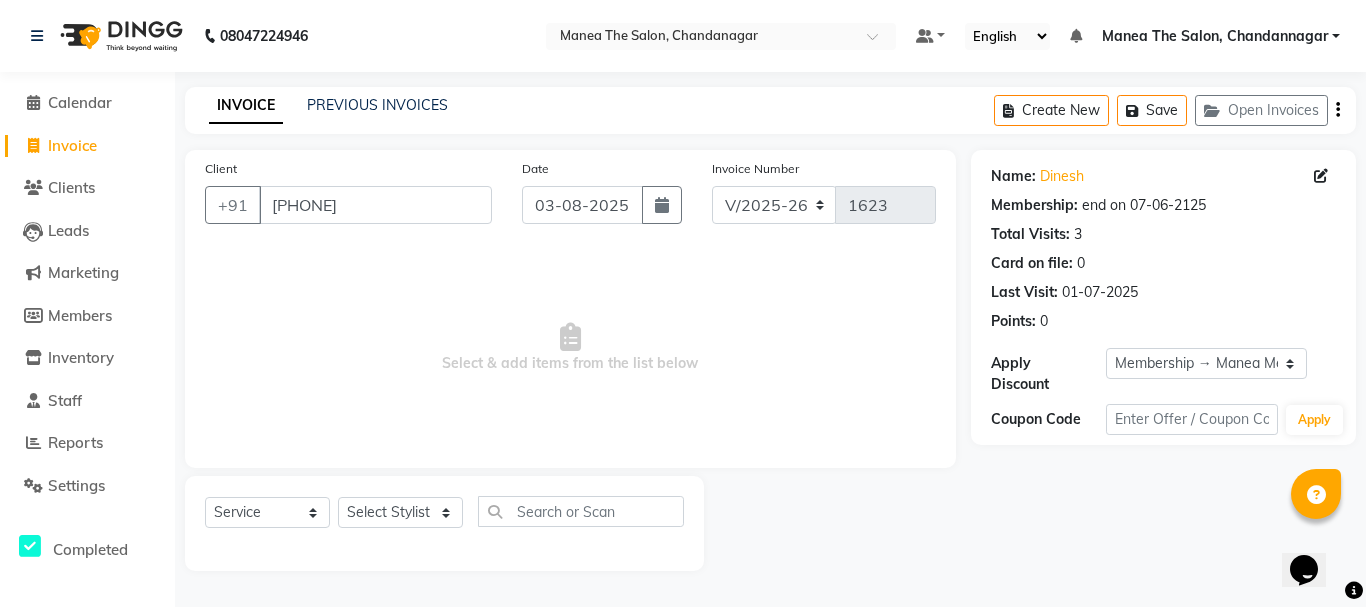 click on "Select & add items from the list below" at bounding box center (570, 348) 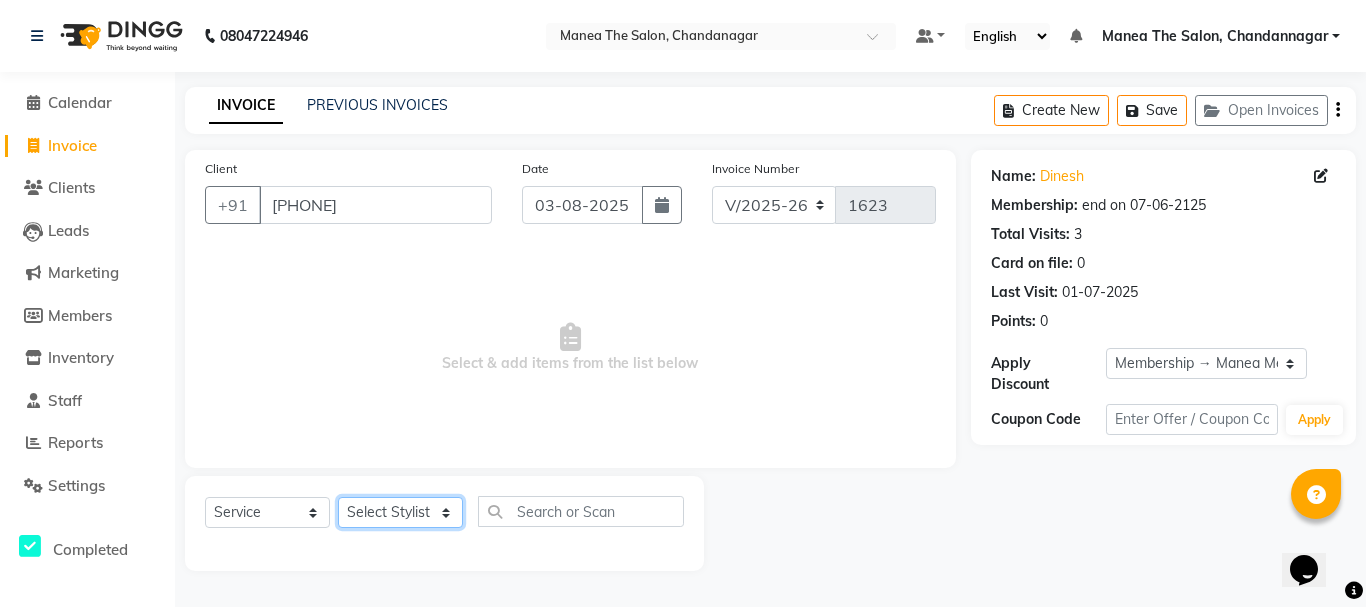 click on "Select Stylist [FIRST] [LAST] [FIRST] [LAST] [FIRST] [LAST] [FIRST] [LAST] [FIRST] [LAST]" 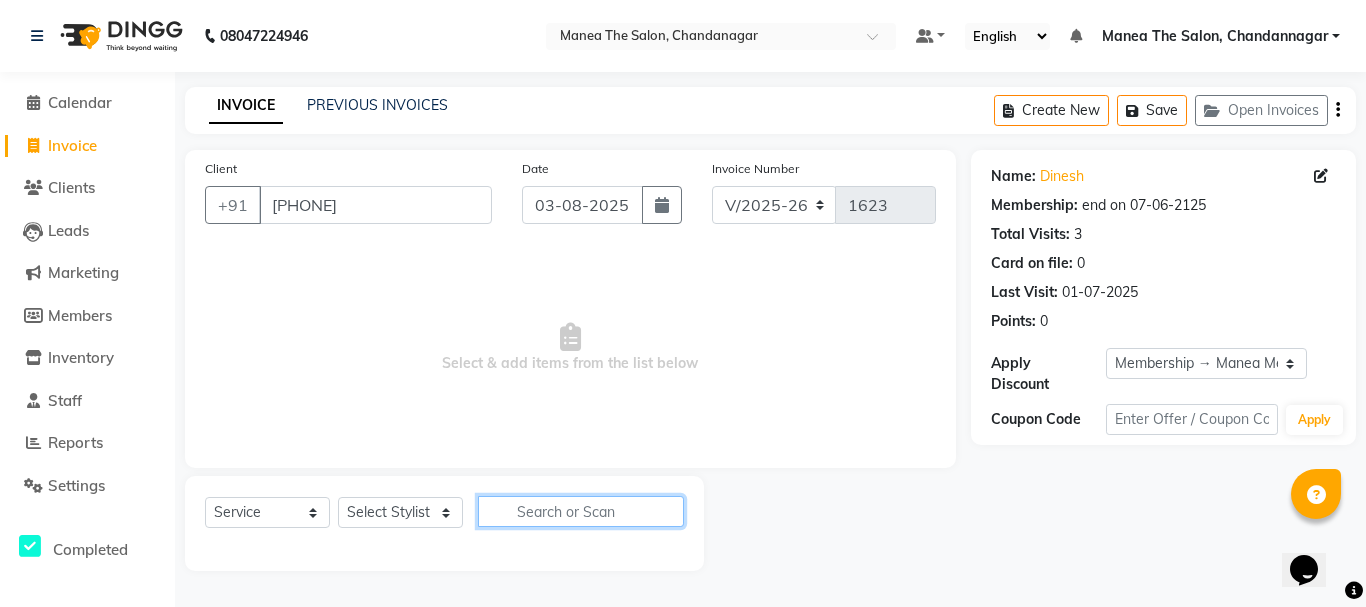 click 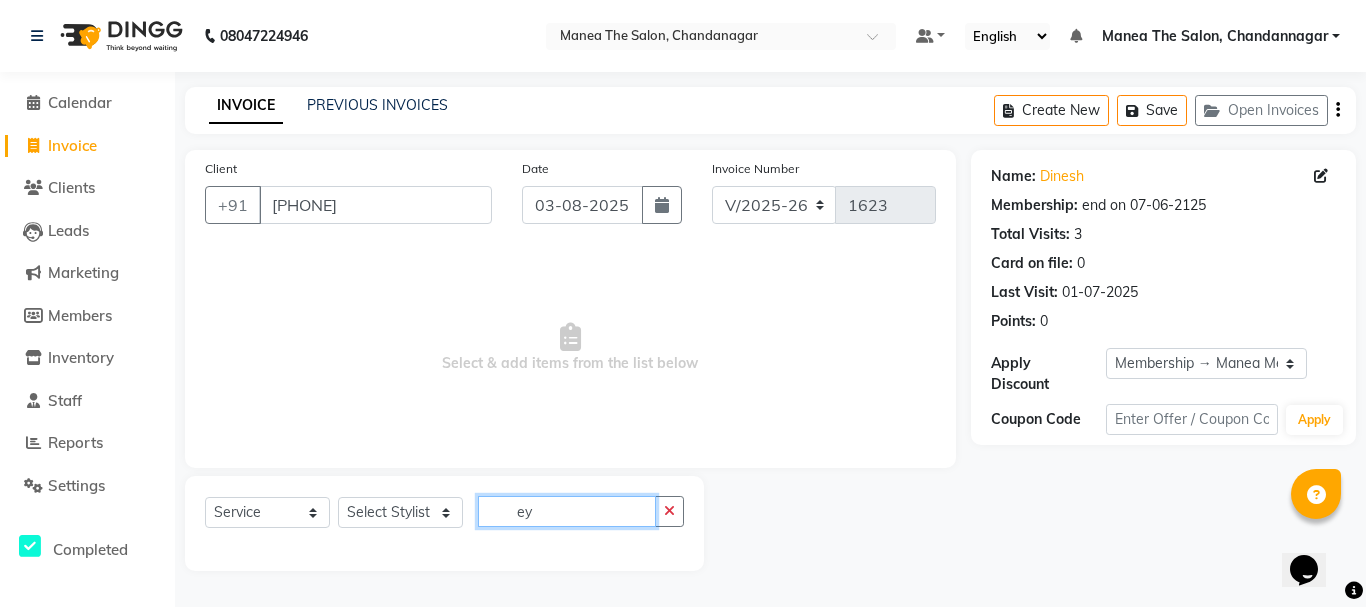 click on "ey" 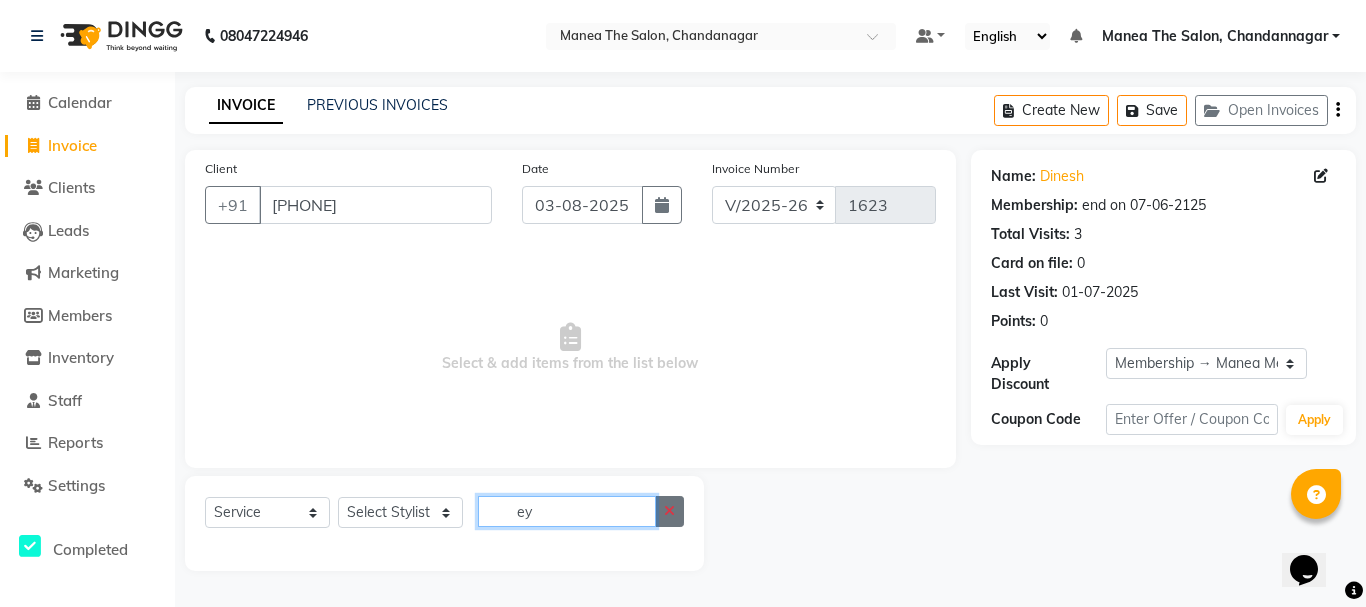 type on "ey" 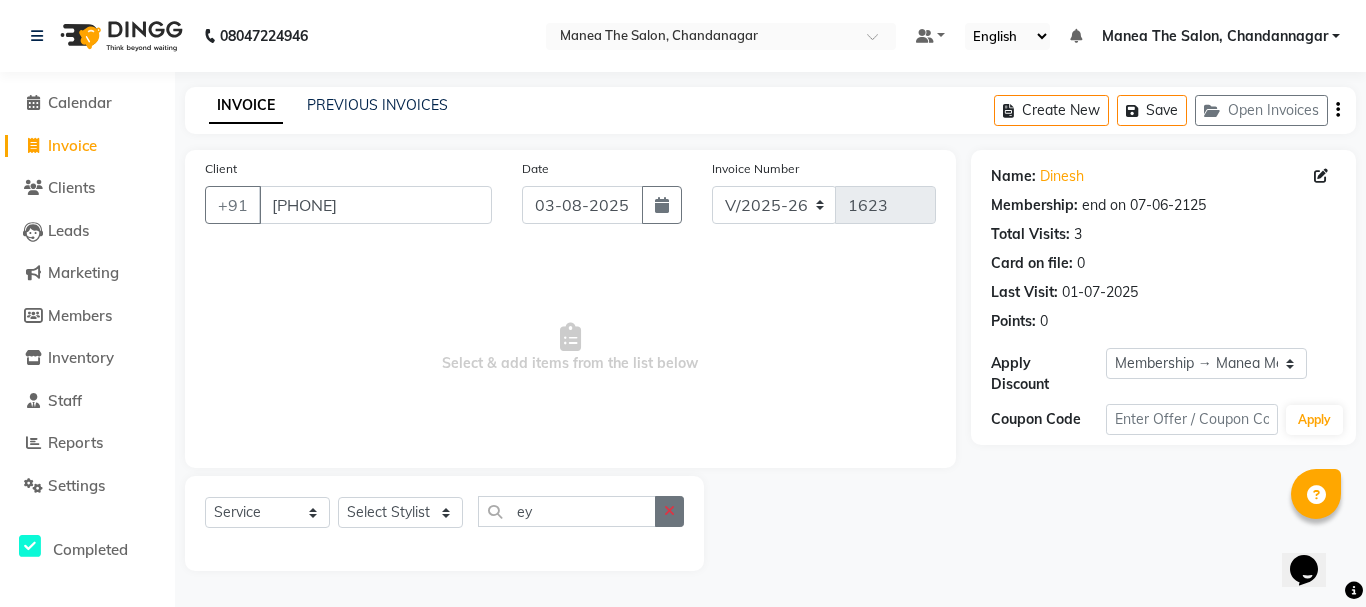 click 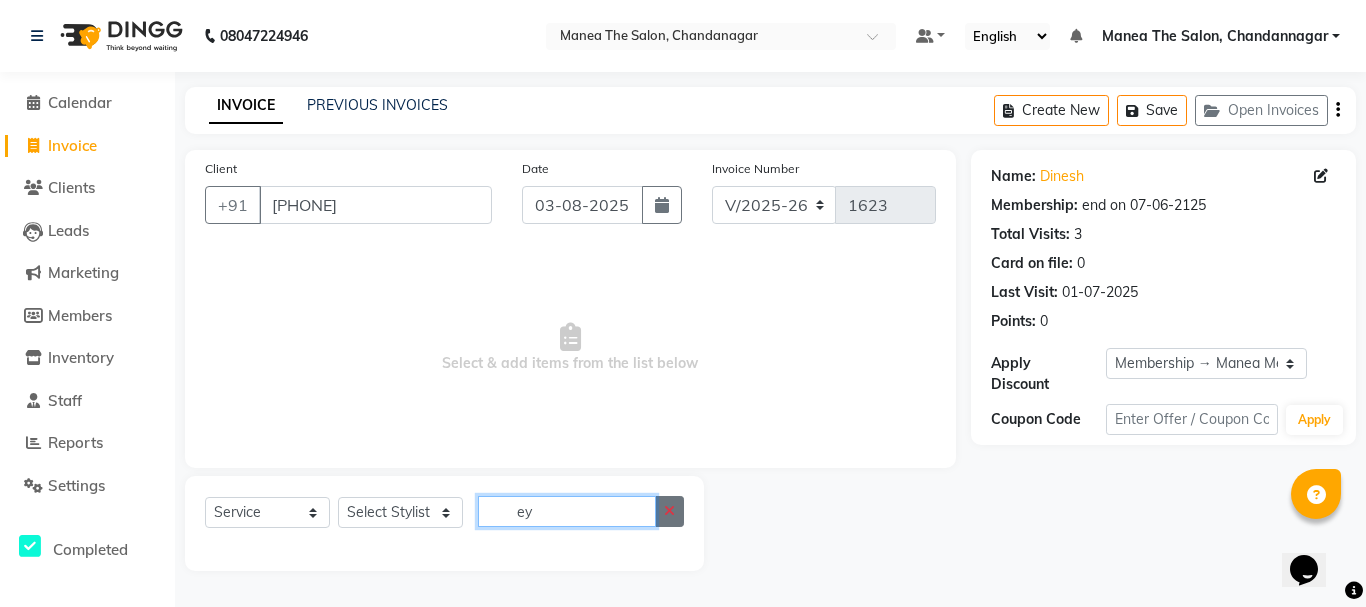 type 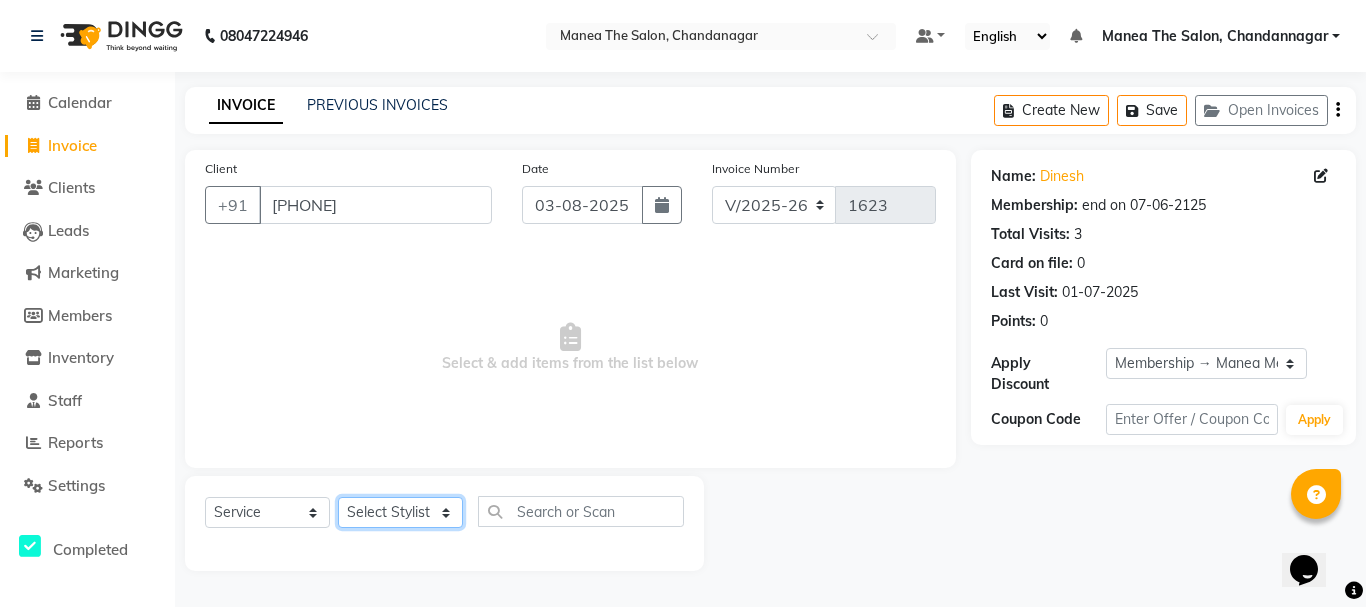 click on "Select Stylist [FIRST] [LAST] [FIRST] [LAST] [FIRST] [LAST] [FIRST] [LAST] [FIRST] [LAST]" 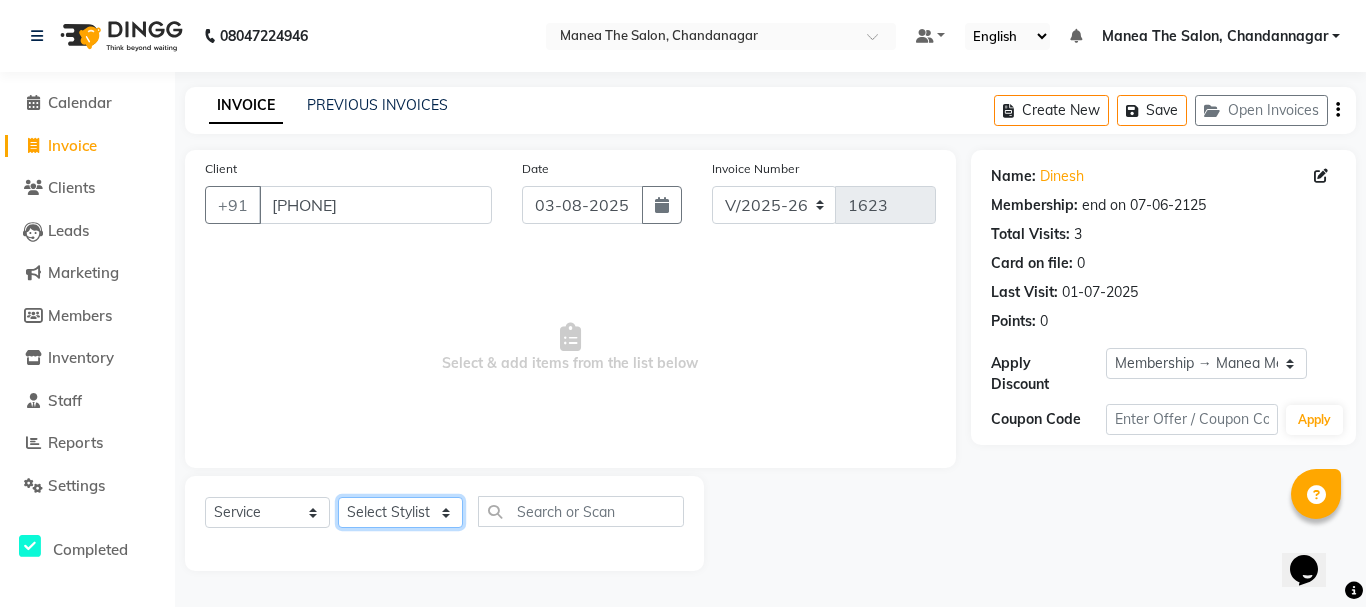 select on "63577" 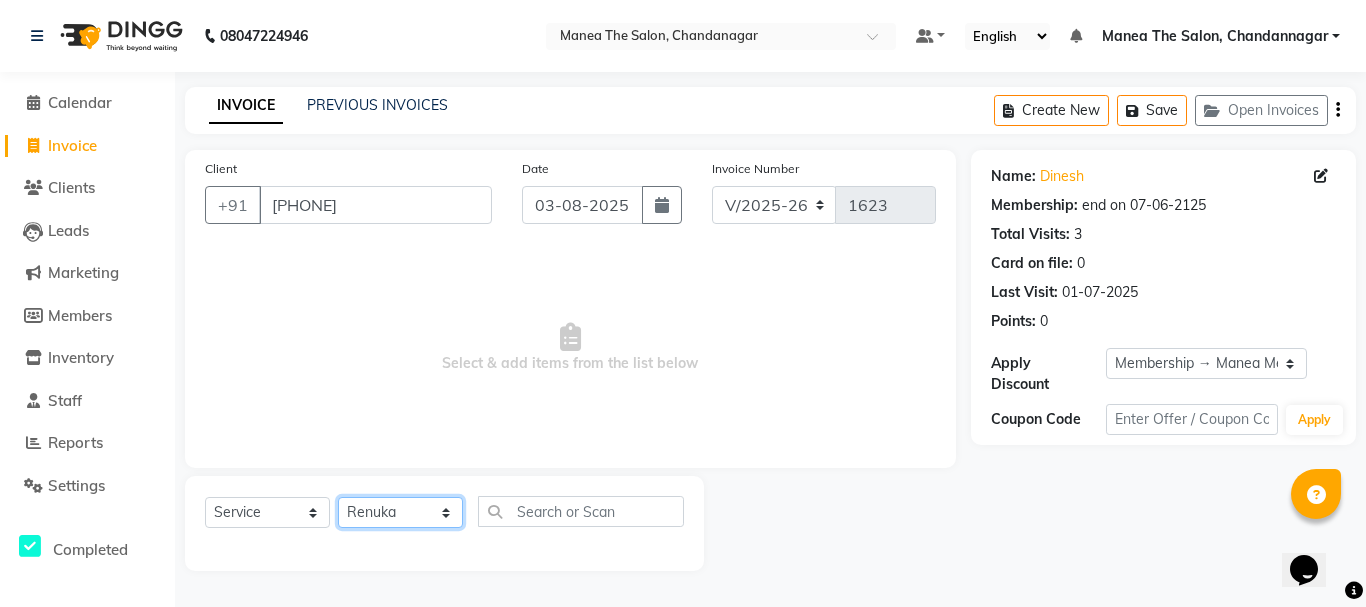 click on "Select Stylist [FIRST] [LAST] [FIRST] [LAST] [FIRST] [LAST] [FIRST] [LAST] [FIRST] [LAST]" 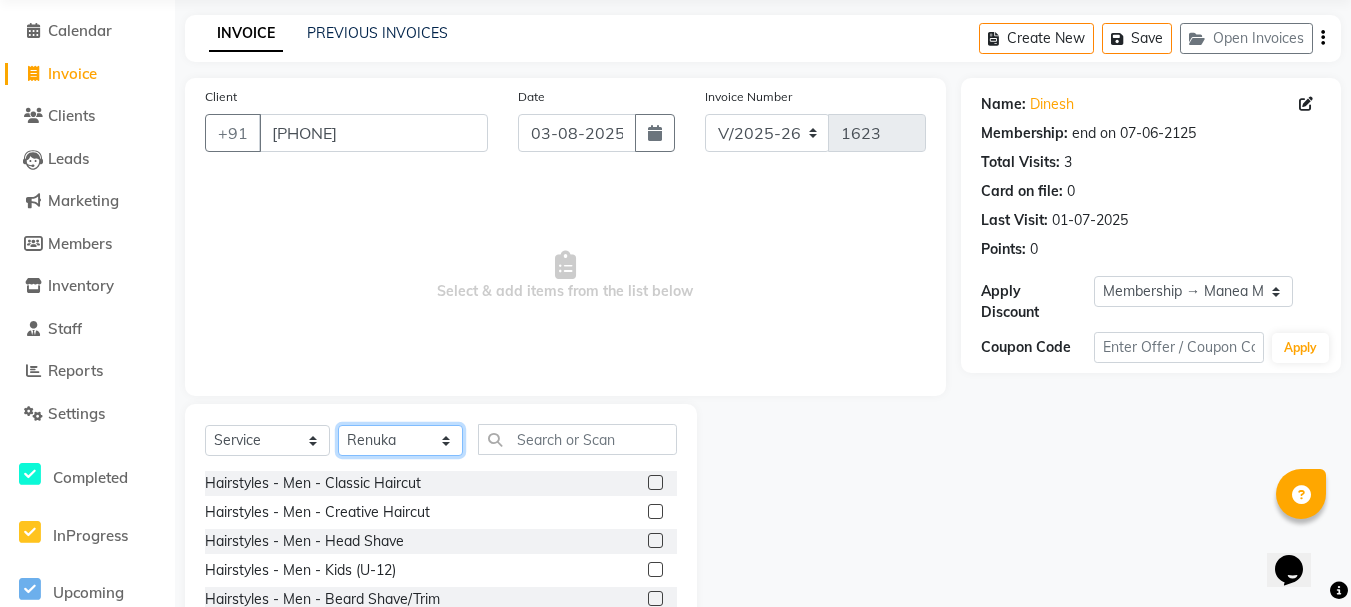 scroll, scrollTop: 194, scrollLeft: 0, axis: vertical 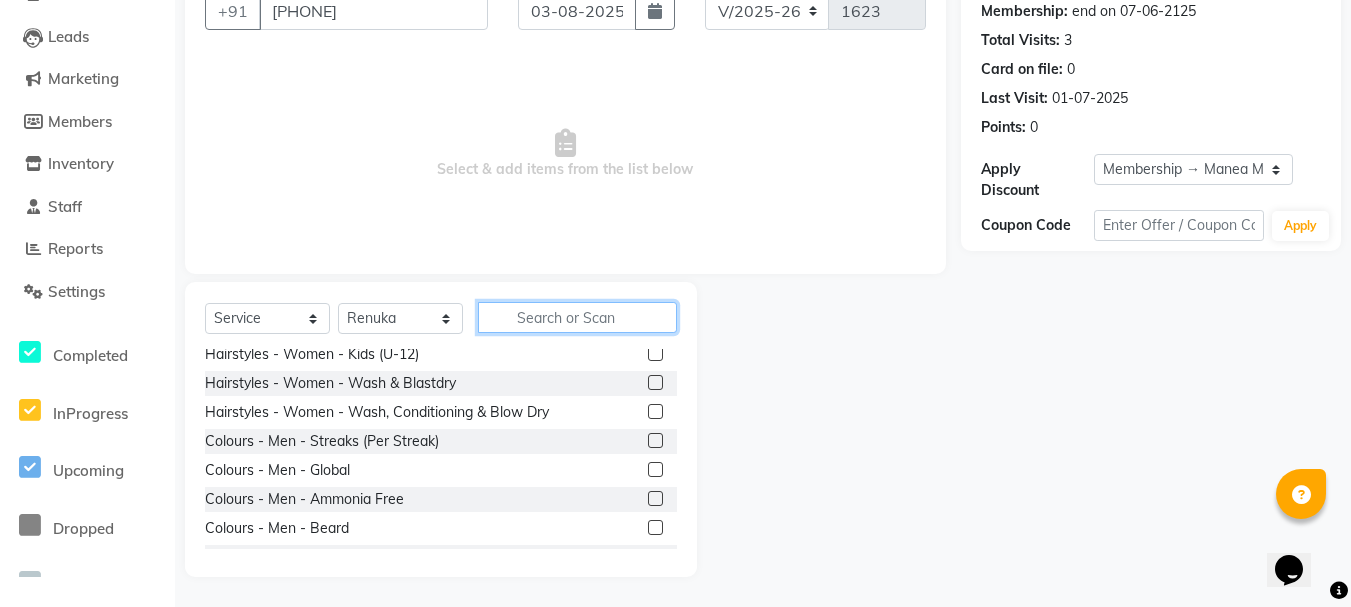 click 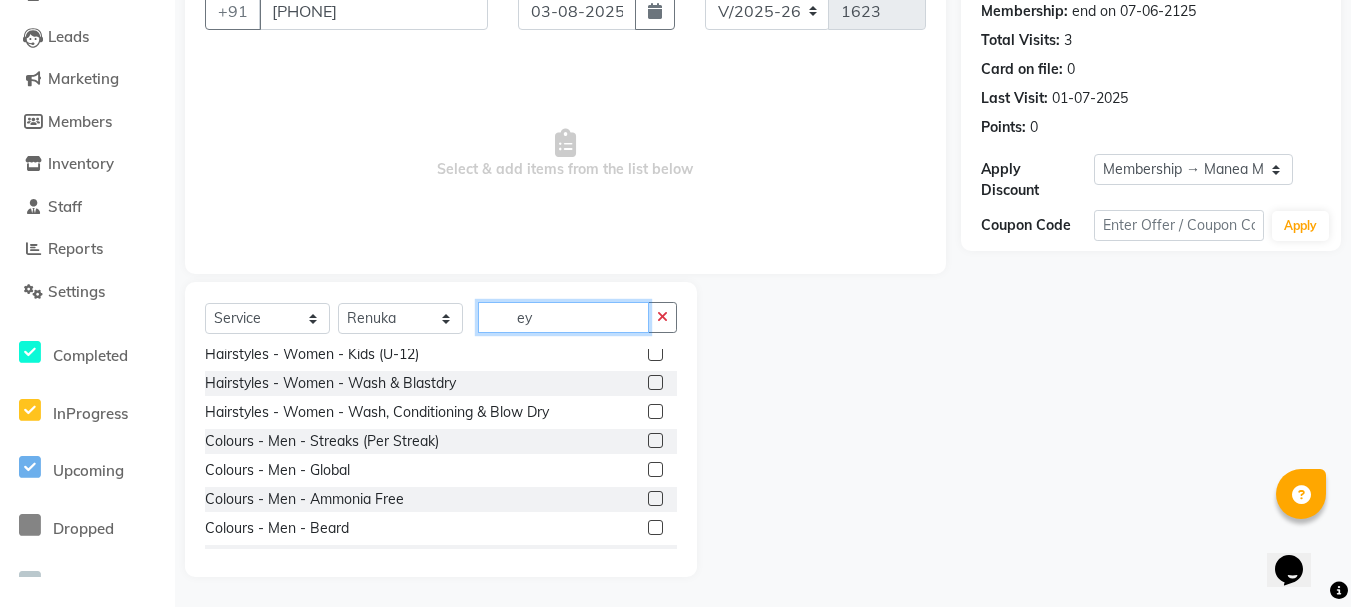 scroll, scrollTop: 0, scrollLeft: 0, axis: both 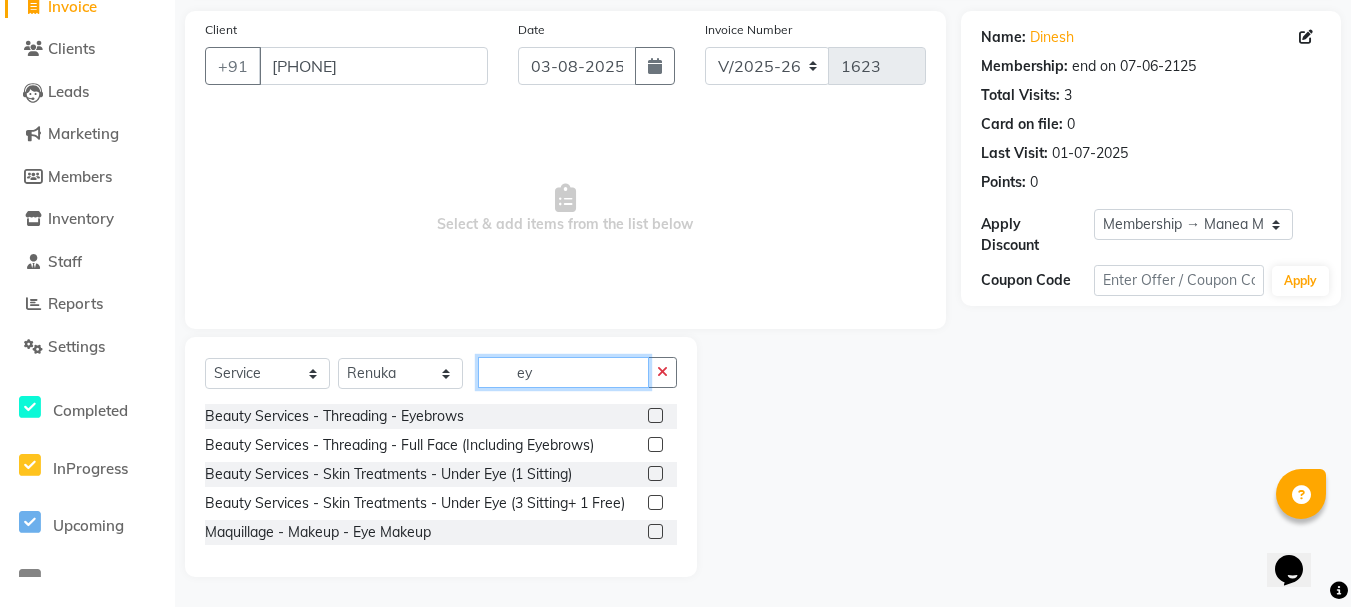 type on "ey" 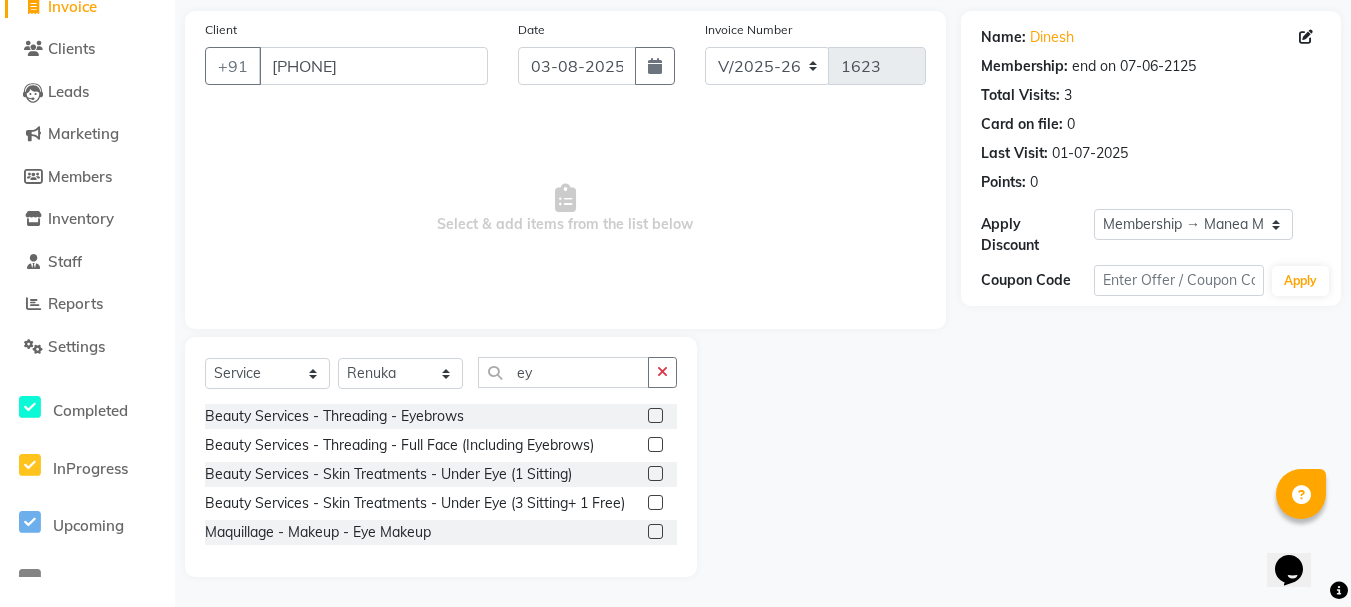 click 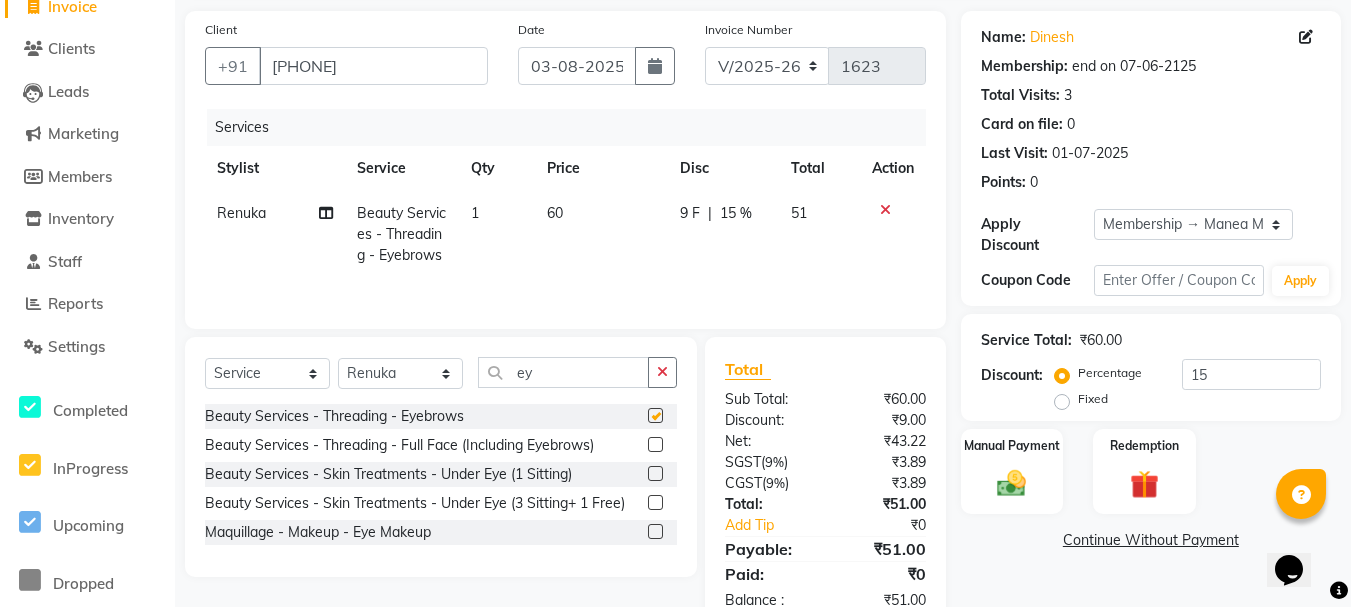 checkbox on "false" 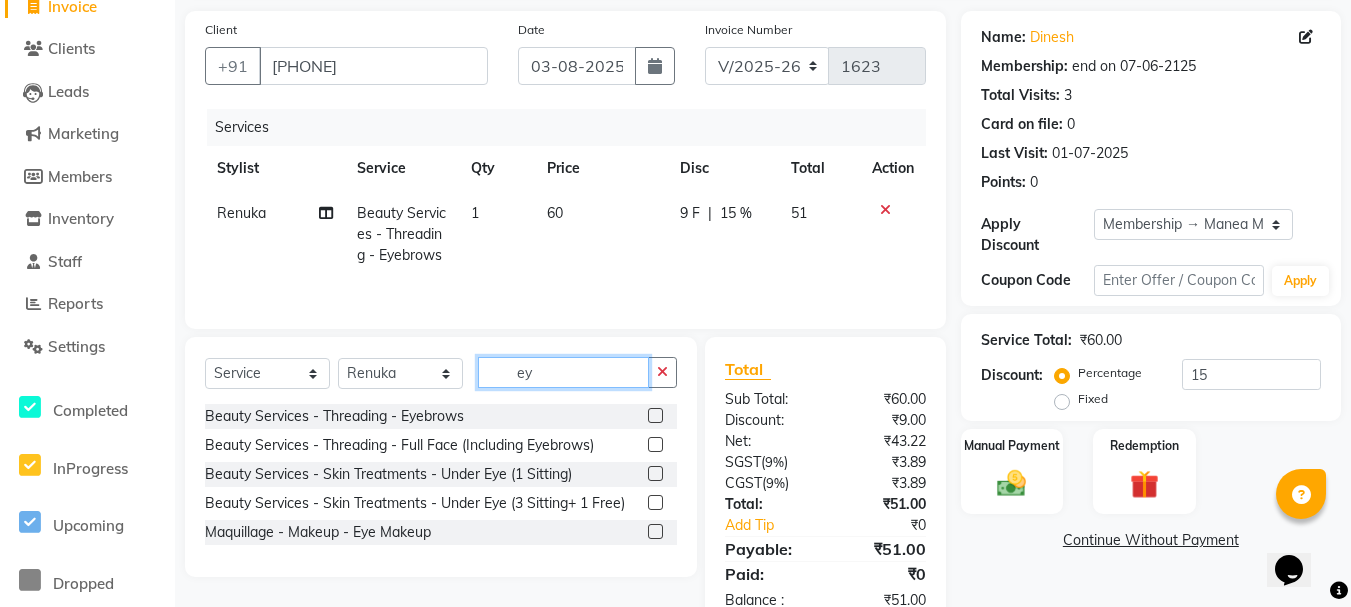 click on "ey" 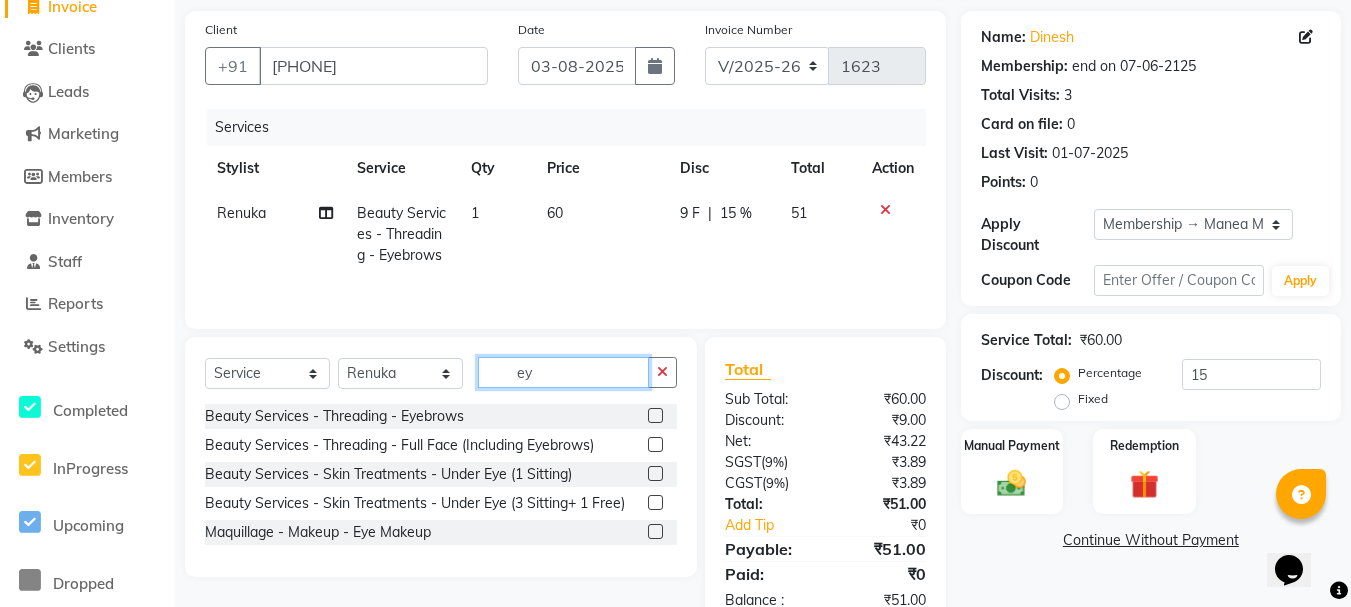 type on "e" 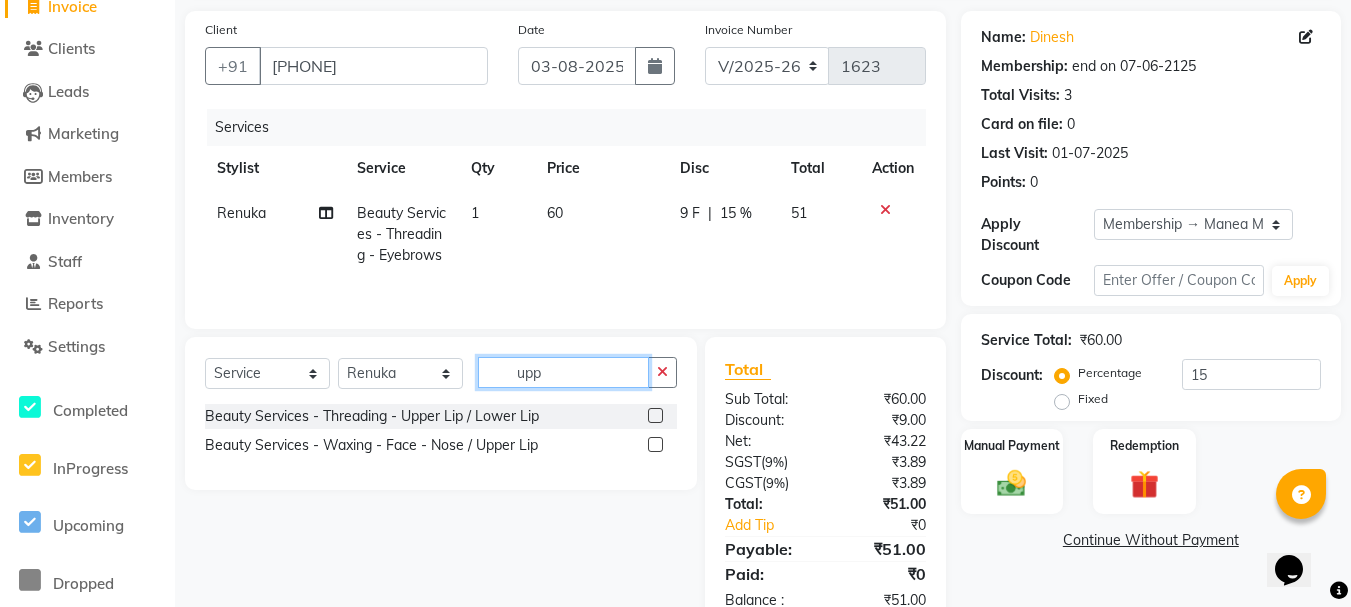 type on "upp" 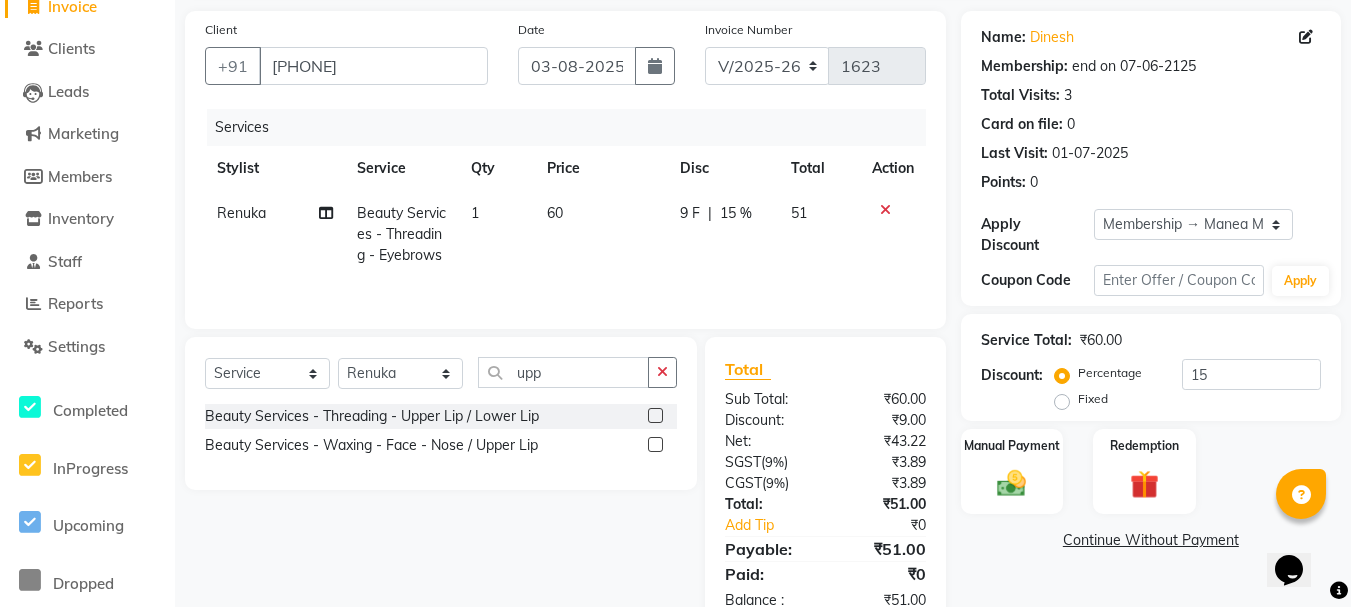 click 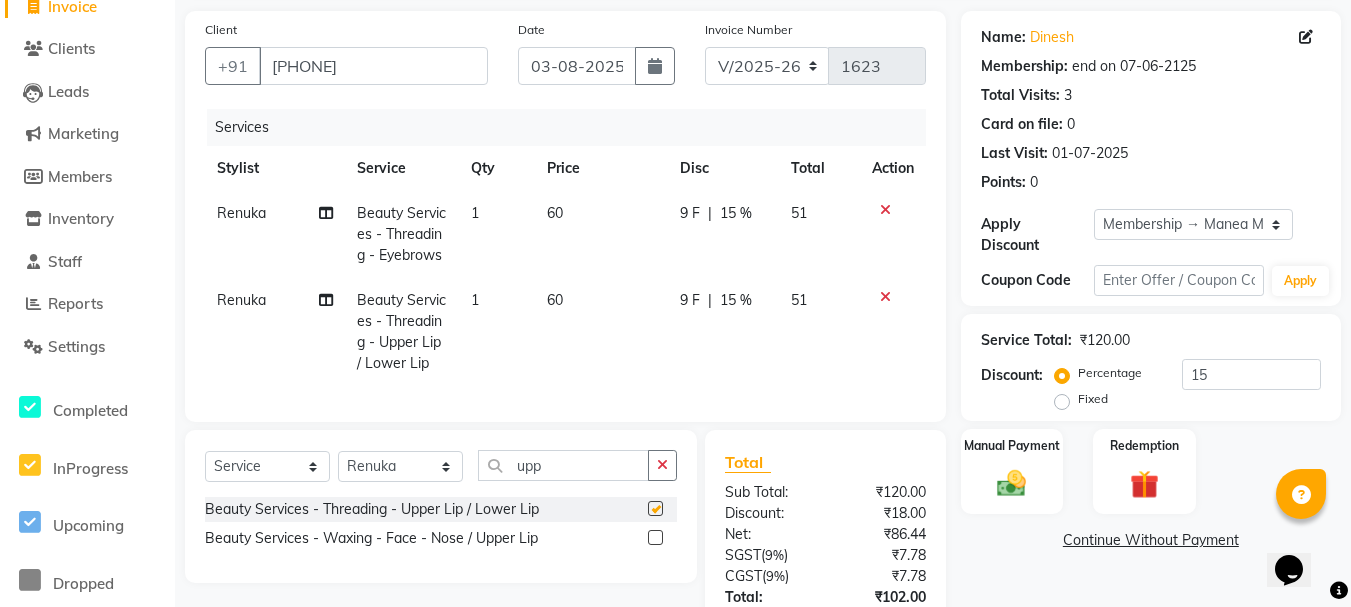 checkbox on "false" 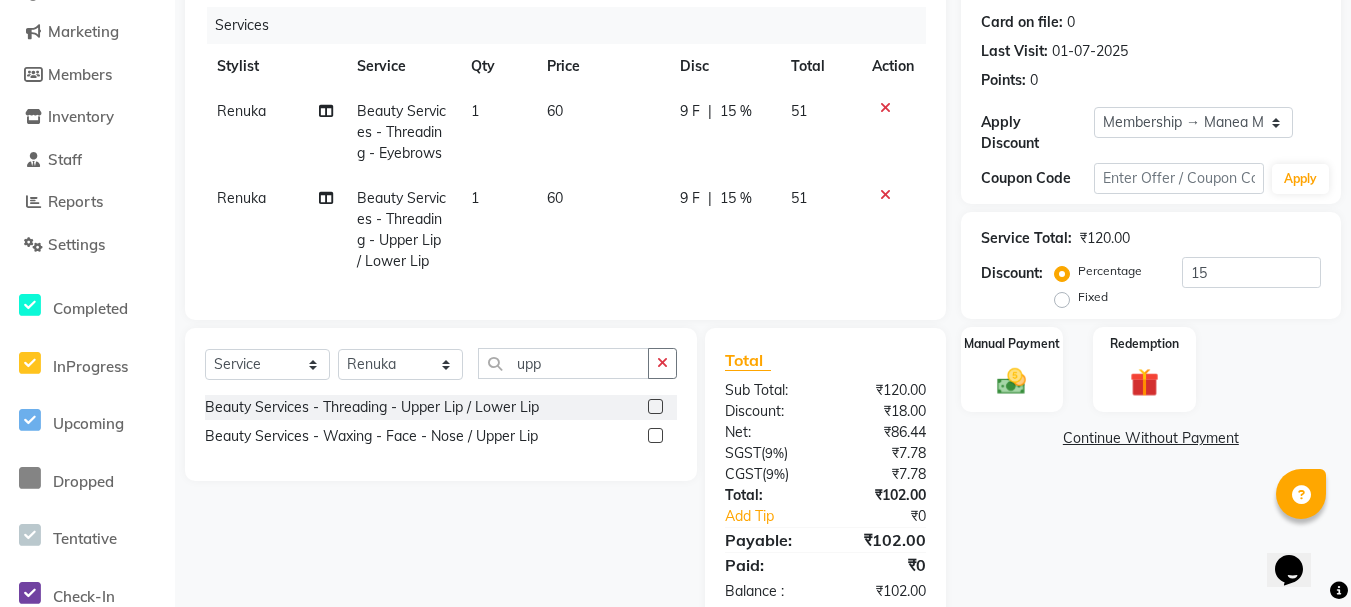 scroll, scrollTop: 301, scrollLeft: 0, axis: vertical 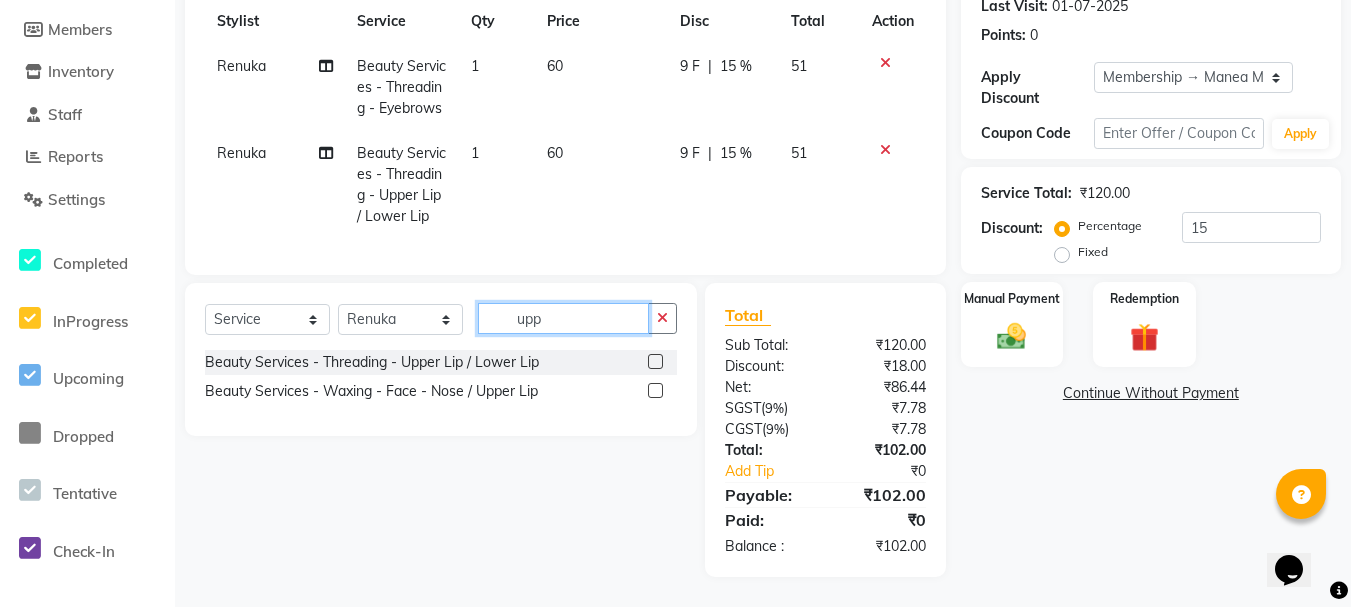 drag, startPoint x: 558, startPoint y: 324, endPoint x: 508, endPoint y: 318, distance: 50.358715 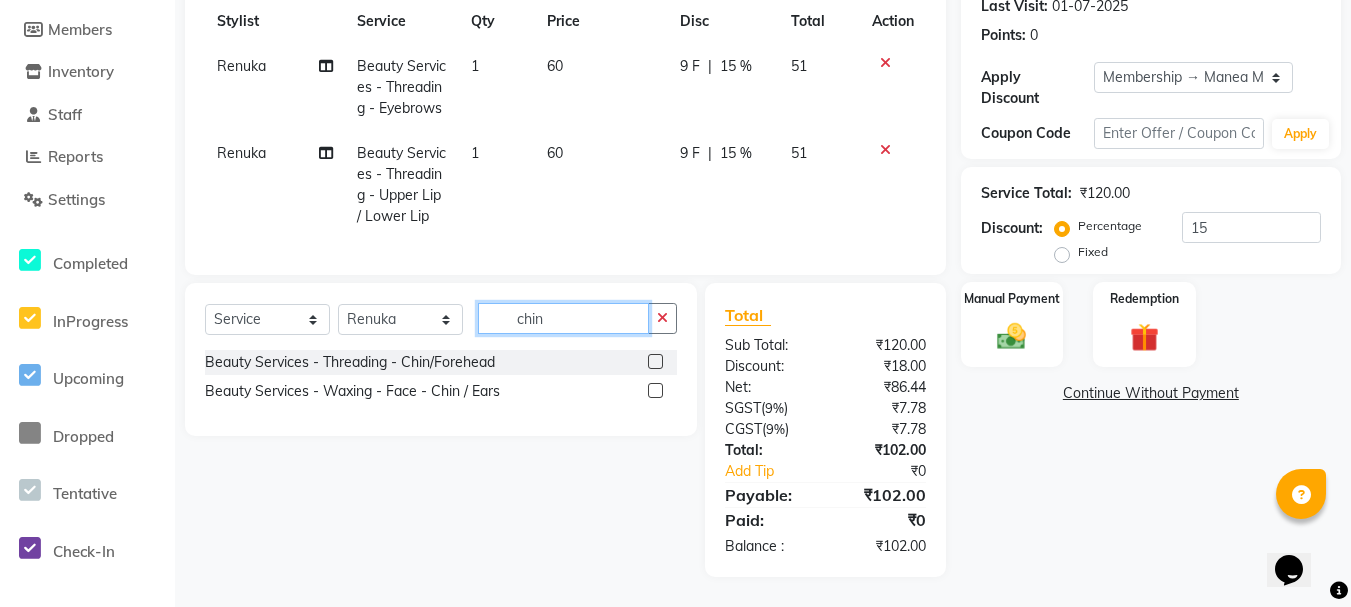 type on "chin" 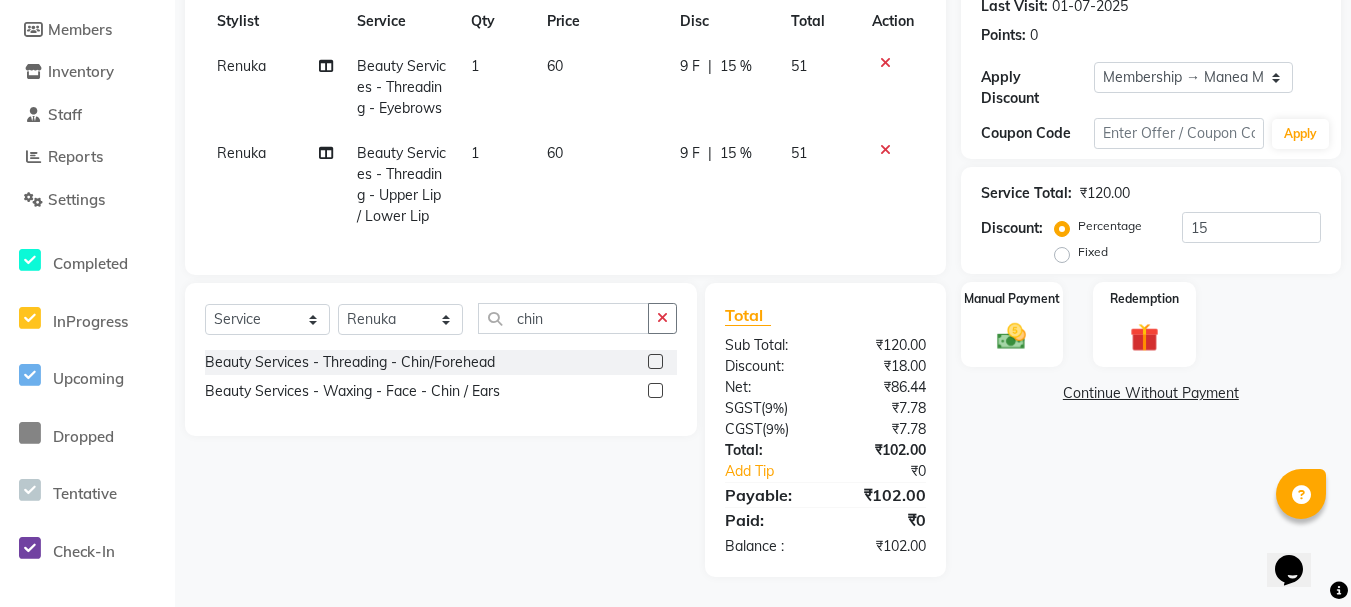 click 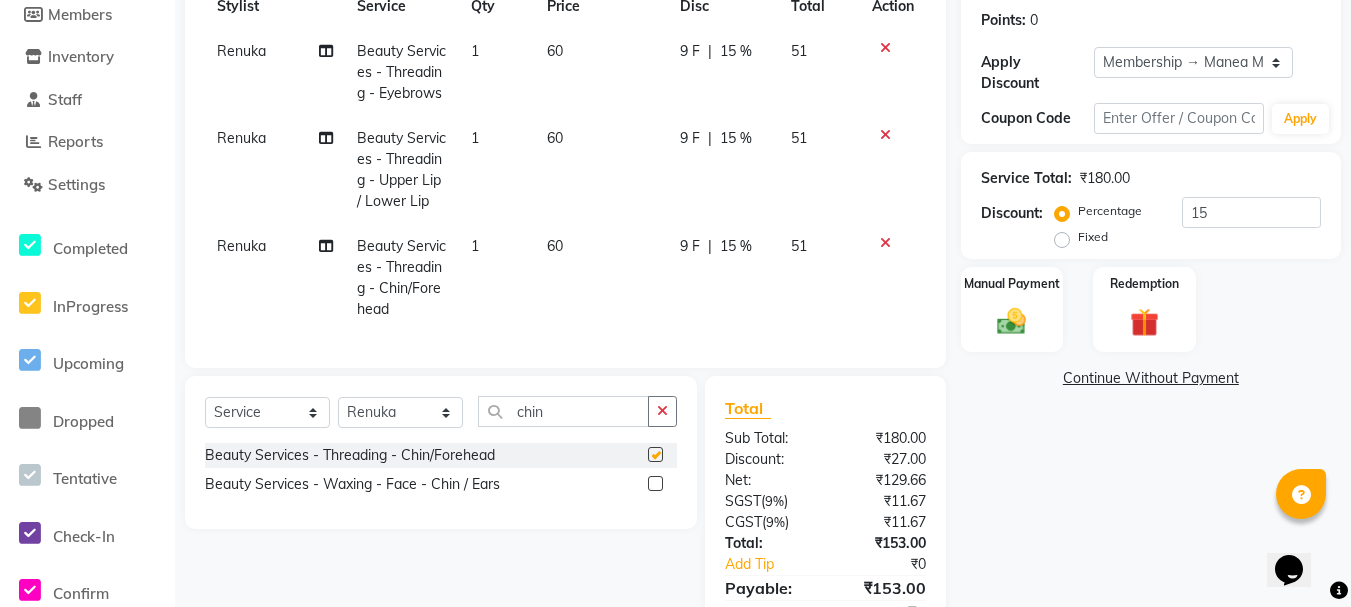 checkbox on "false" 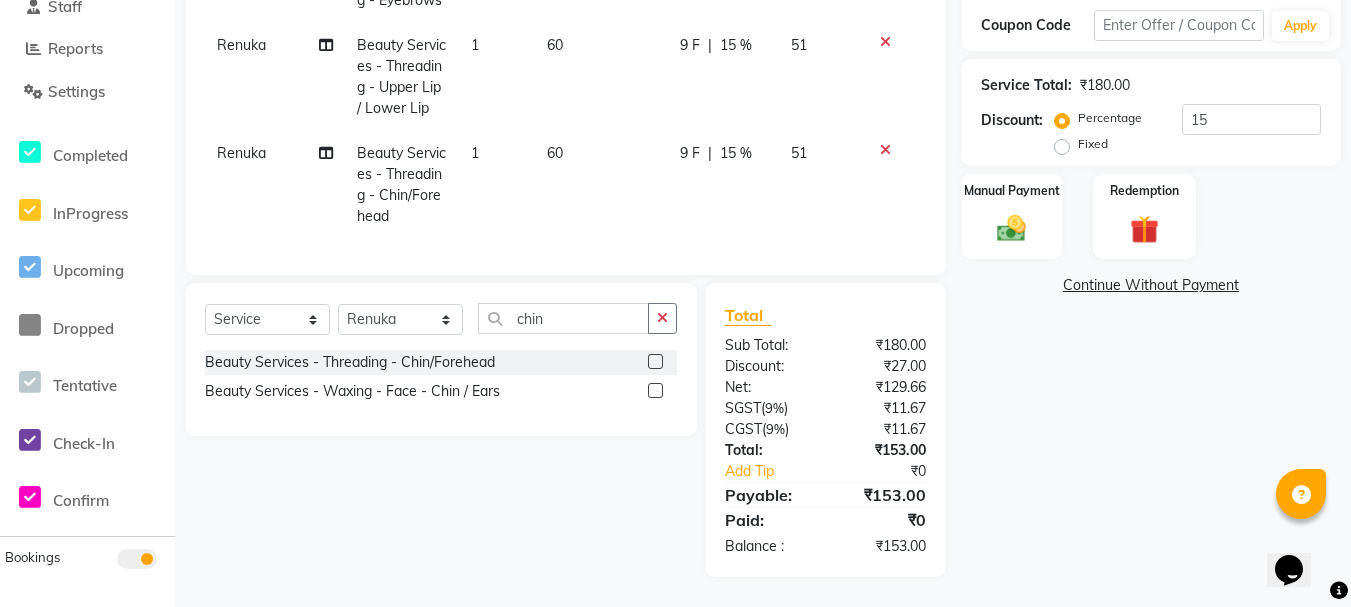scroll, scrollTop: 409, scrollLeft: 0, axis: vertical 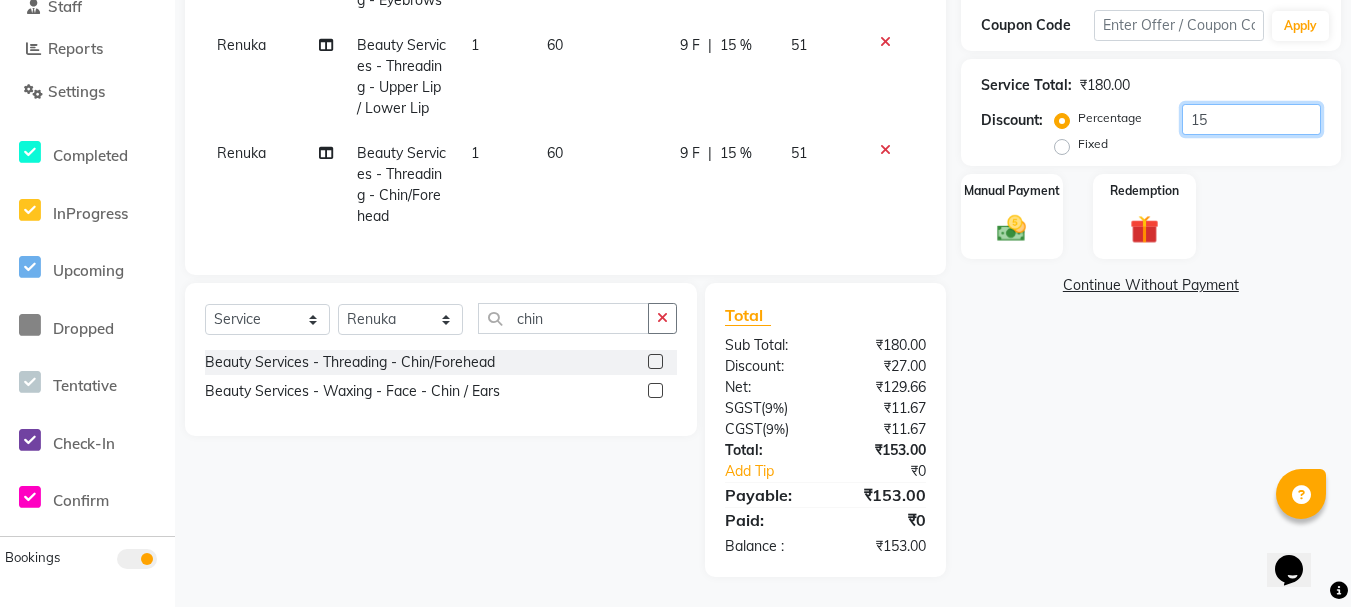 click on "15" 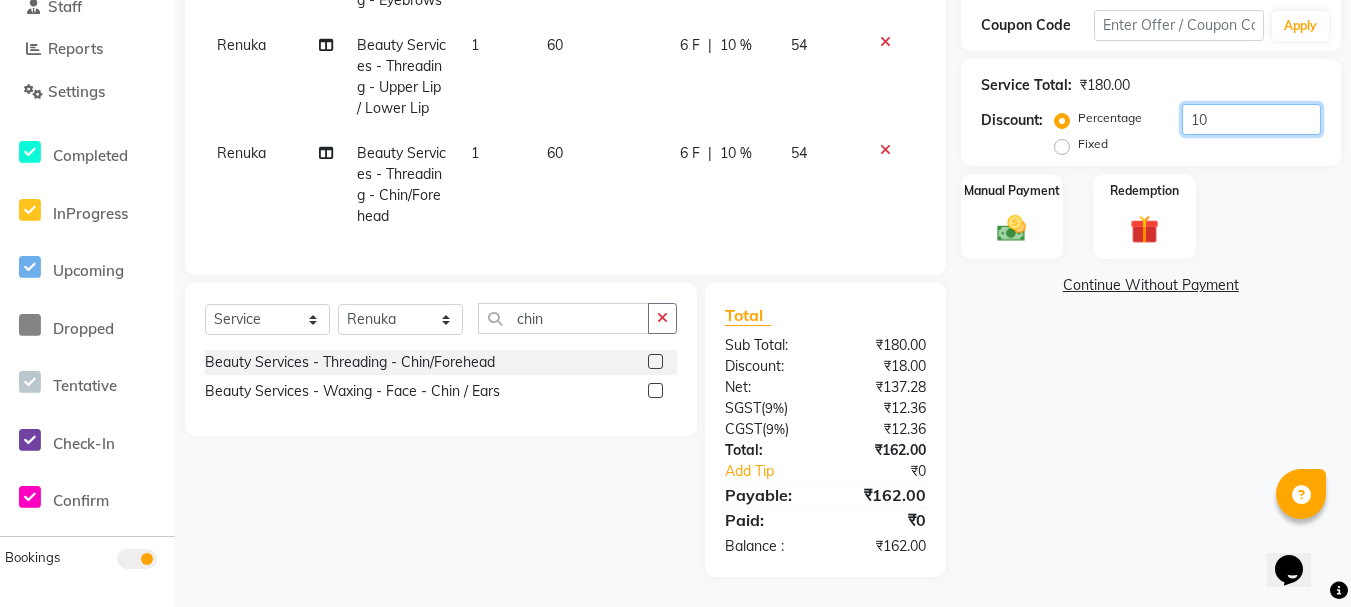 type on "10" 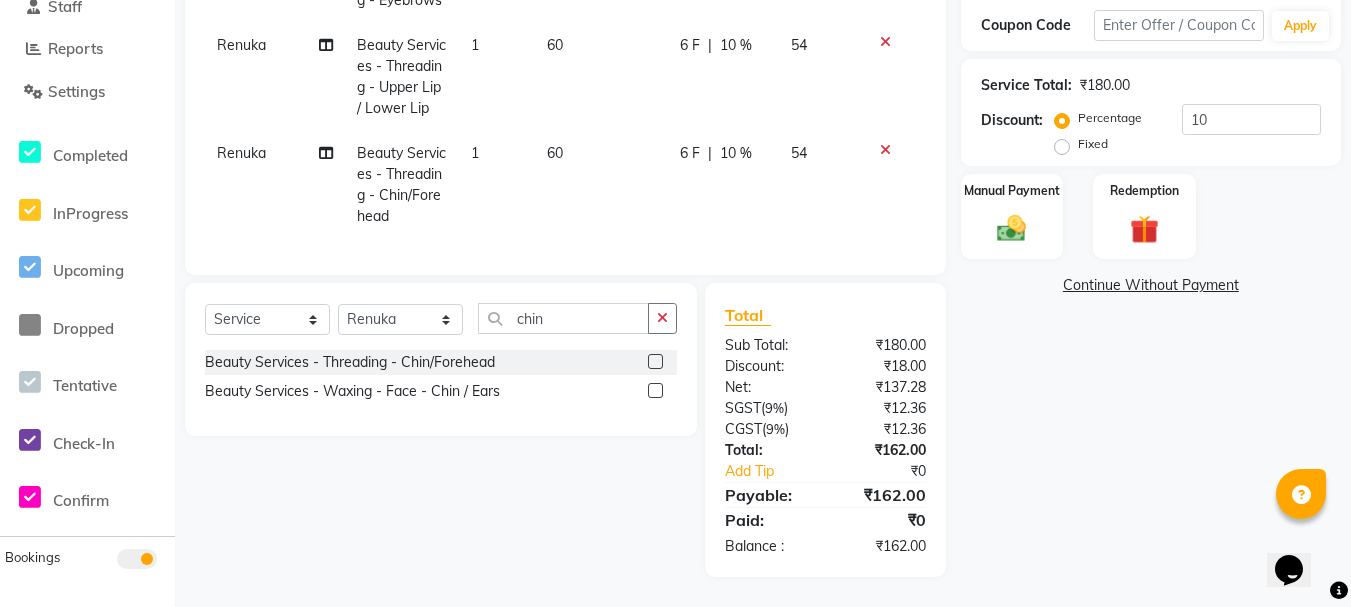click on "Name: Dinesh  Membership: end on 07-06-2125 Total Visits:  3 Card on file:  0 Last Visit:   01-07-2025 Points:   0  Apply Discount Select Membership → Manea Membership  Coupon Code Apply Service Total:  ₹180.00  Discount:  Percentage   Fixed  10 Manual Payment Redemption  Continue Without Payment" 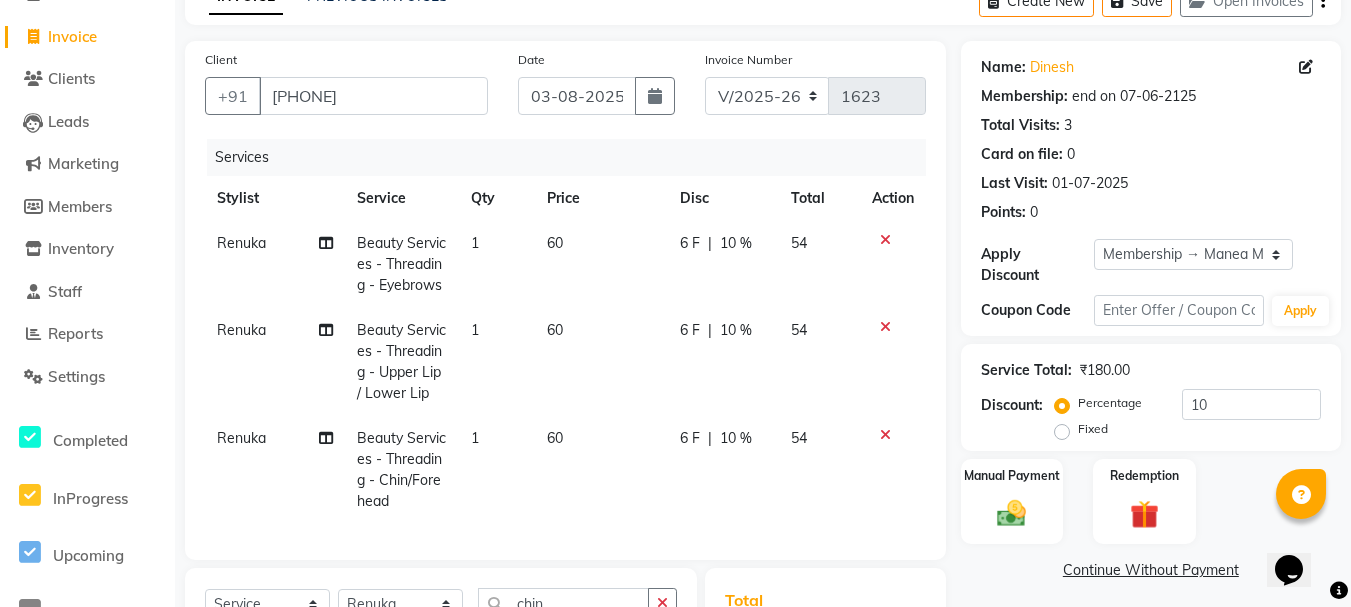 scroll, scrollTop: 409, scrollLeft: 0, axis: vertical 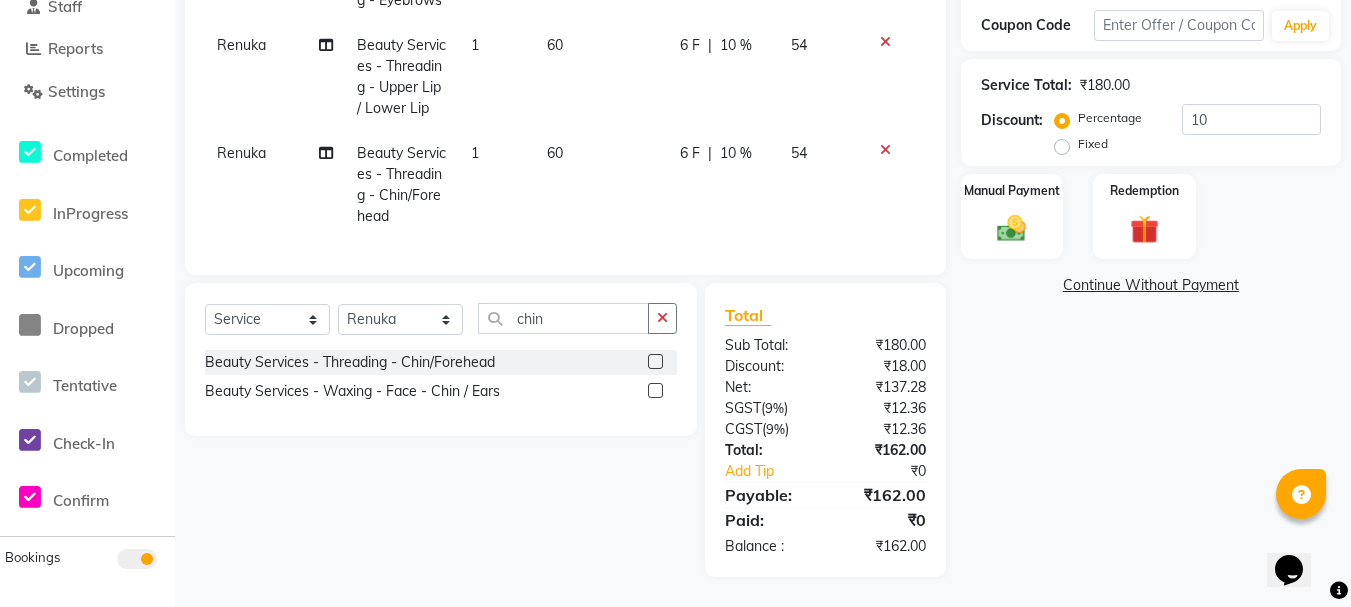 click on "Name: Dinesh  Membership: end on 07-06-2125 Total Visits:  3 Card on file:  0 Last Visit:   01-07-2025 Points:   0  Apply Discount Select Membership → Manea Membership  Coupon Code Apply Service Total:  ₹180.00  Discount:  Percentage   Fixed  10 Manual Payment Redemption  Continue Without Payment" 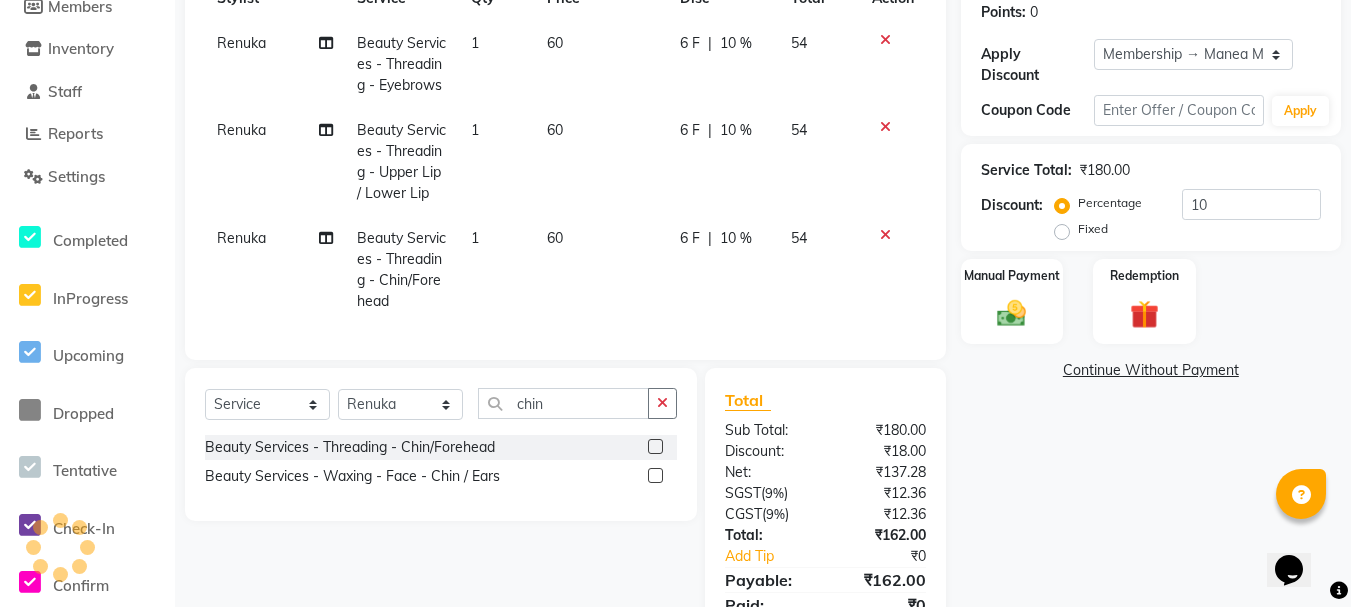 scroll, scrollTop: 409, scrollLeft: 0, axis: vertical 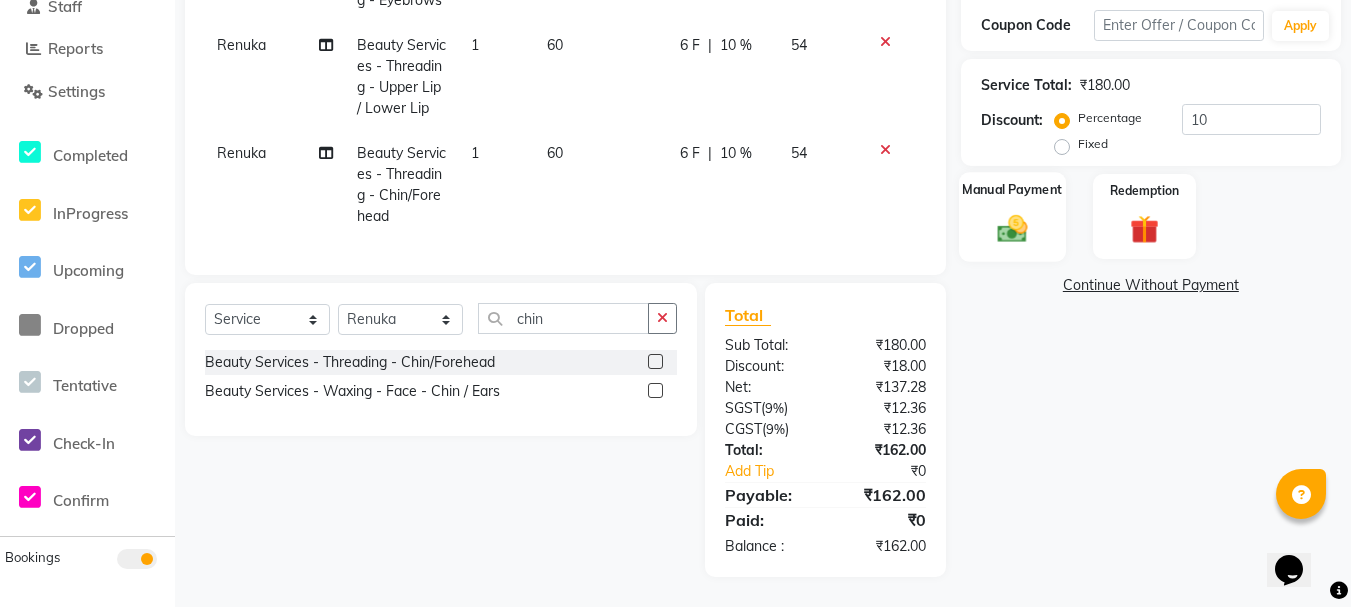 click 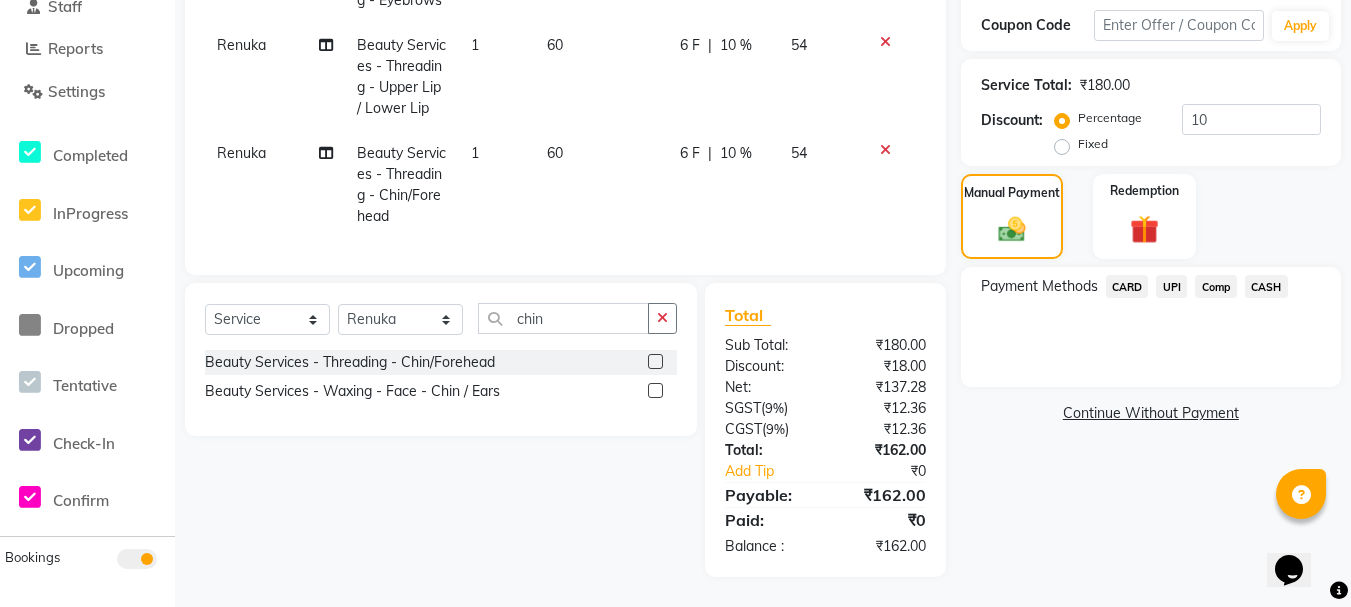 click on "UPI" 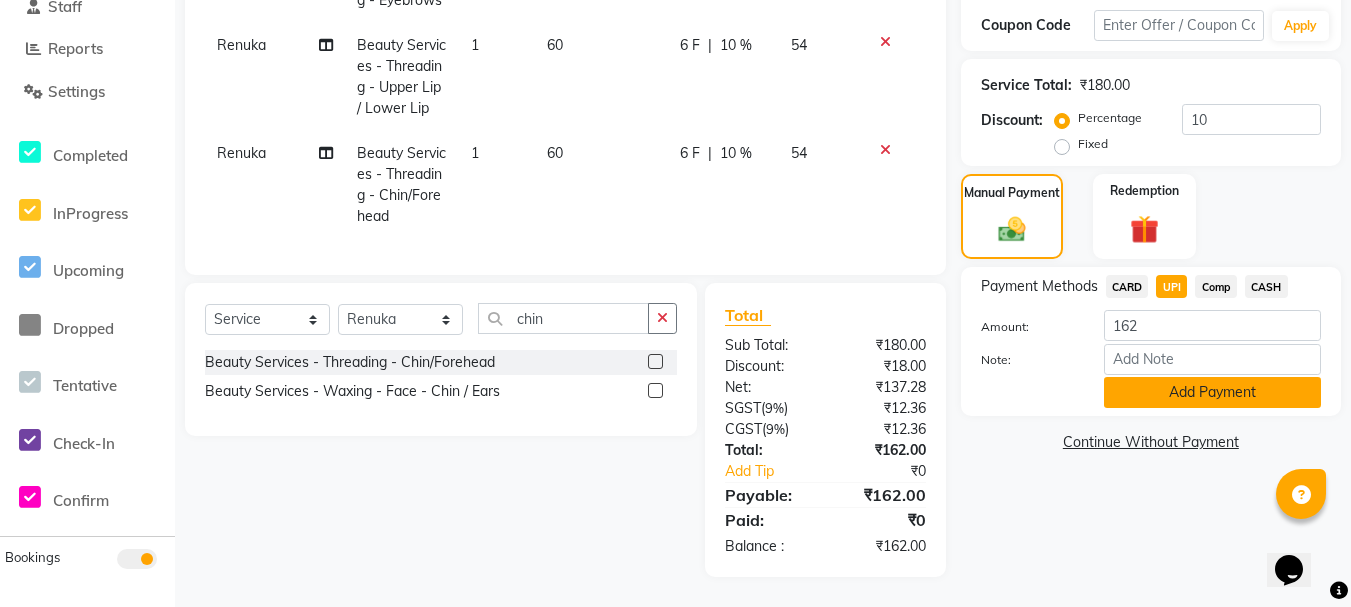click on "Add Payment" 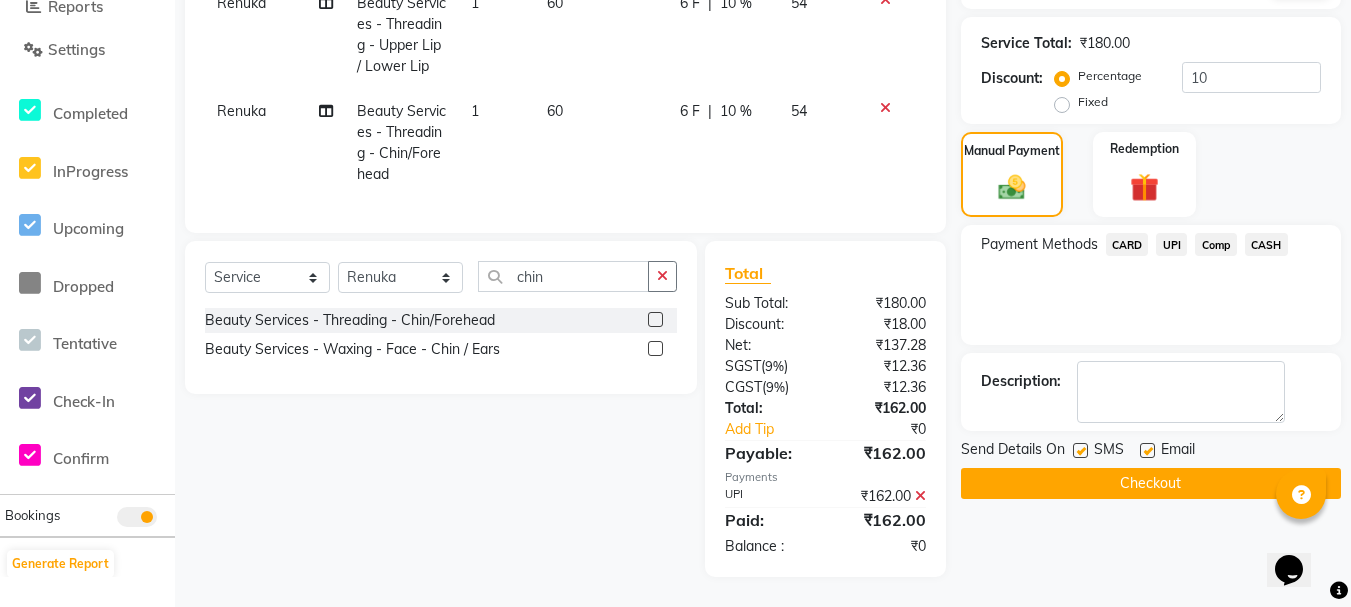scroll, scrollTop: 451, scrollLeft: 0, axis: vertical 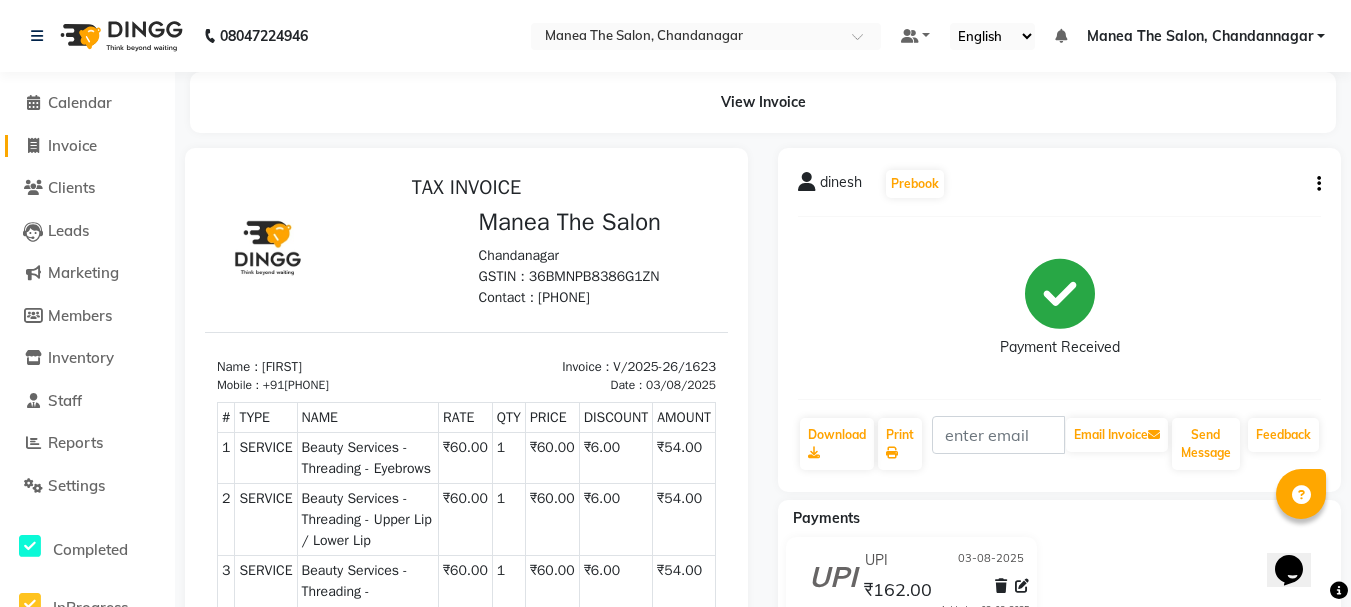 click on "Invoice" 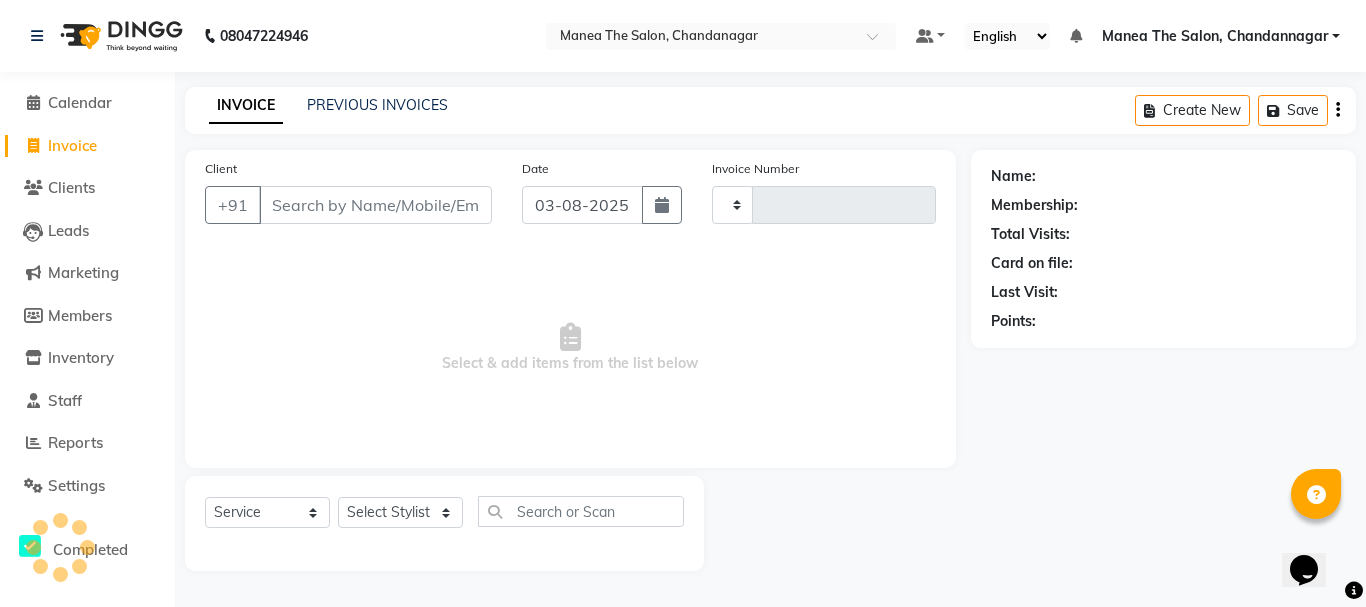 type on "1624" 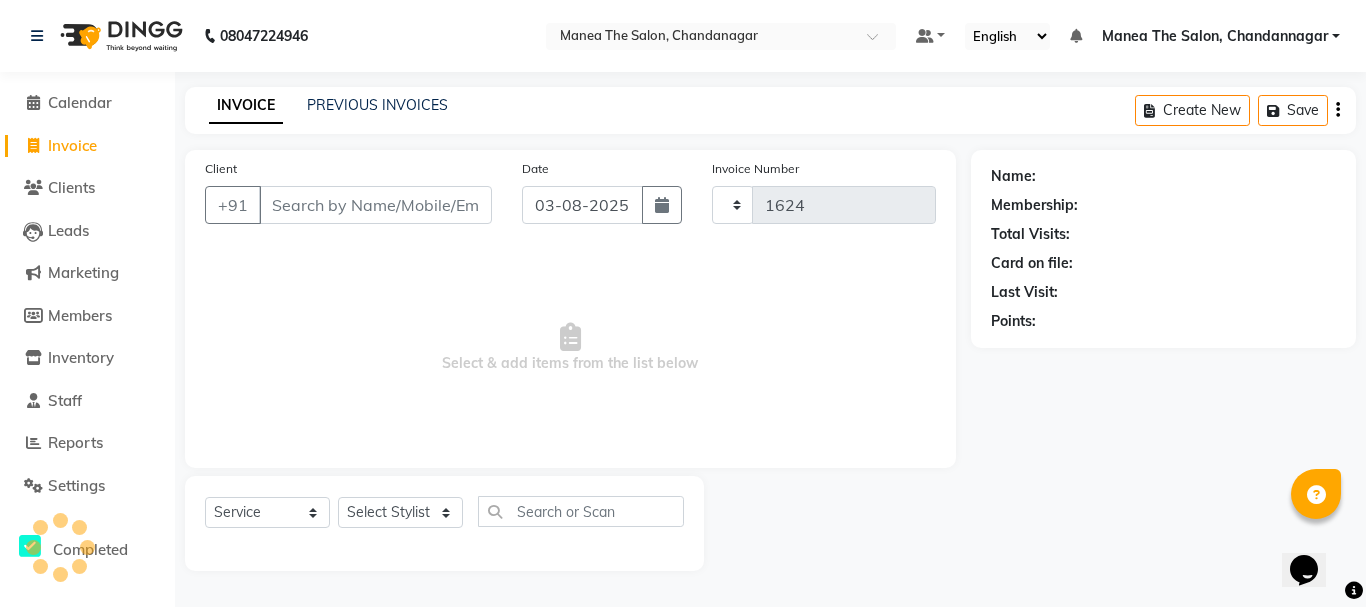 select on "7351" 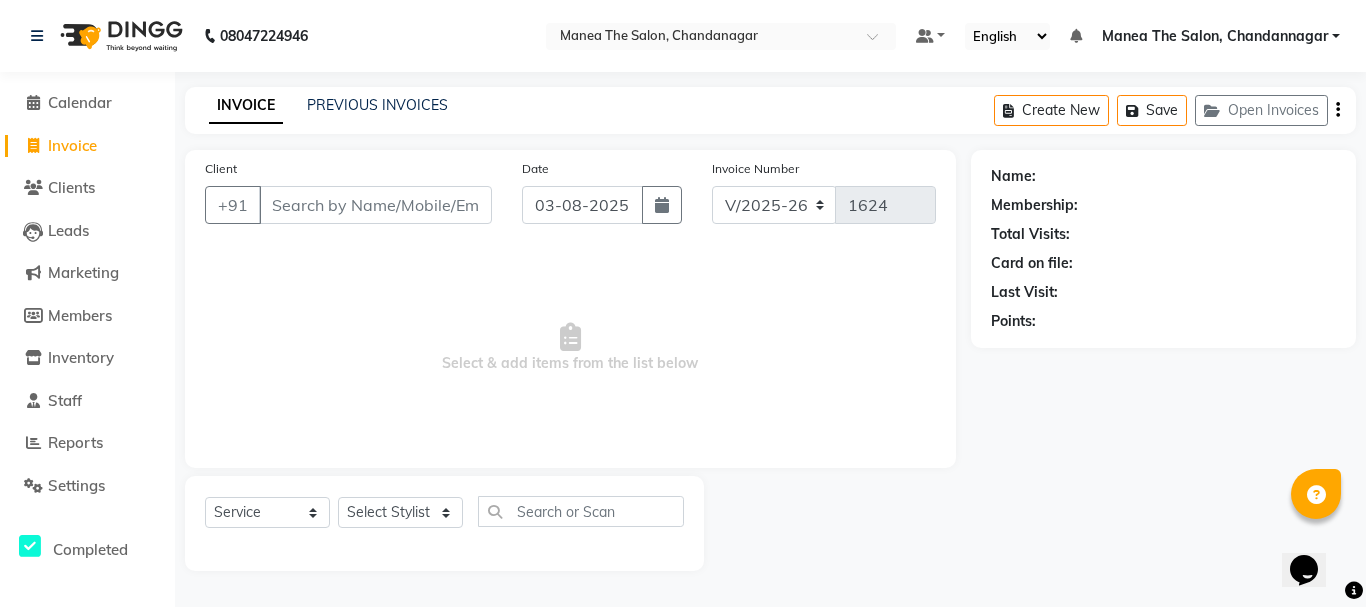 click on "Client" at bounding box center (375, 205) 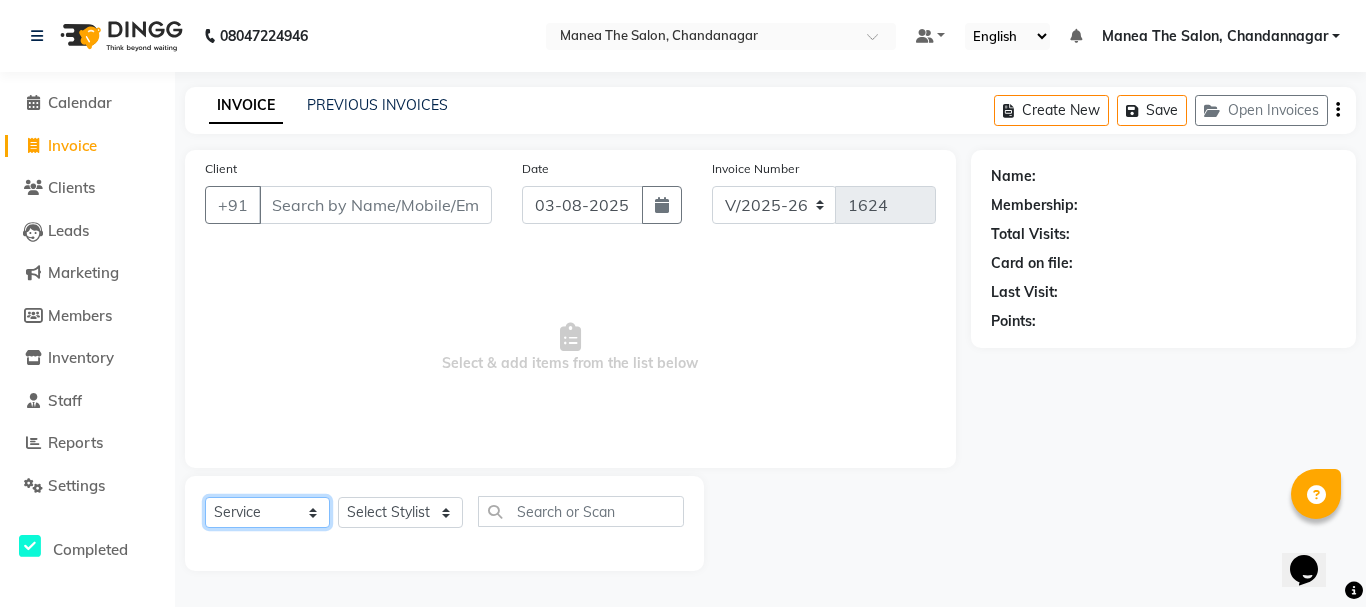 click on "Select  Service  Product  Membership  Package Voucher Prepaid Gift Card" 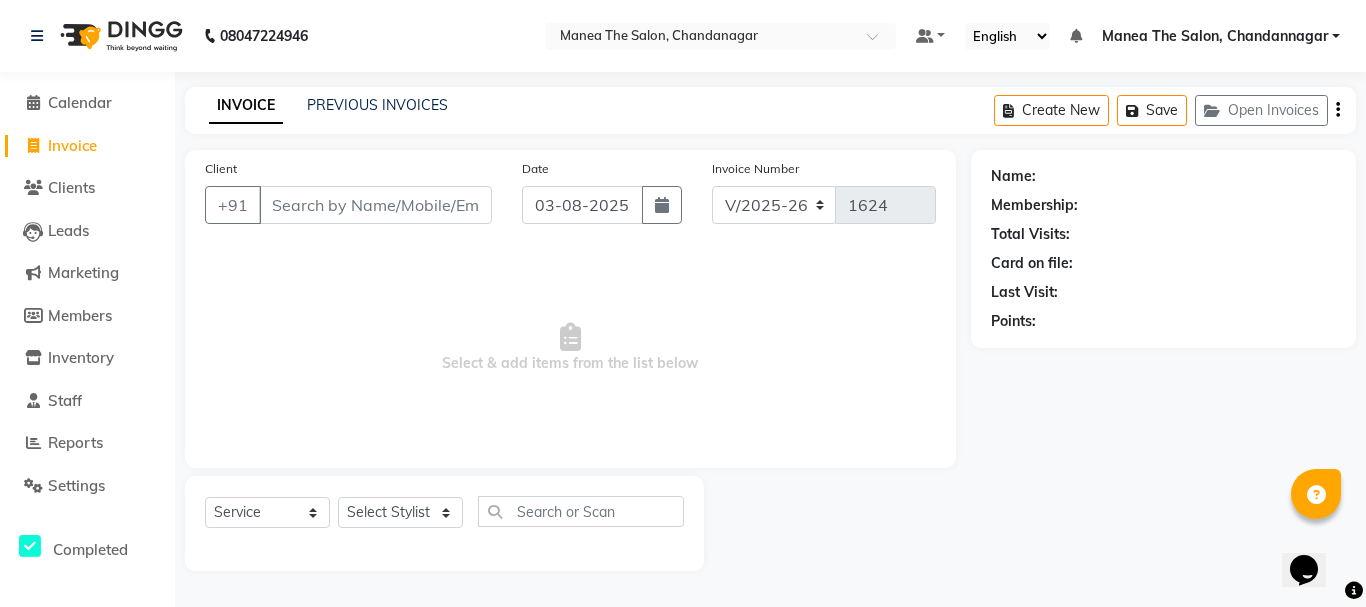 click on "Select & add items from the list below" at bounding box center (570, 348) 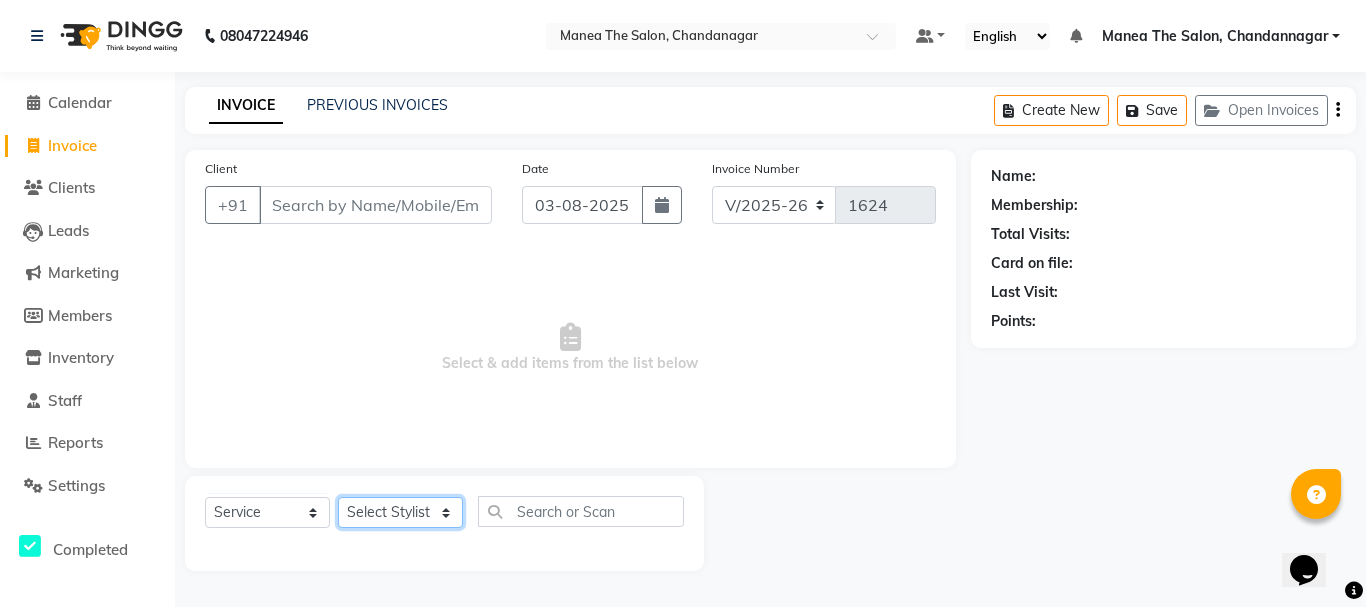 click on "Select Stylist [FIRST] [LAST] [FIRST] [LAST] [FIRST] [LAST] [FIRST] [LAST] [FIRST] [LAST]" 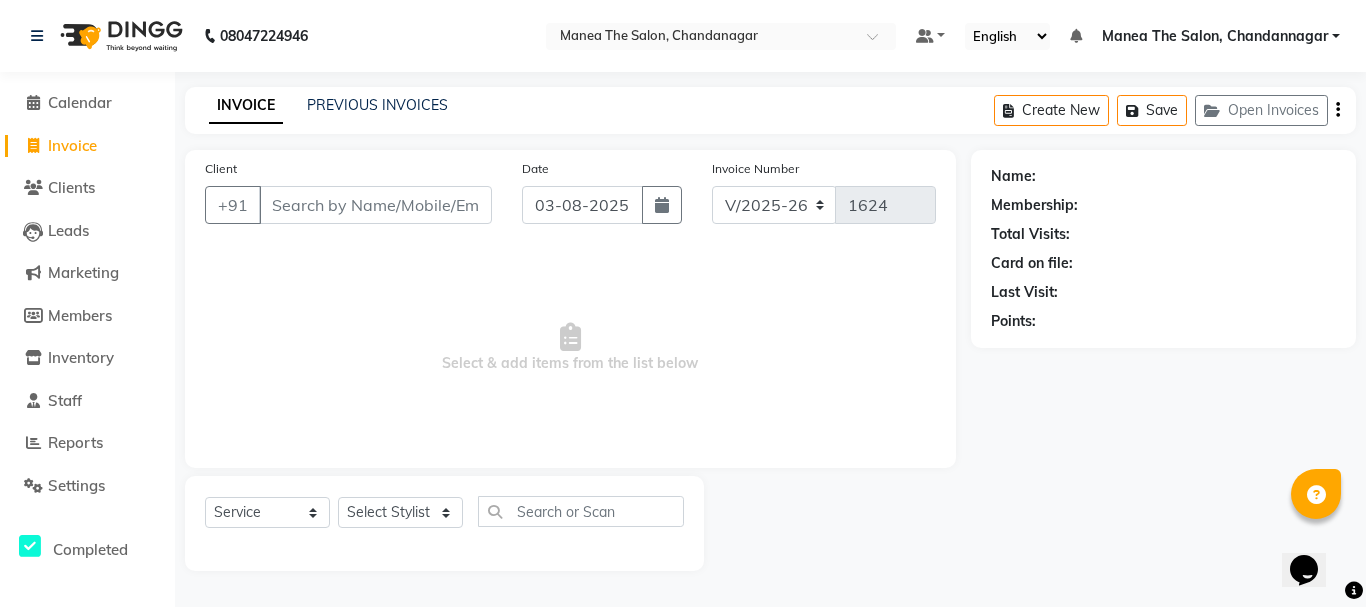 click on "Select & add items from the list below" at bounding box center (570, 348) 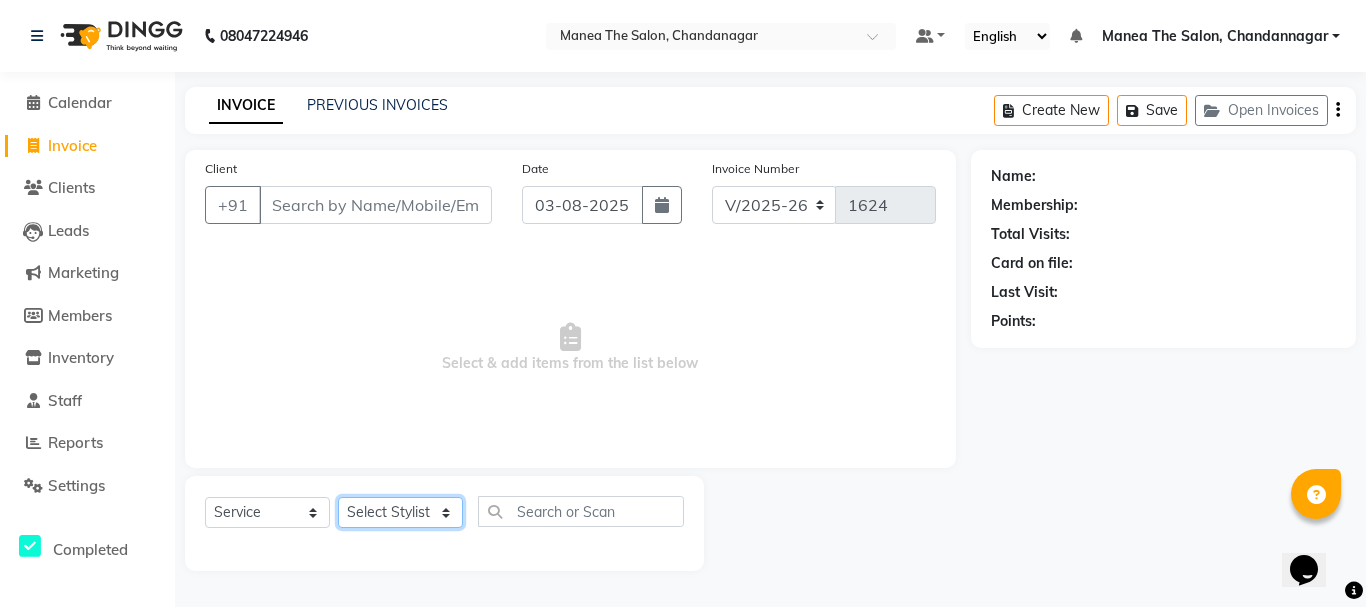 click on "Select Stylist [FIRST] [LAST] [FIRST] [LAST] [FIRST] [LAST] [FIRST] [LAST] [FIRST] [LAST]" 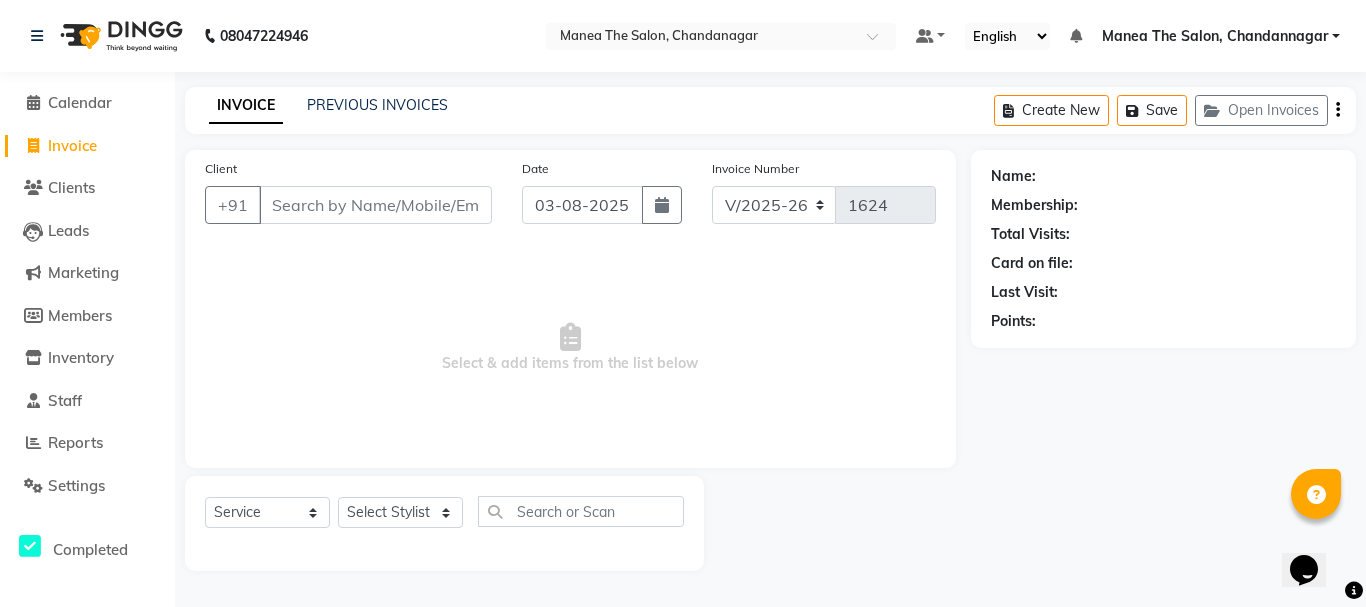 click on "Invoice" 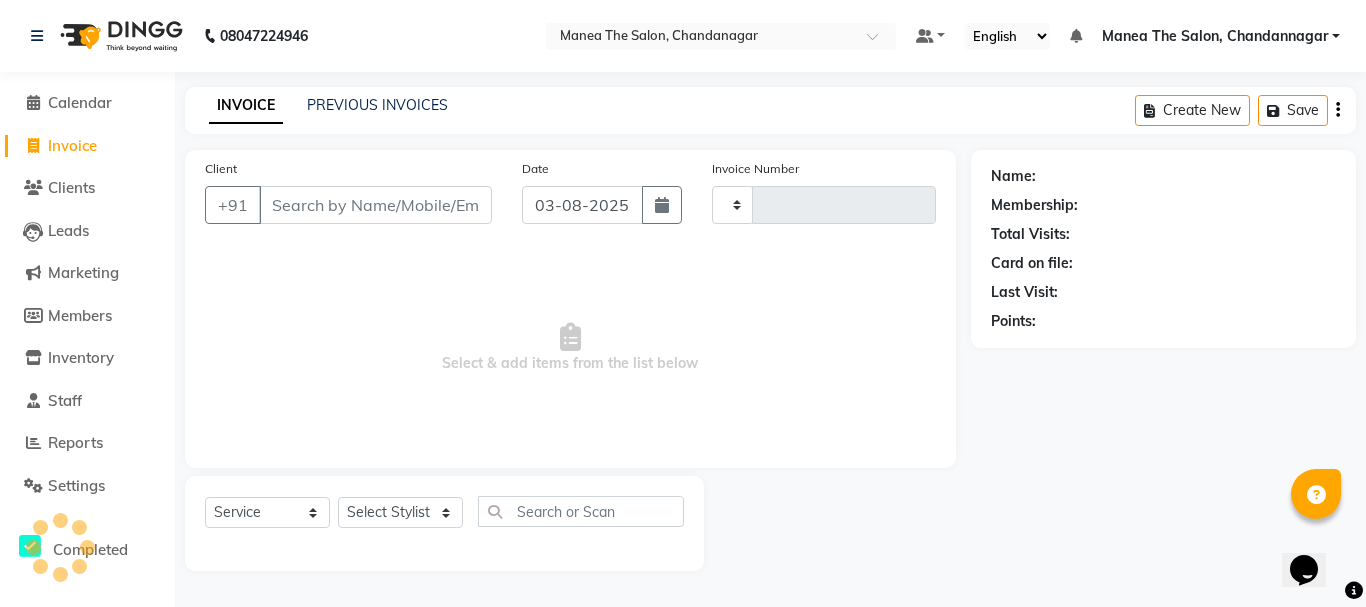 type on "1624" 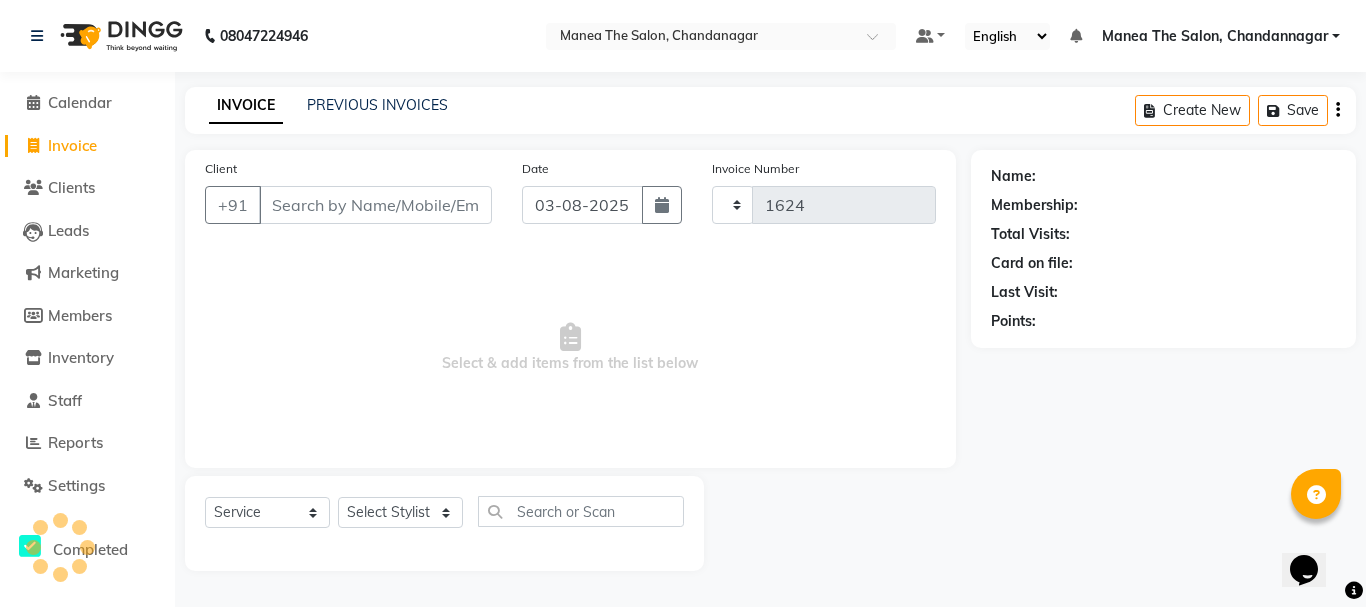 select on "7351" 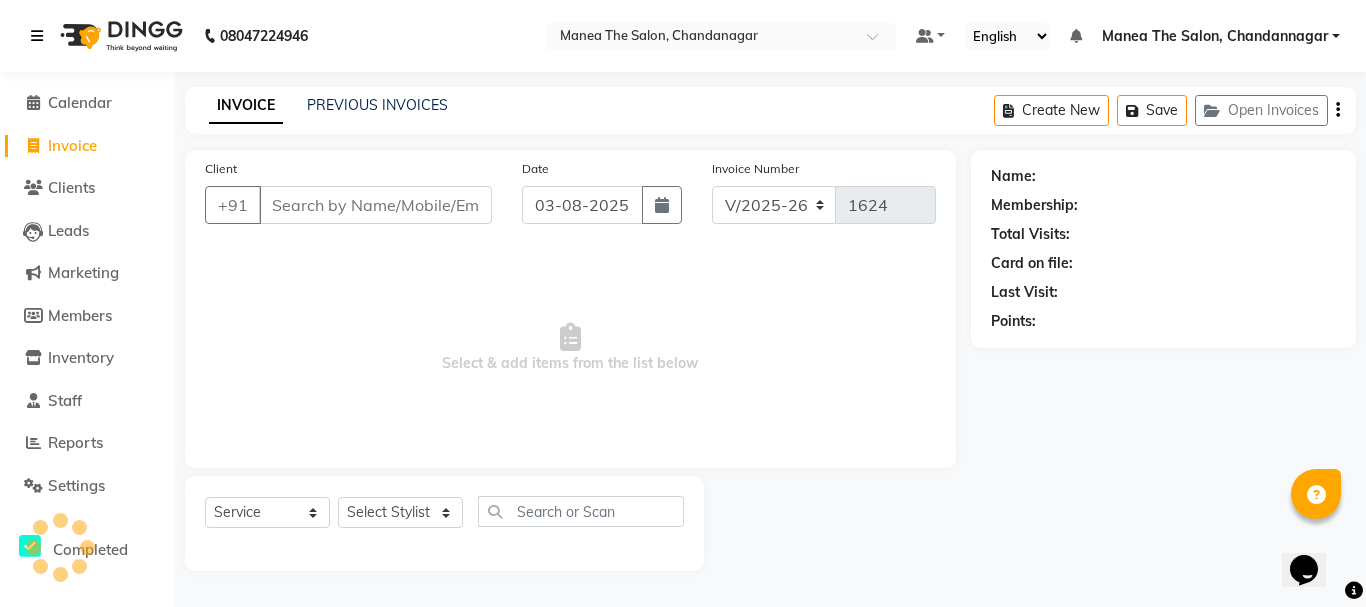 click at bounding box center (37, 36) 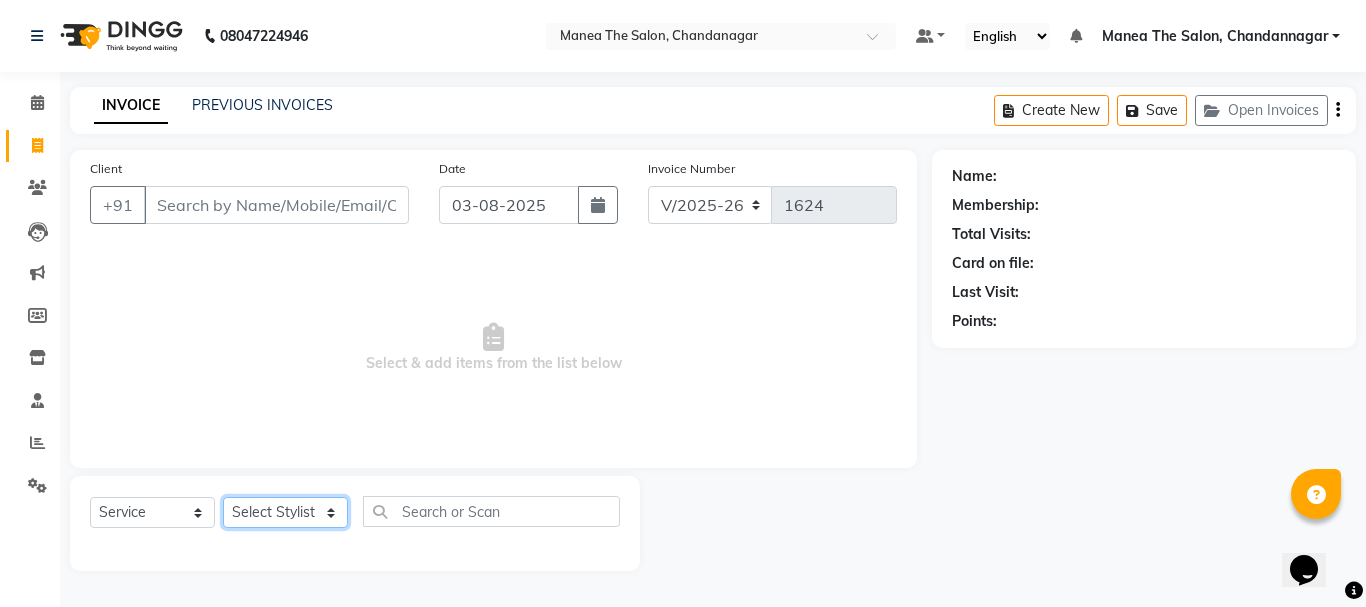 click on "Select Stylist [FIRST] [LAST] [FIRST] [LAST] [FIRST] [LAST] [FIRST] [LAST] [FIRST] [LAST]" 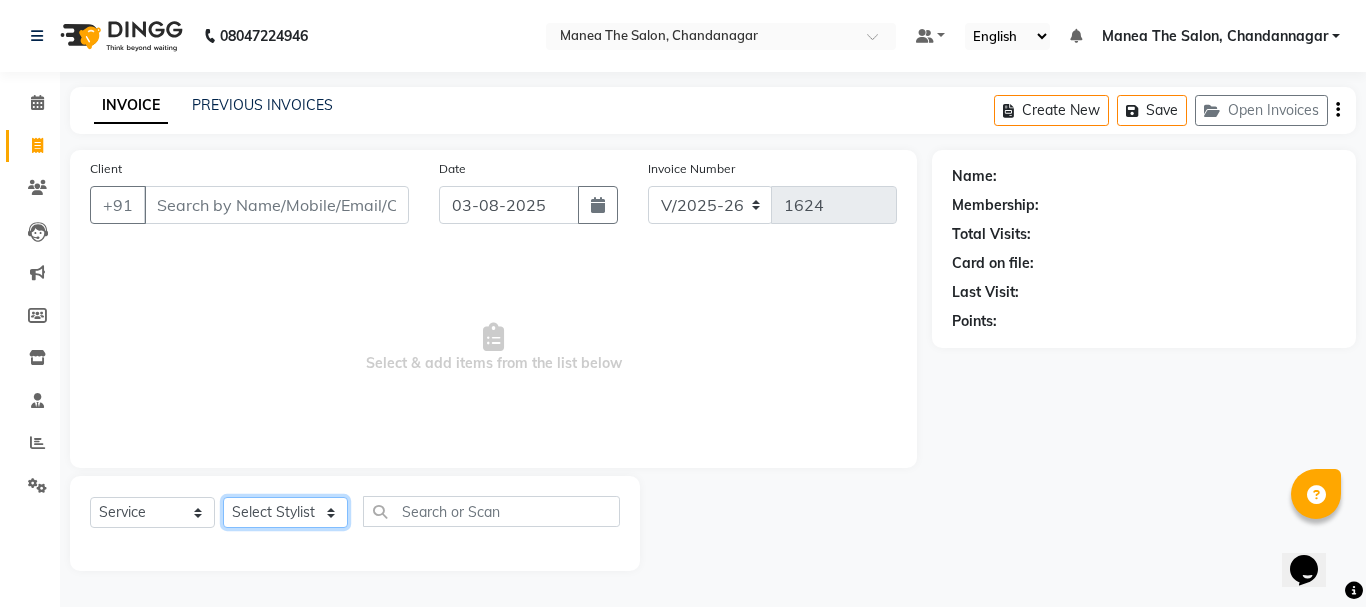 select on "63577" 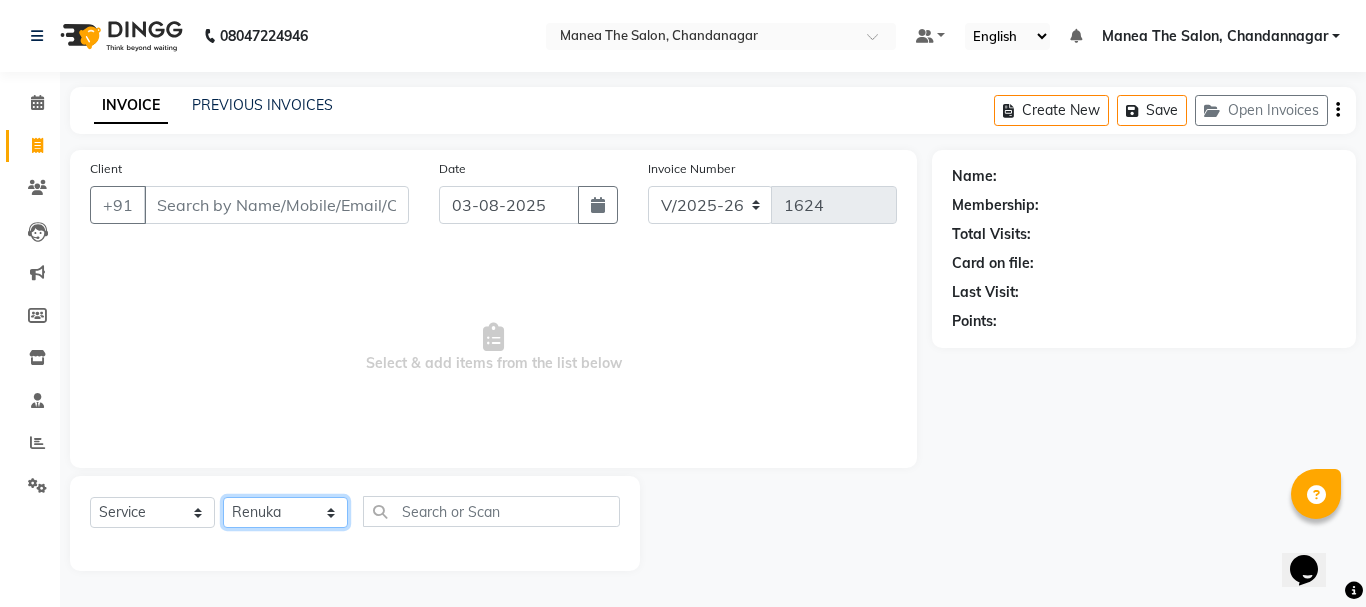 click on "Select Stylist [FIRST] [LAST] [FIRST] [LAST] [FIRST] [LAST] [FIRST] [LAST] [FIRST] [LAST]" 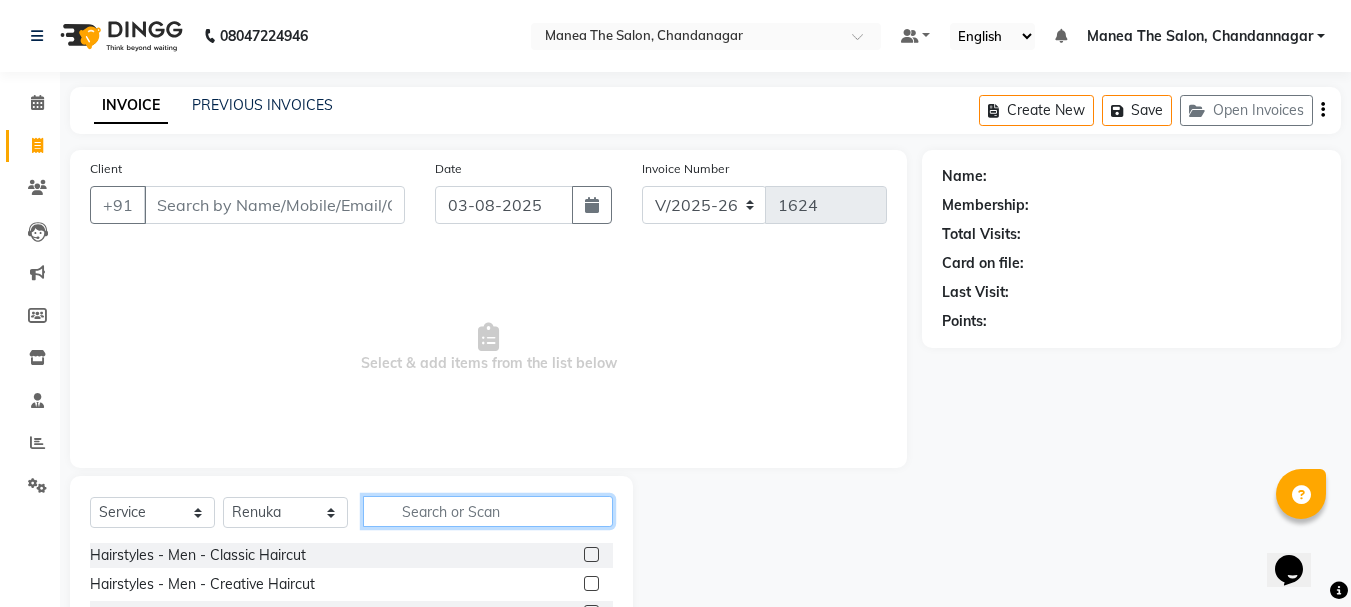 click 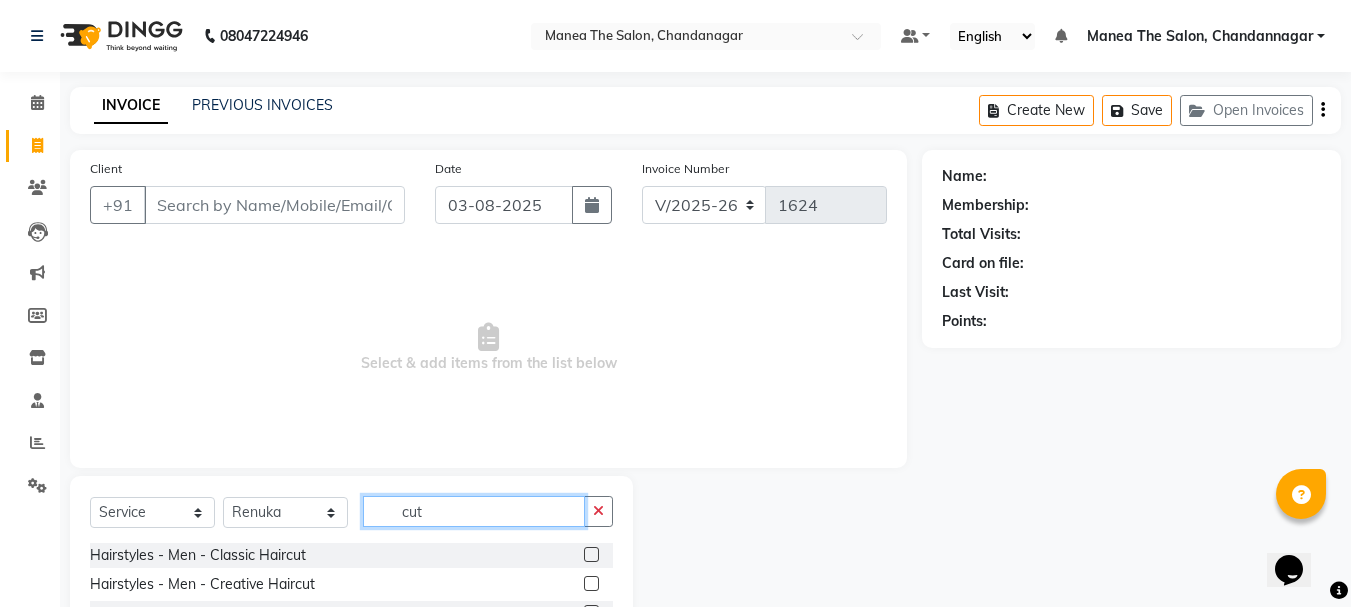 scroll, scrollTop: 100, scrollLeft: 0, axis: vertical 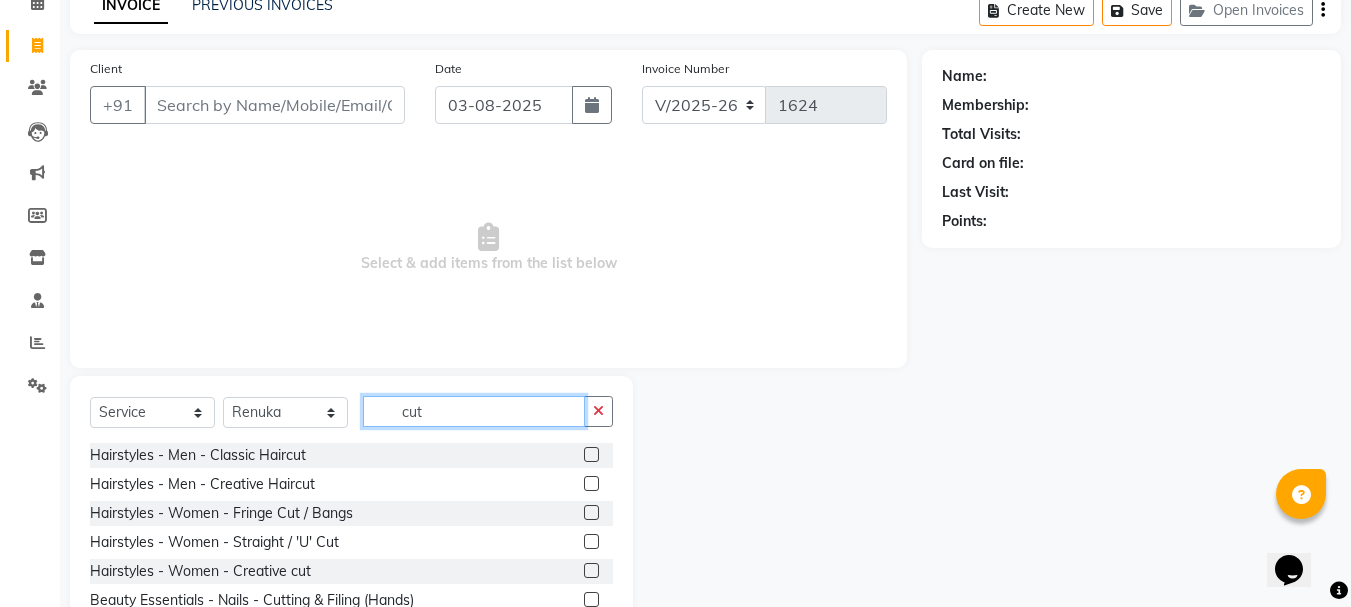 type on "cut" 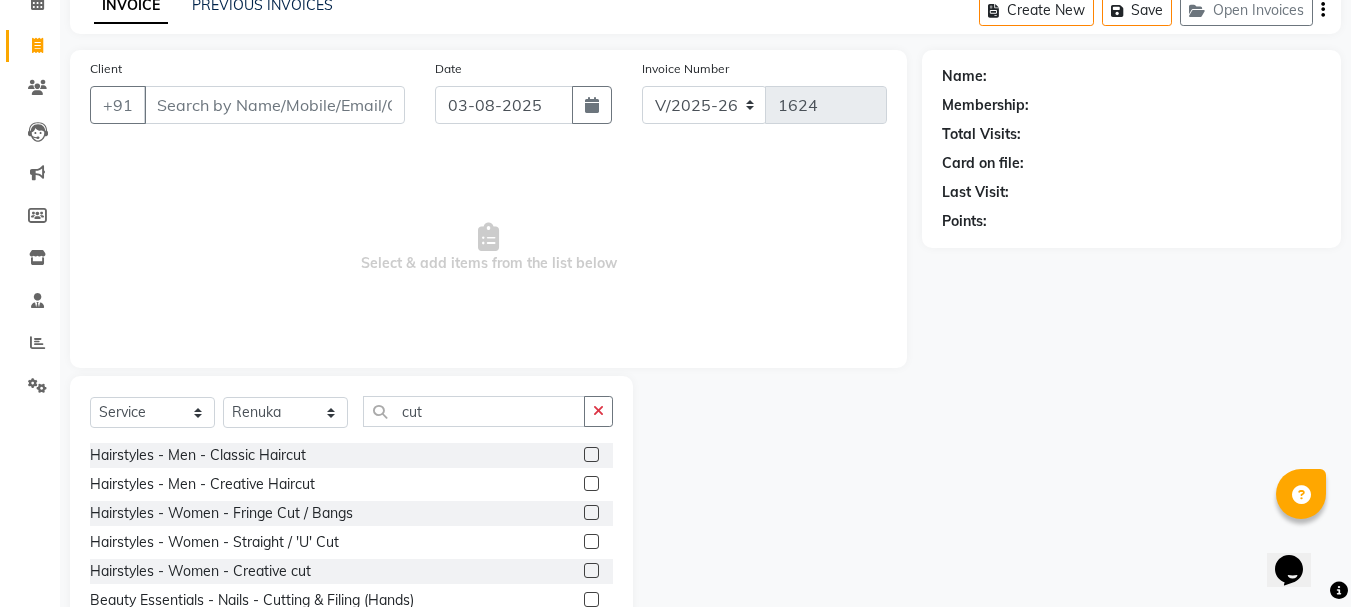 click 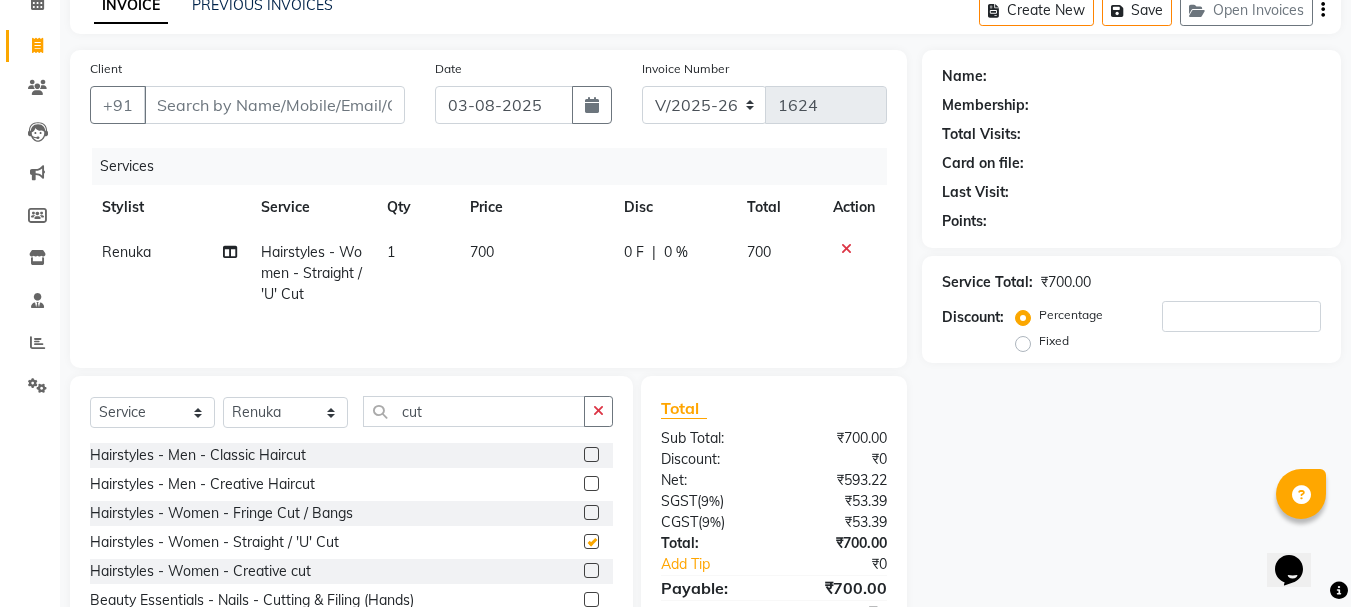 checkbox on "false" 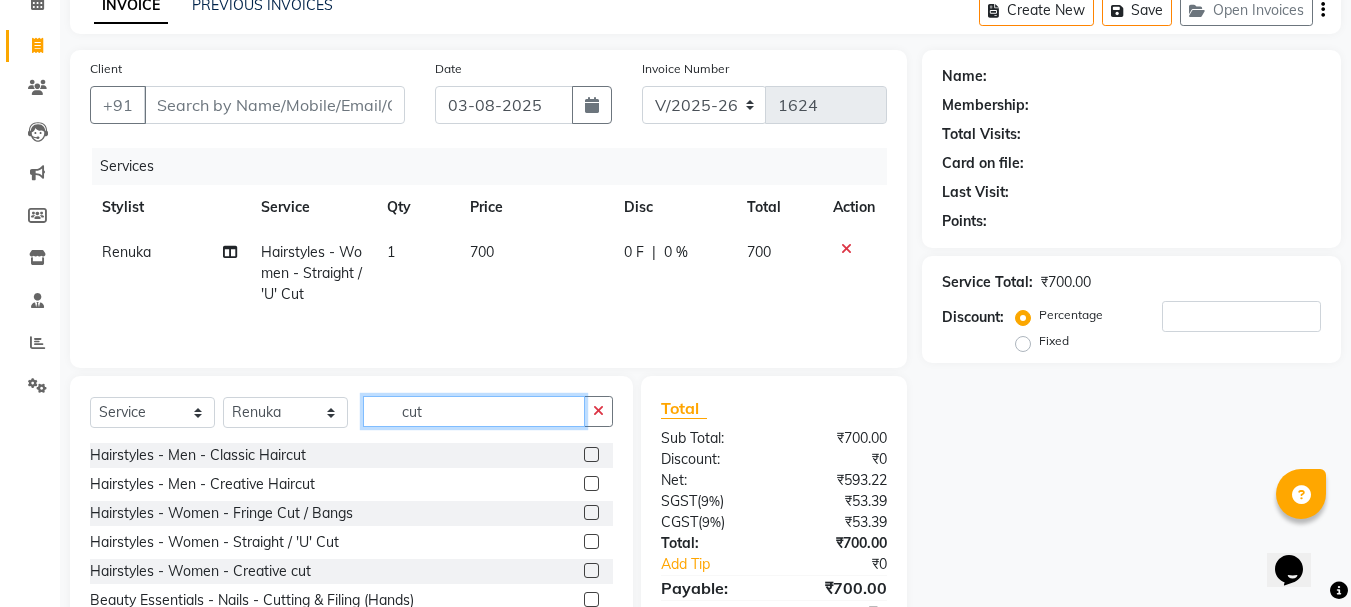 click on "cut" 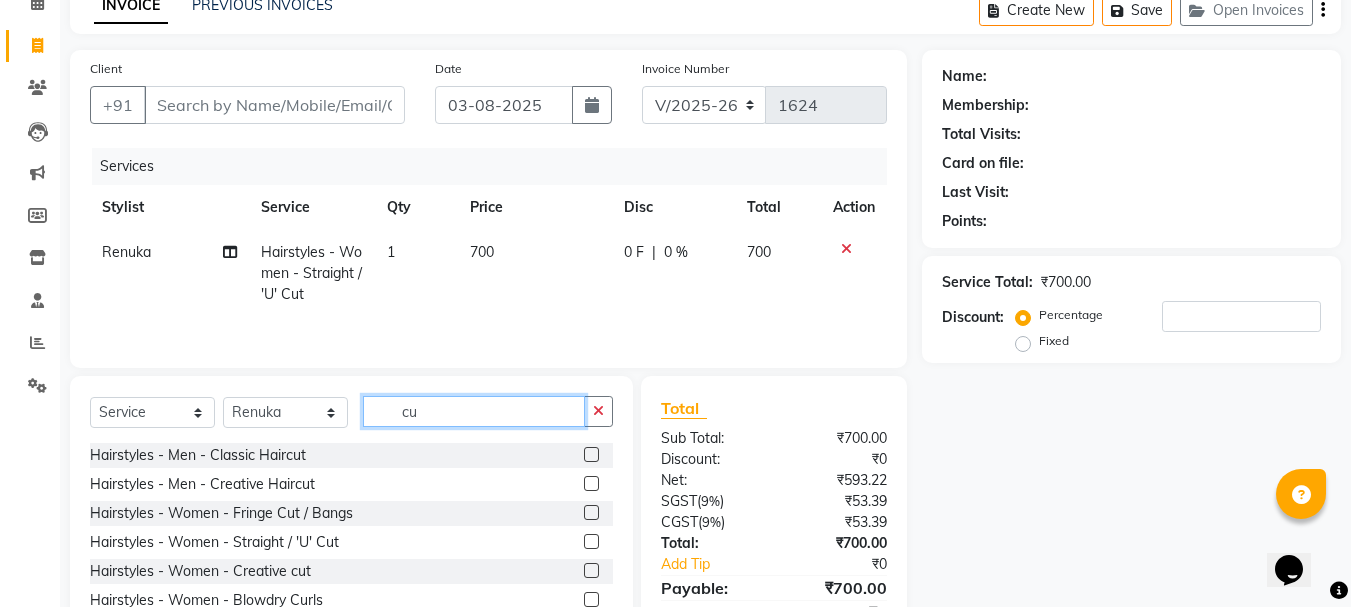 type on "c" 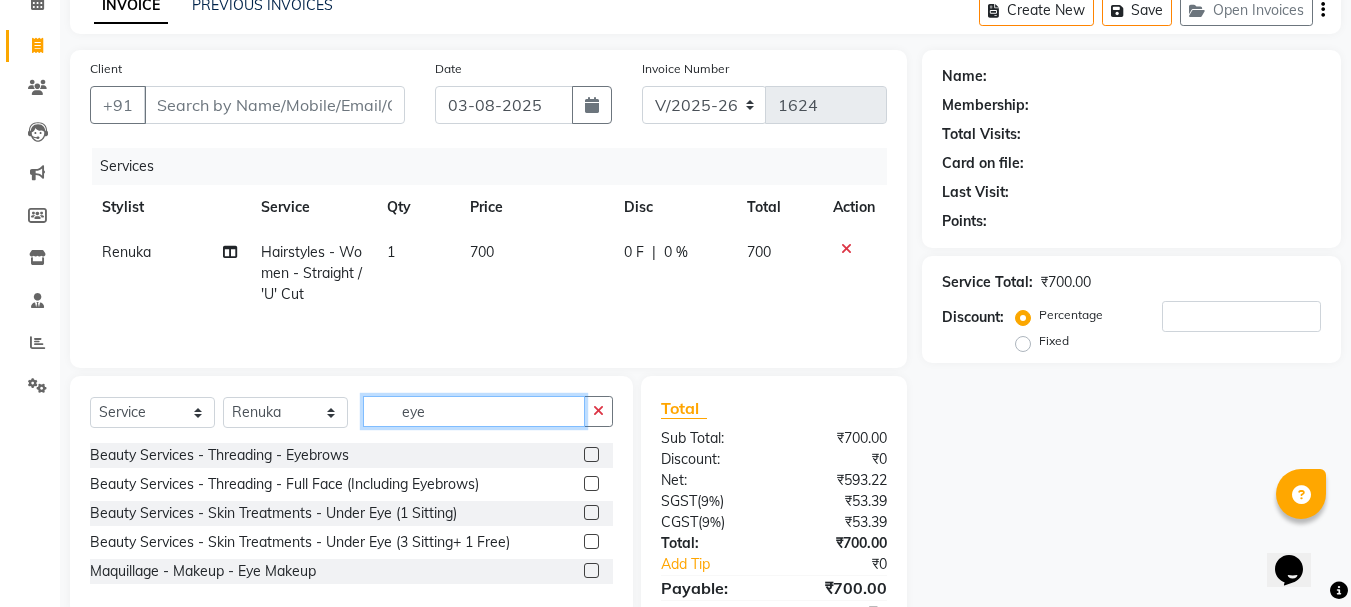 type on "eye" 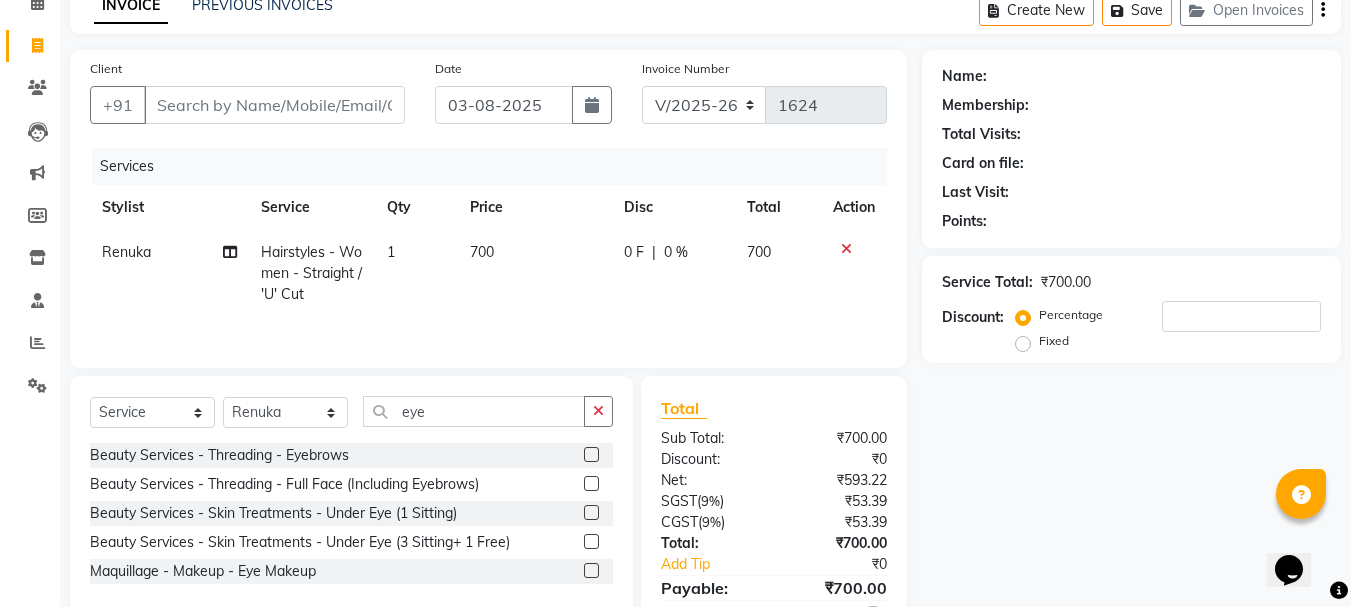 click 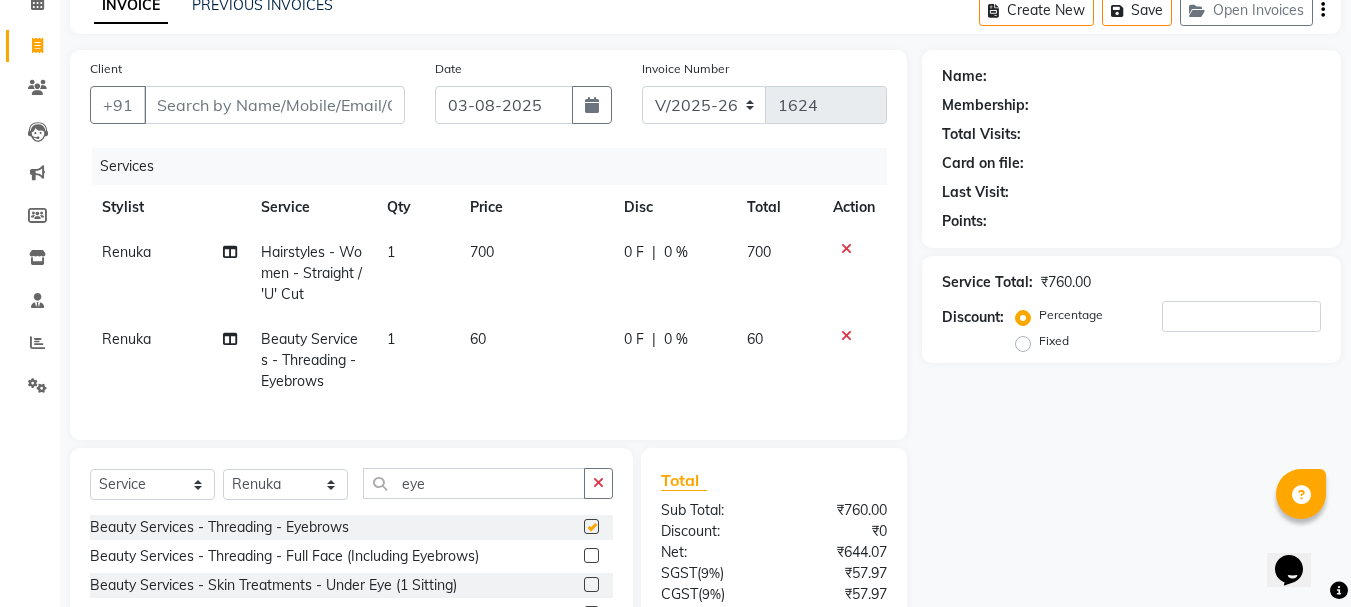 checkbox on "false" 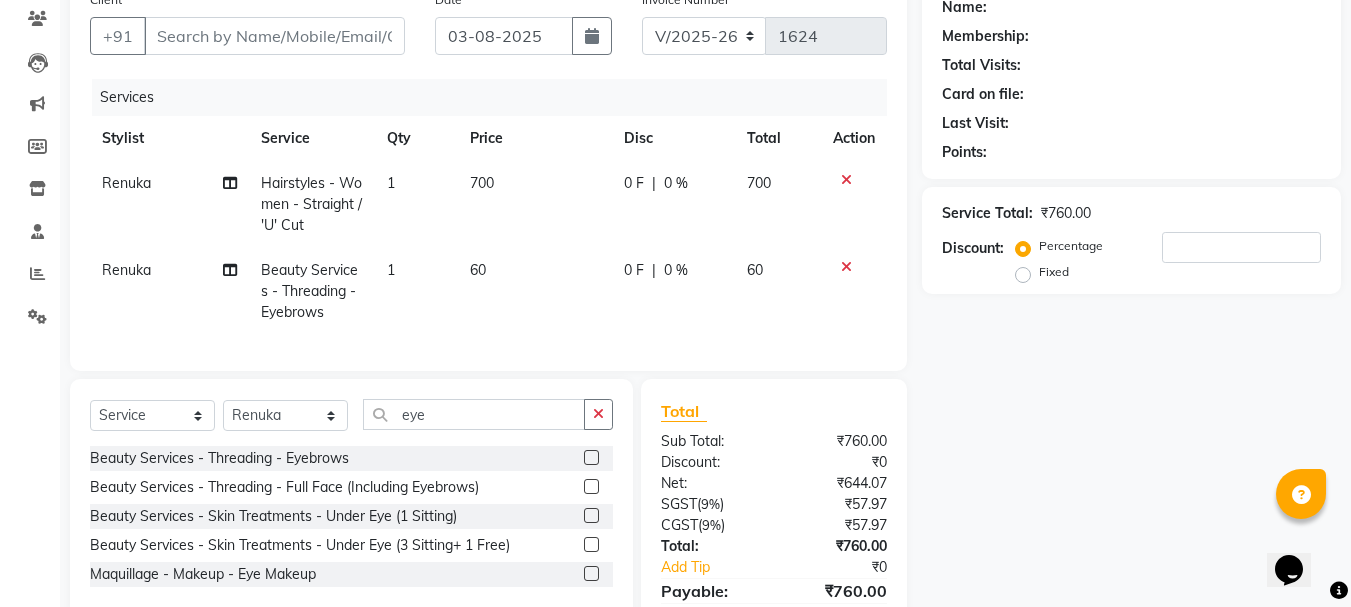 scroll, scrollTop: 280, scrollLeft: 0, axis: vertical 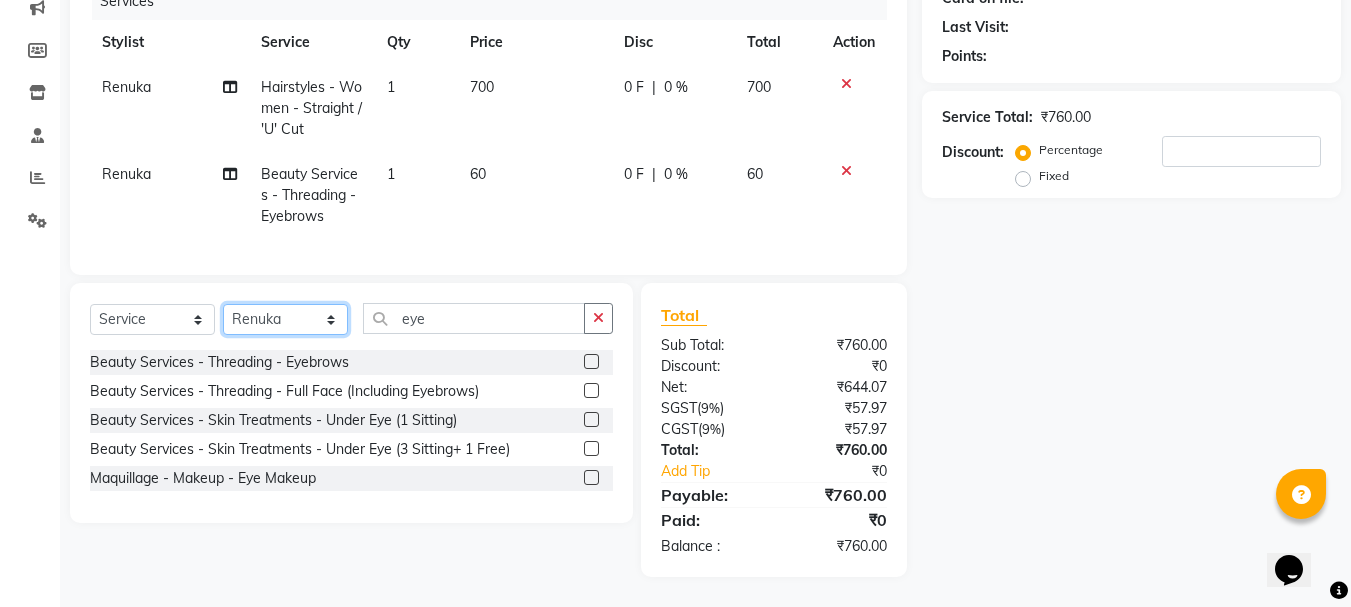click on "Select Stylist [FIRST] [LAST] [FIRST] [LAST] [FIRST] [LAST] [FIRST] [LAST] [FIRST] [LAST]" 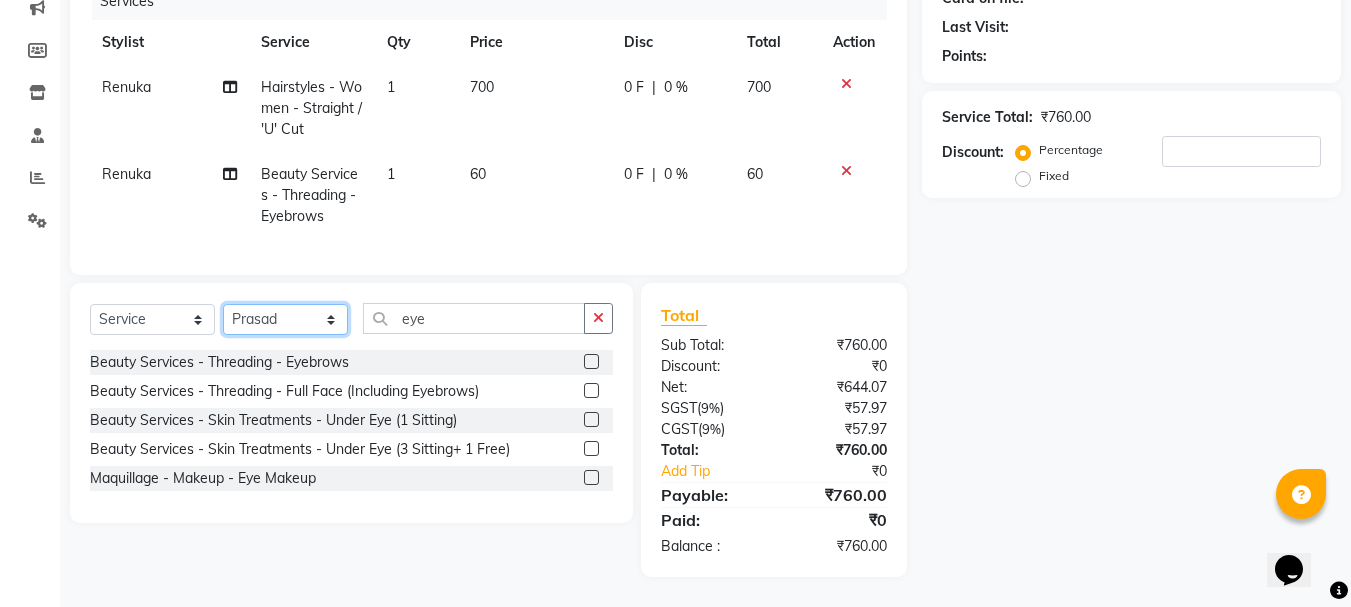 click on "Select Stylist [FIRST] [LAST] [FIRST] [LAST] [FIRST] [LAST] [FIRST] [LAST] [FIRST] [LAST]" 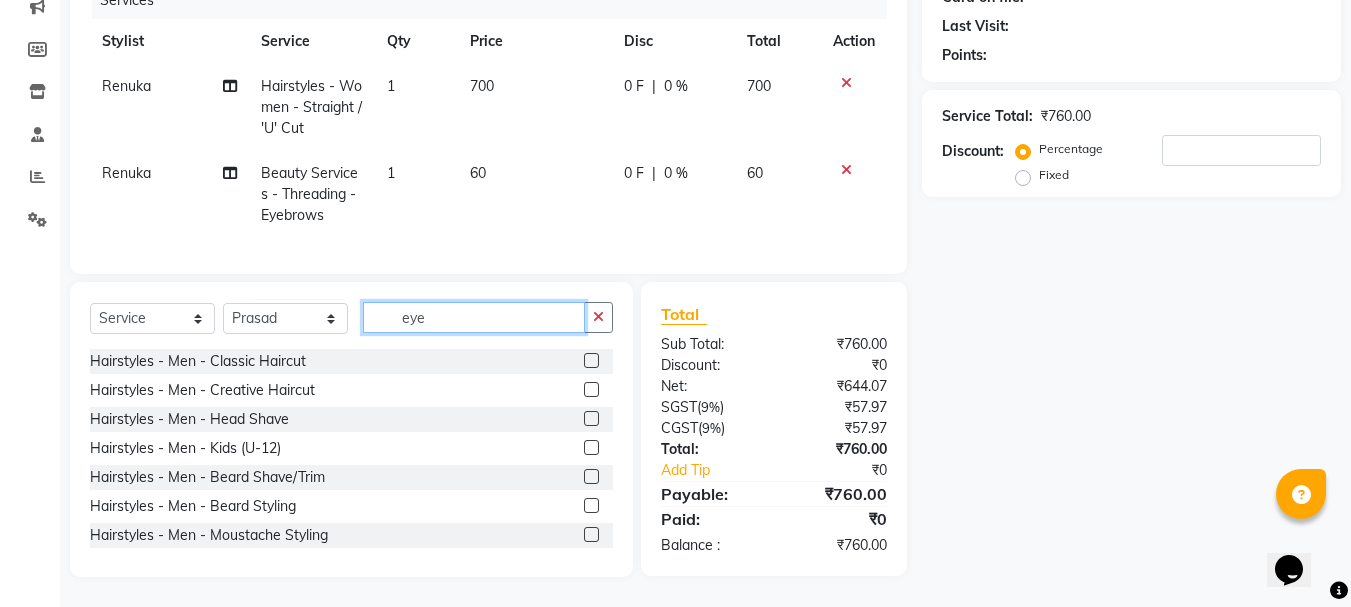 click on "eye" 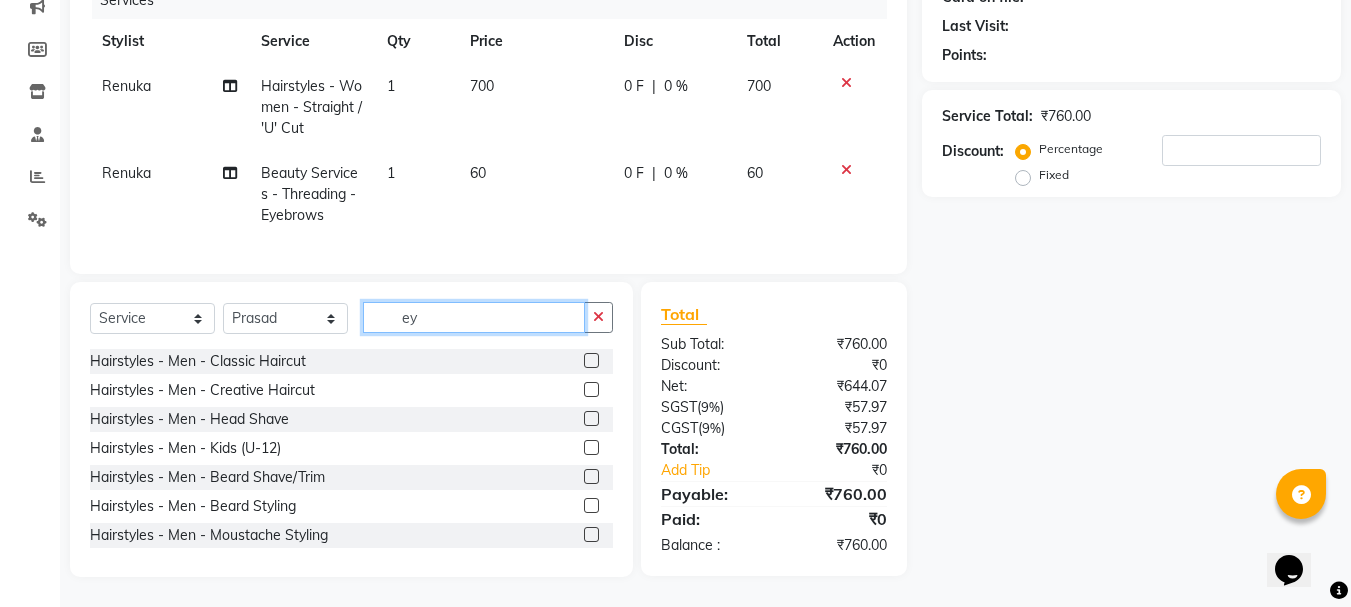 type on "e" 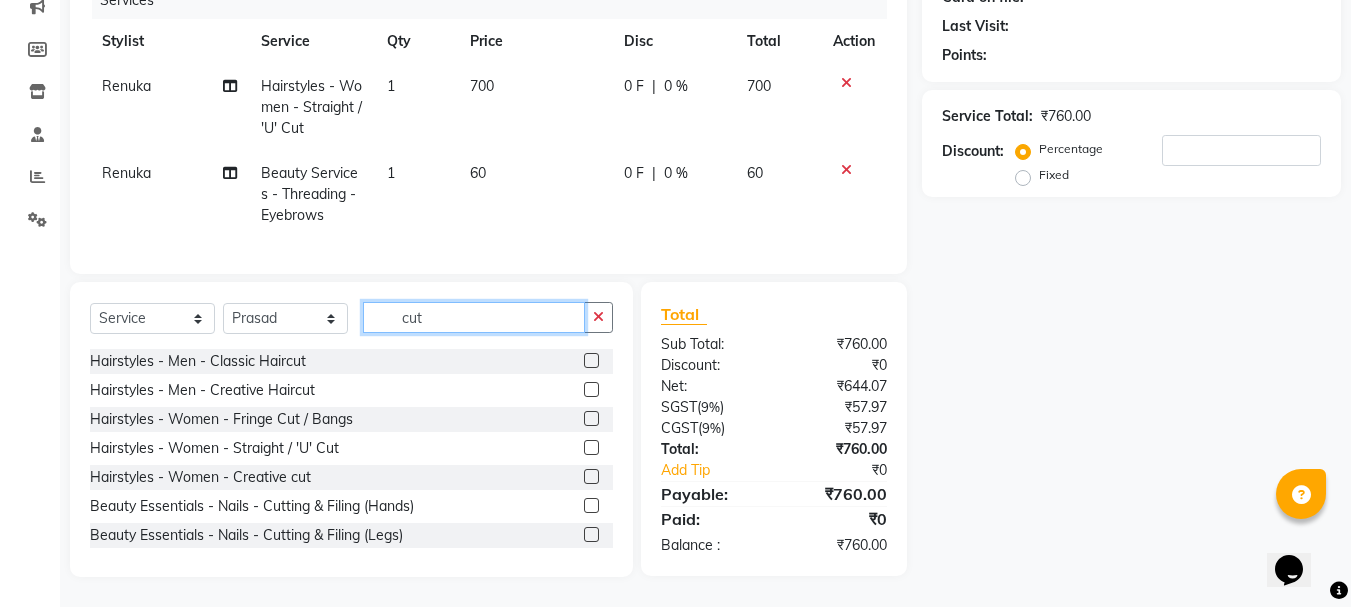 type on "cut" 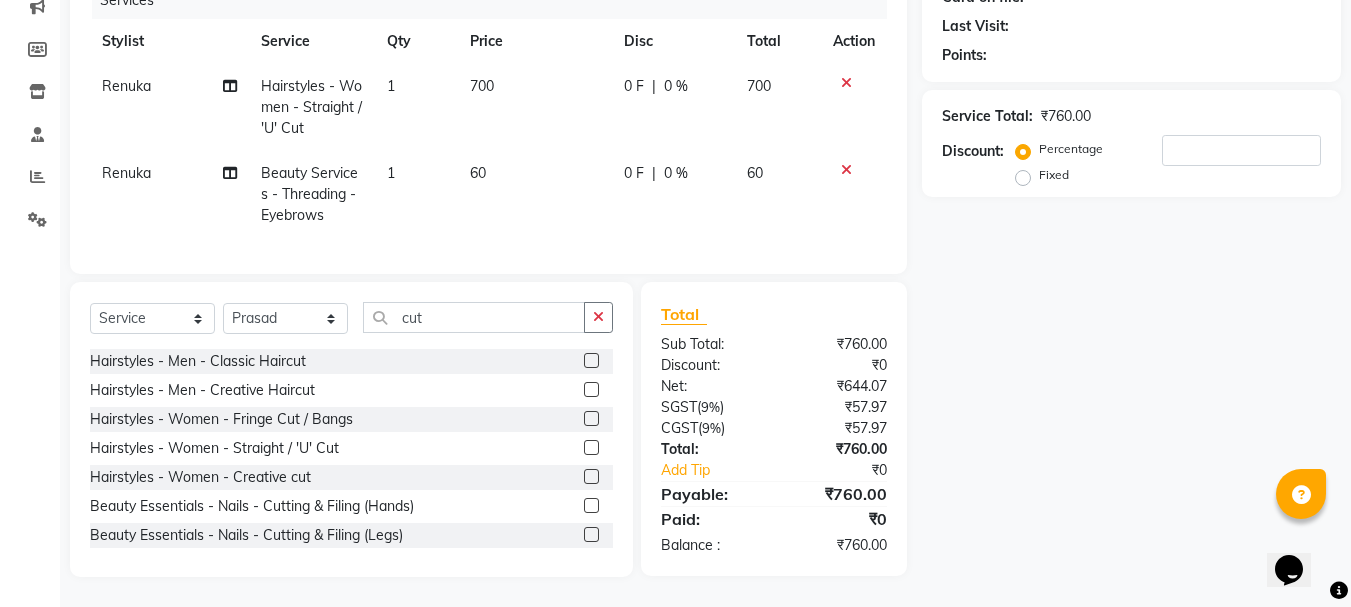 click 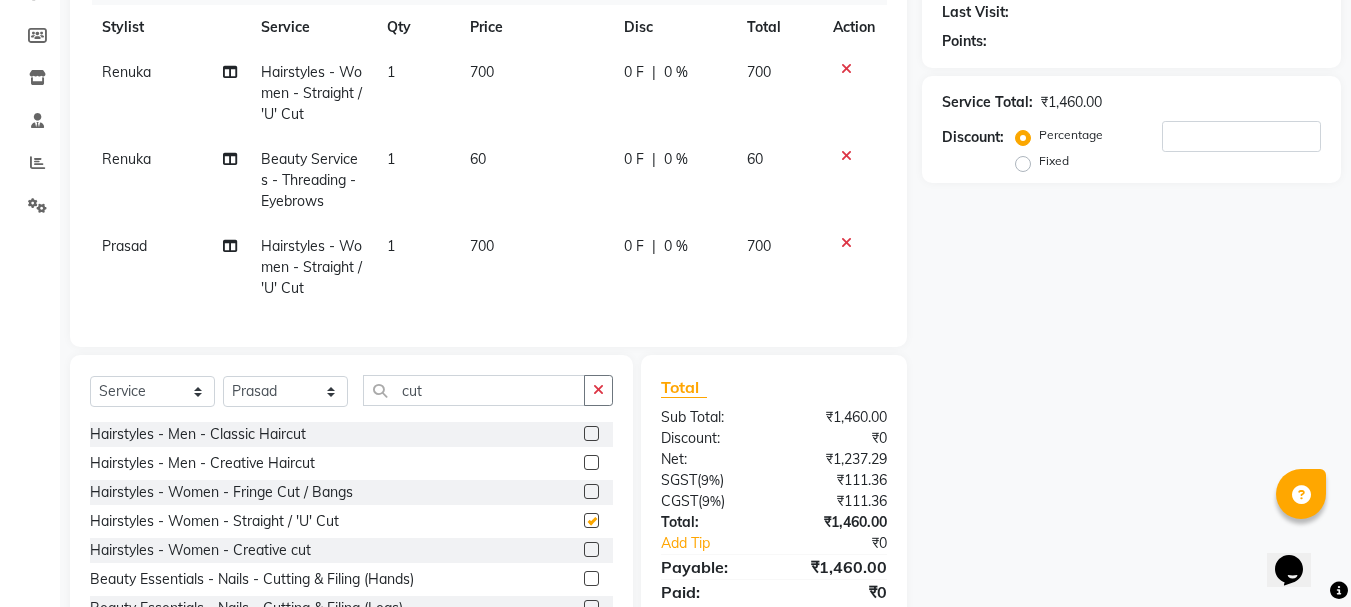 checkbox on "false" 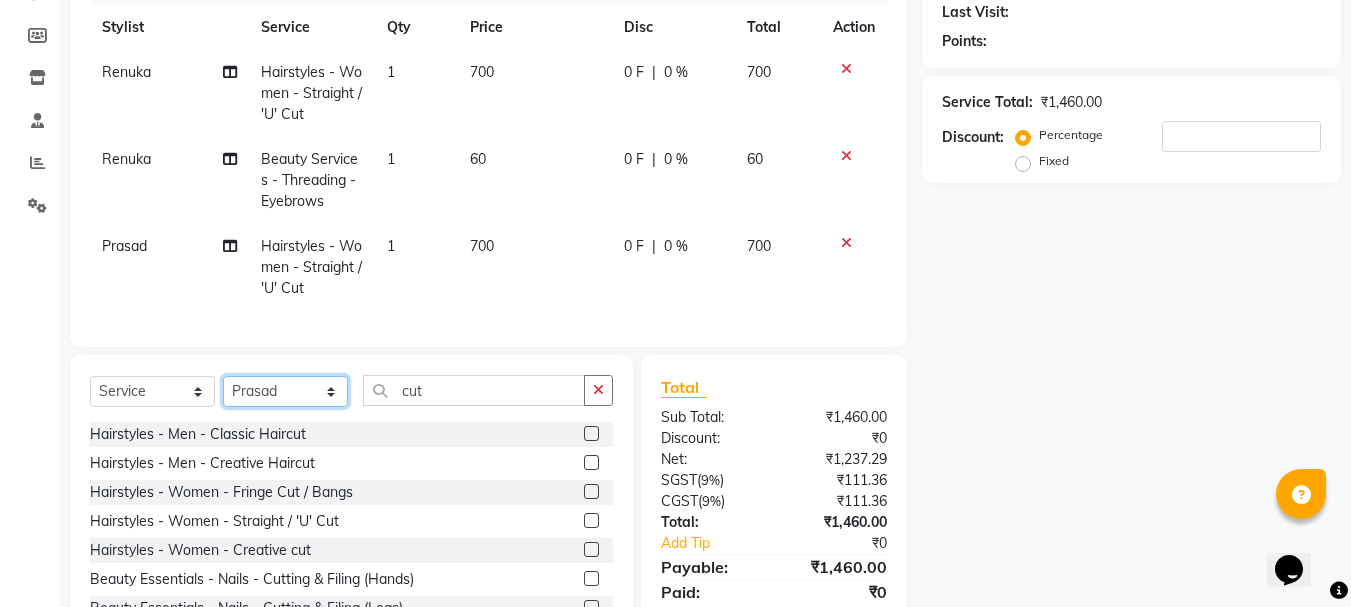 click on "Select Stylist [FIRST] [LAST] [FIRST] [LAST] [FIRST] [LAST] [FIRST] [LAST] [FIRST] [LAST]" 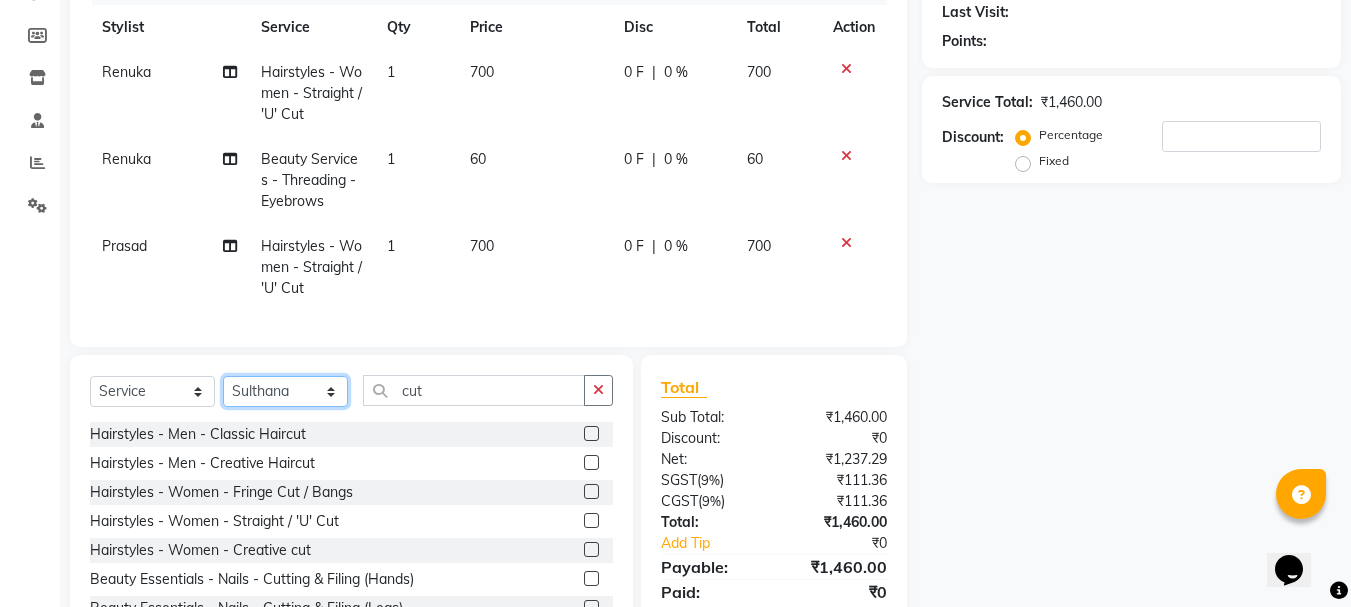 click on "Select Stylist [FIRST] [LAST] [FIRST] [LAST] [FIRST] [LAST] [FIRST] [LAST] [FIRST] [LAST]" 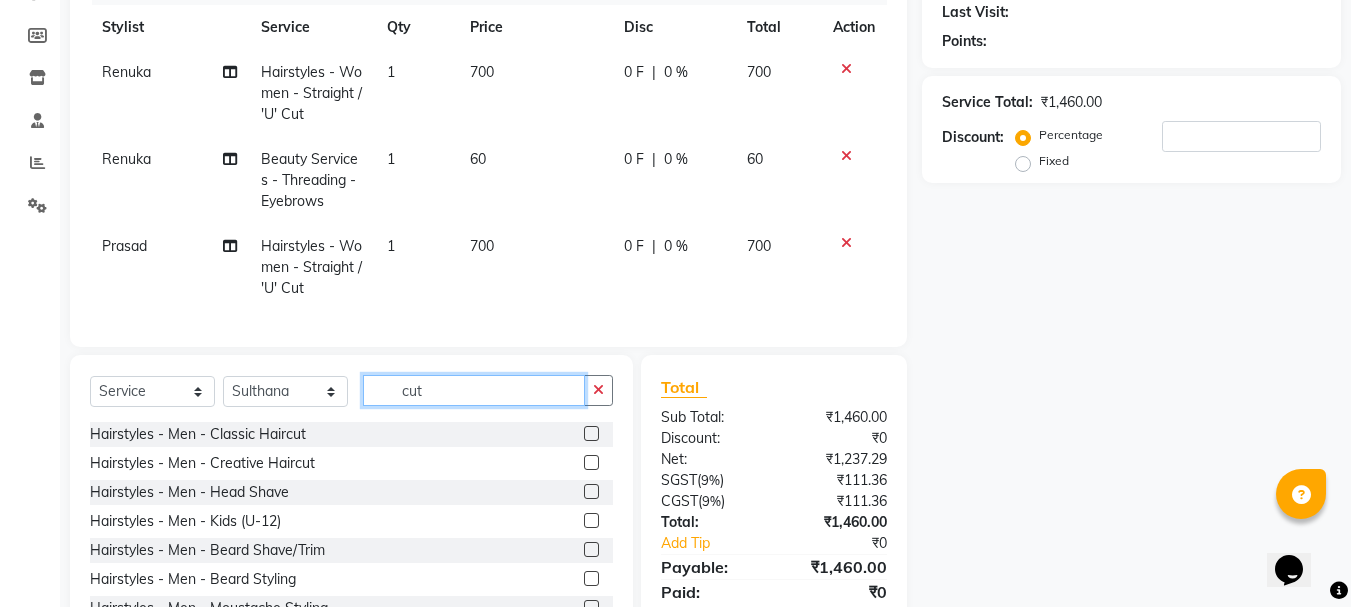 click on "cut" 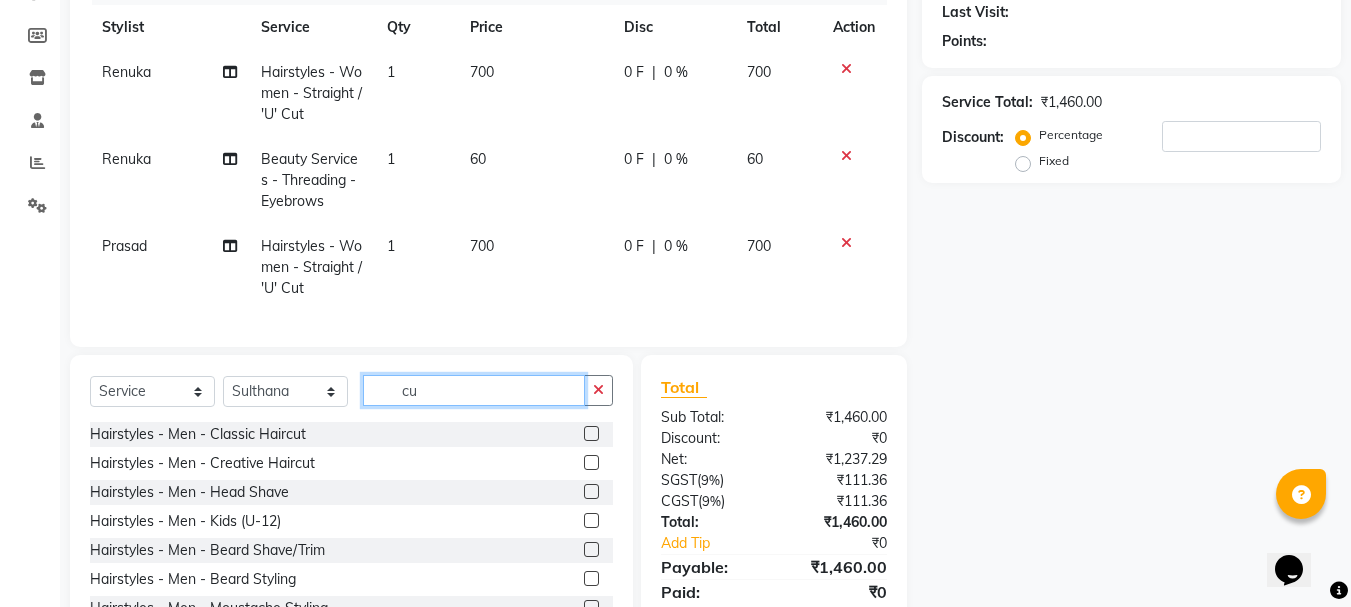 type on "c" 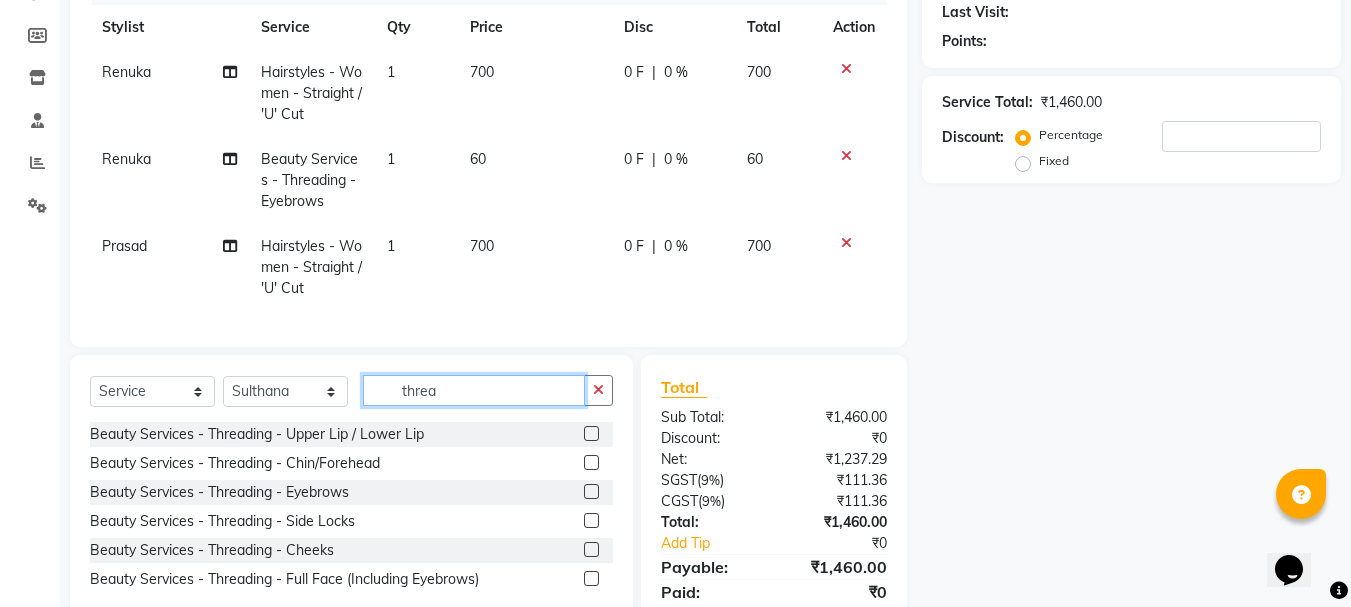 type on "threa" 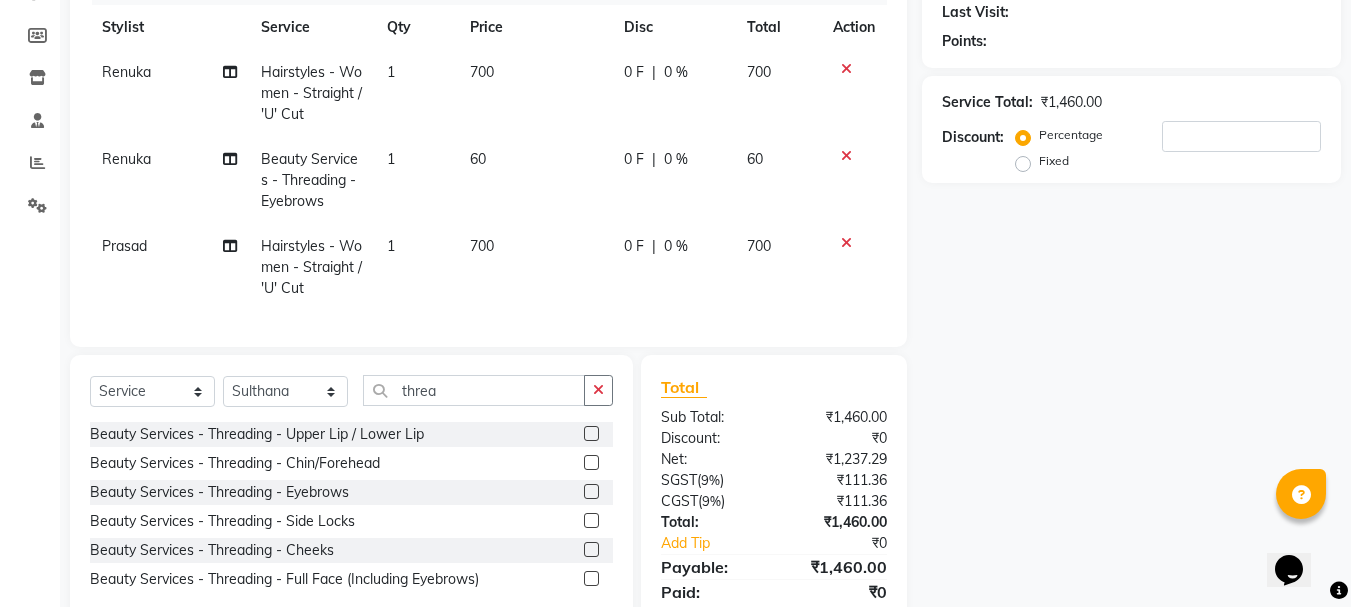 click 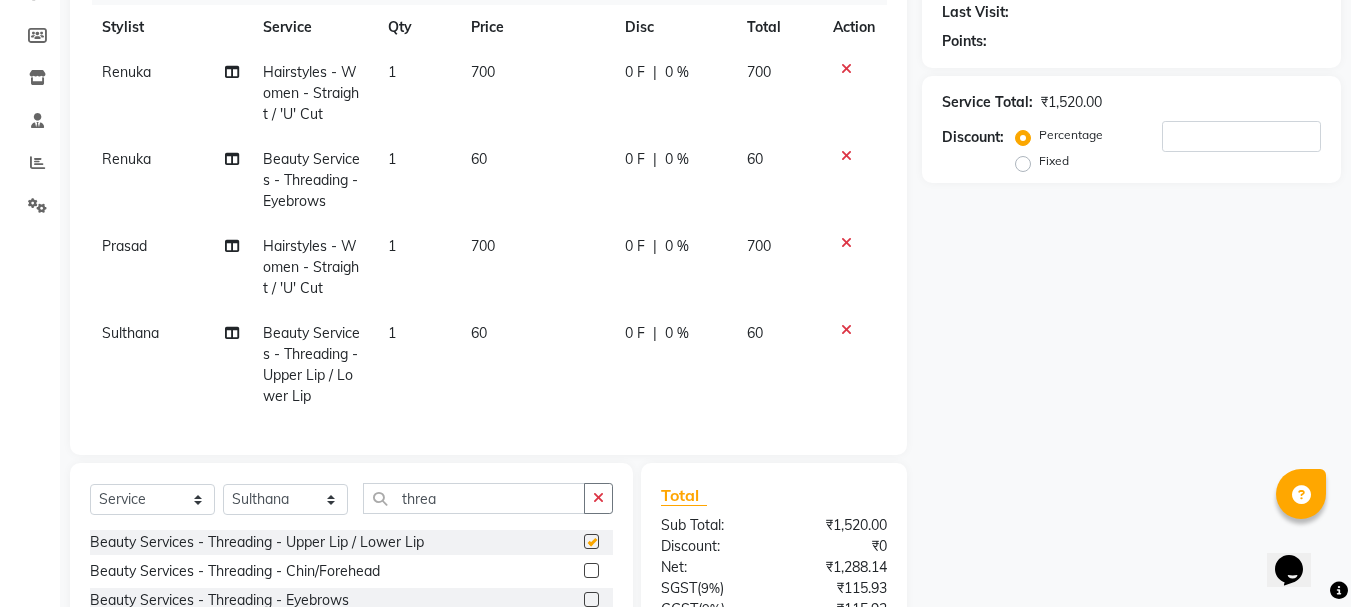 checkbox on "false" 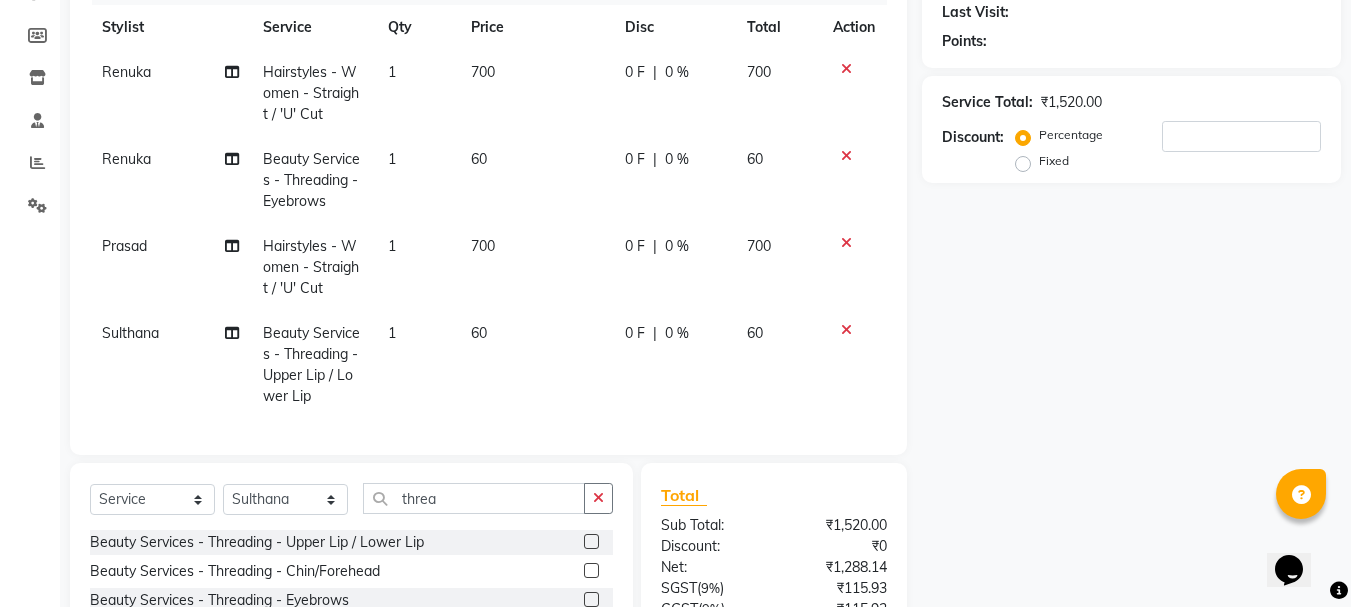 scroll, scrollTop: 475, scrollLeft: 0, axis: vertical 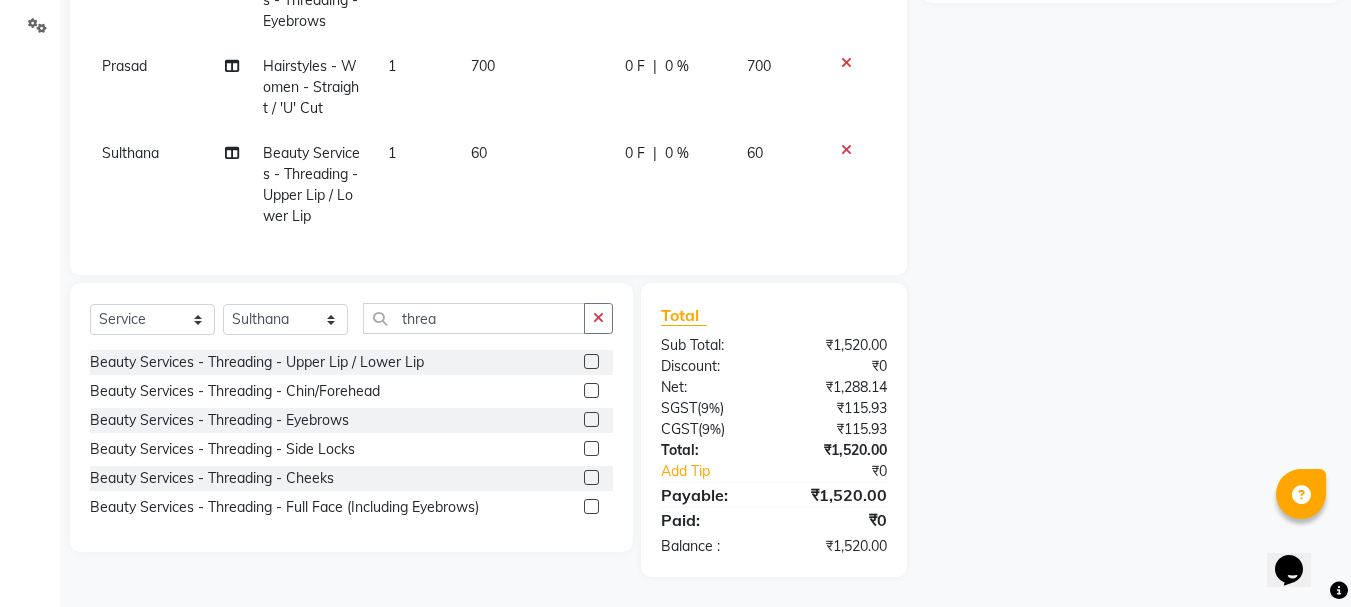 click 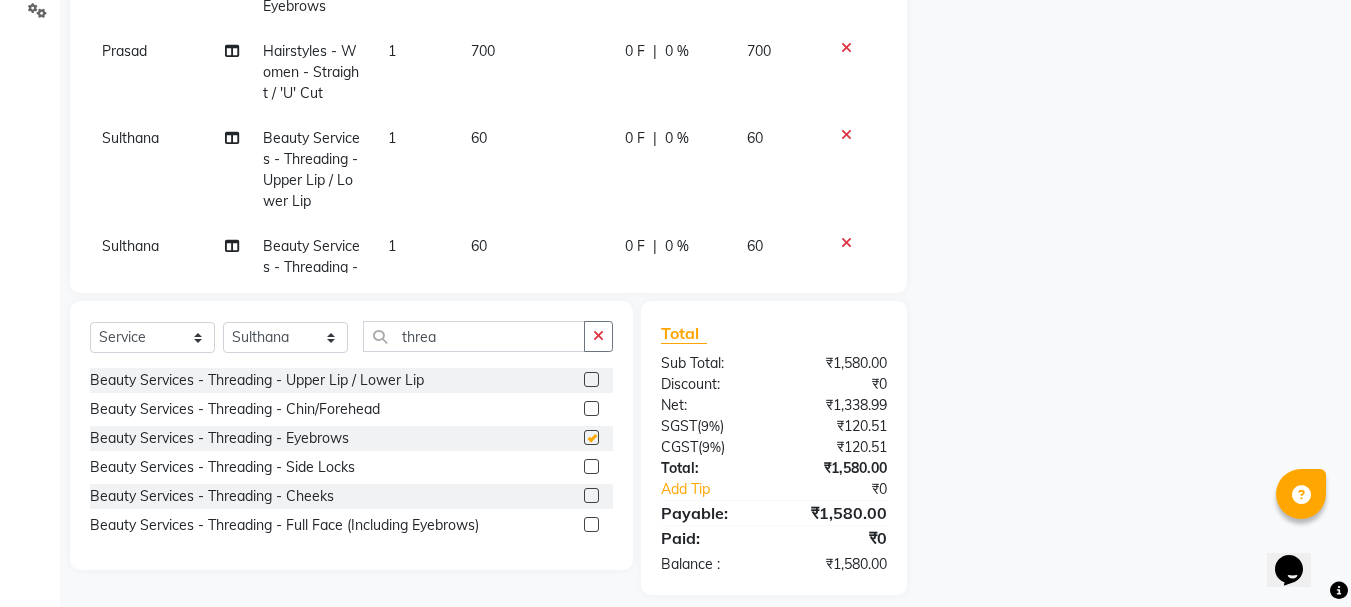 checkbox on "false" 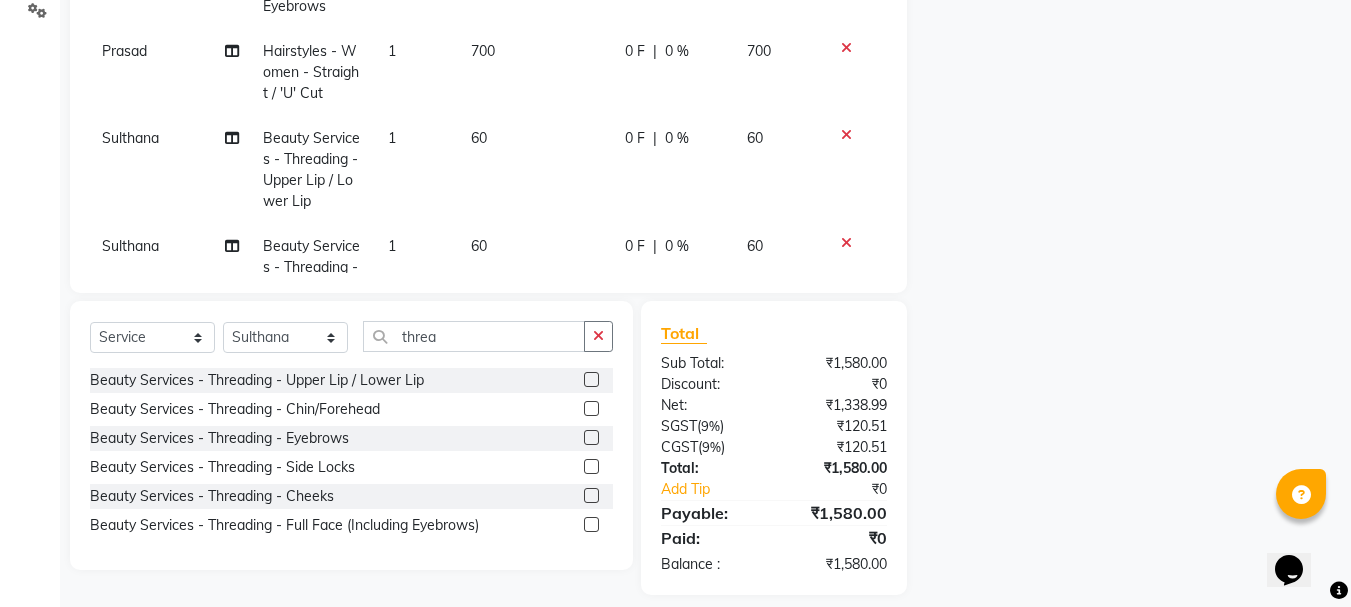 scroll, scrollTop: 69, scrollLeft: 0, axis: vertical 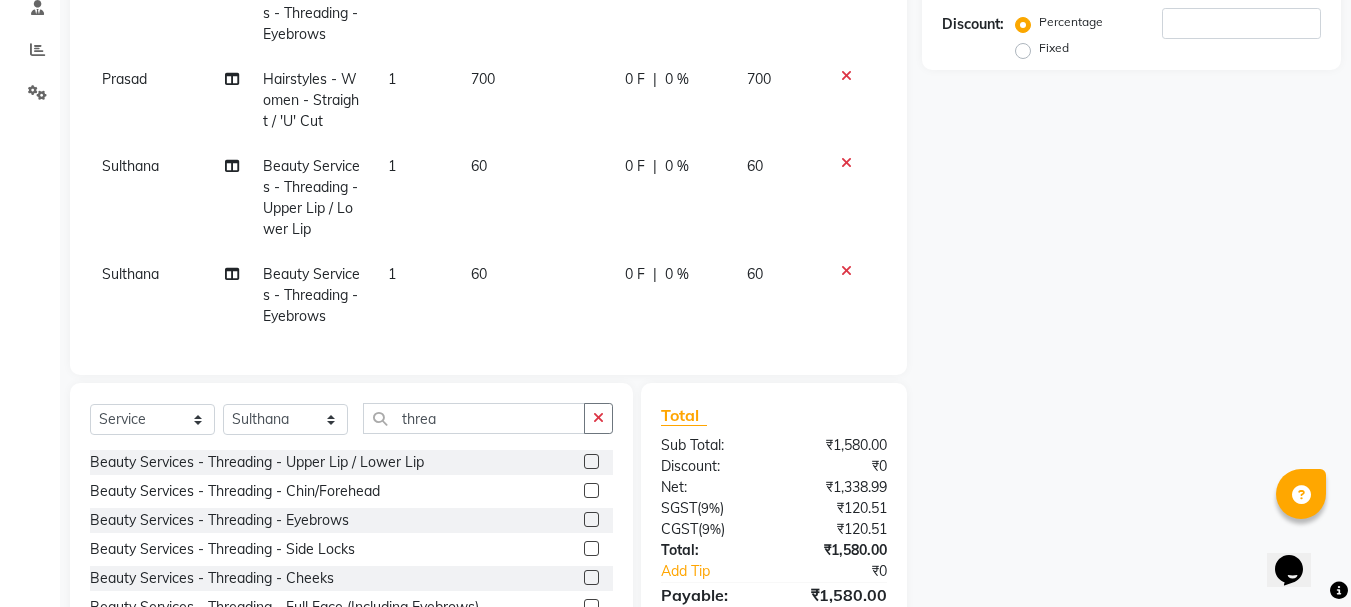 click 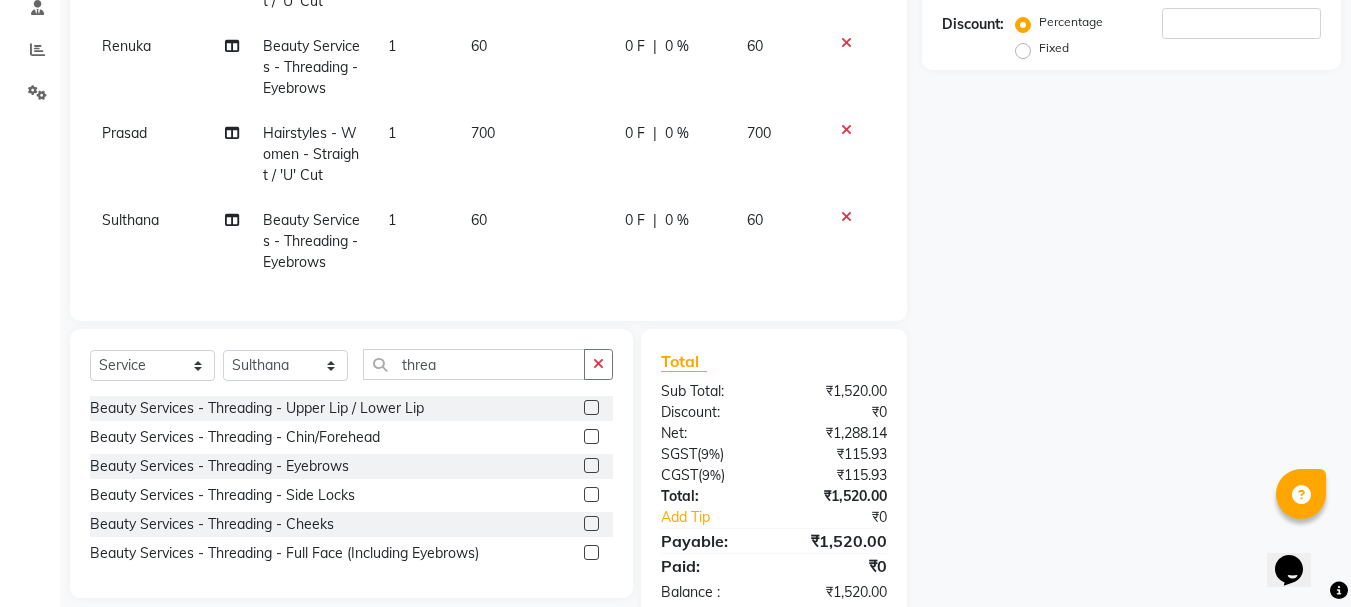 click 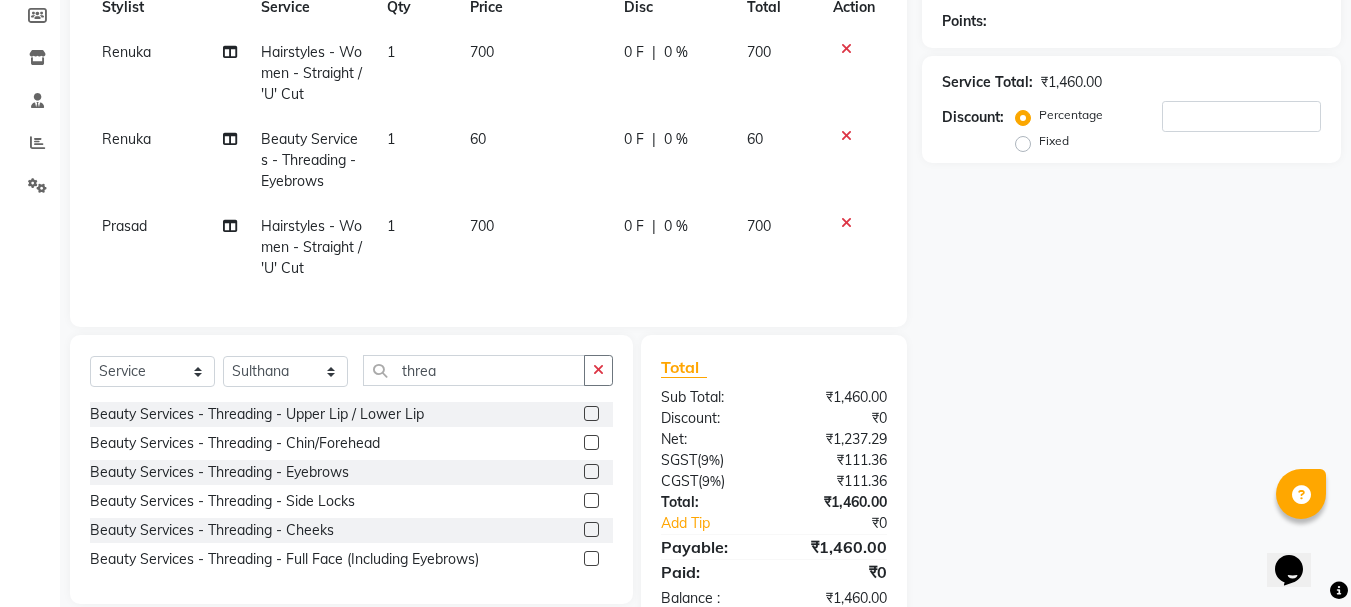 scroll, scrollTop: 0, scrollLeft: 0, axis: both 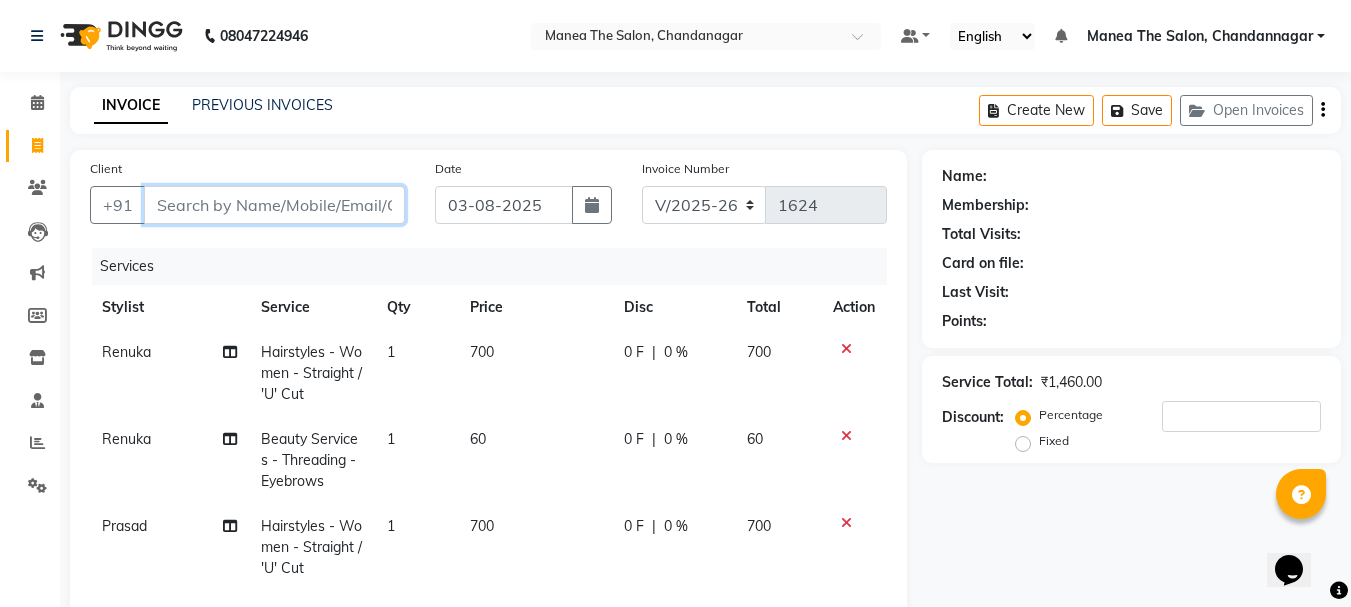 click on "Client" at bounding box center (274, 205) 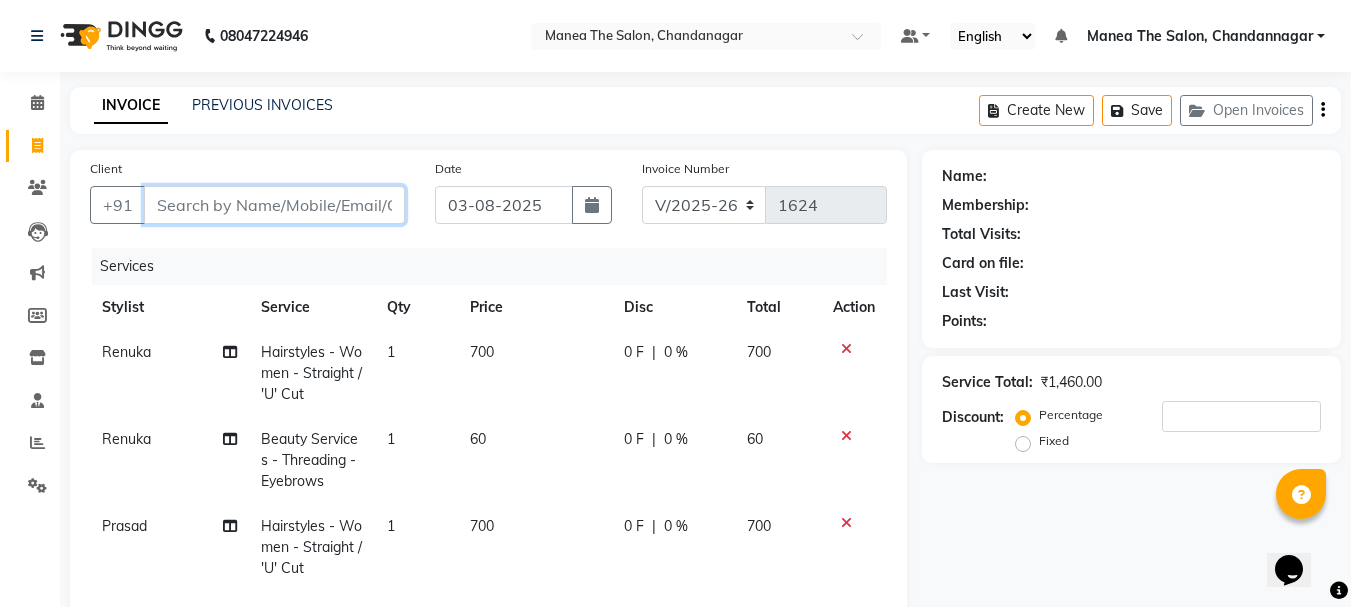 type on "9" 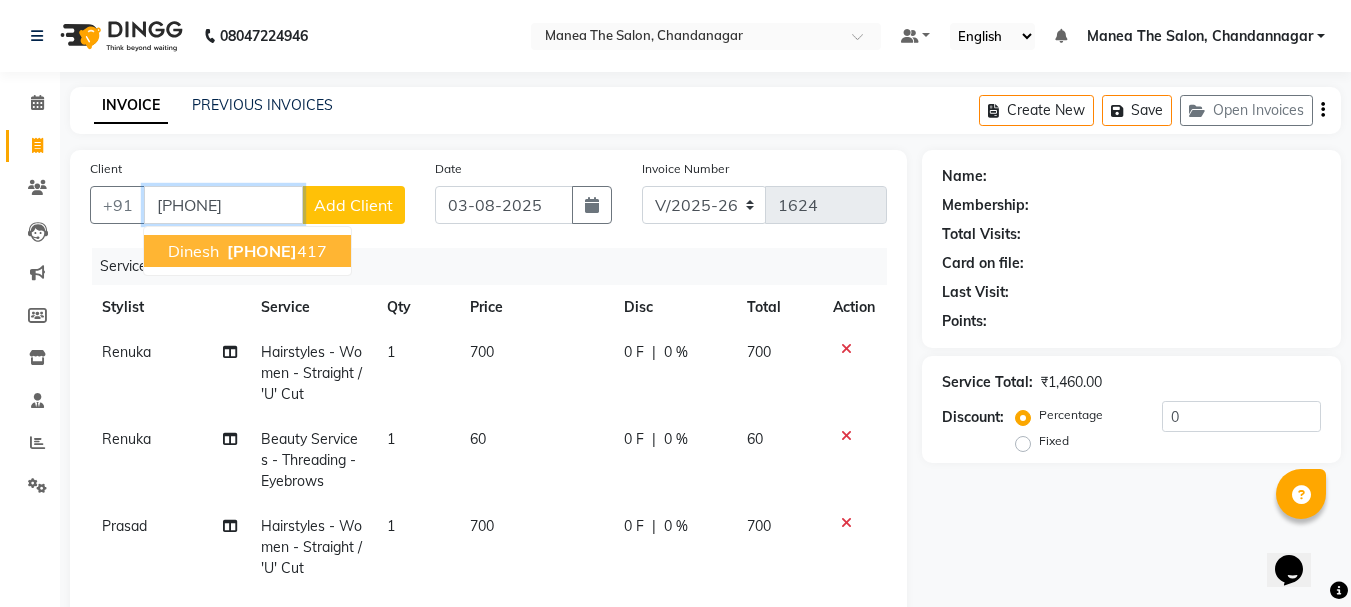 click on "9966642" at bounding box center [262, 251] 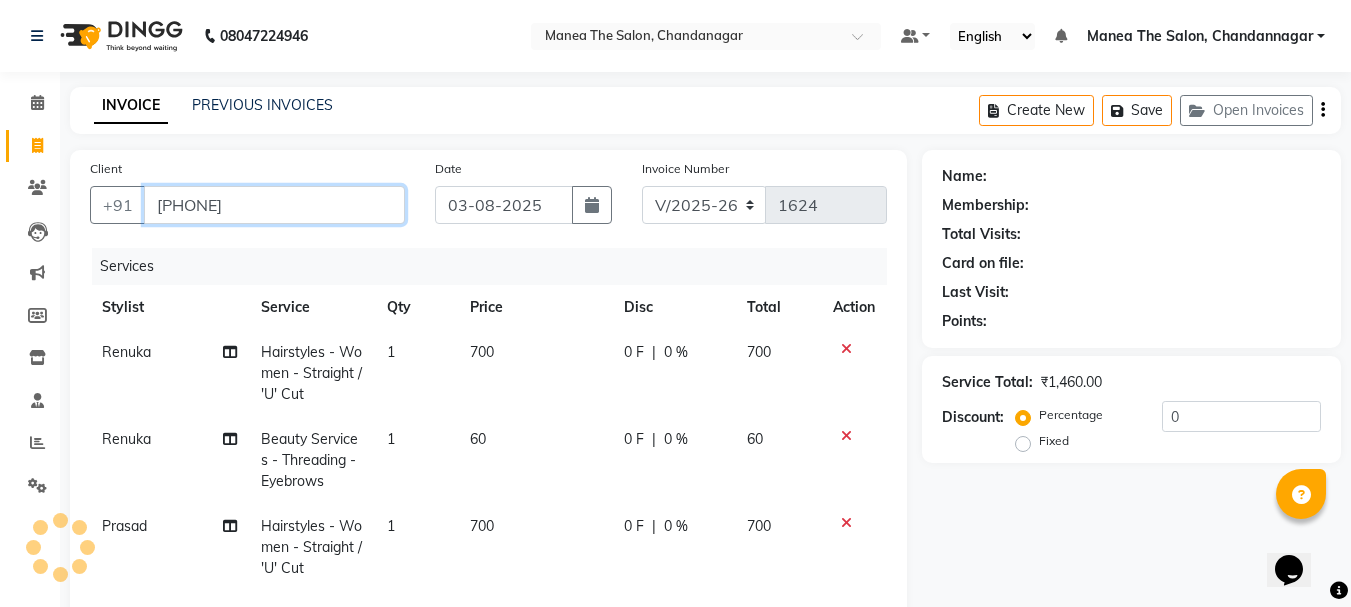 type on "9966642417" 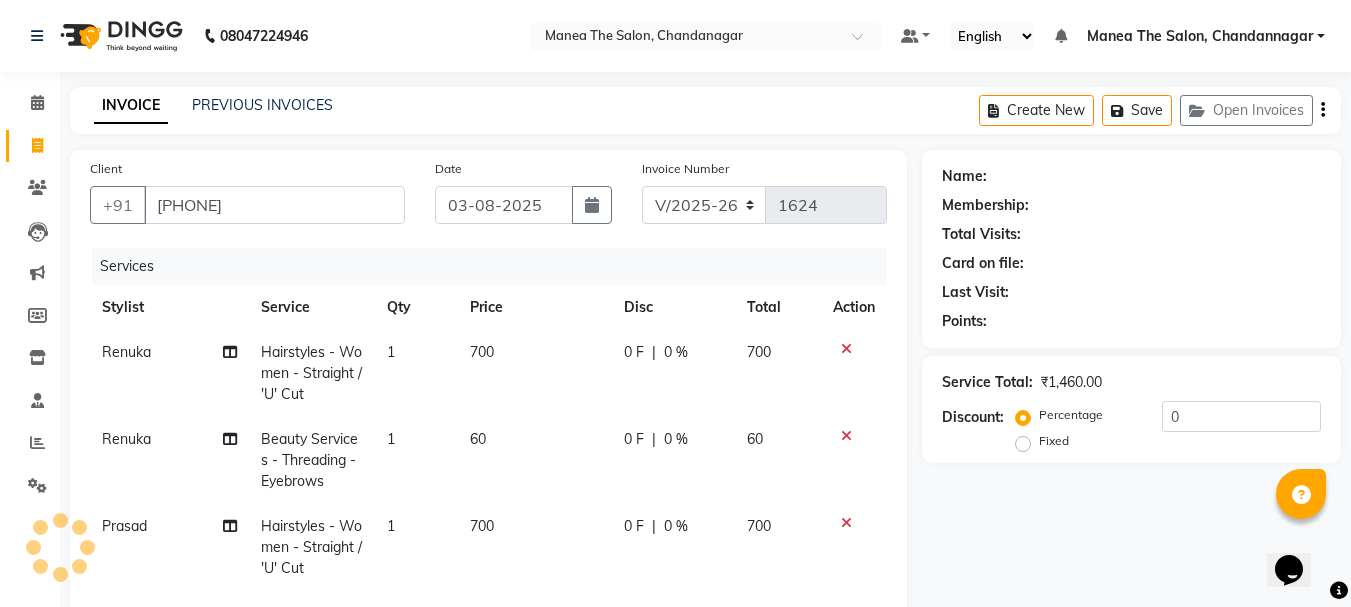 select on "1: Object" 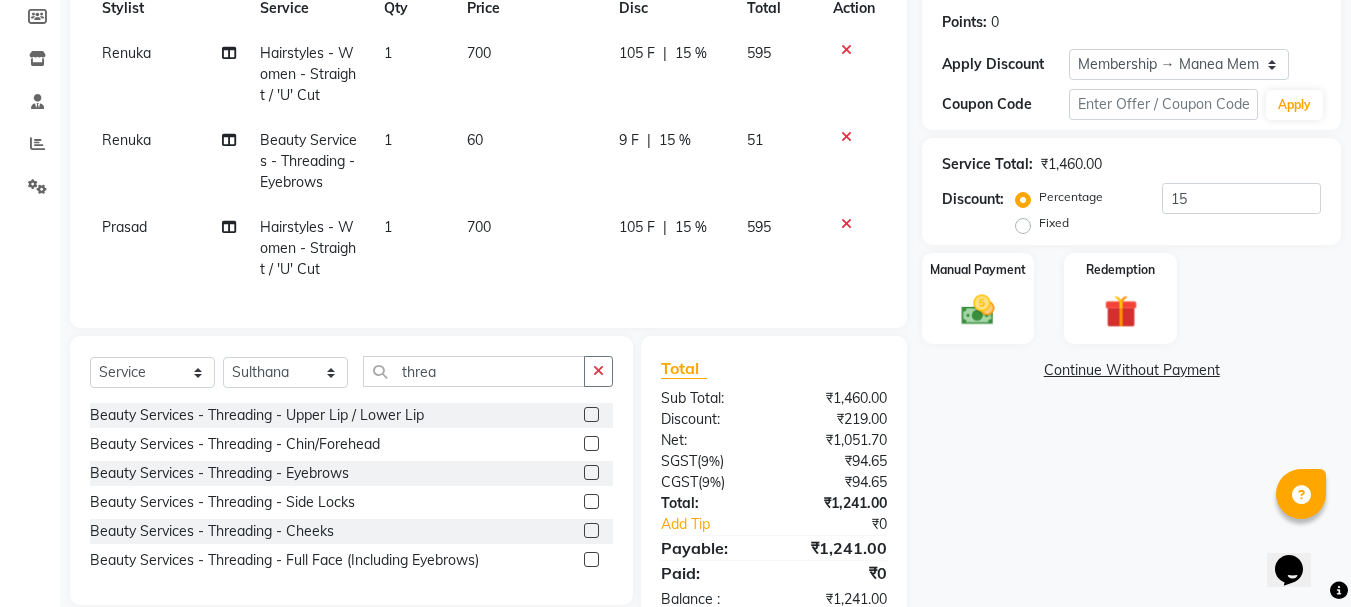 scroll, scrollTop: 300, scrollLeft: 0, axis: vertical 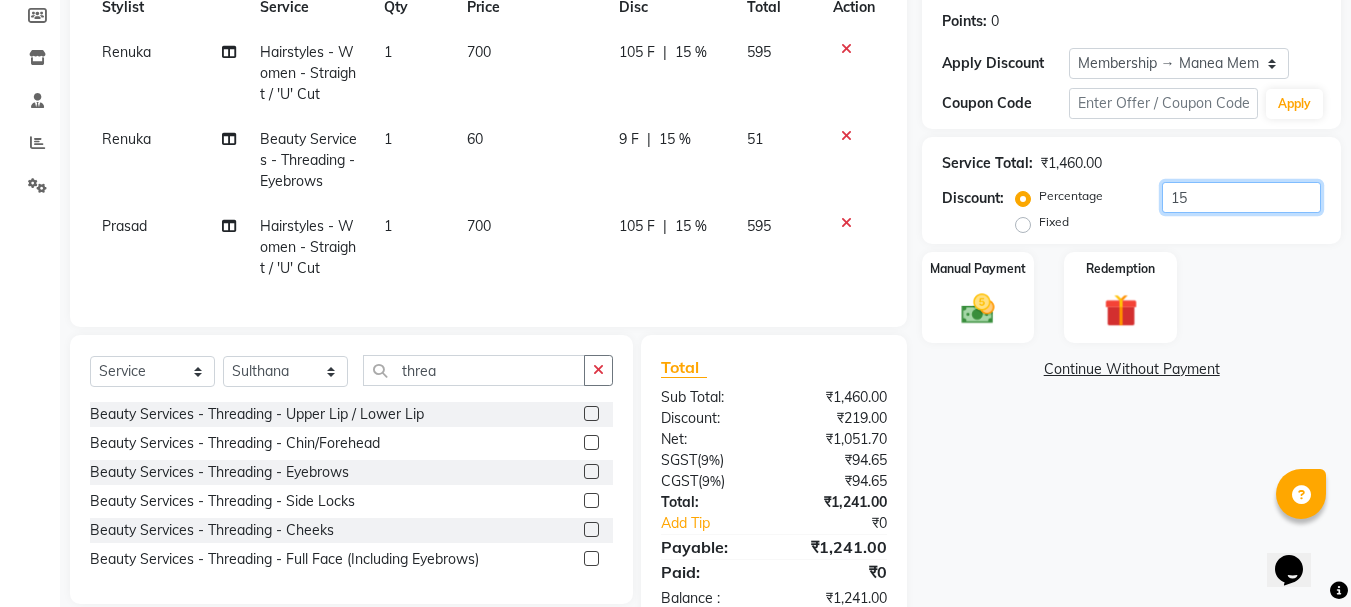 click on "15" 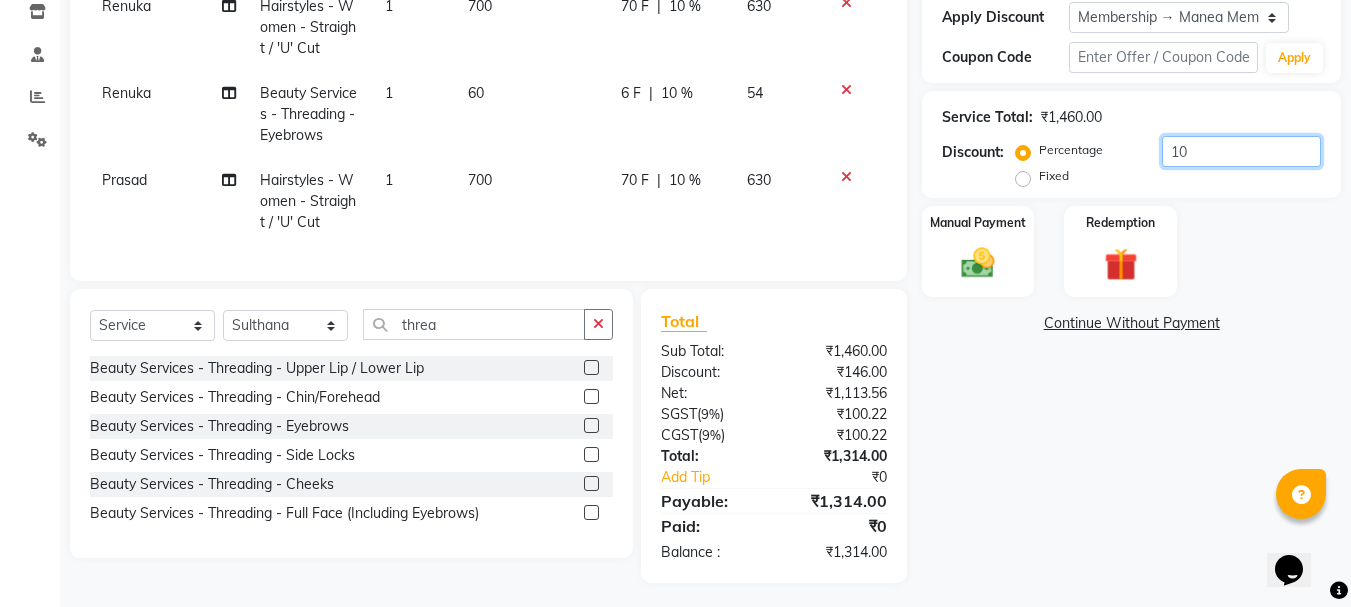 scroll, scrollTop: 367, scrollLeft: 0, axis: vertical 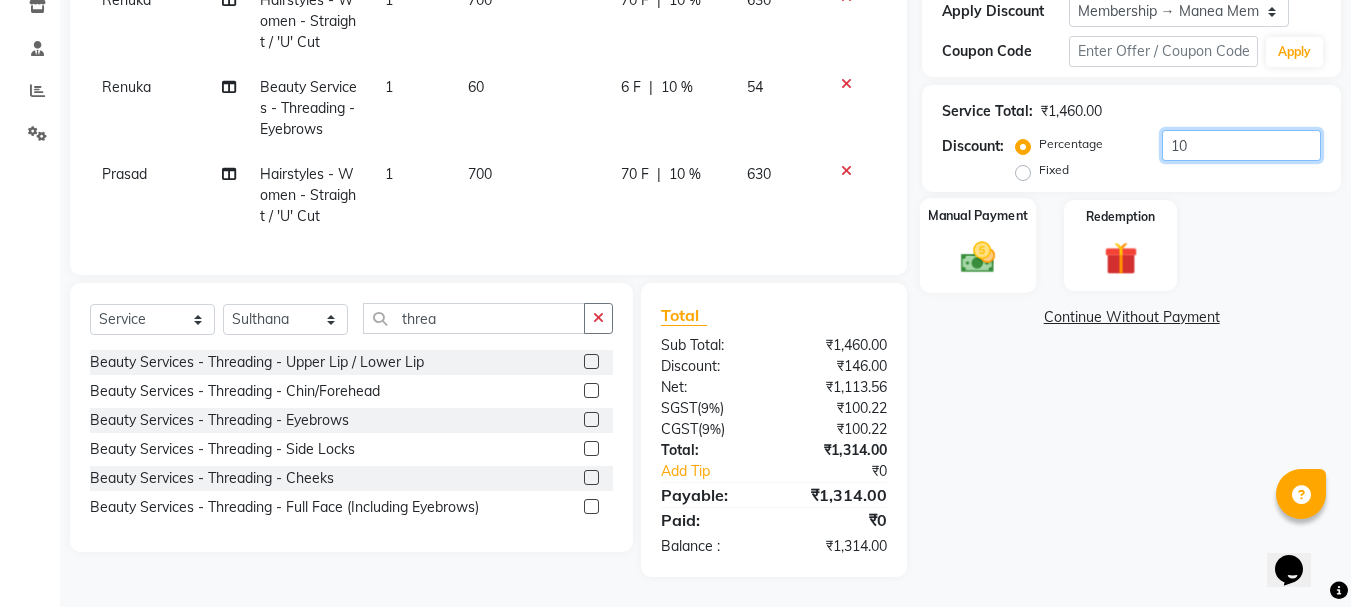 type on "10" 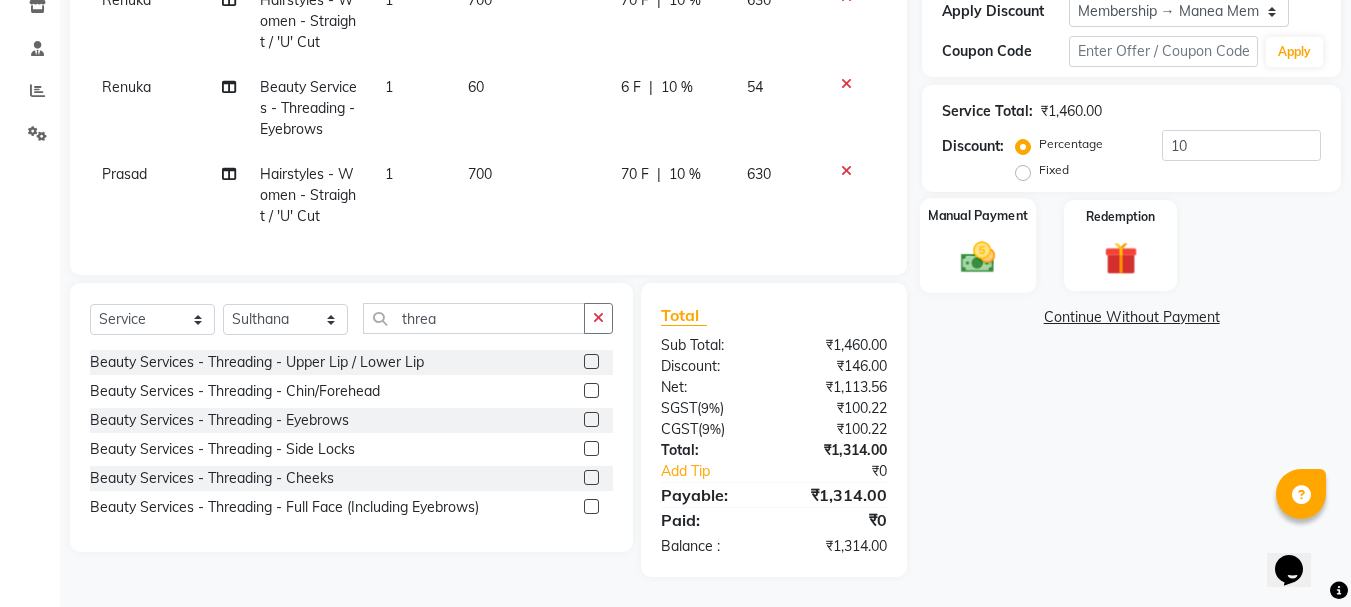 click 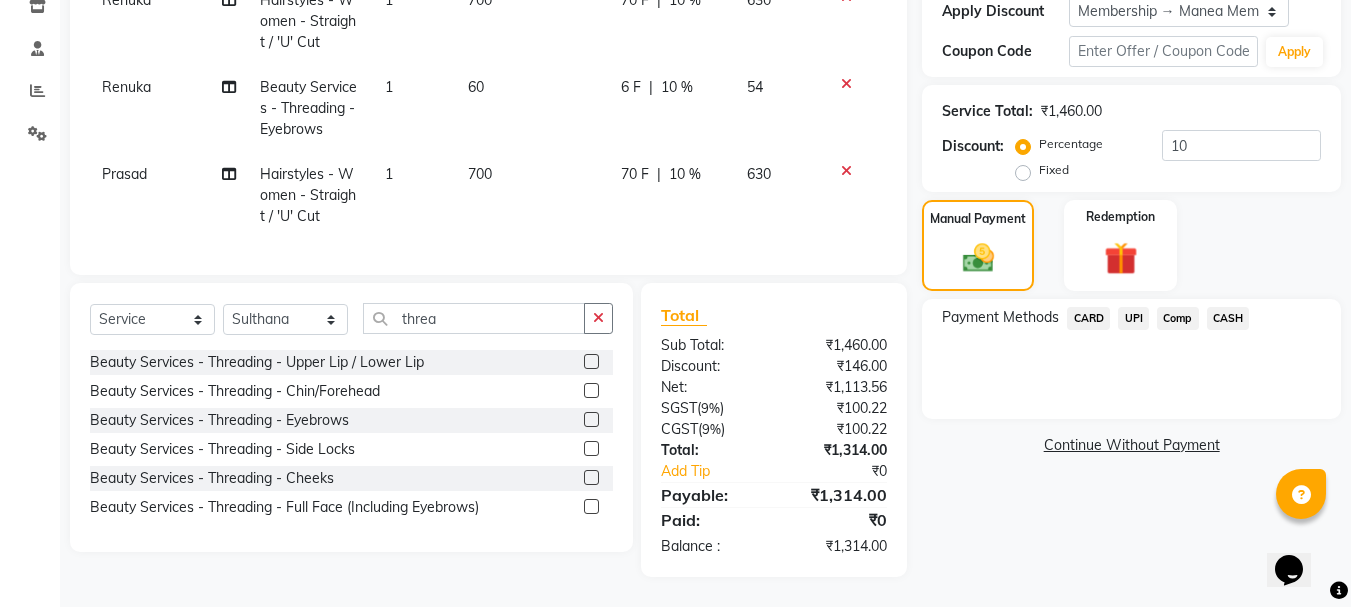 click on "UPI" 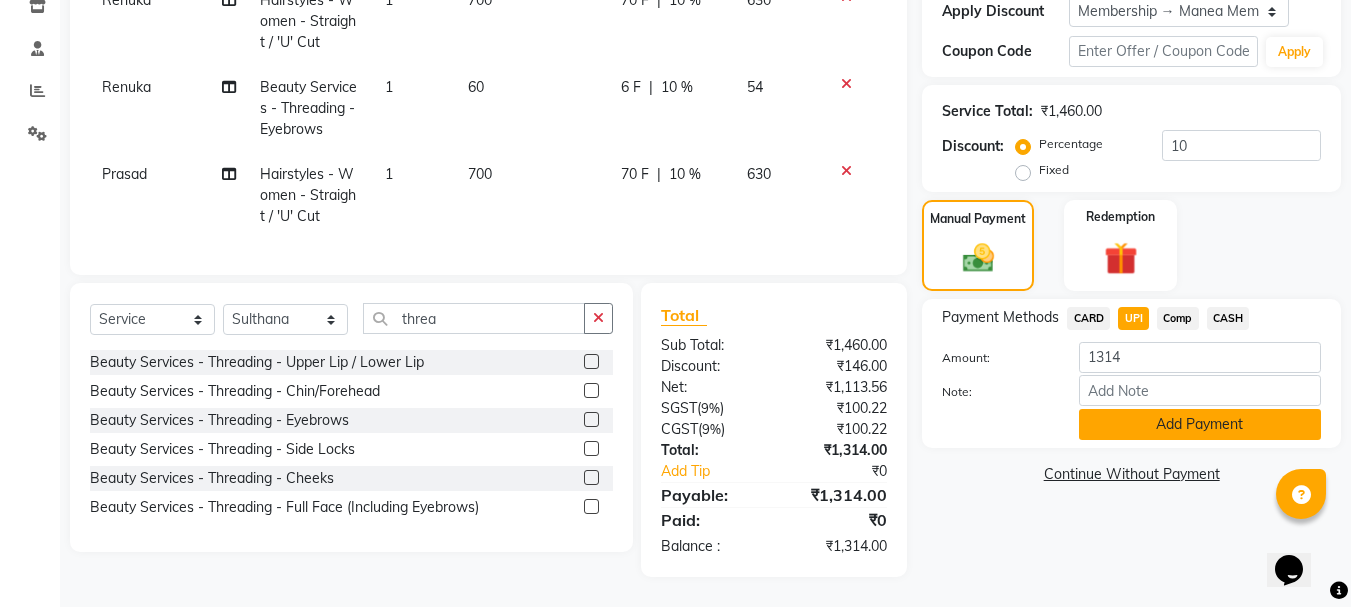 click on "Add Payment" 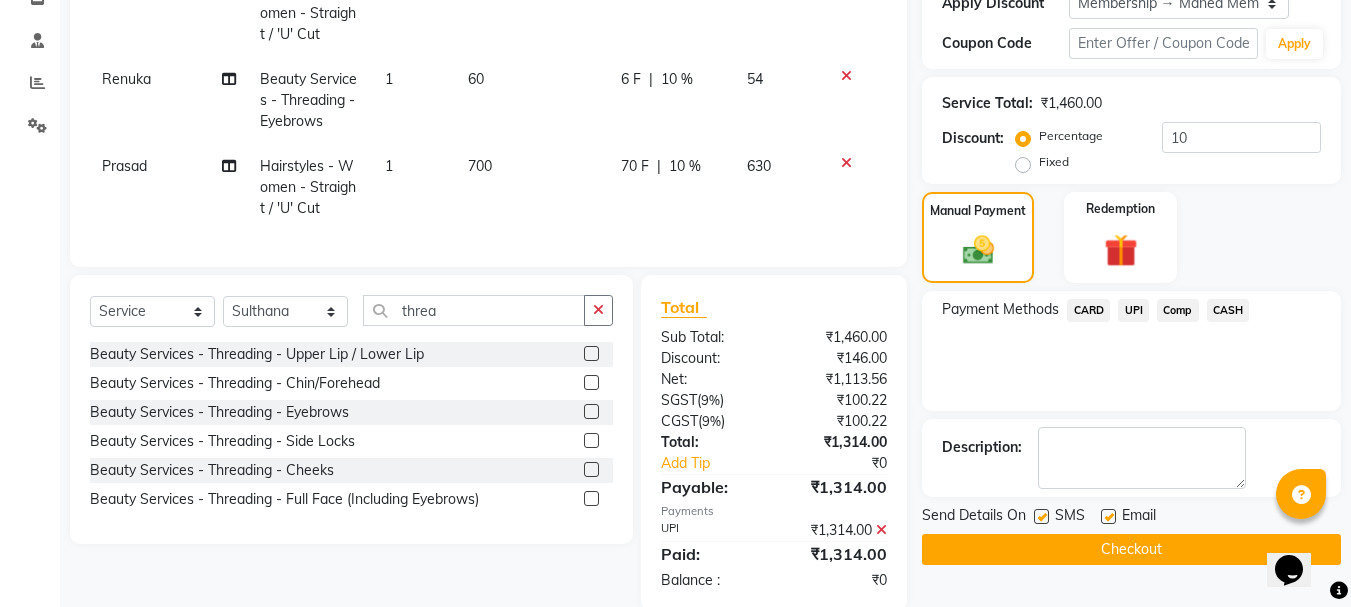 scroll, scrollTop: 409, scrollLeft: 0, axis: vertical 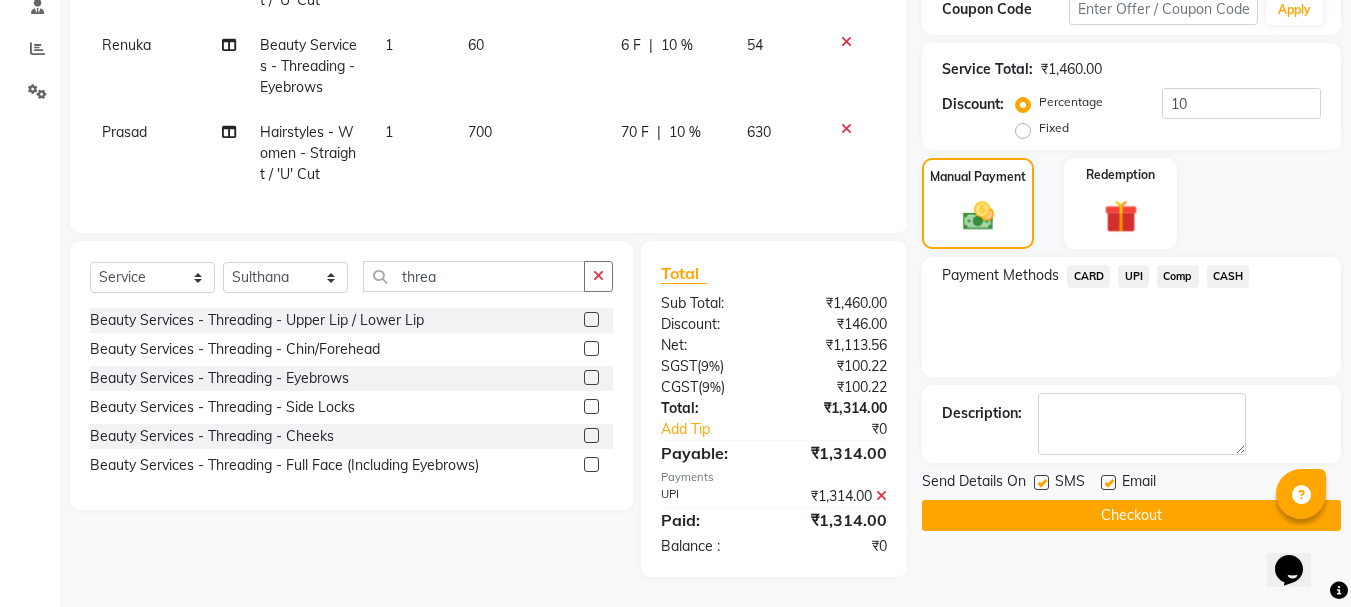 click on "Checkout" 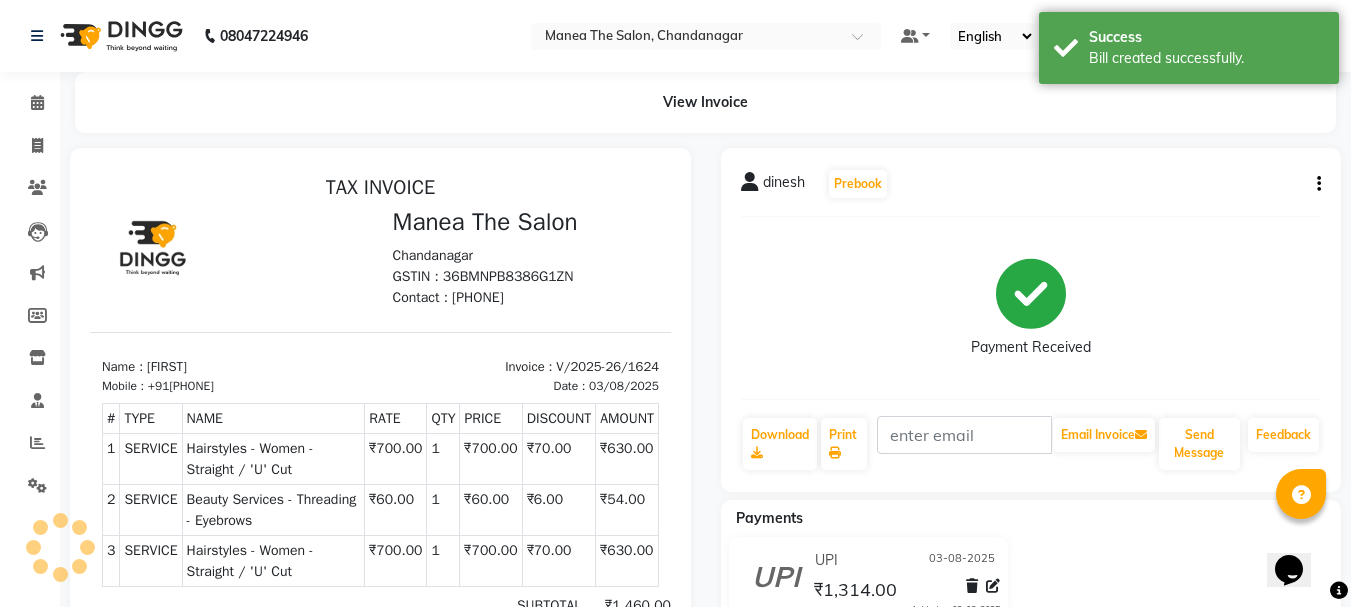 scroll, scrollTop: 0, scrollLeft: 0, axis: both 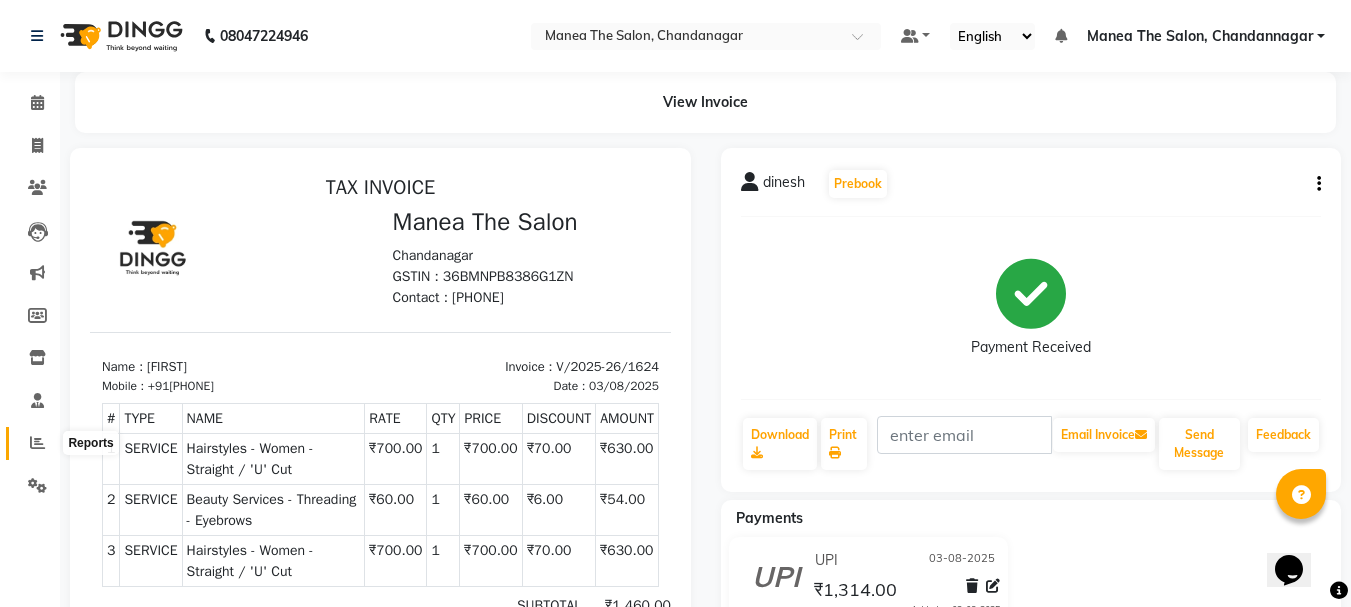 click 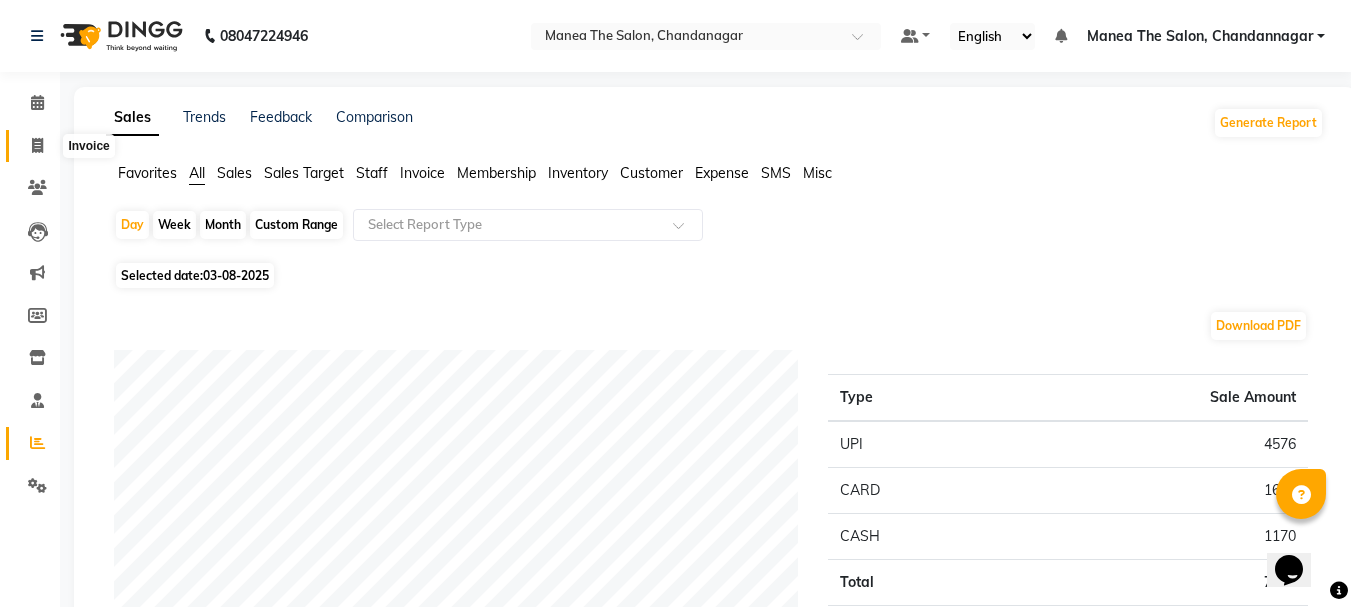 click 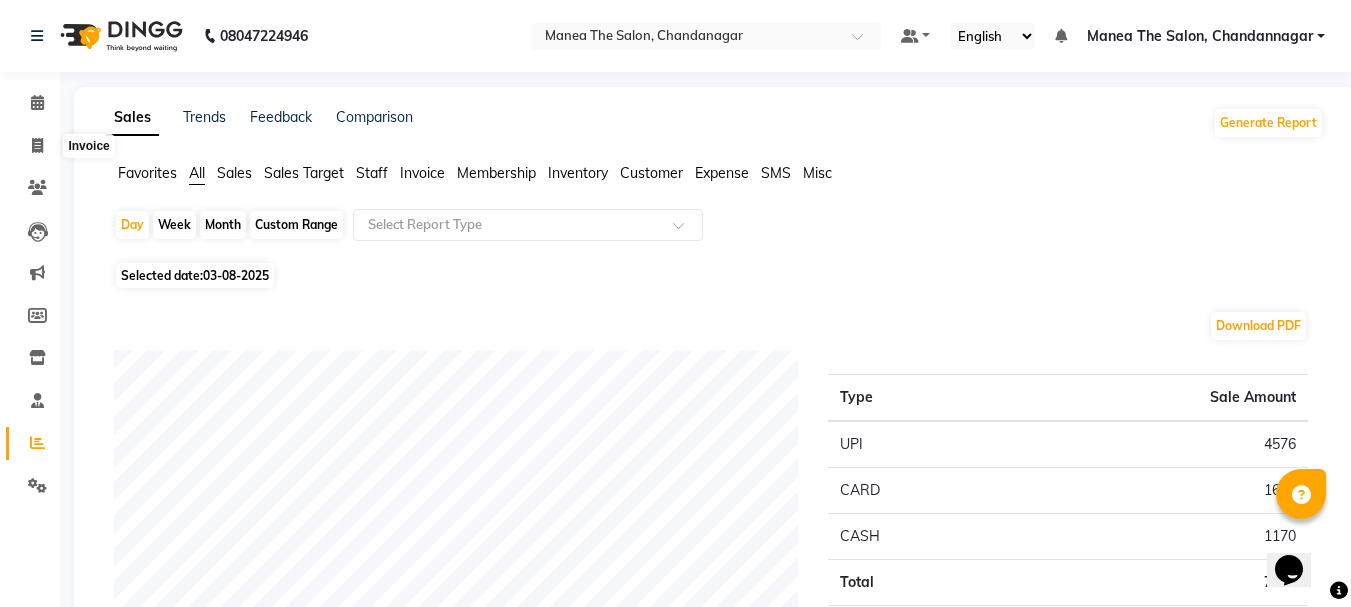 select on "service" 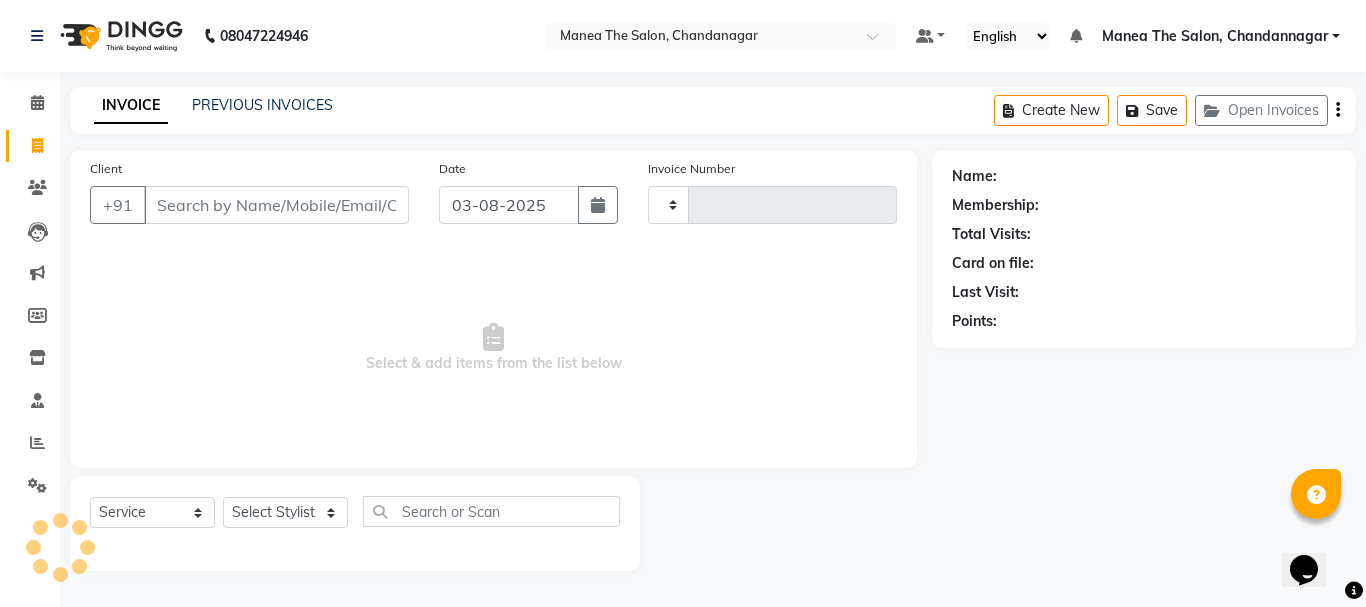 type on "1625" 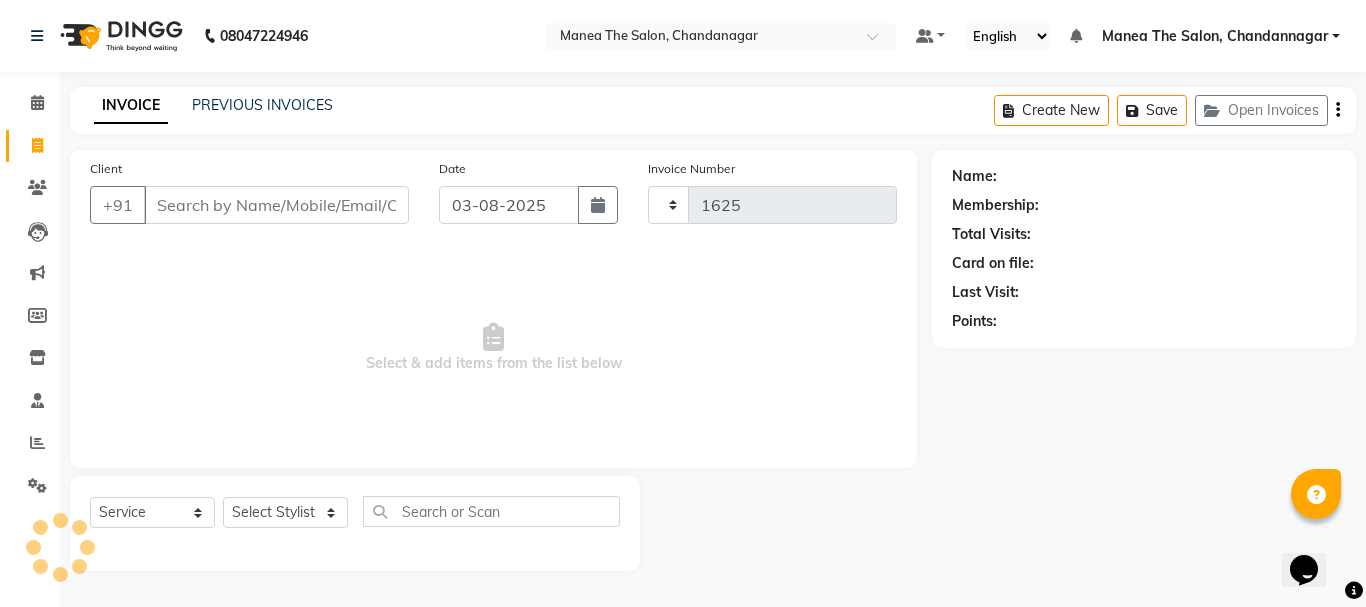 select on "7351" 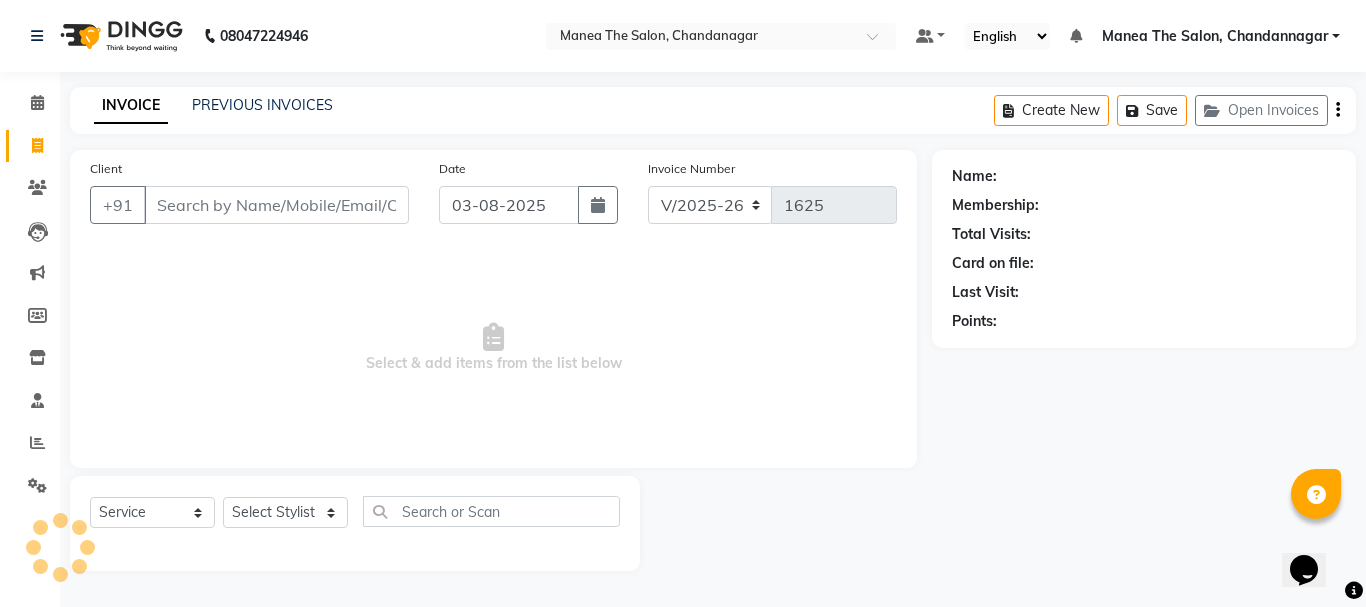 click on "Client" at bounding box center [276, 205] 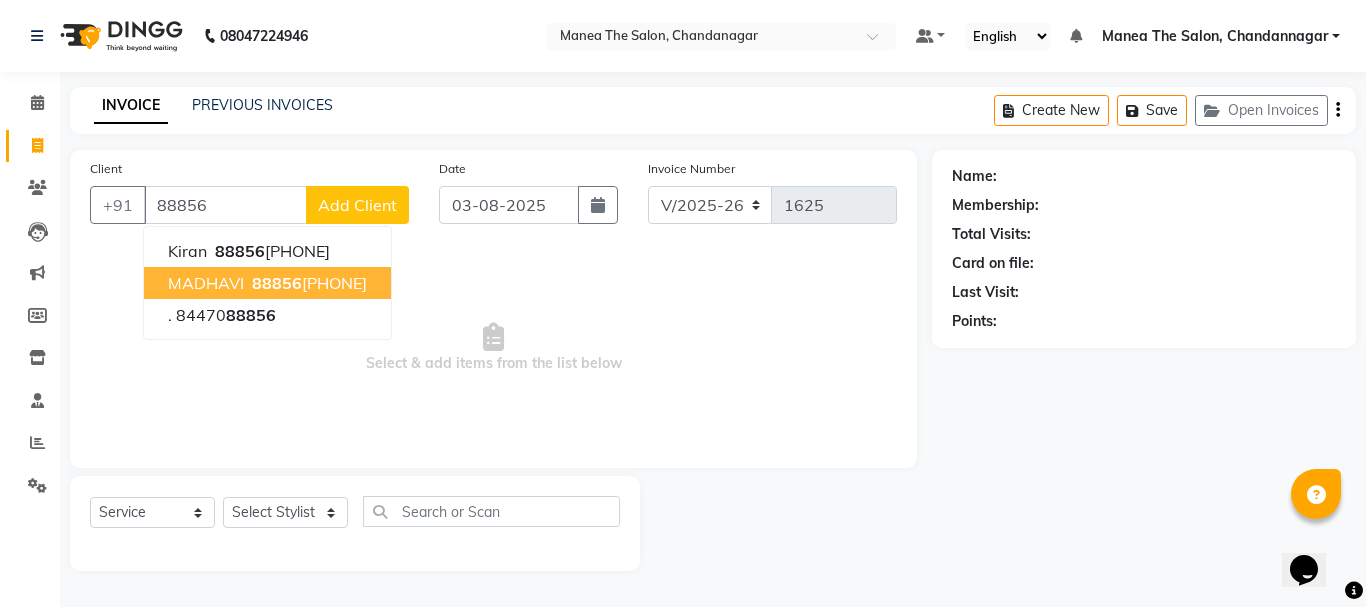 click on "88856" at bounding box center (277, 283) 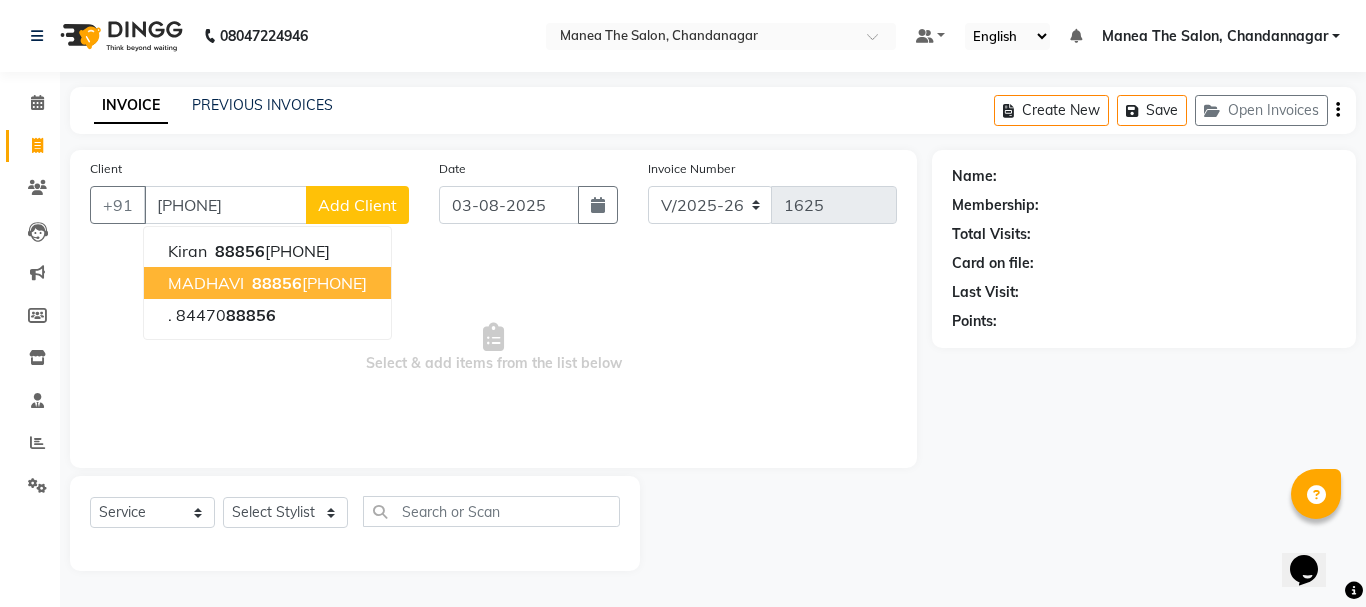 type on "8885675357" 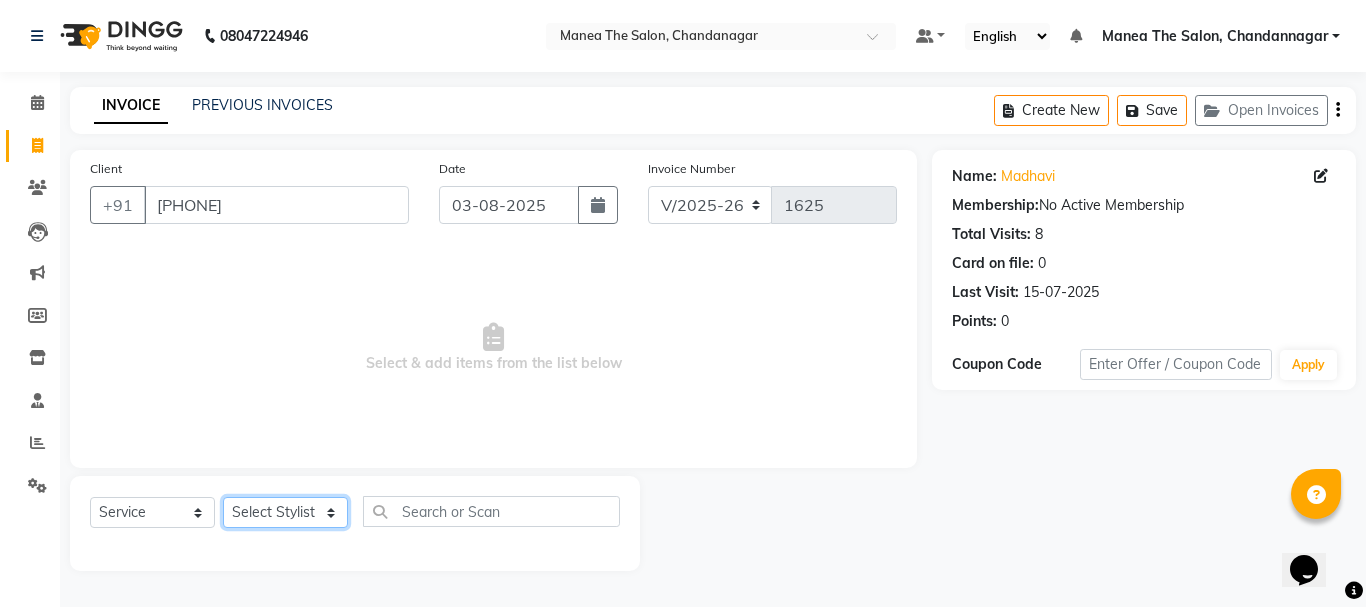 click on "Select Stylist [FIRST] [LAST] [FIRST] [LAST] [FIRST] [LAST] [FIRST] [LAST] [FIRST] [LAST]" 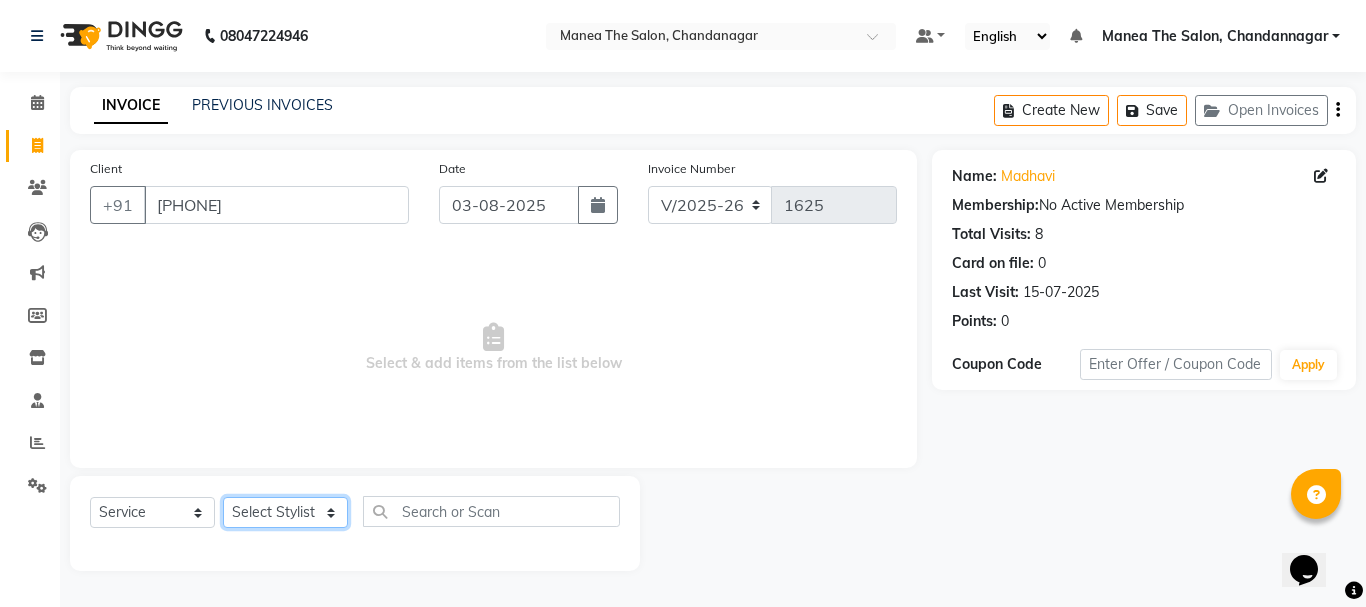 select on "63586" 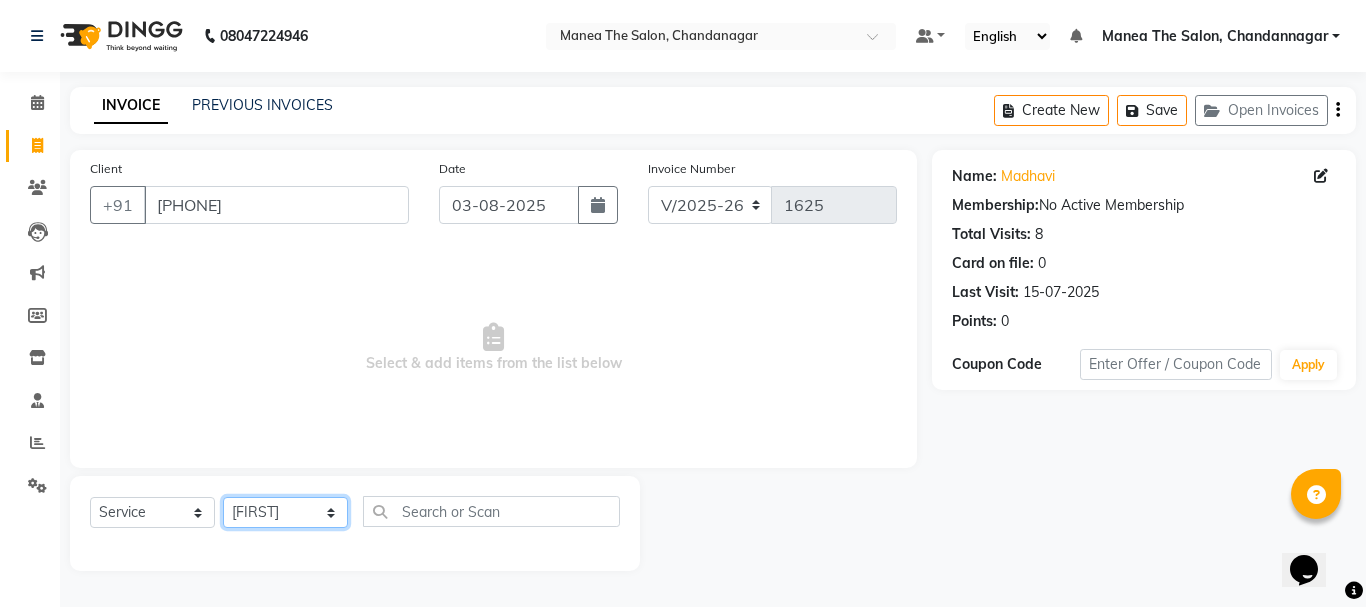 click on "Select Stylist [FIRST] [LAST] [FIRST] [LAST] [FIRST] [LAST] [FIRST] [LAST] [FIRST] [LAST]" 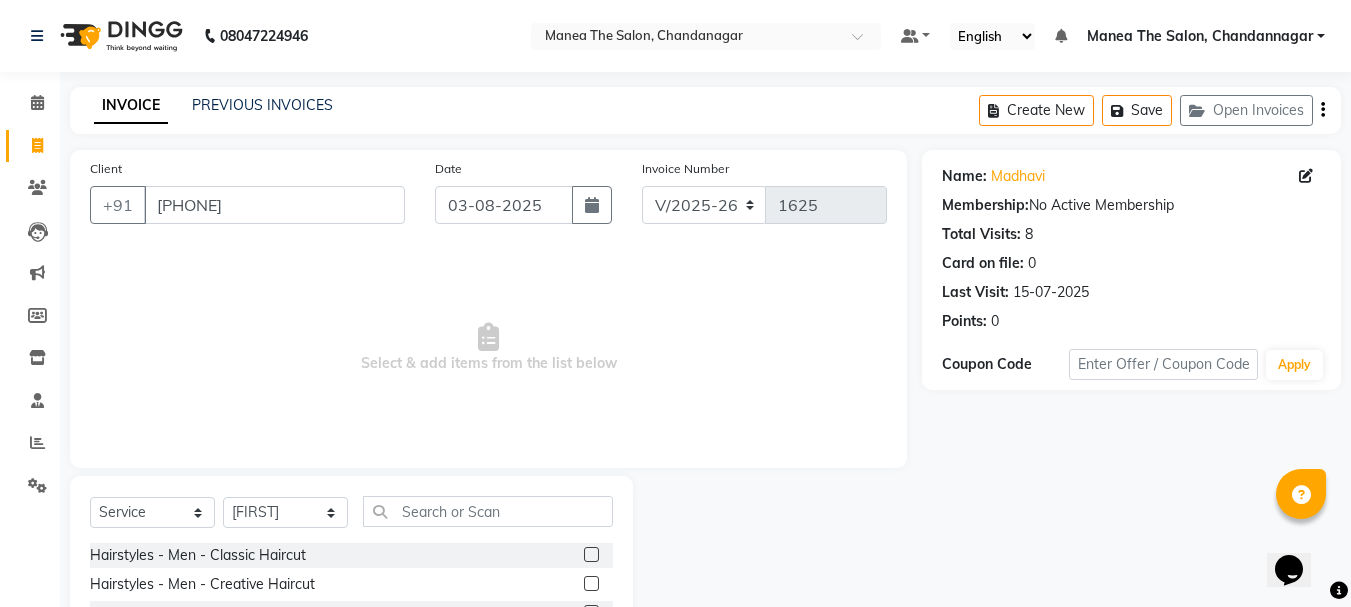 click 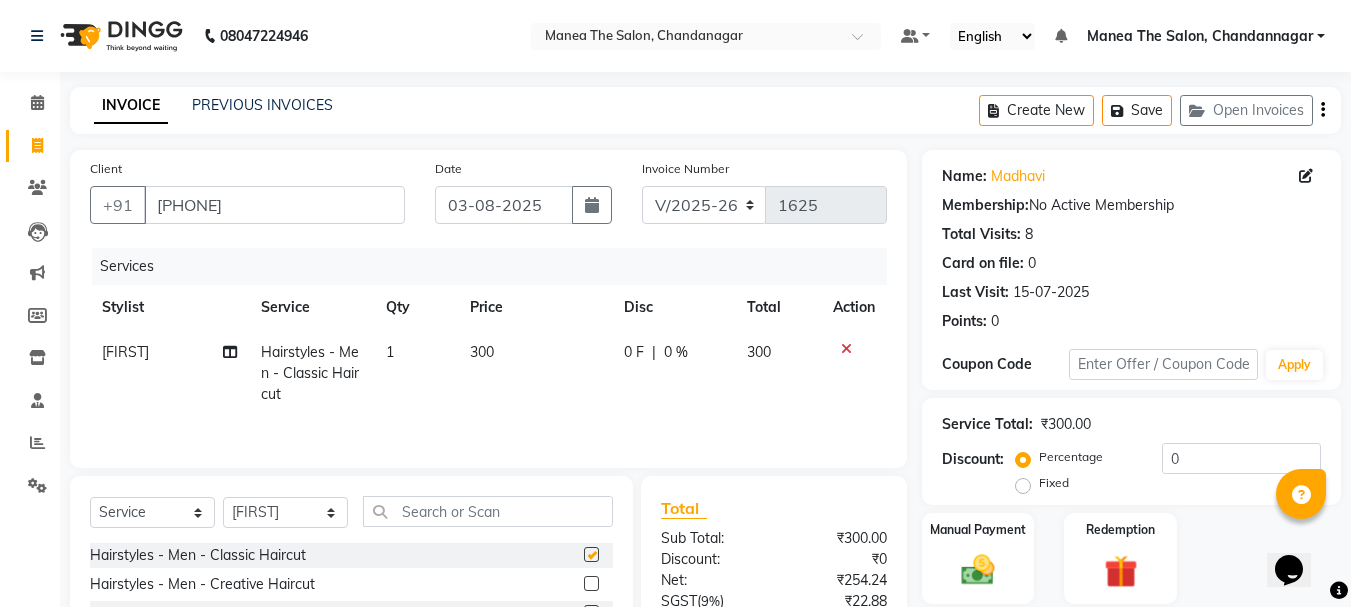 checkbox on "false" 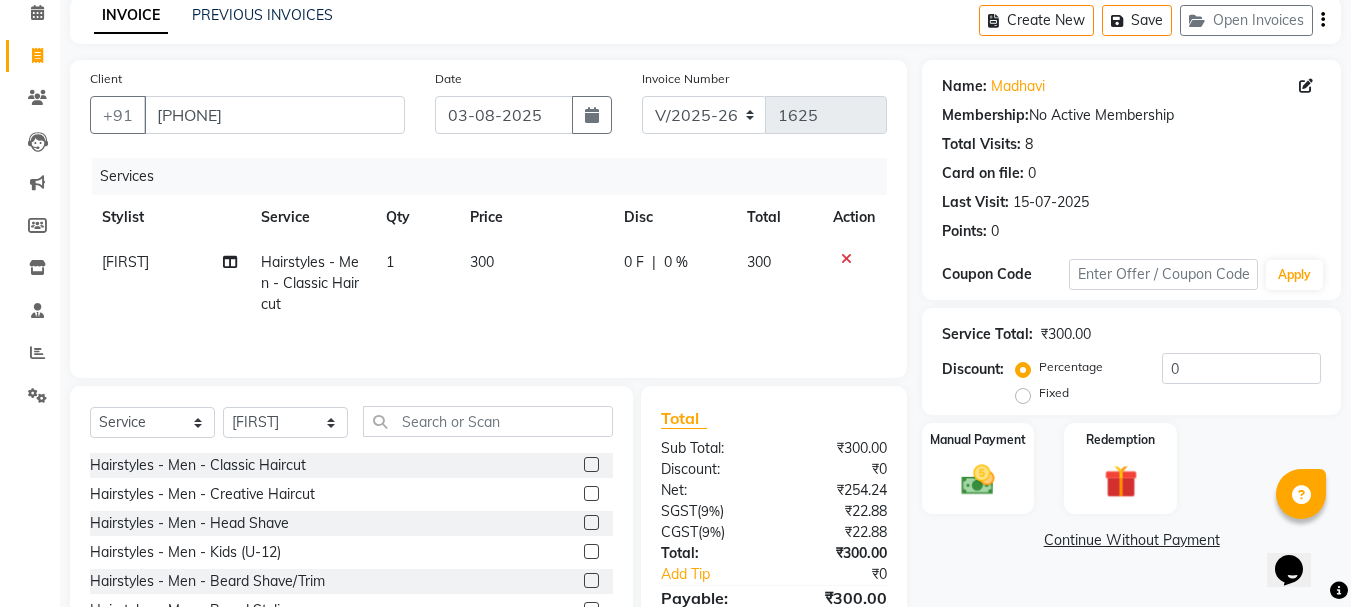 scroll, scrollTop: 100, scrollLeft: 0, axis: vertical 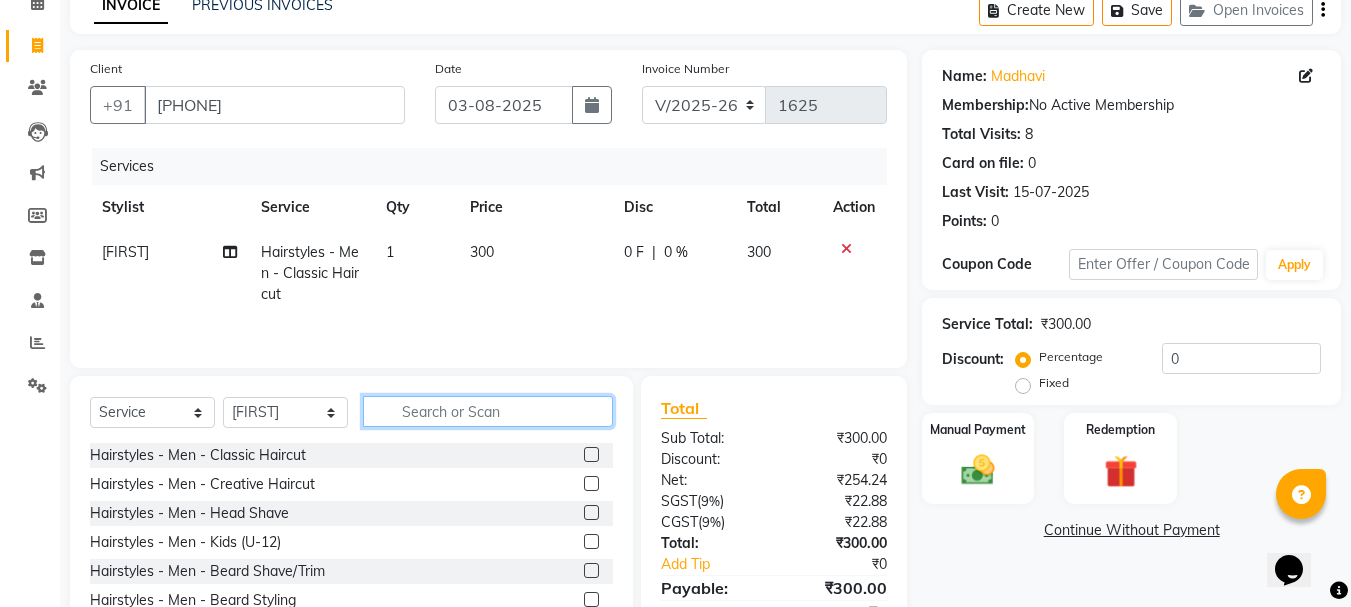 click 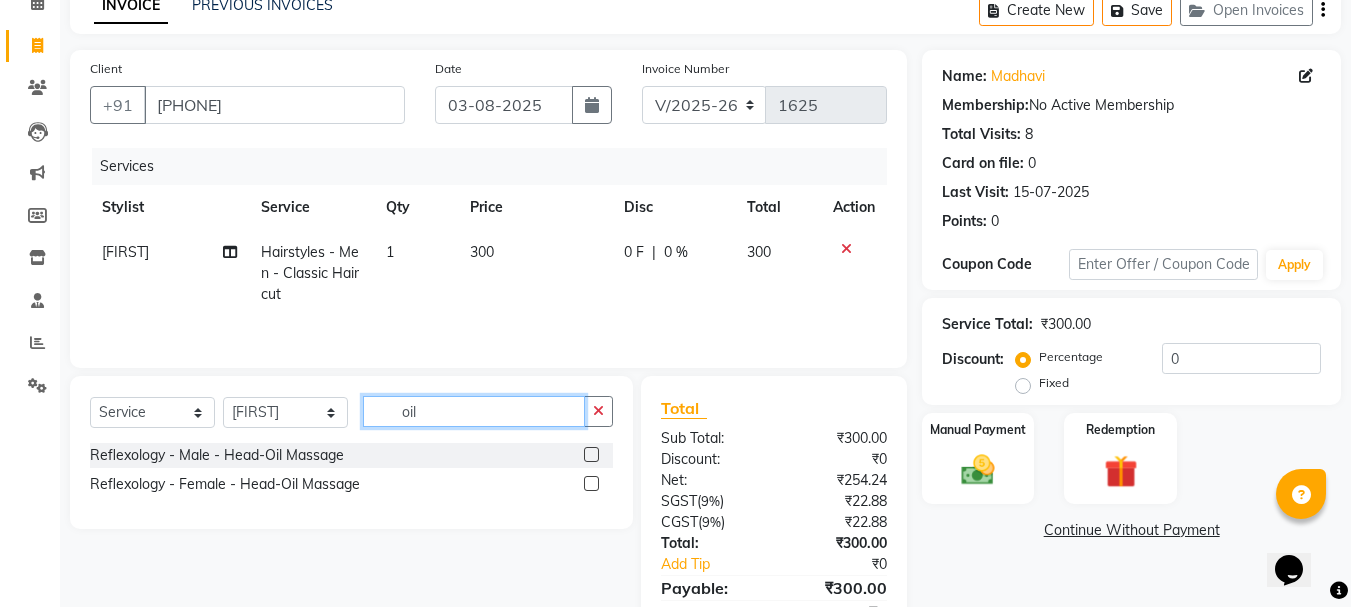 type on "oil" 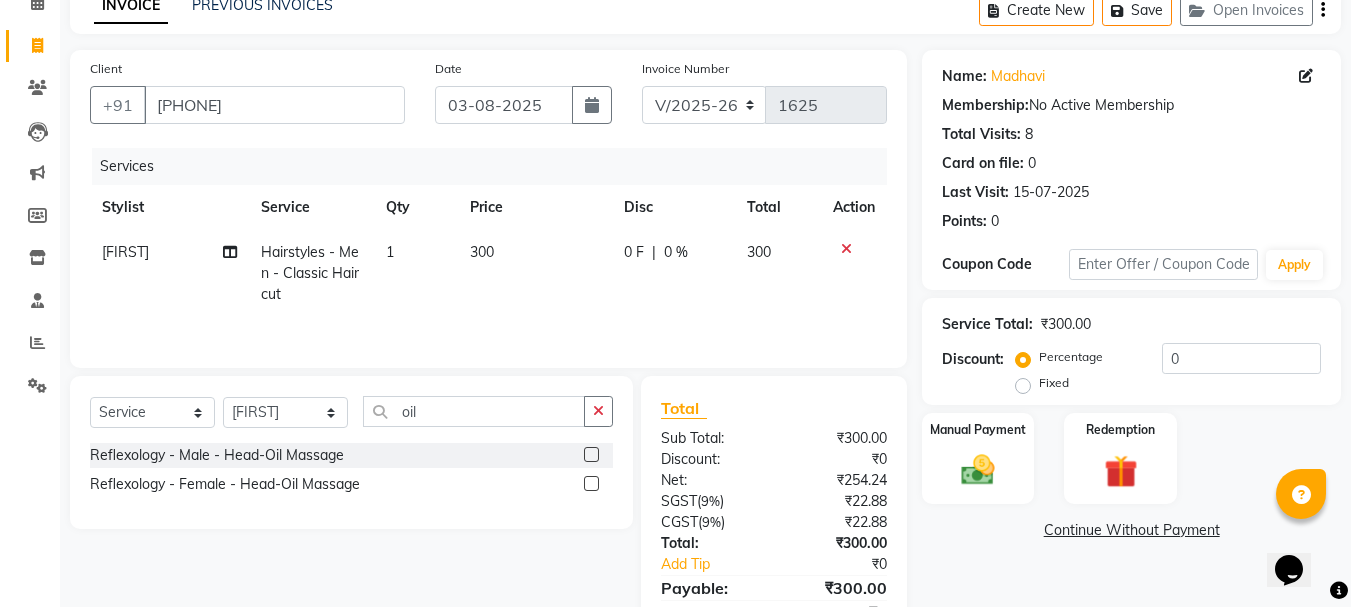 click 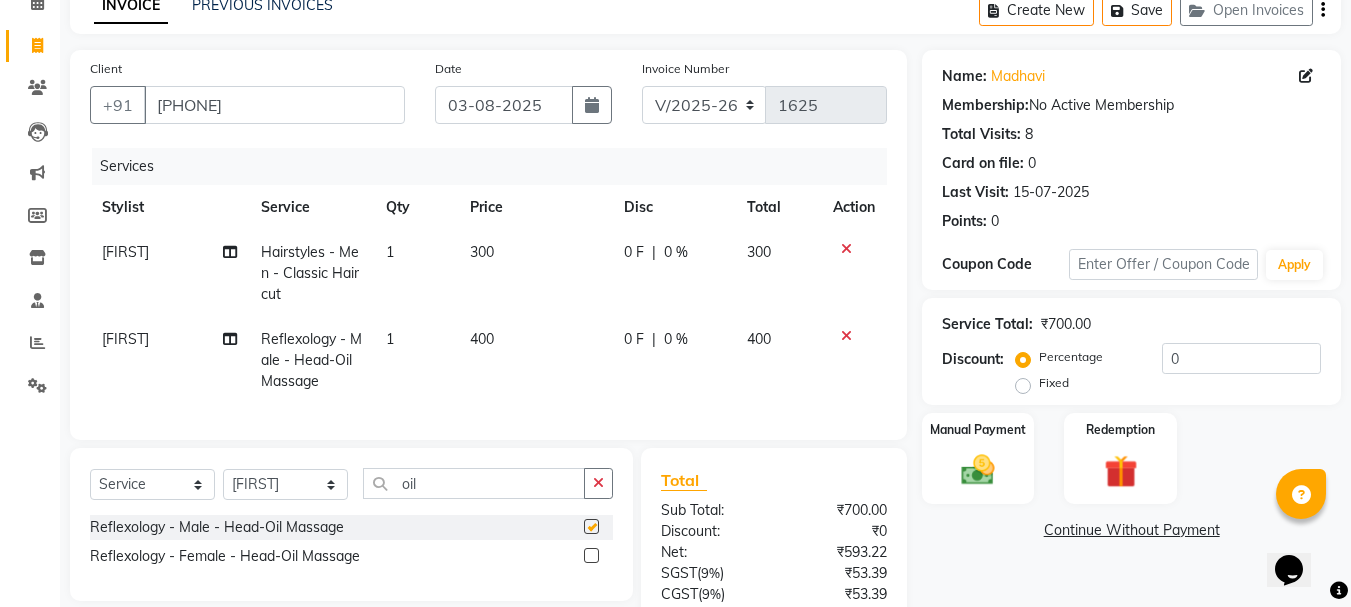 checkbox on "false" 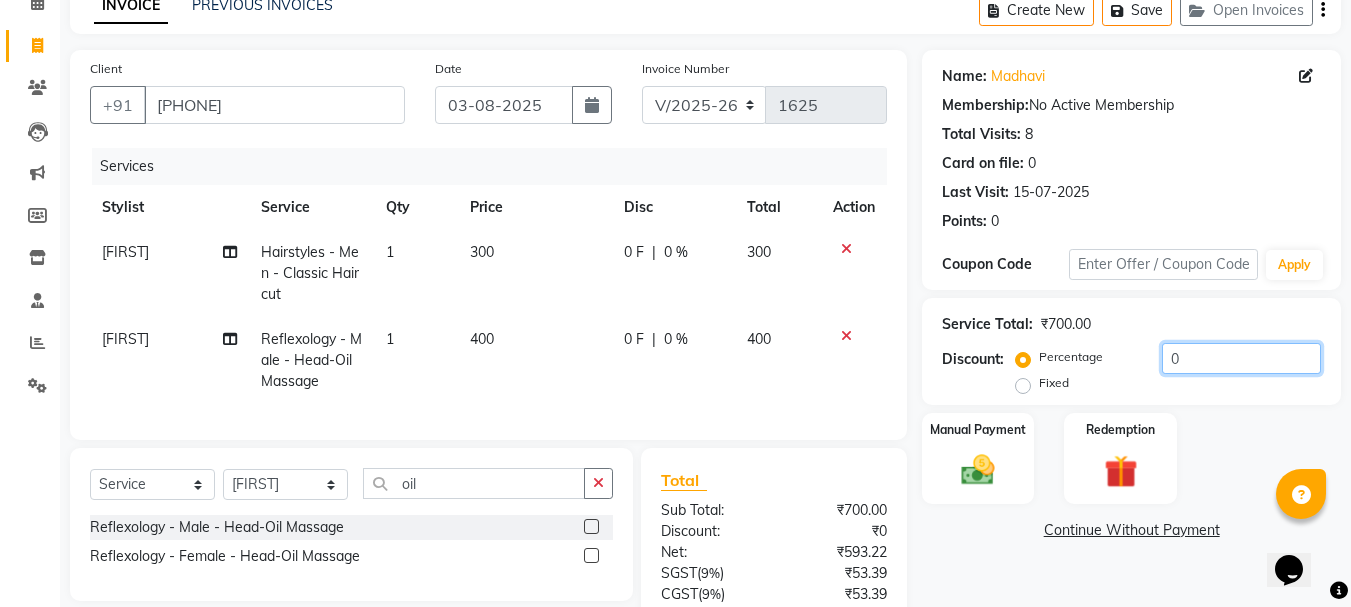 click on "0" 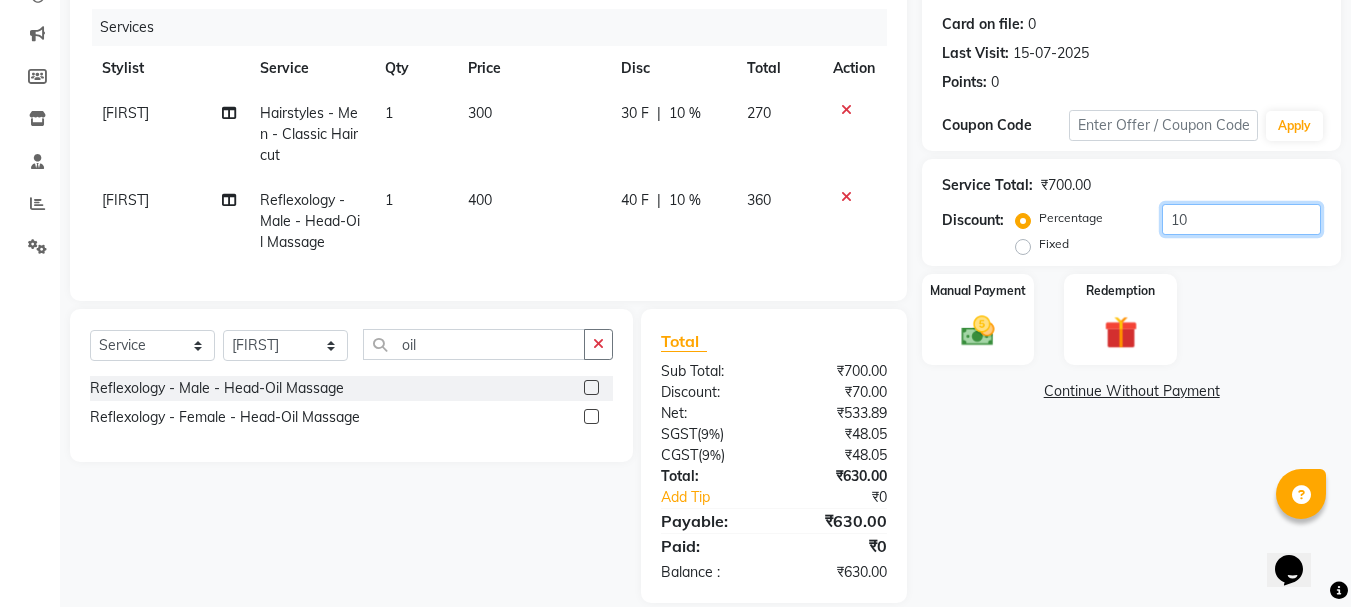 scroll, scrollTop: 280, scrollLeft: 0, axis: vertical 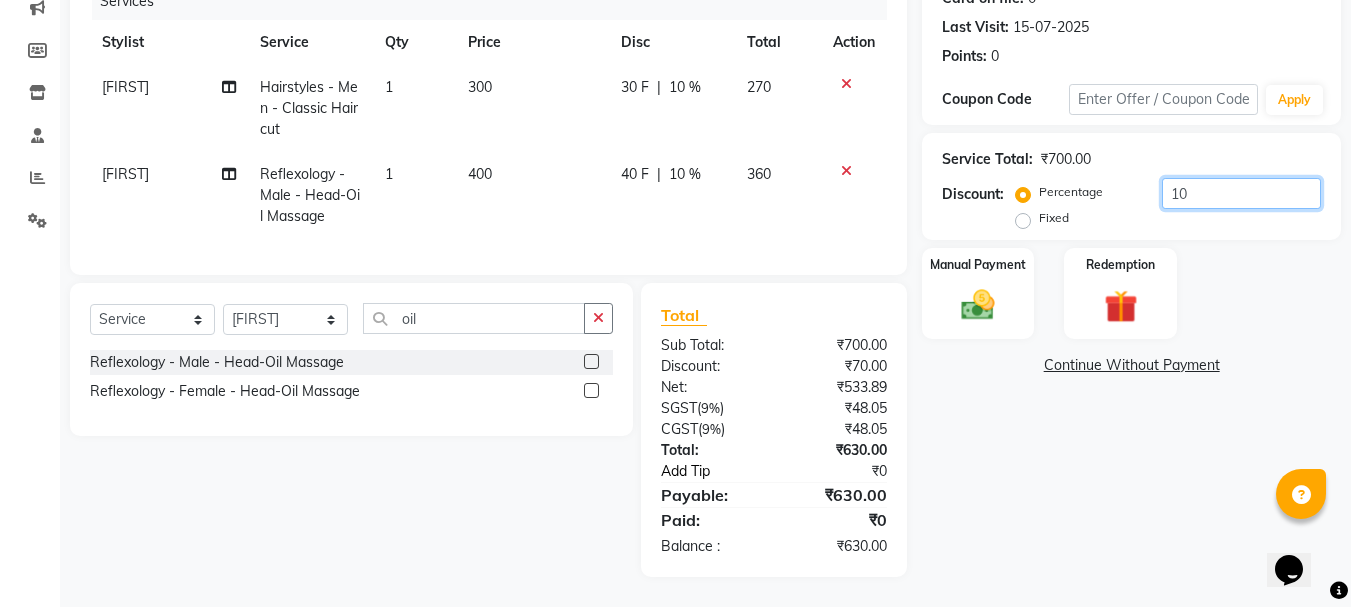 type on "10" 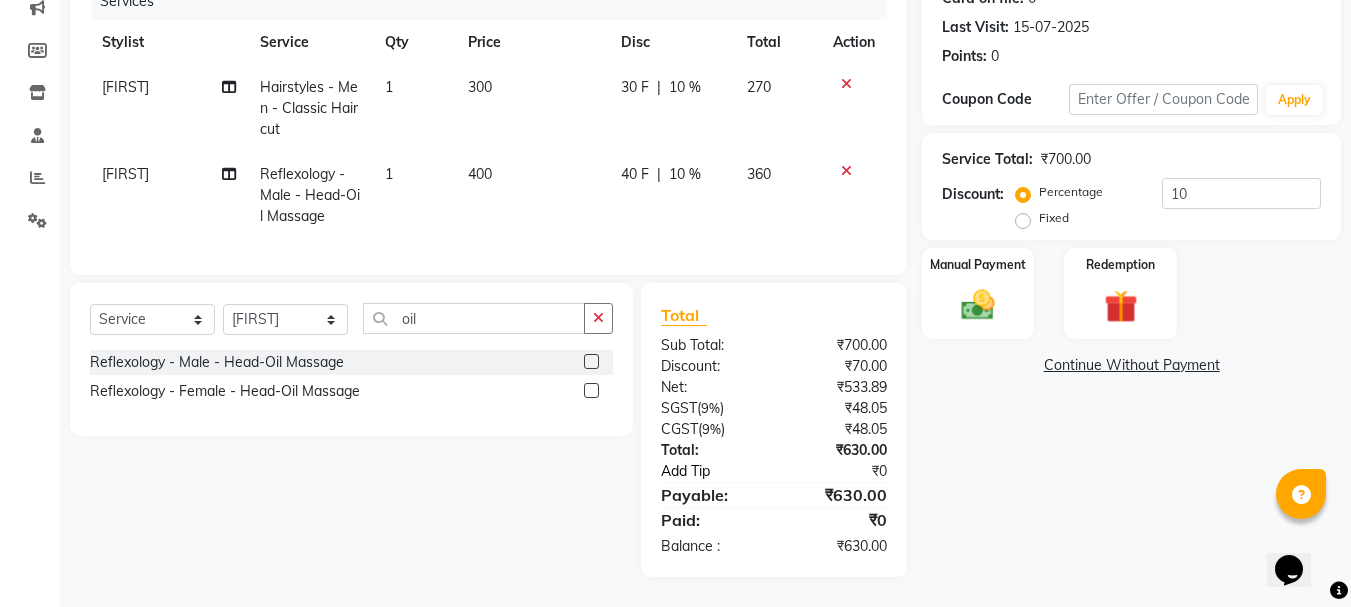 click on "Add Tip" 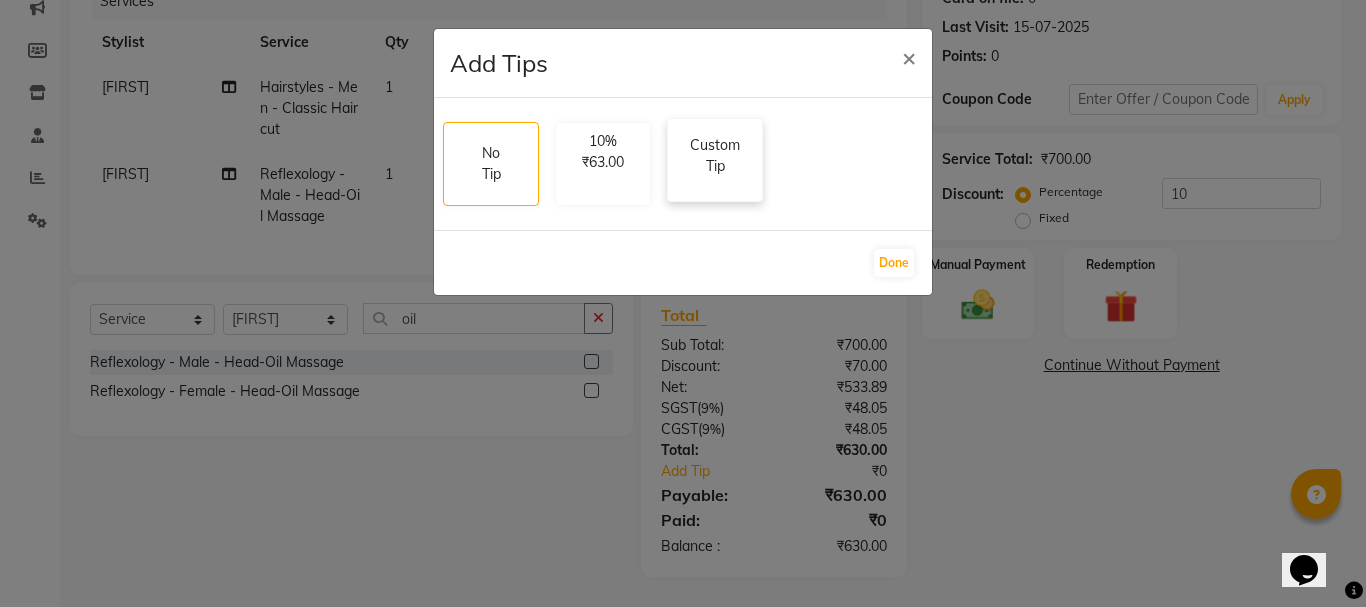 click on "Custom Tip" 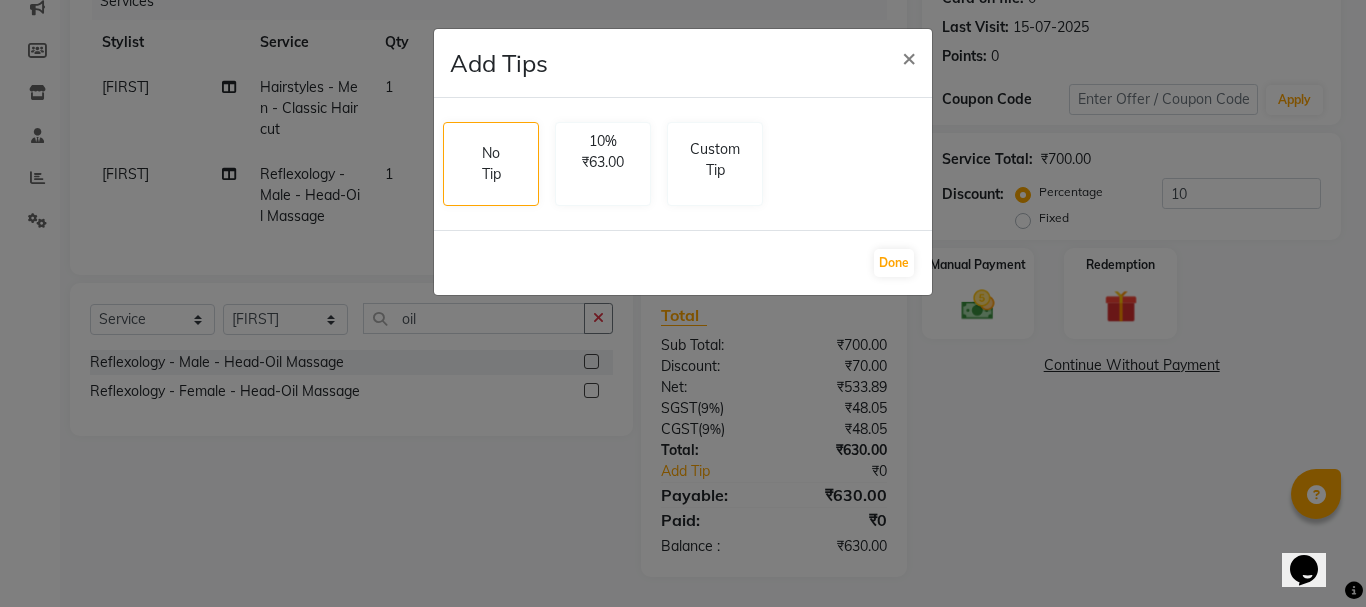 select on "63586" 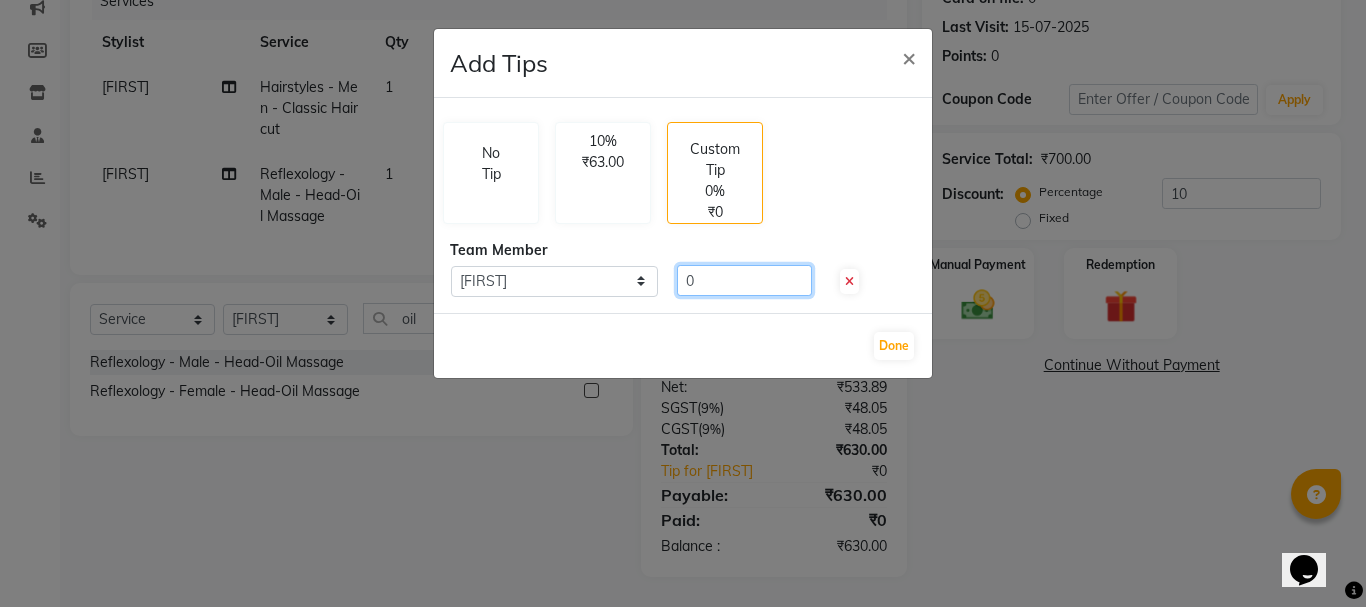 click on "0" 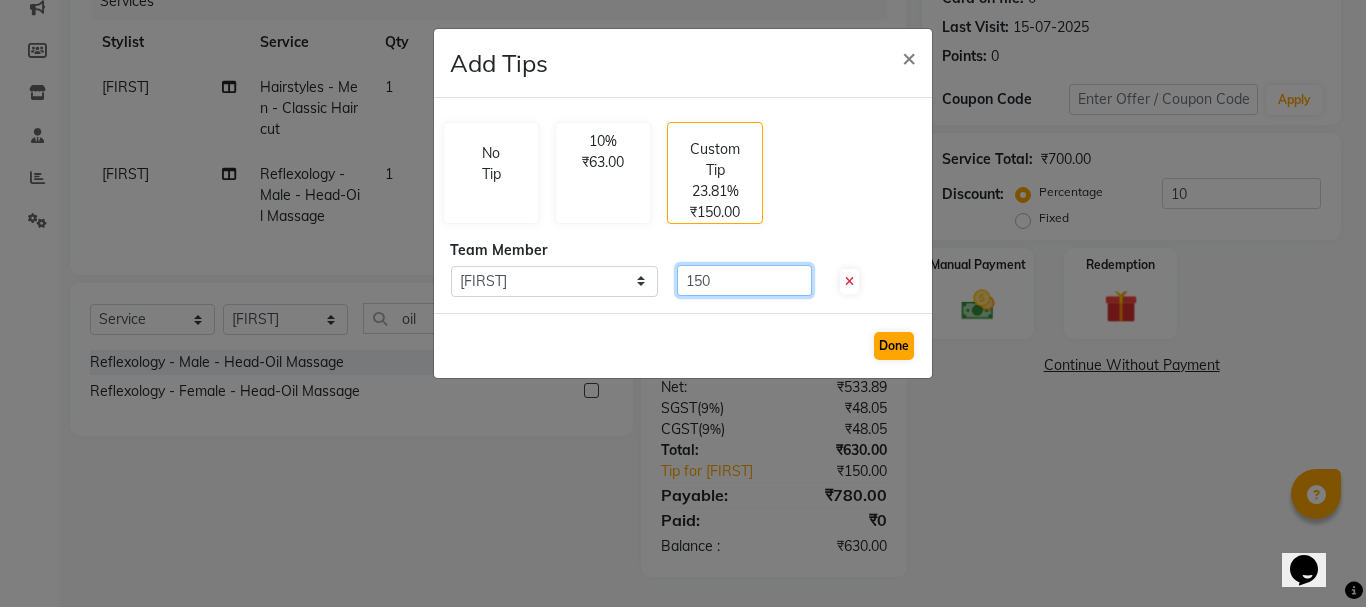 type on "150" 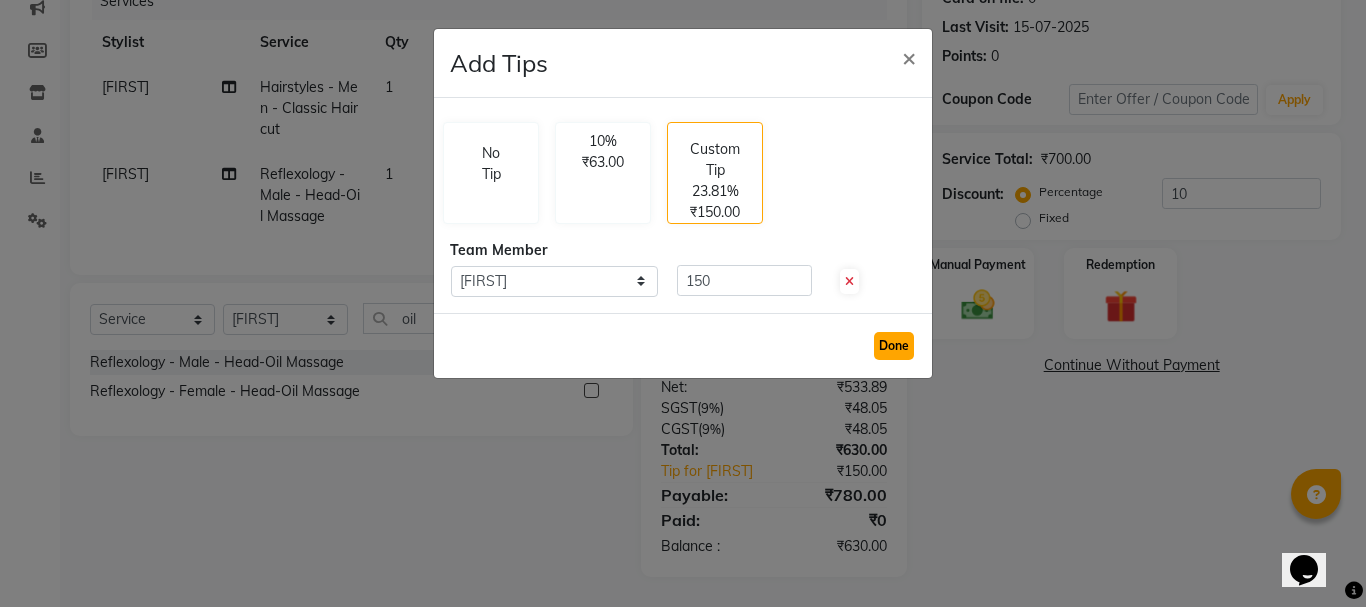 click on "Done" 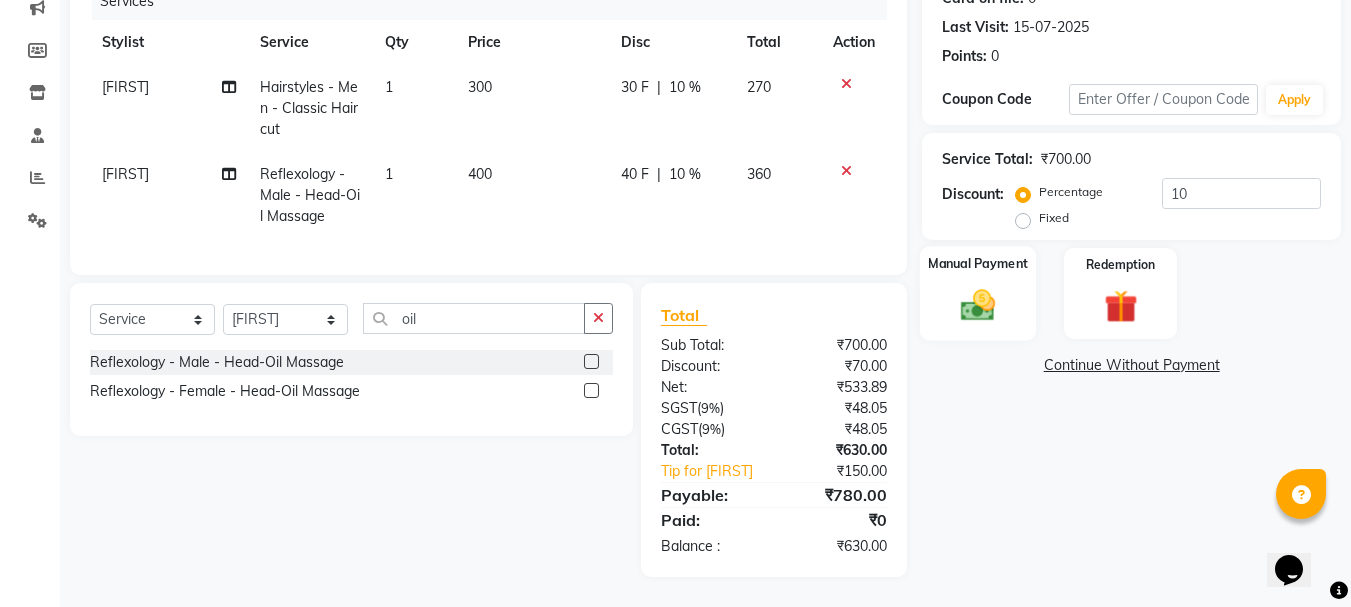 click 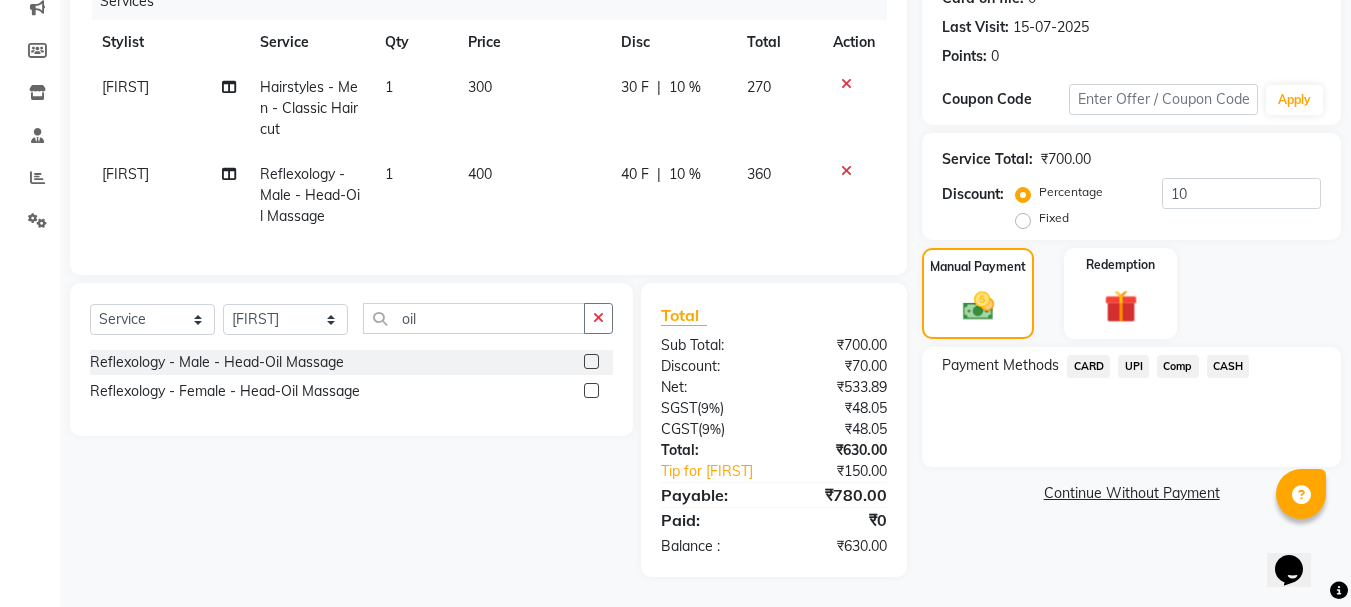 click on "UPI" 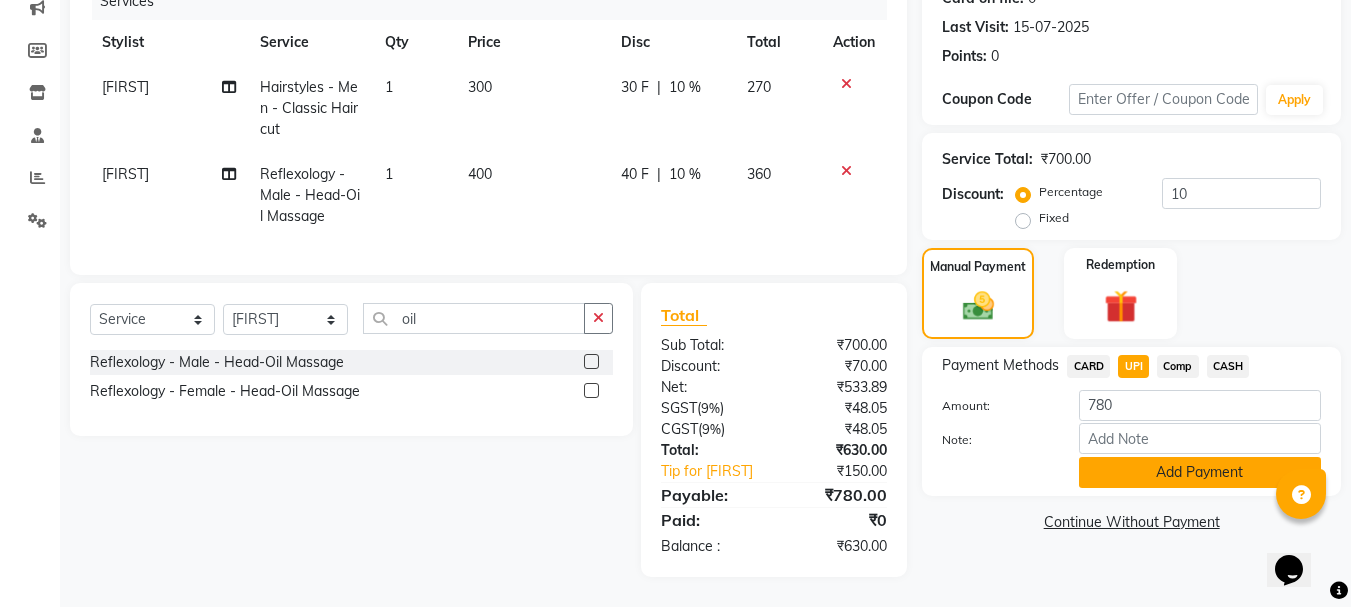 click on "Add Payment" 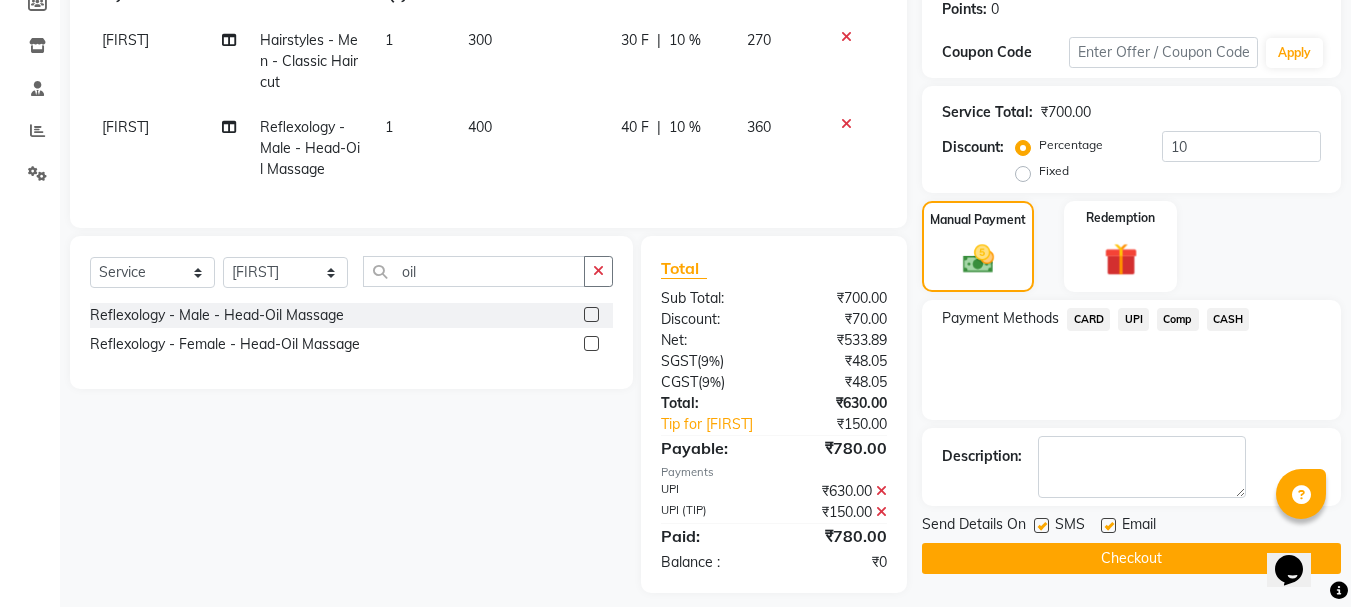 scroll, scrollTop: 343, scrollLeft: 0, axis: vertical 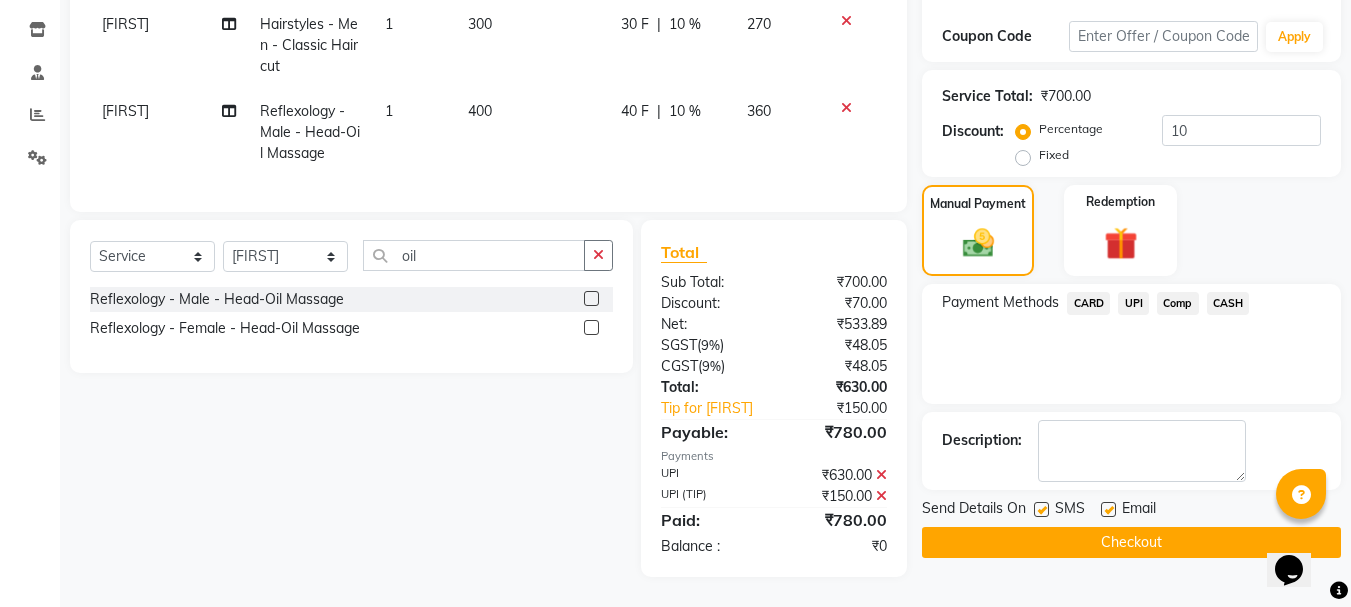 click on "Checkout" 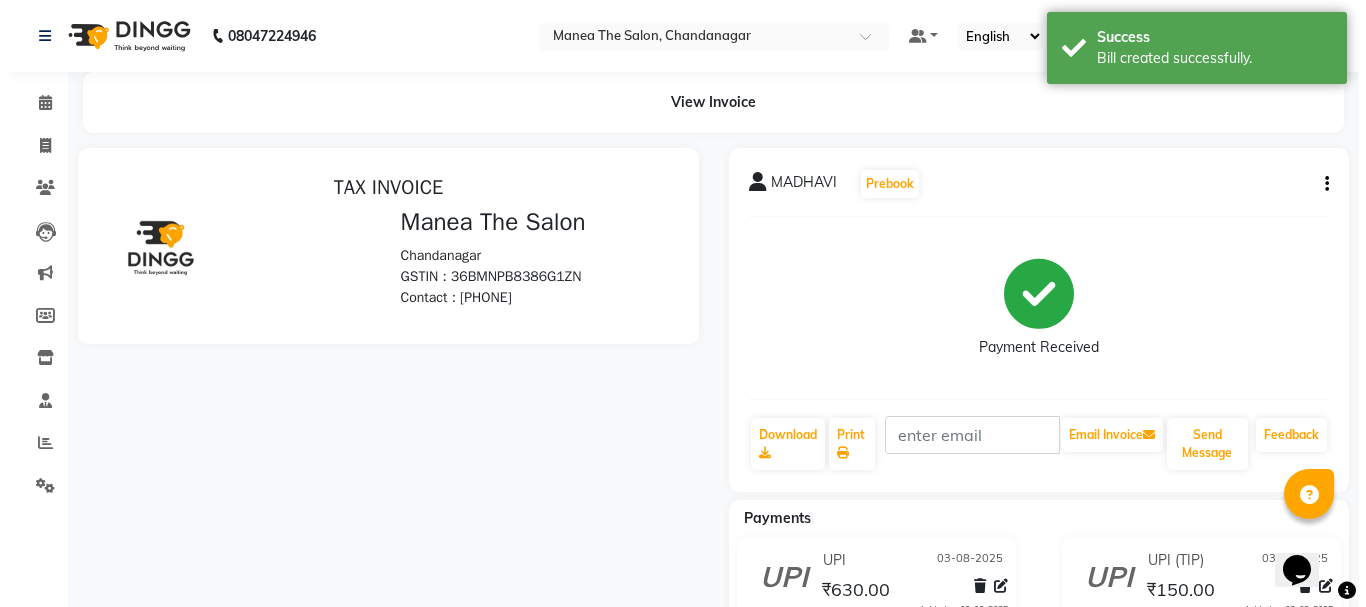 scroll, scrollTop: 0, scrollLeft: 0, axis: both 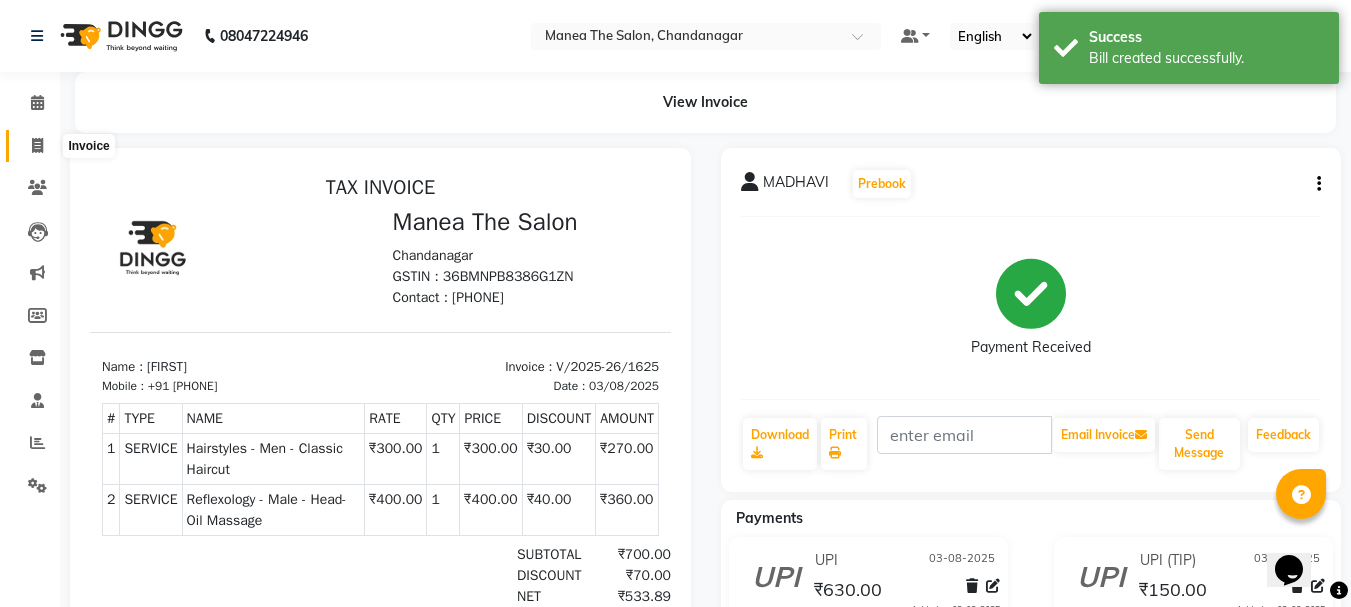 click 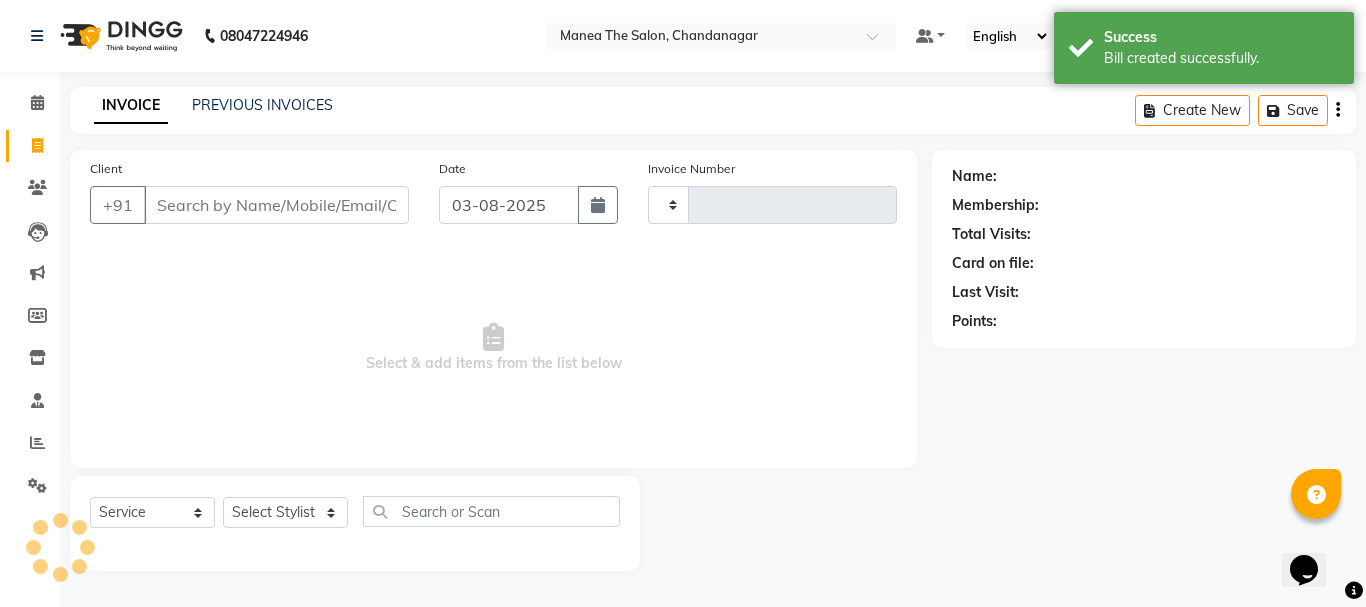 click on "Client" at bounding box center (276, 205) 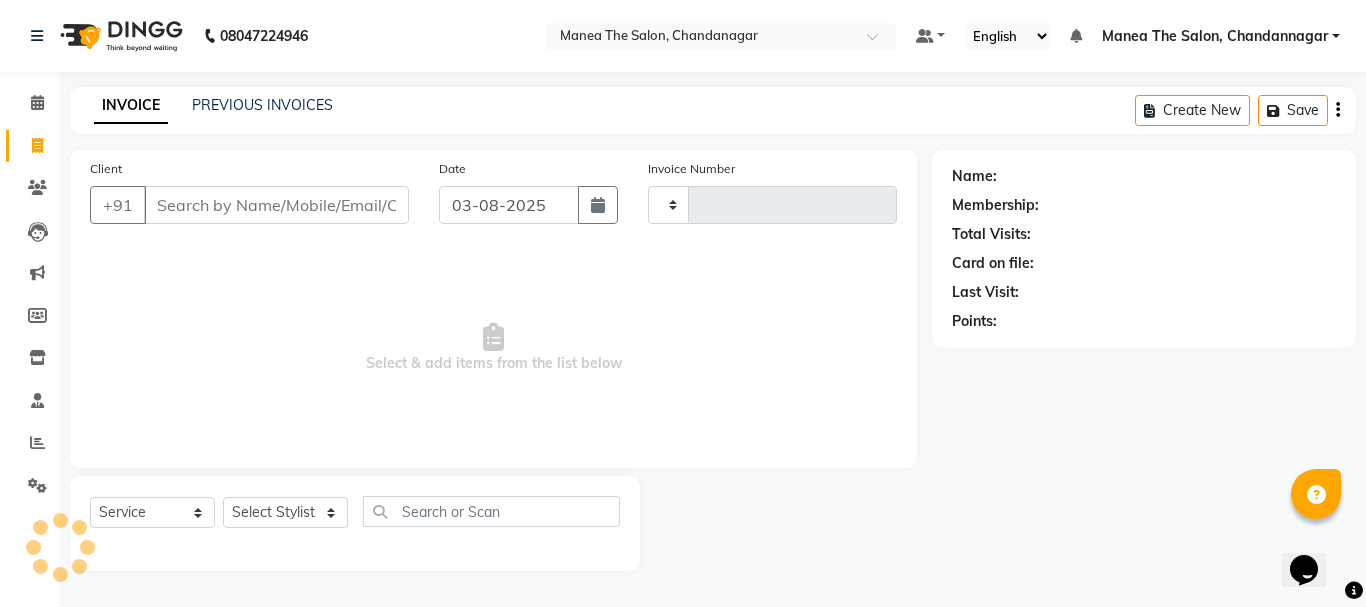 type on "1626" 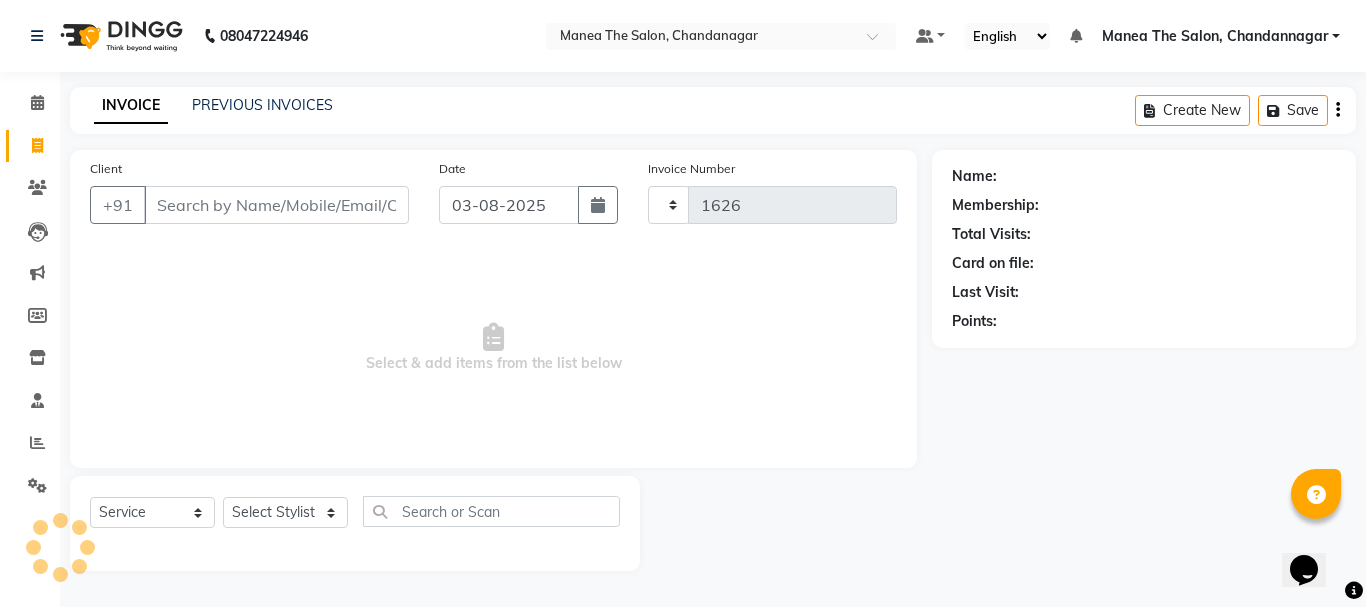 select on "7351" 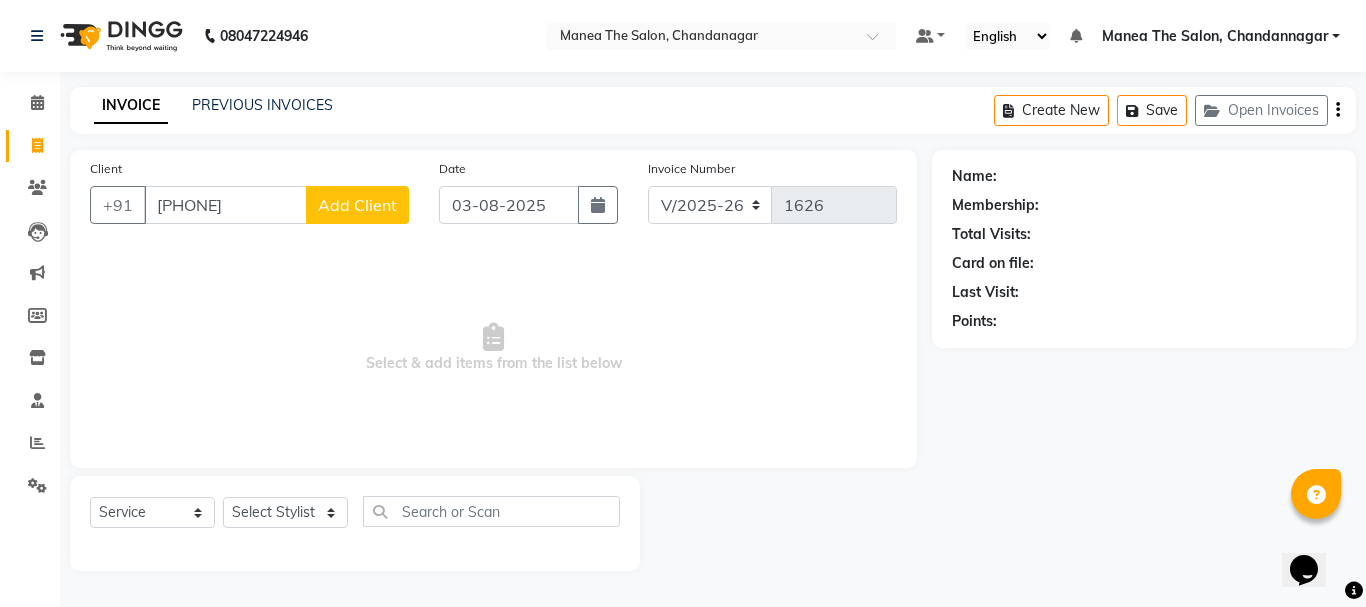 type on "8008861177" 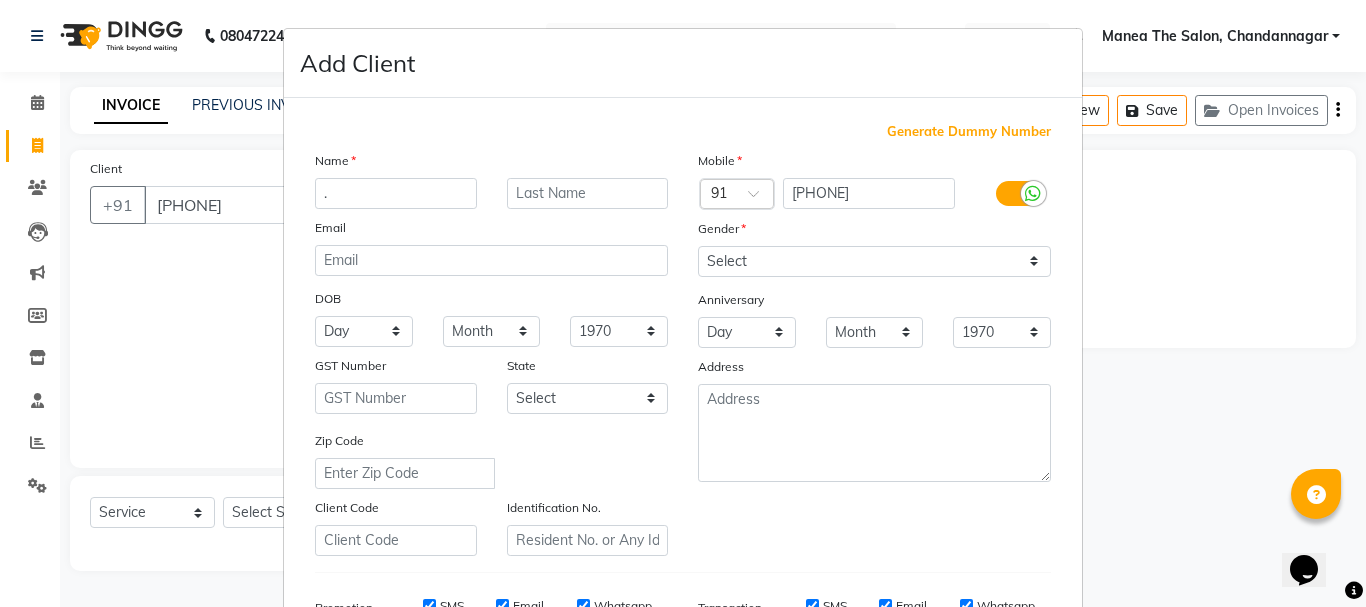 type on "." 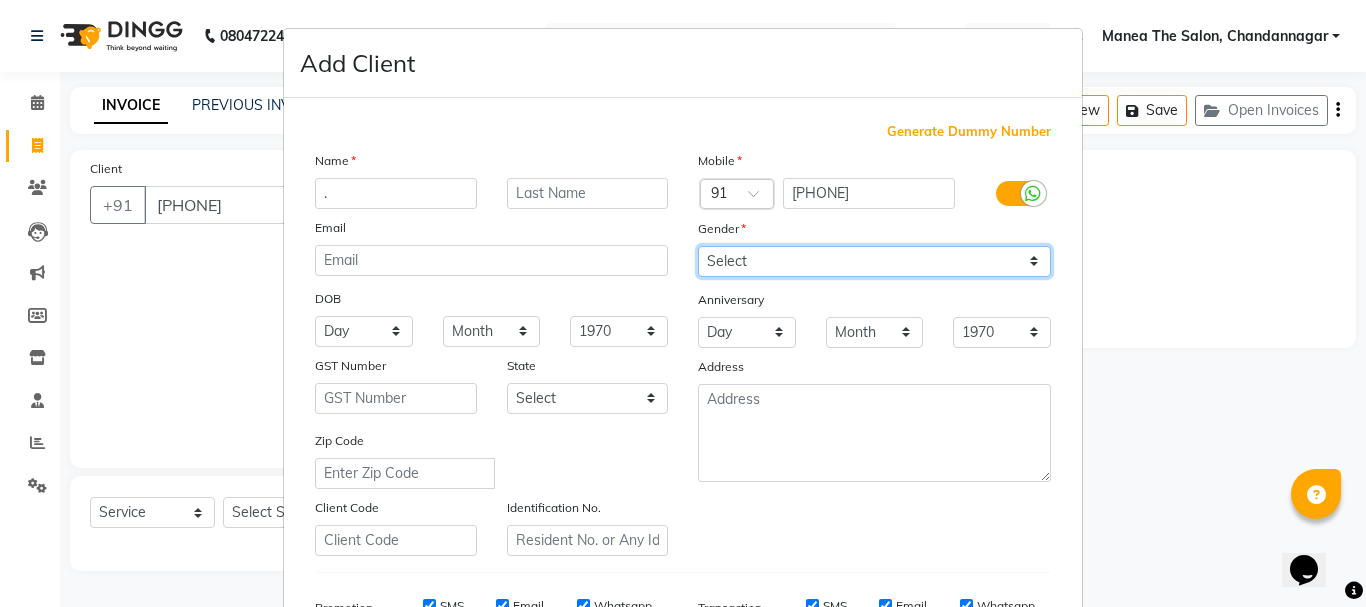 click on "Select Male Female Other Prefer Not To Say" at bounding box center (874, 261) 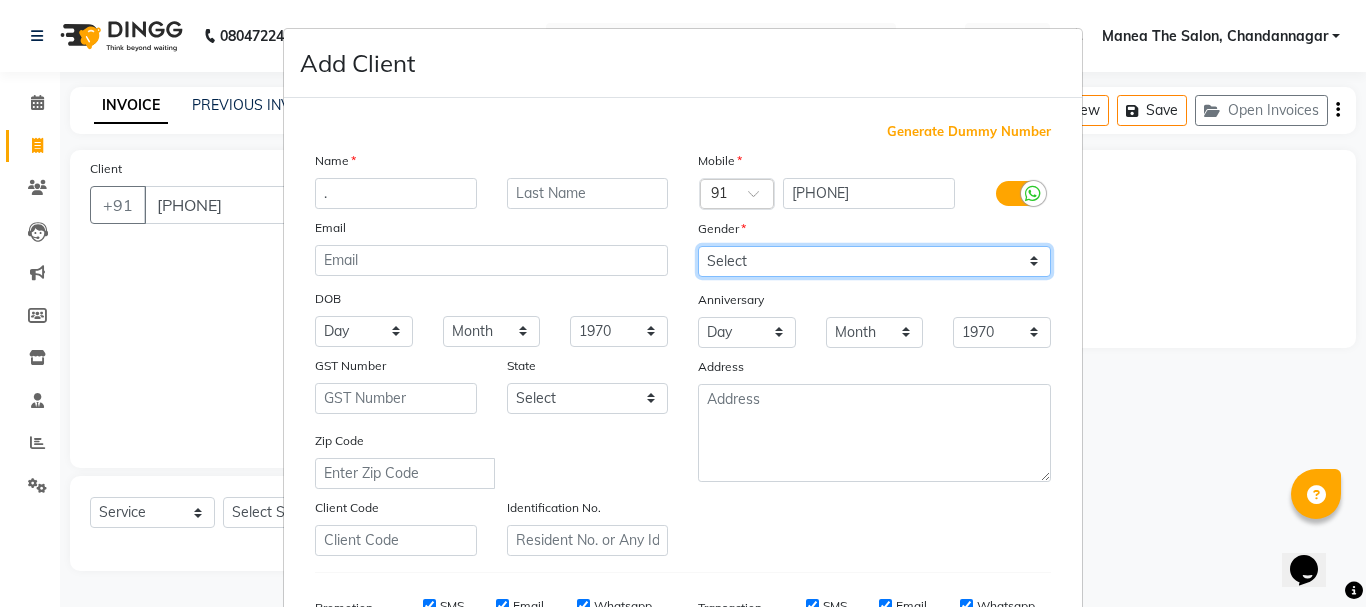 select on "female" 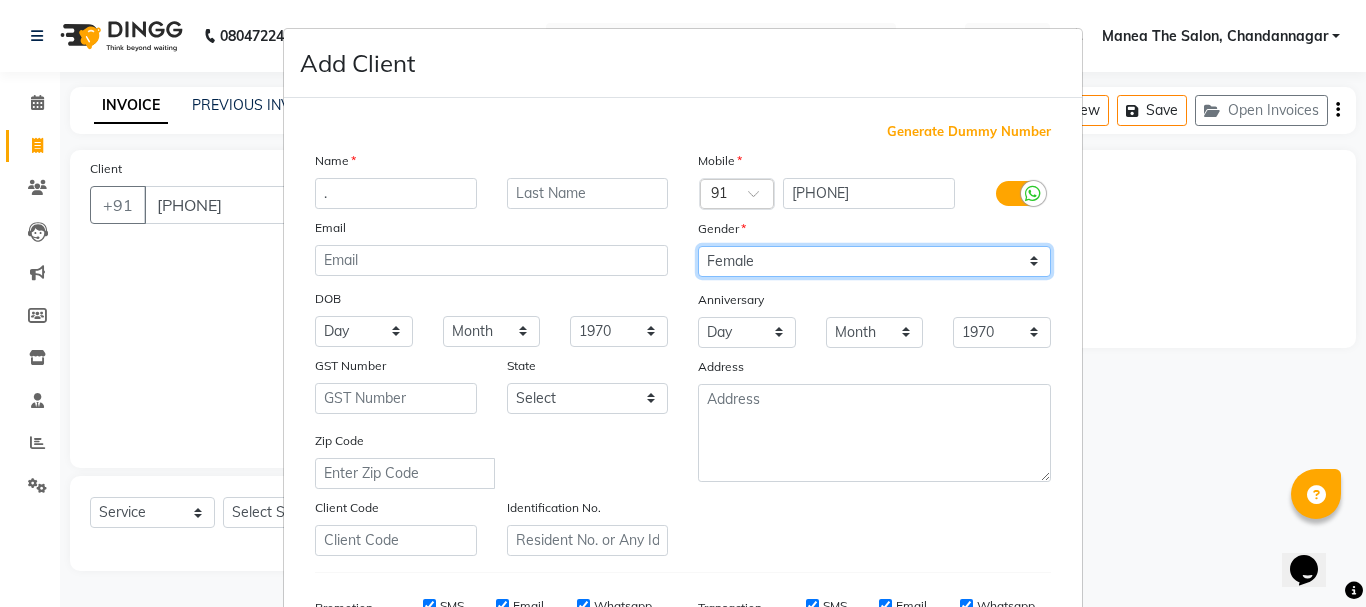 click on "Select Male Female Other Prefer Not To Say" at bounding box center [874, 261] 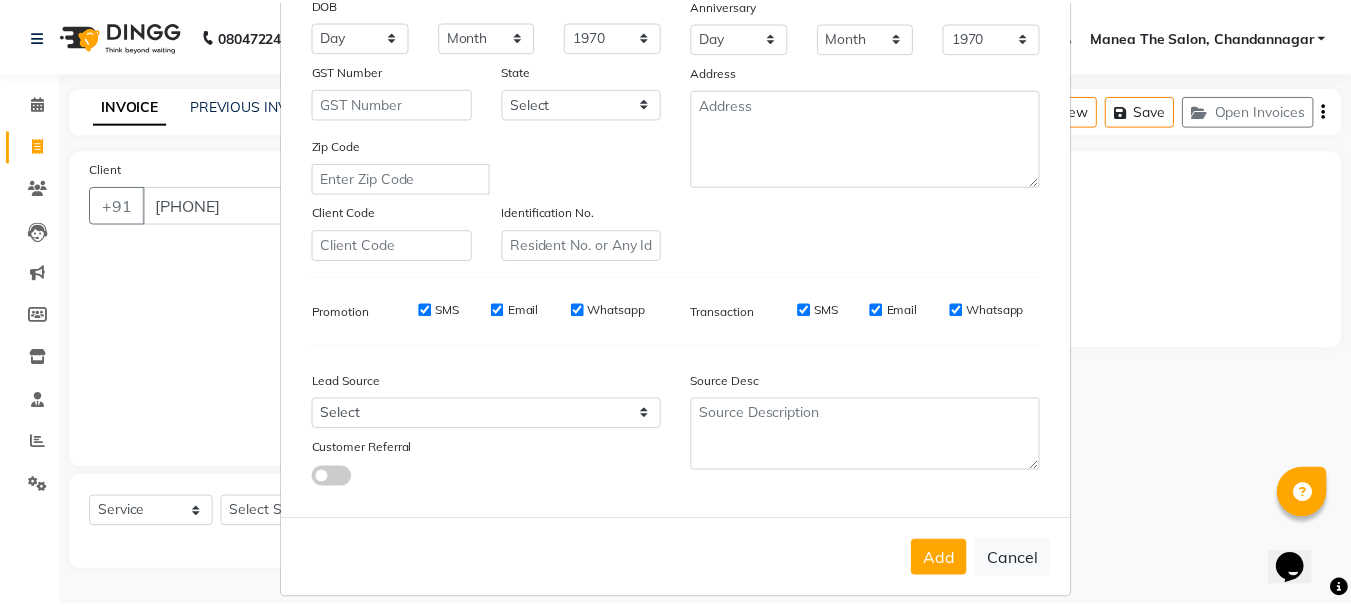 scroll, scrollTop: 300, scrollLeft: 0, axis: vertical 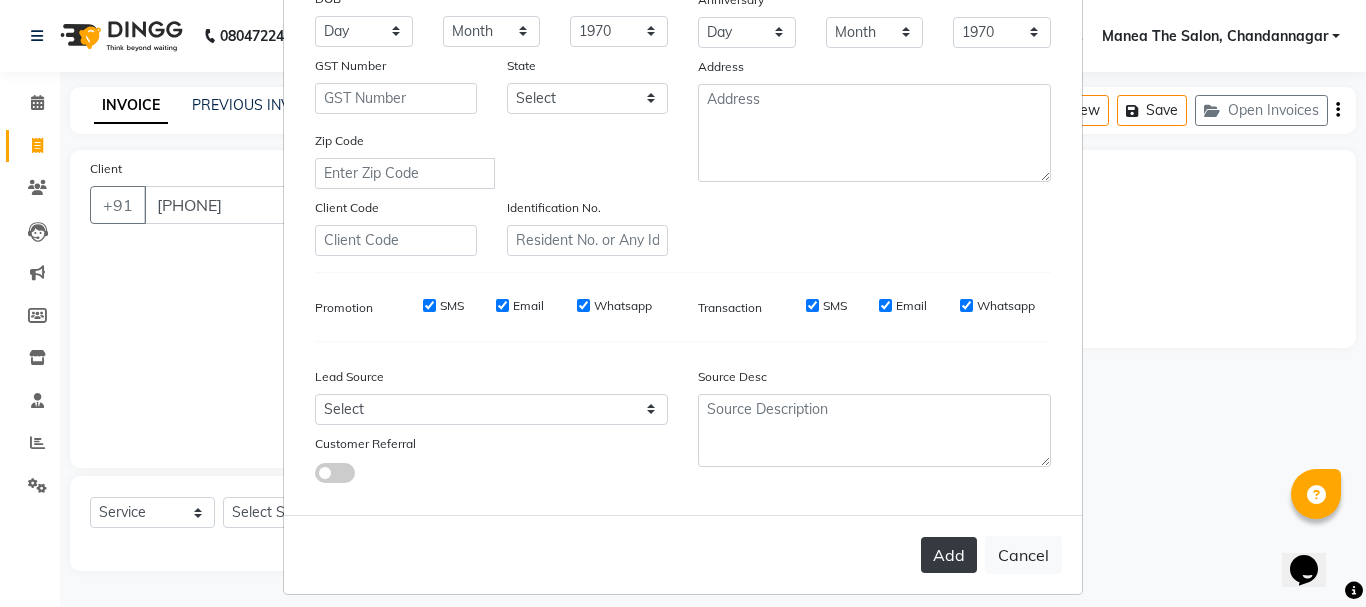 click on "Add" at bounding box center (949, 555) 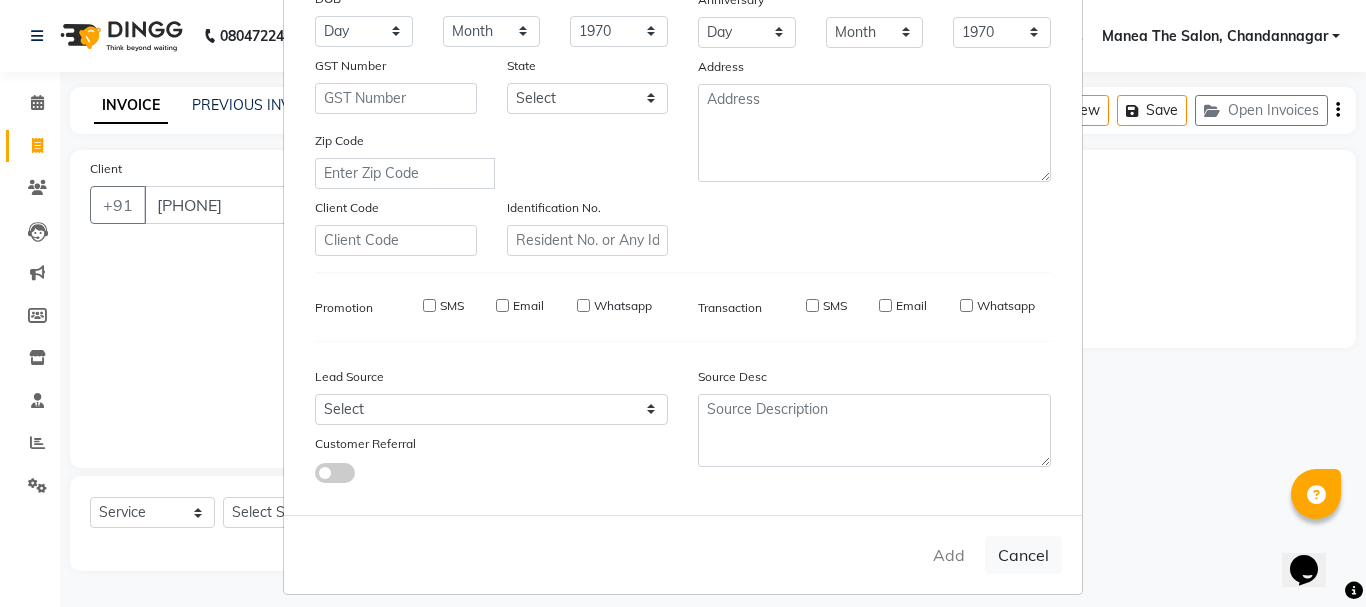 type 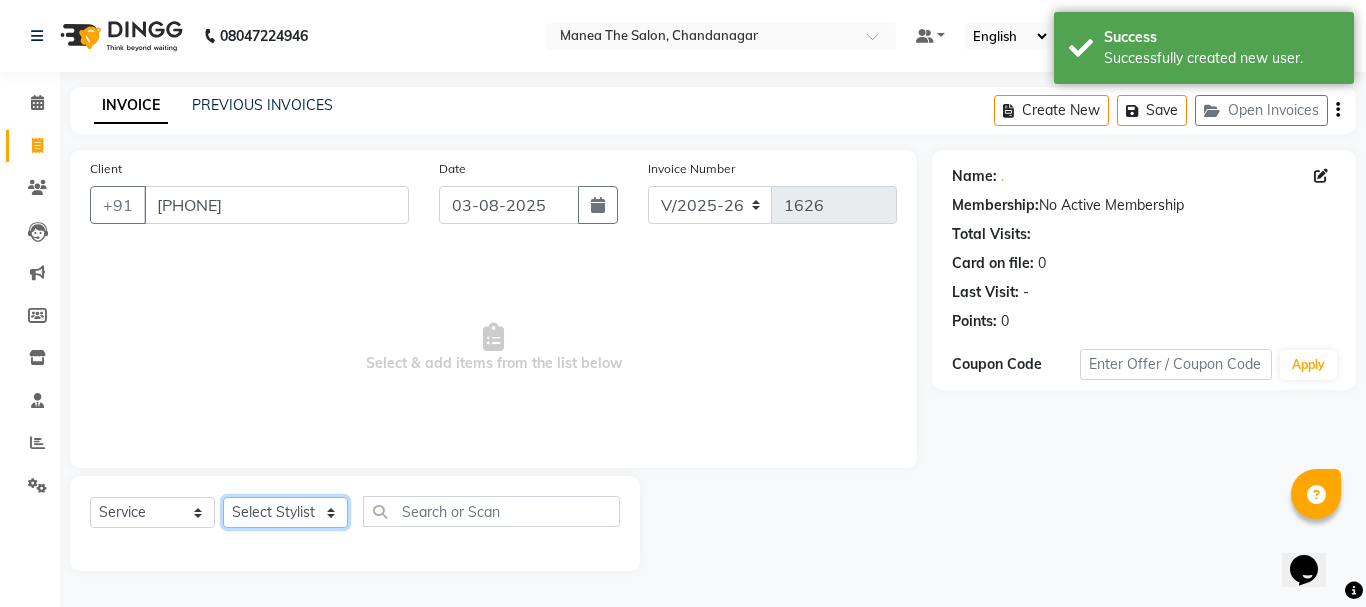 click on "Select Stylist [FIRST] [LAST] [FIRST] [LAST] [FIRST] [LAST] [FIRST] [LAST] [FIRST] [LAST]" 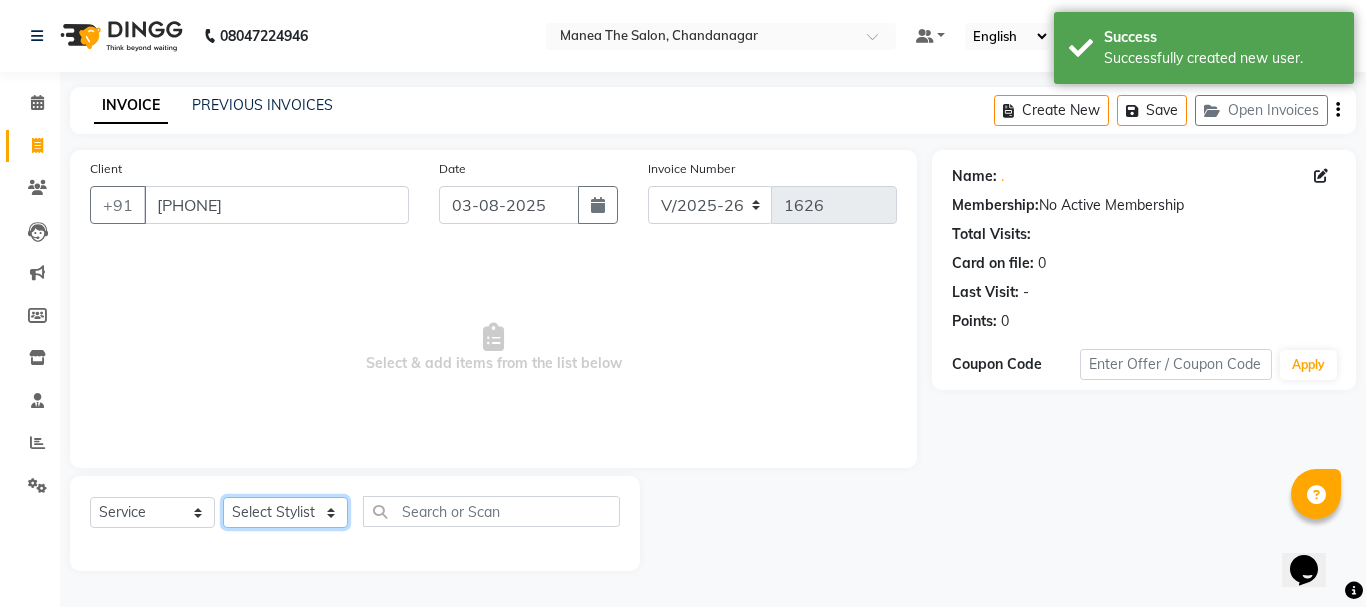 select on "63582" 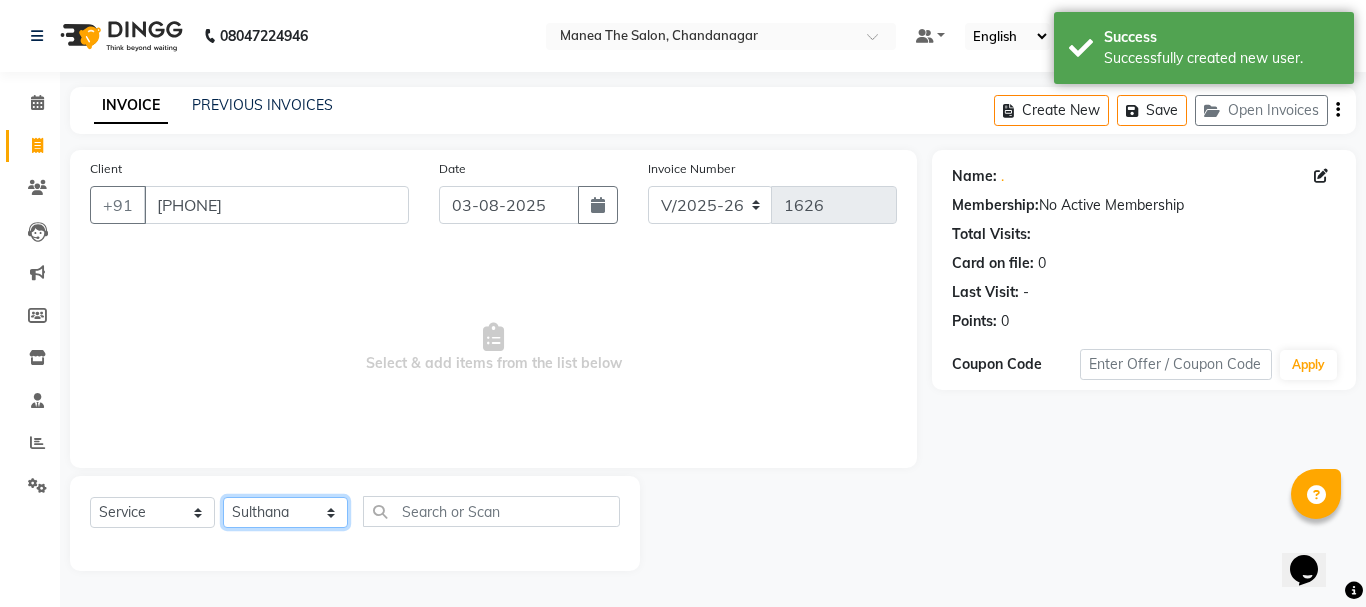 click on "Select Stylist [FIRST] [LAST] [FIRST] [LAST] [FIRST] [LAST] [FIRST] [LAST] [FIRST] [LAST]" 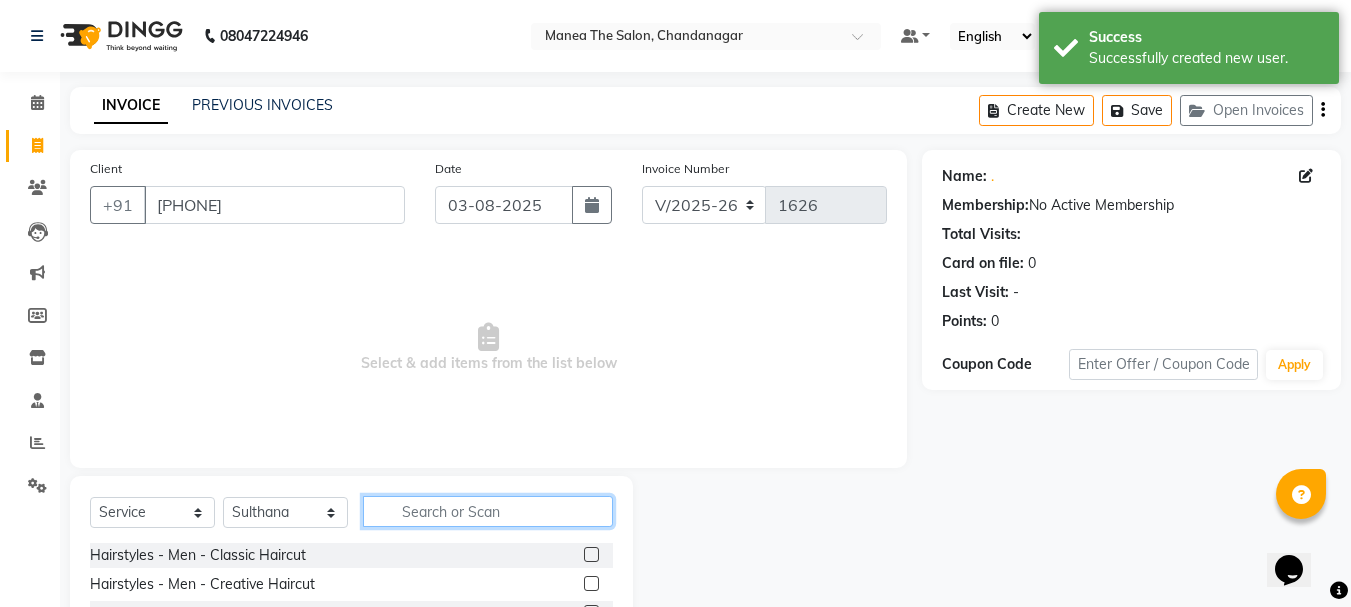 click 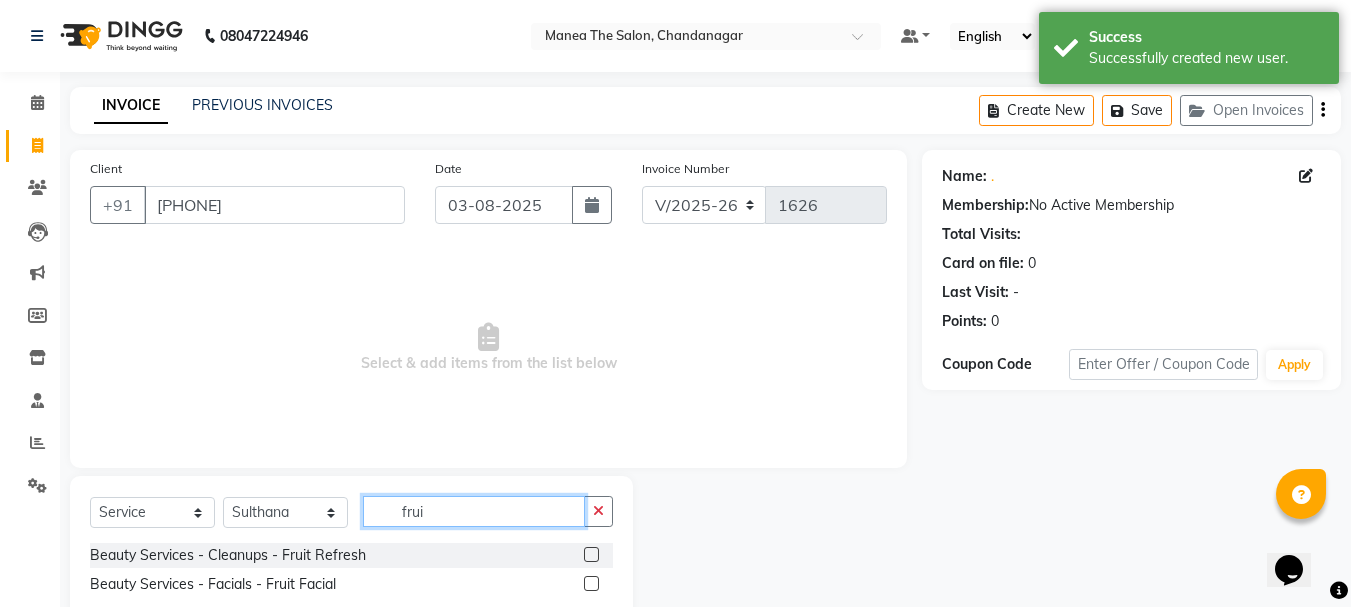 type on "frui" 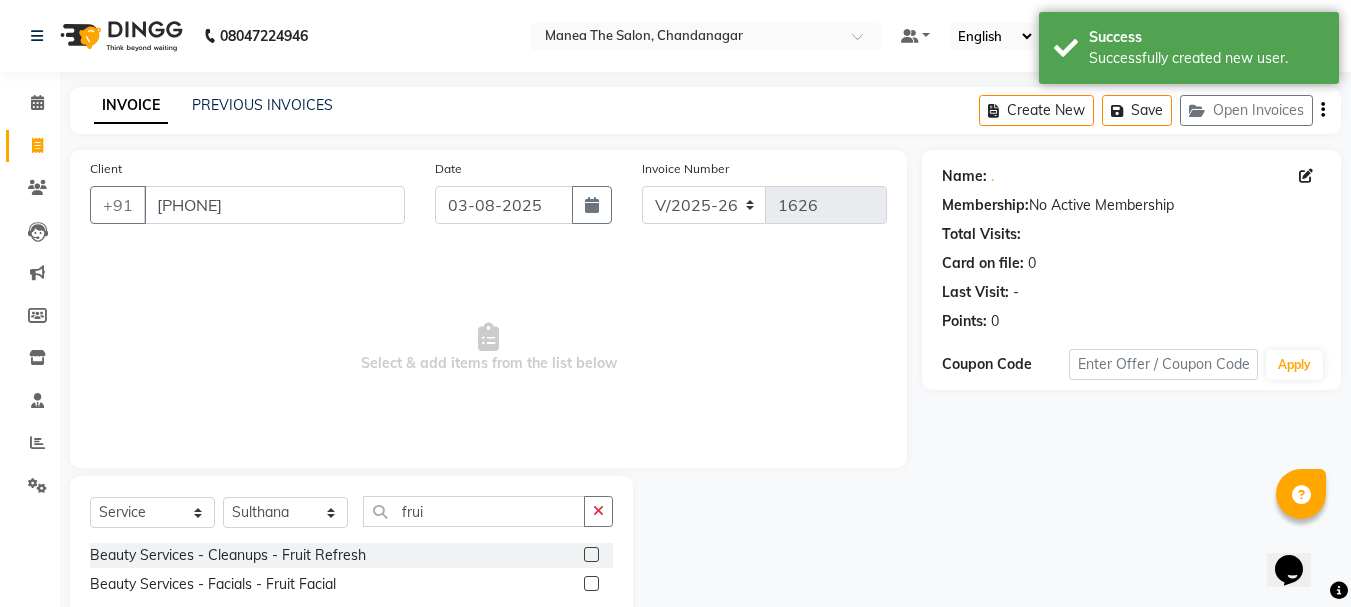 click 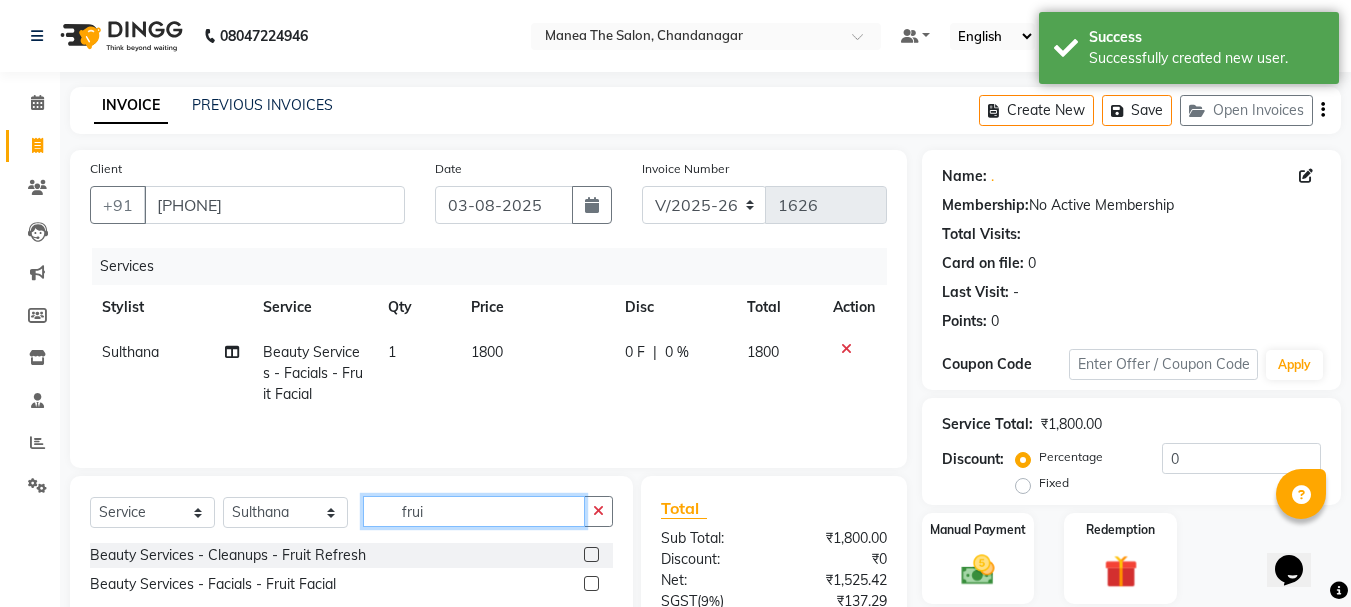 checkbox on "false" 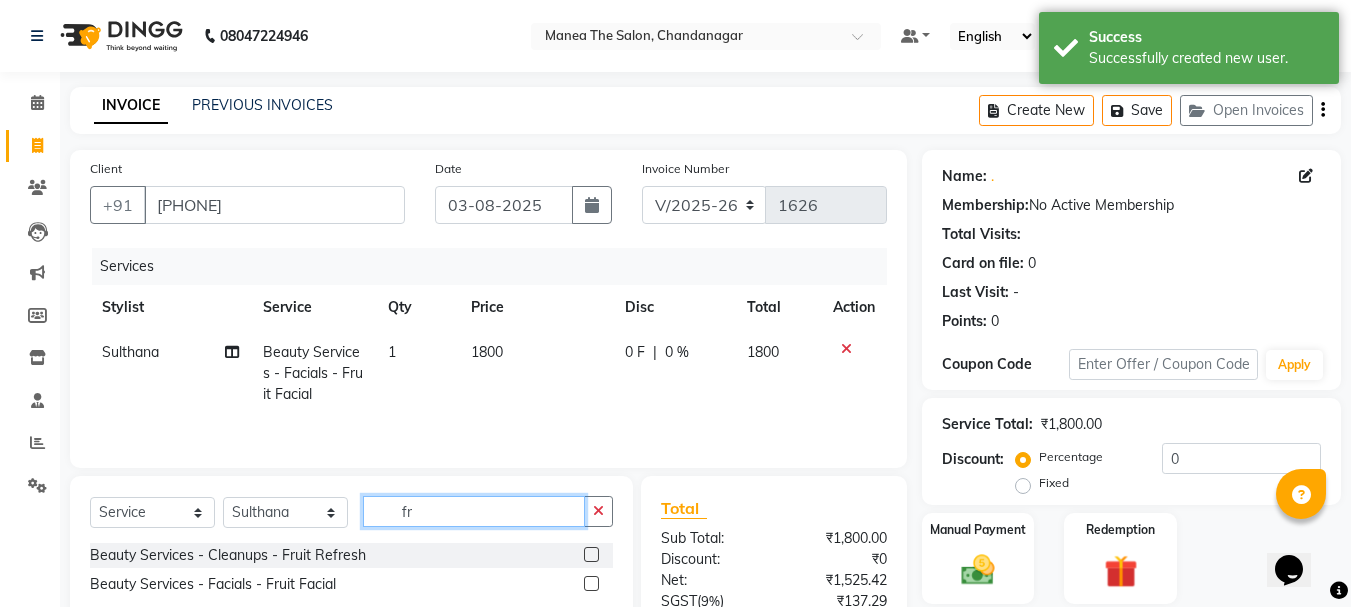type on "f" 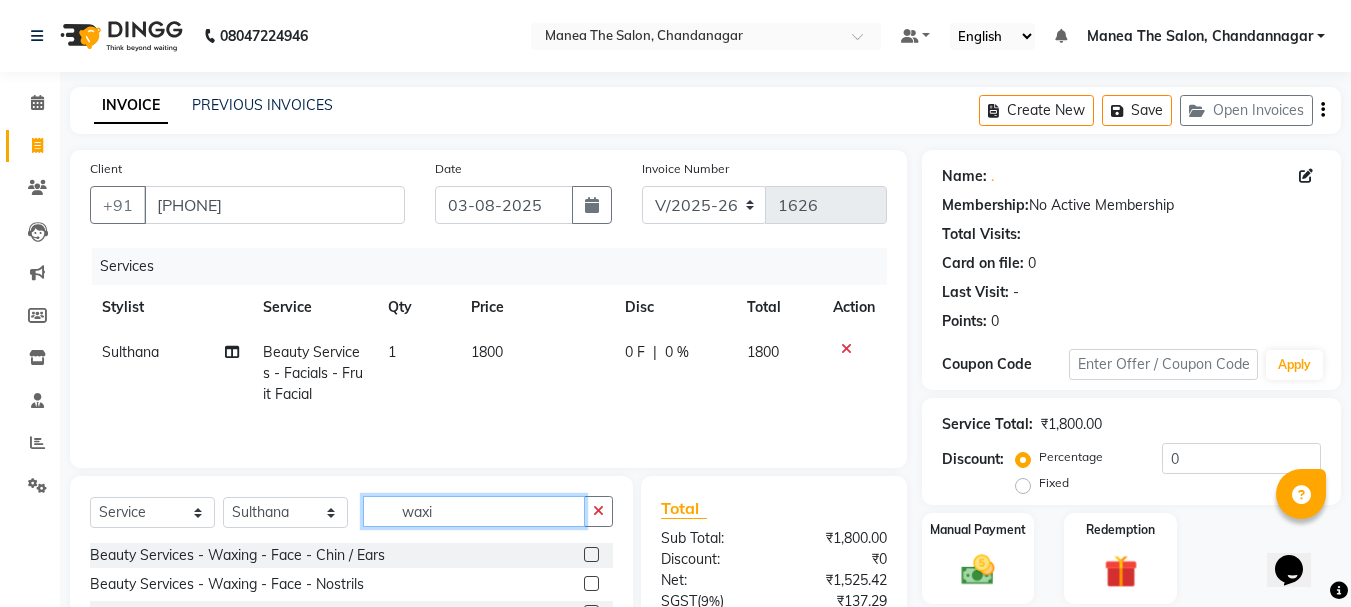 scroll, scrollTop: 194, scrollLeft: 0, axis: vertical 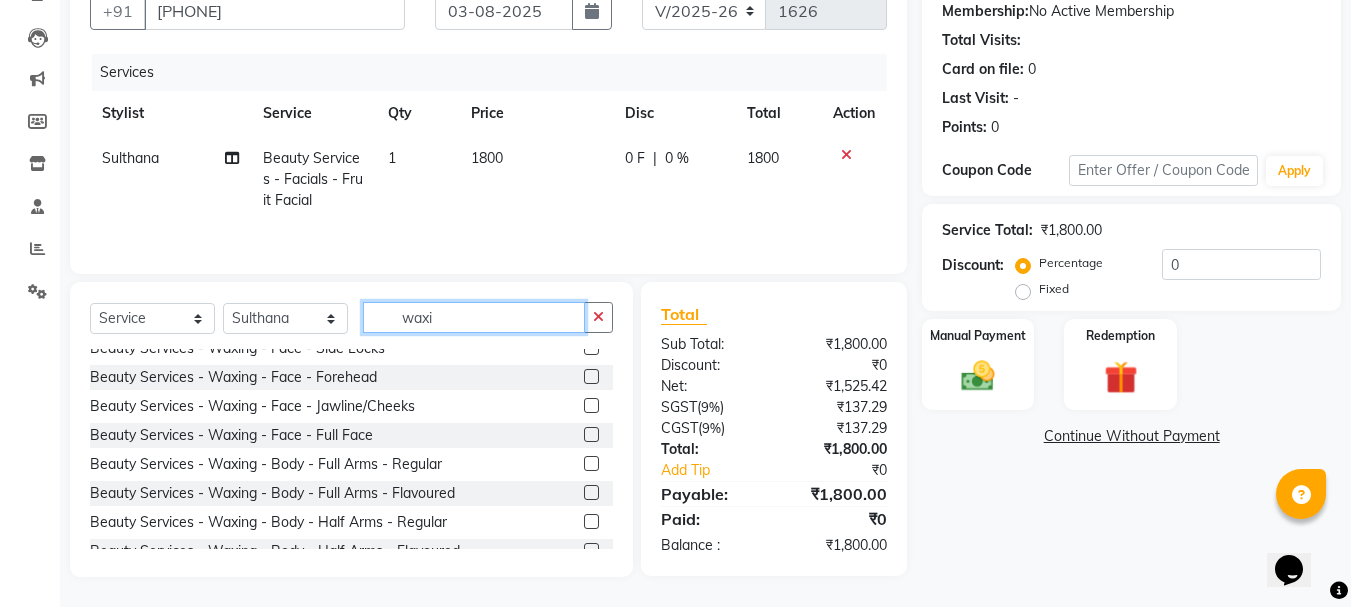 type on "waxi" 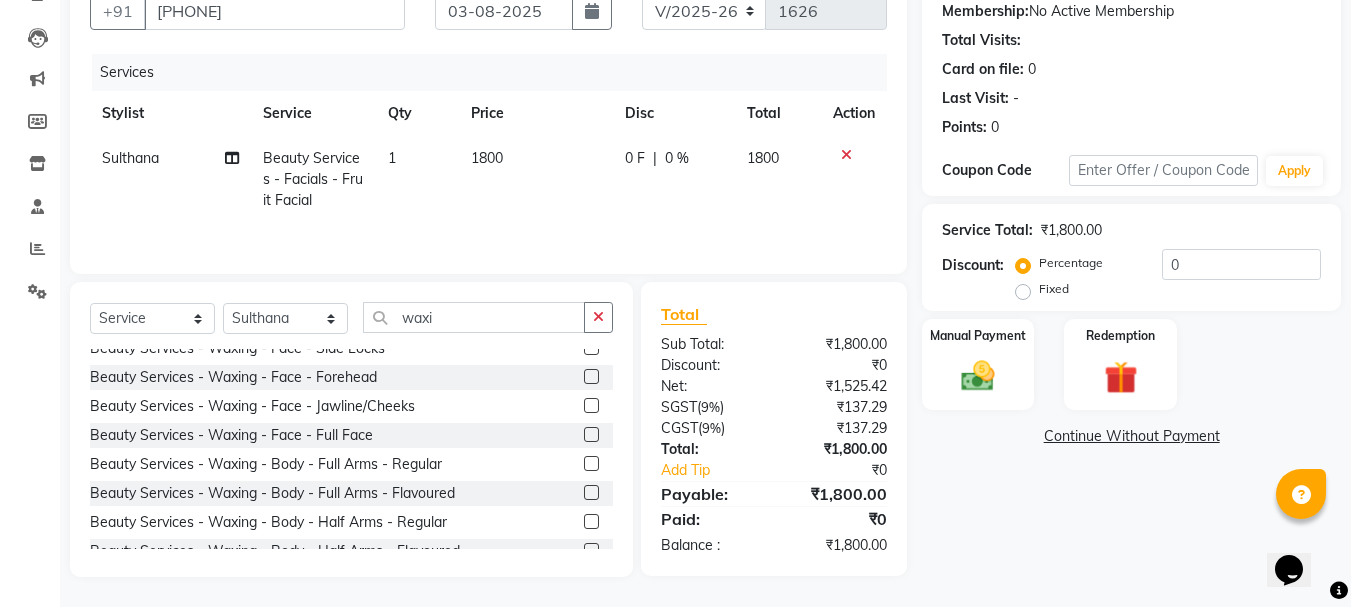 click 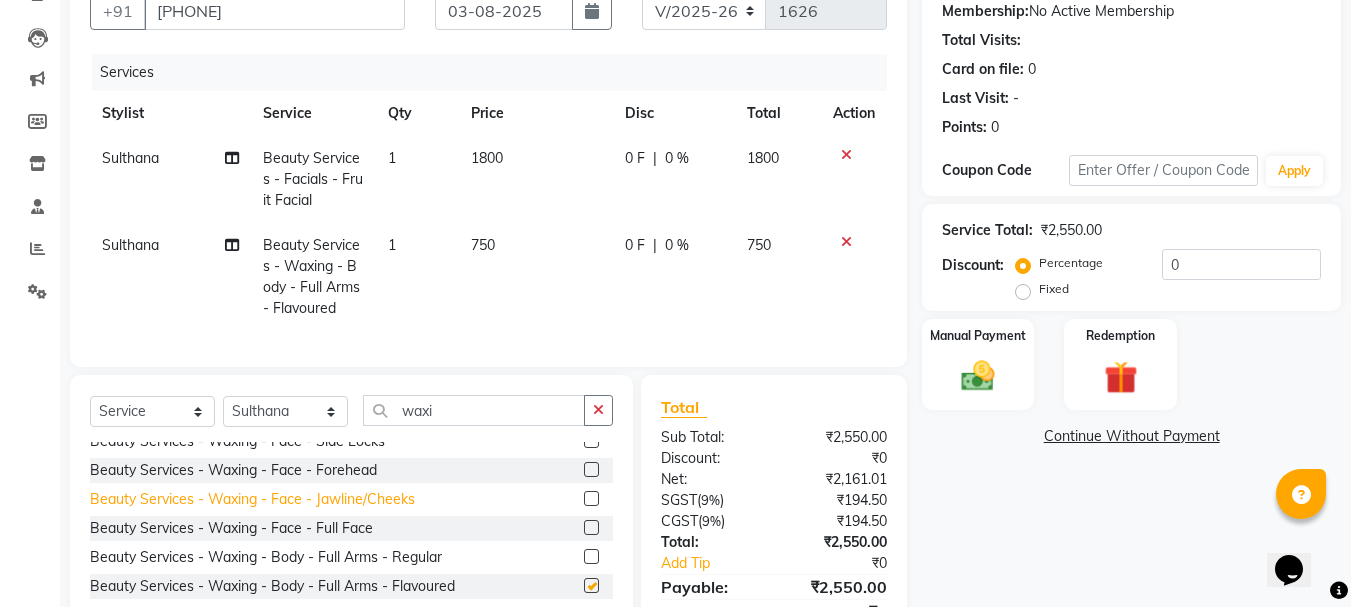 checkbox on "false" 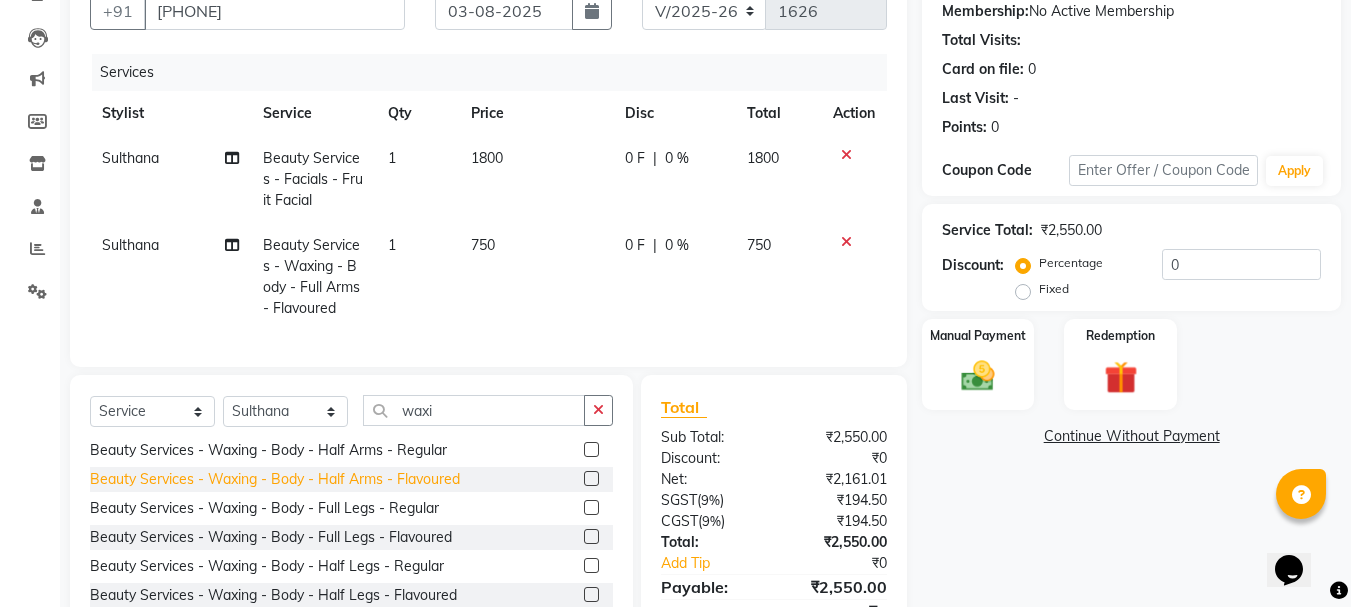 scroll, scrollTop: 300, scrollLeft: 0, axis: vertical 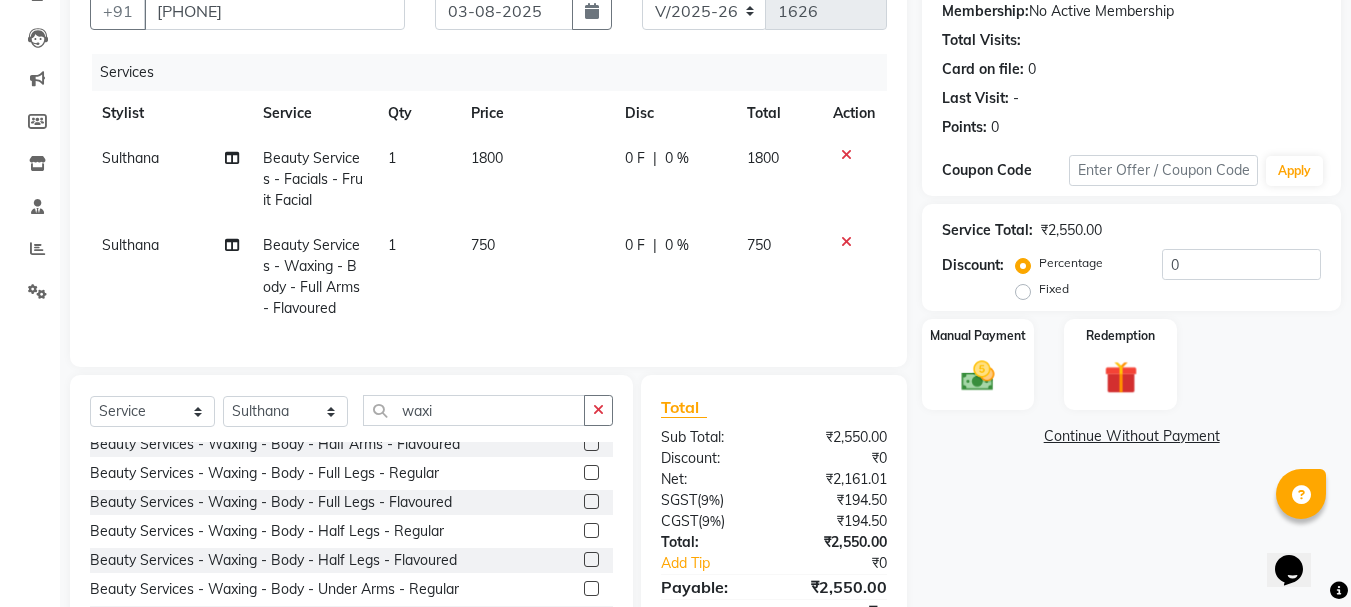 click 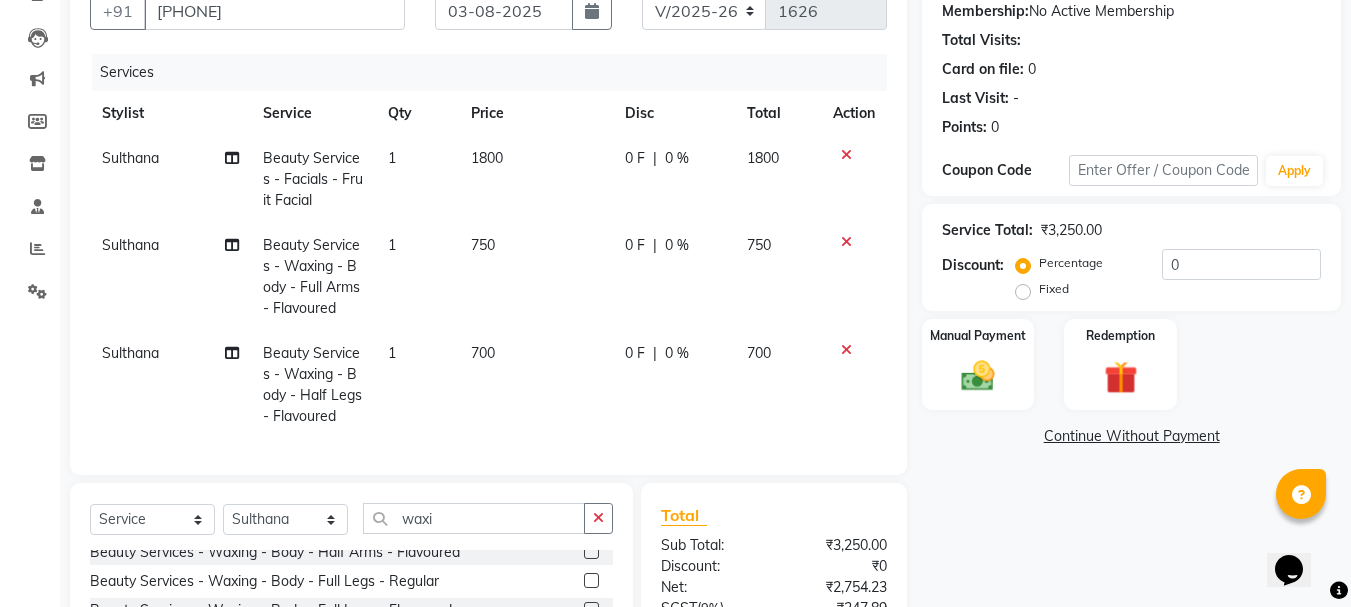 checkbox on "false" 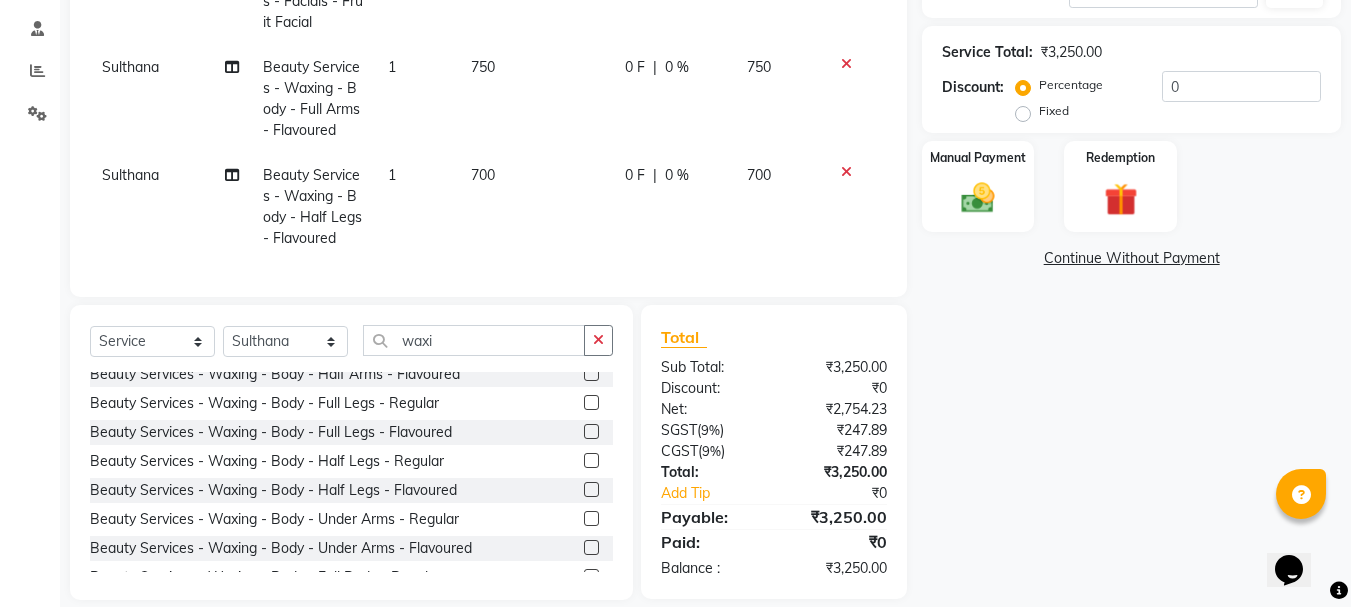 scroll, scrollTop: 410, scrollLeft: 0, axis: vertical 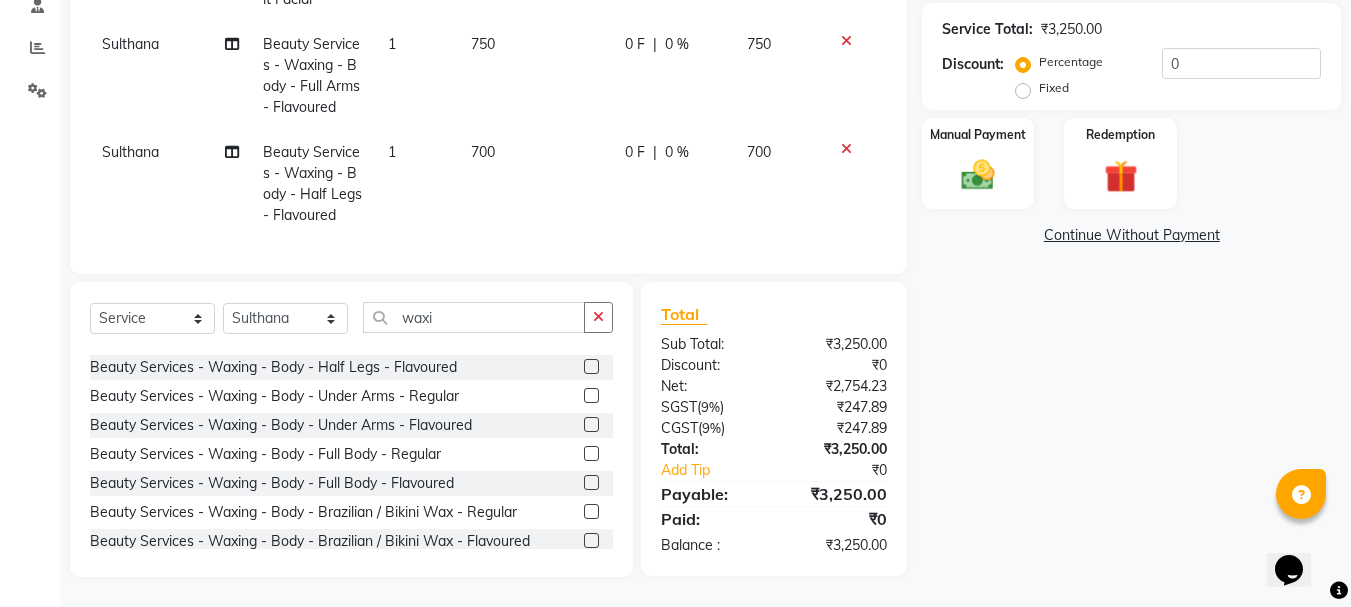 click 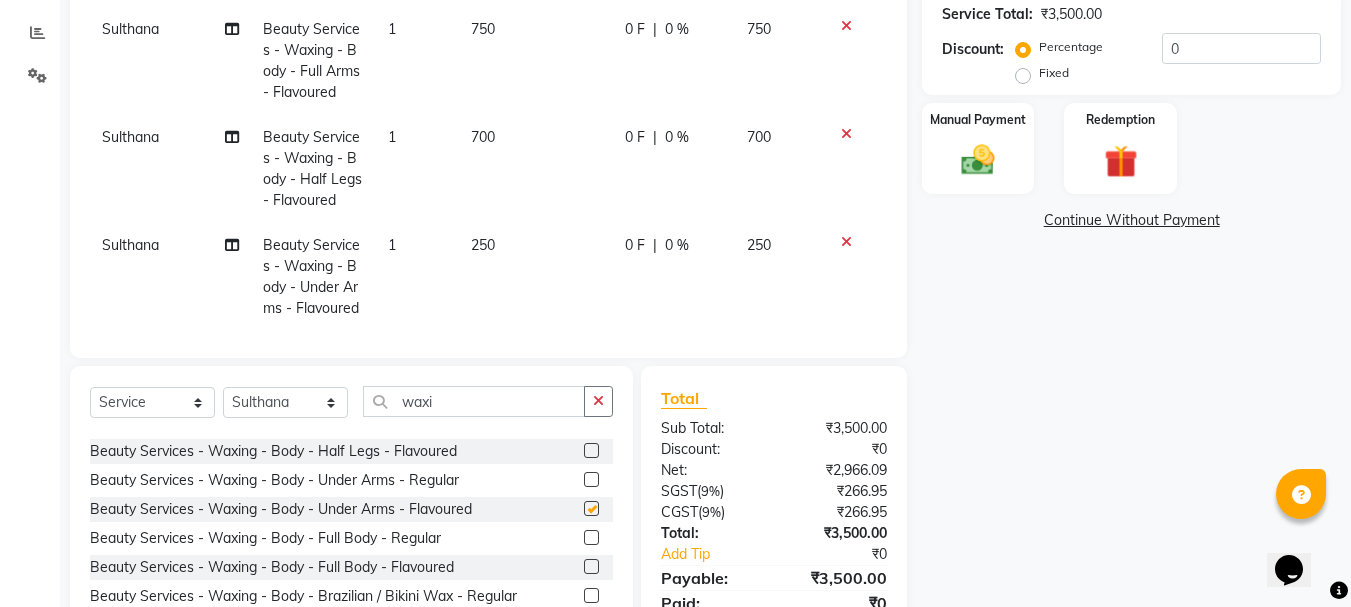 checkbox on "false" 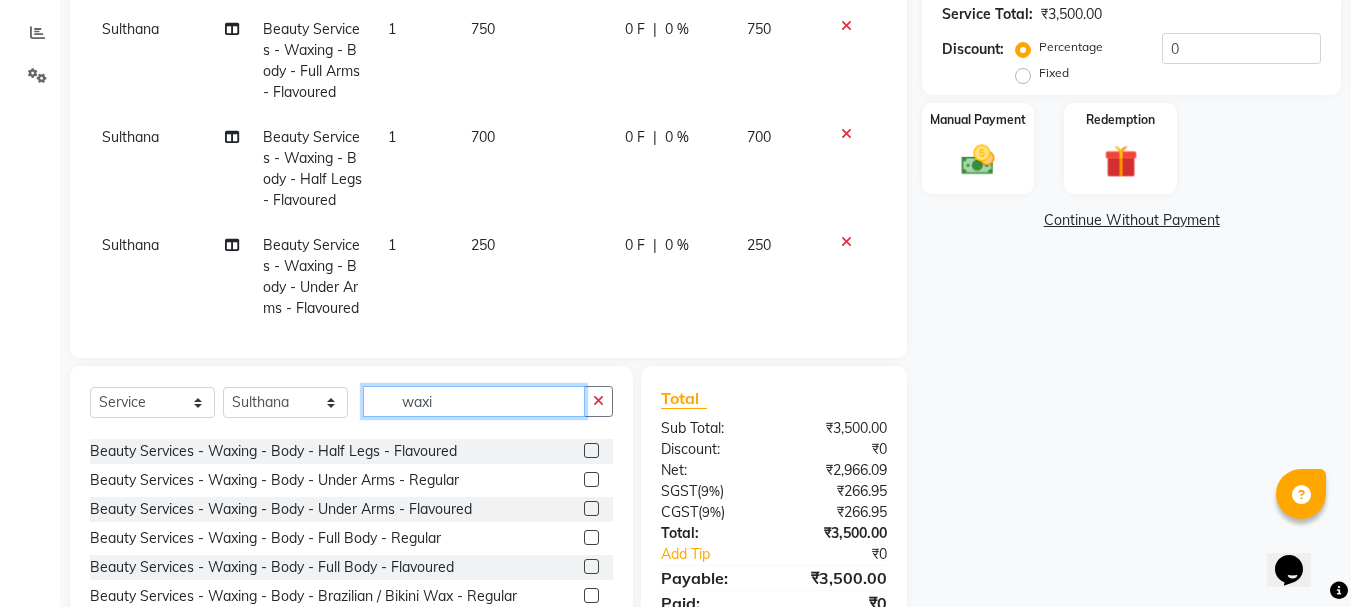 click on "waxi" 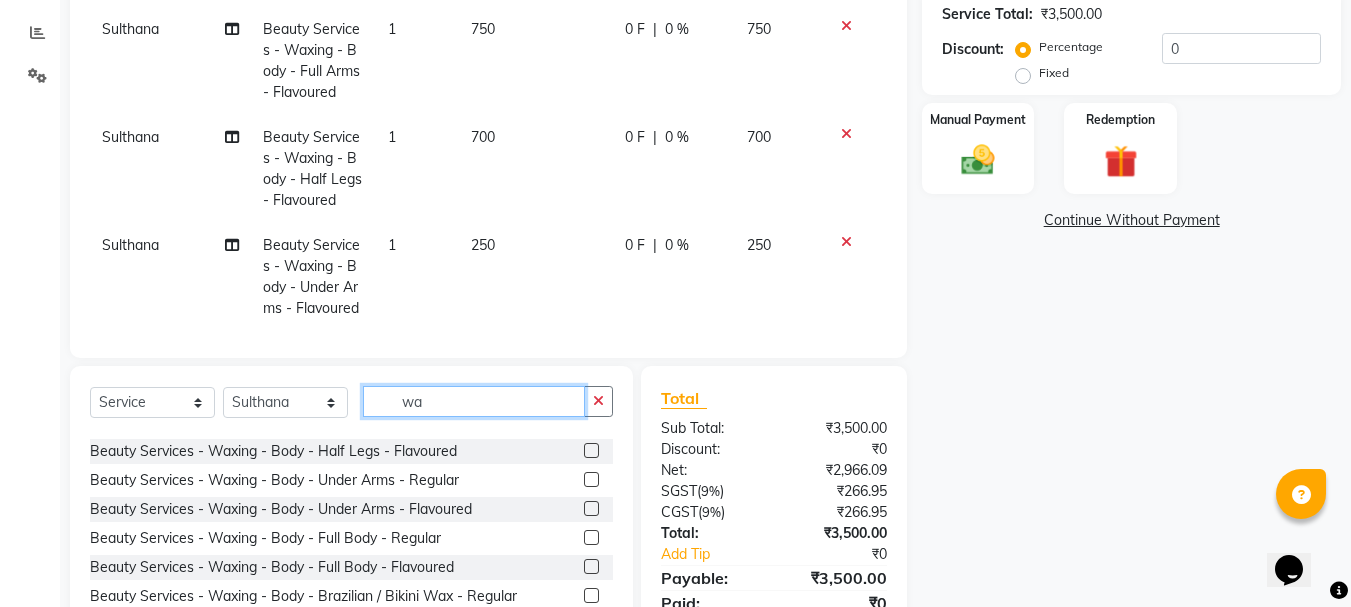 type on "w" 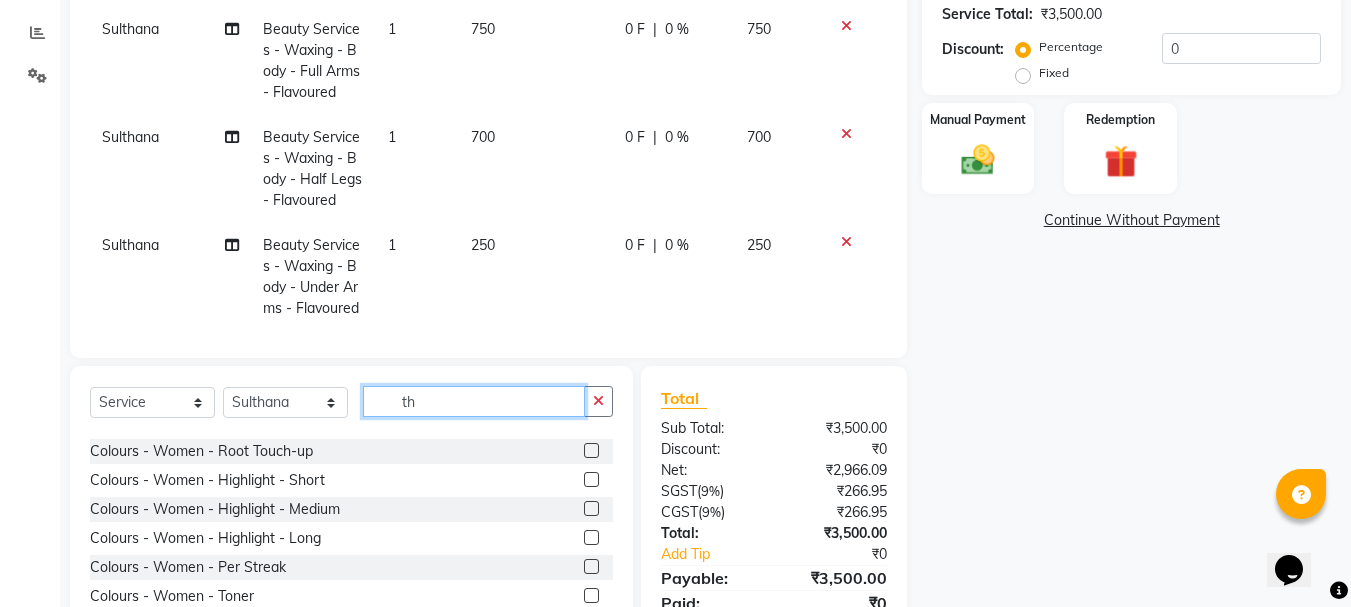 scroll, scrollTop: 0, scrollLeft: 0, axis: both 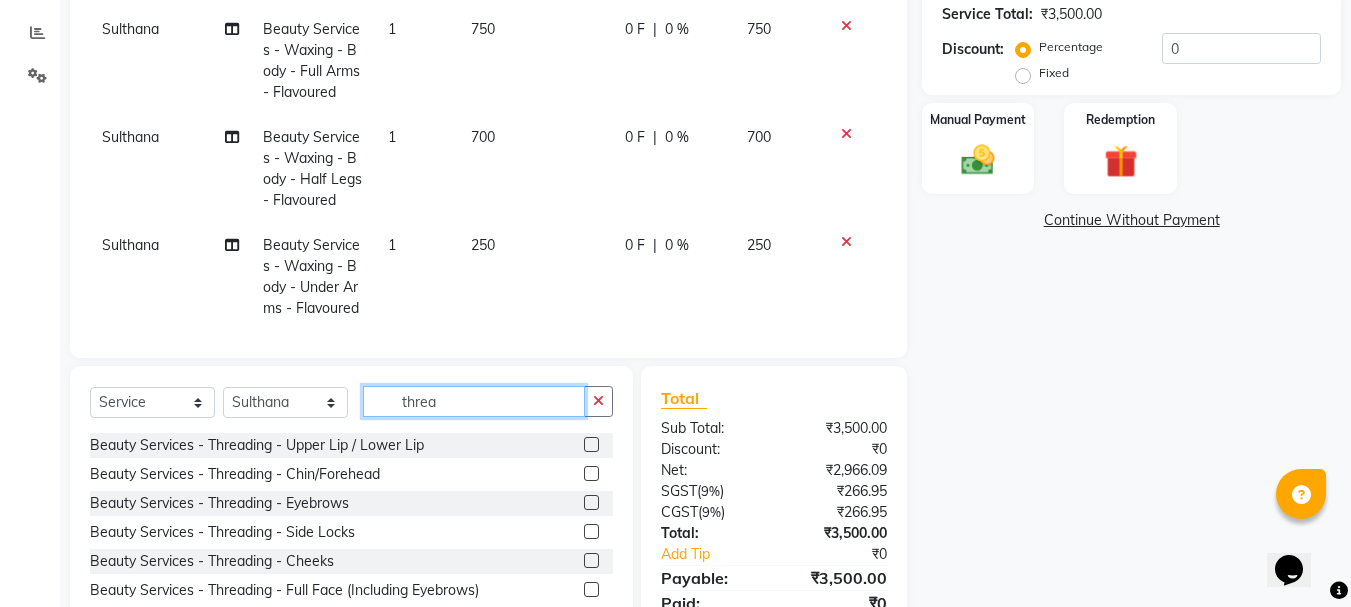 type on "threa" 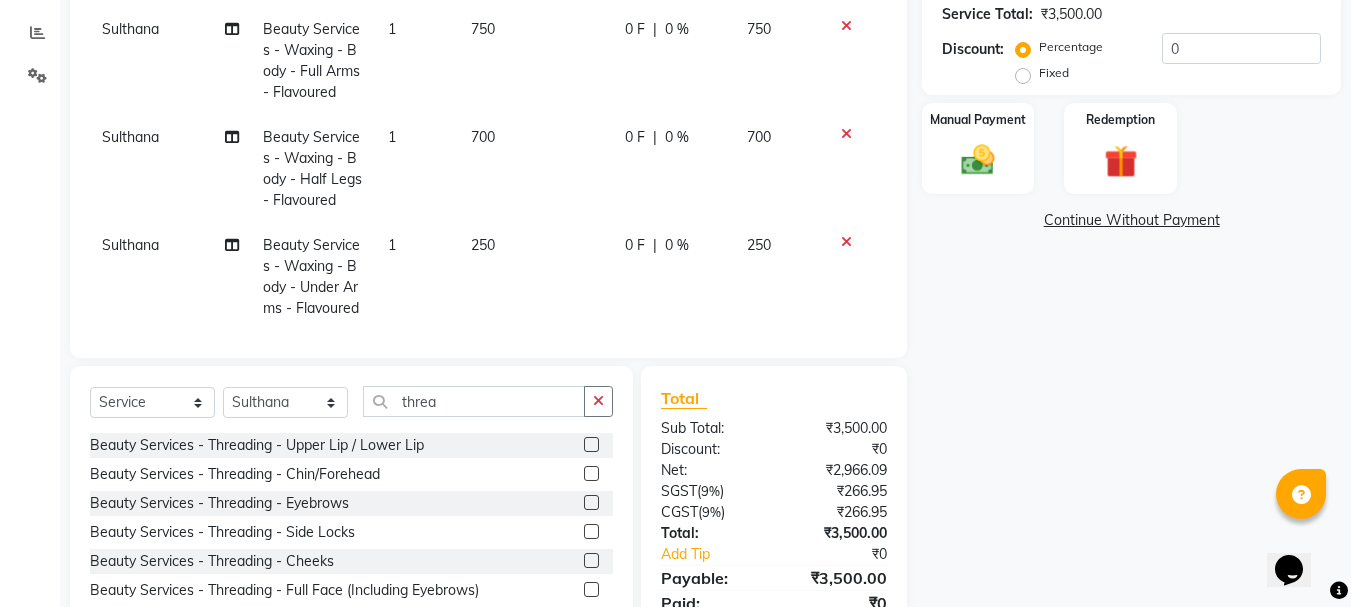 click 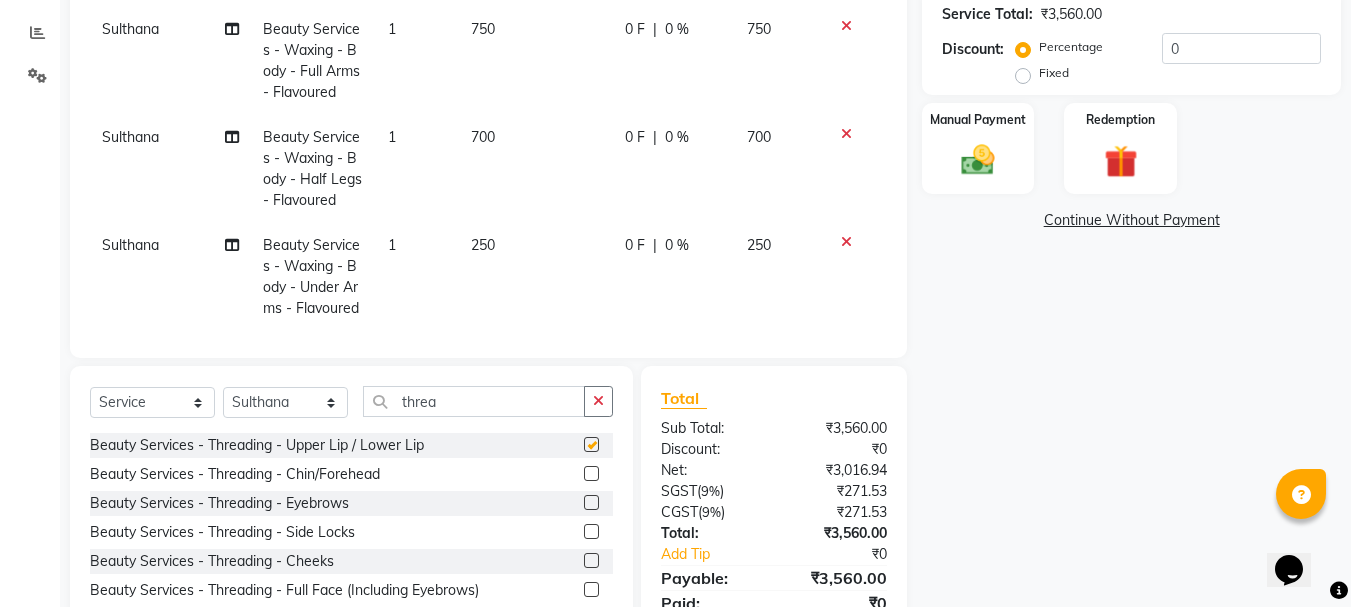 checkbox on "false" 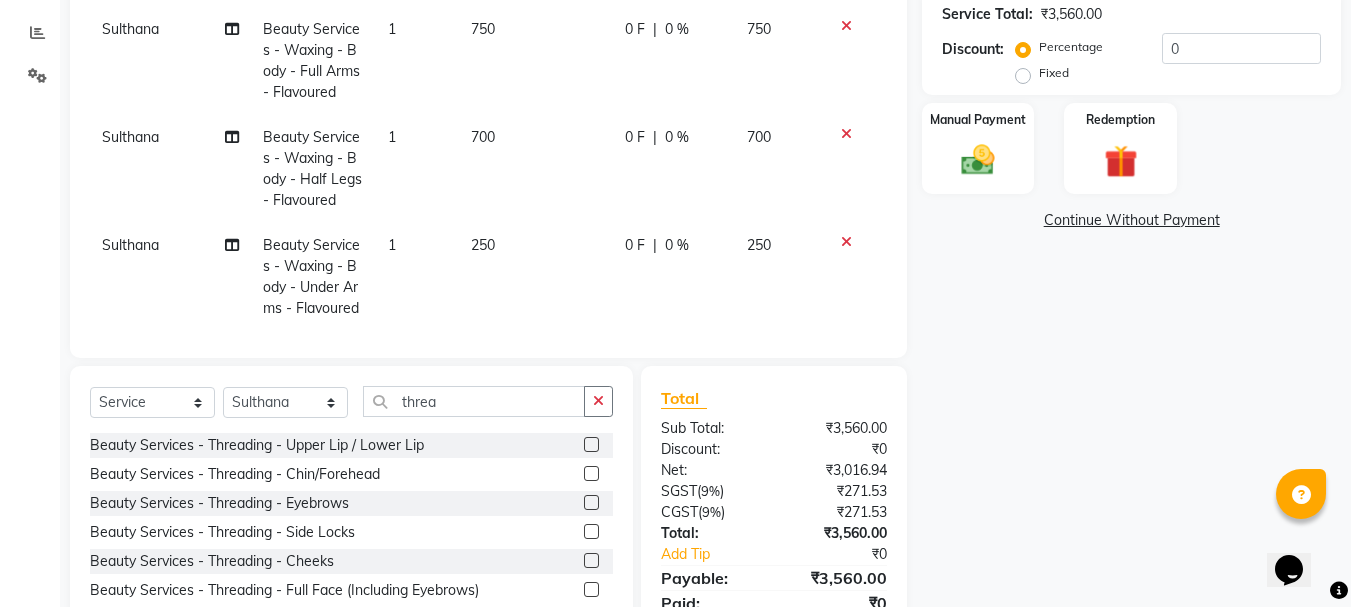 click 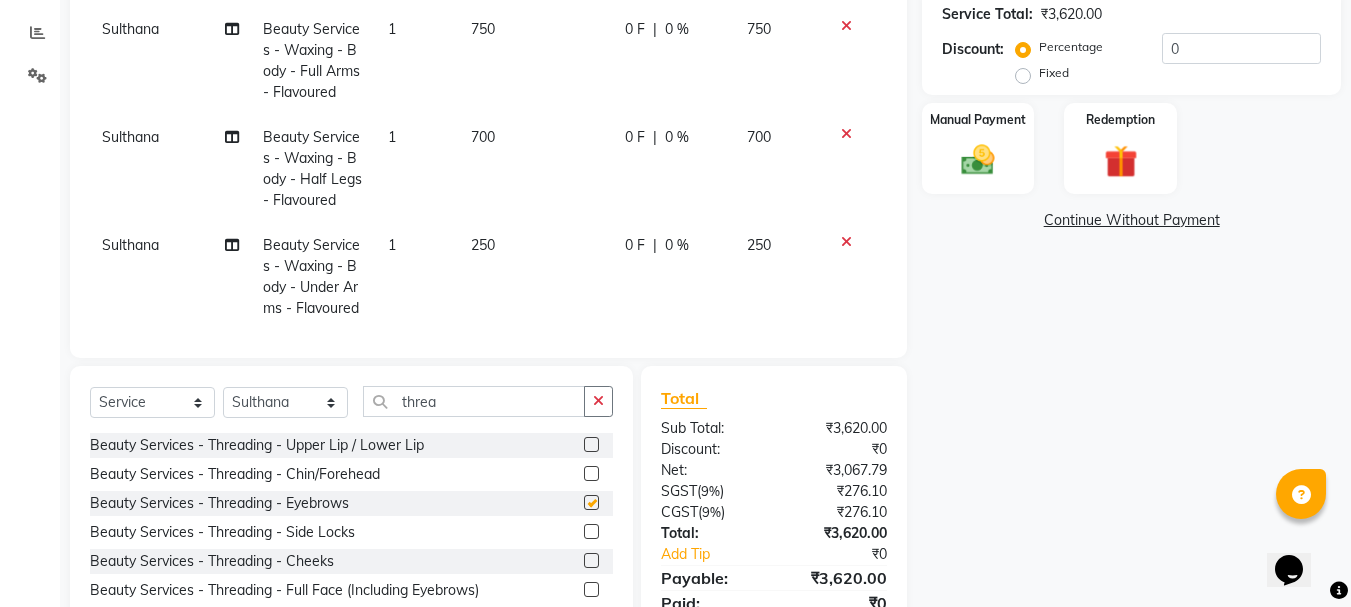 checkbox on "false" 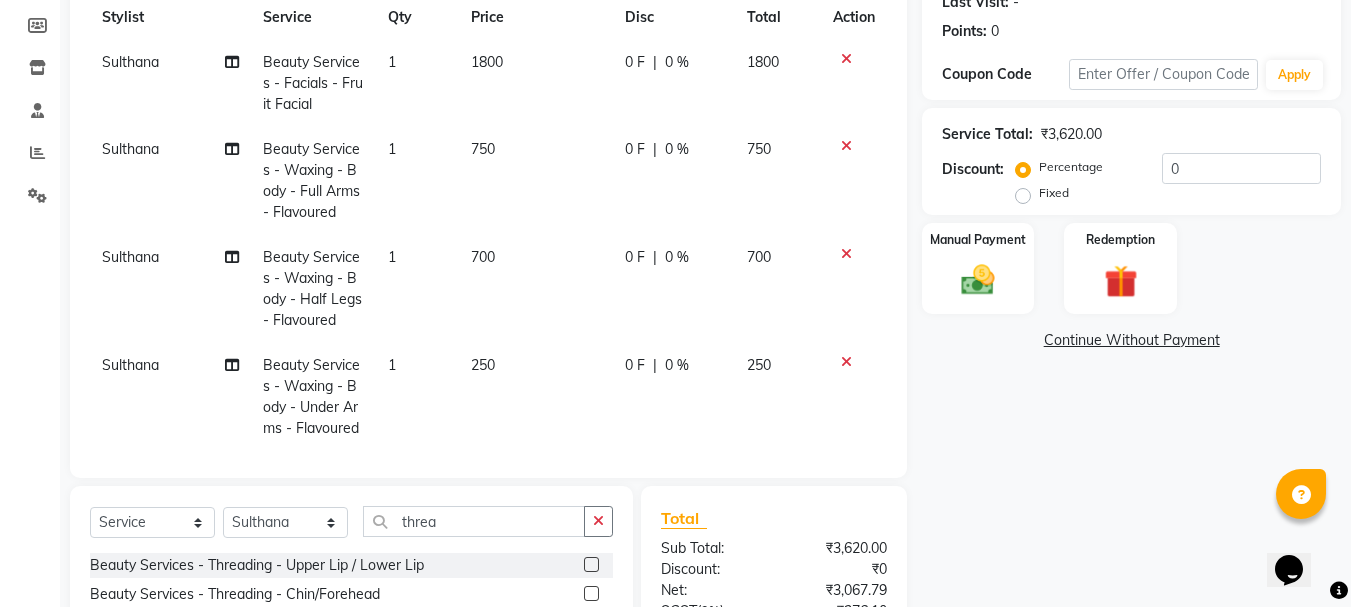 scroll, scrollTop: 93, scrollLeft: 0, axis: vertical 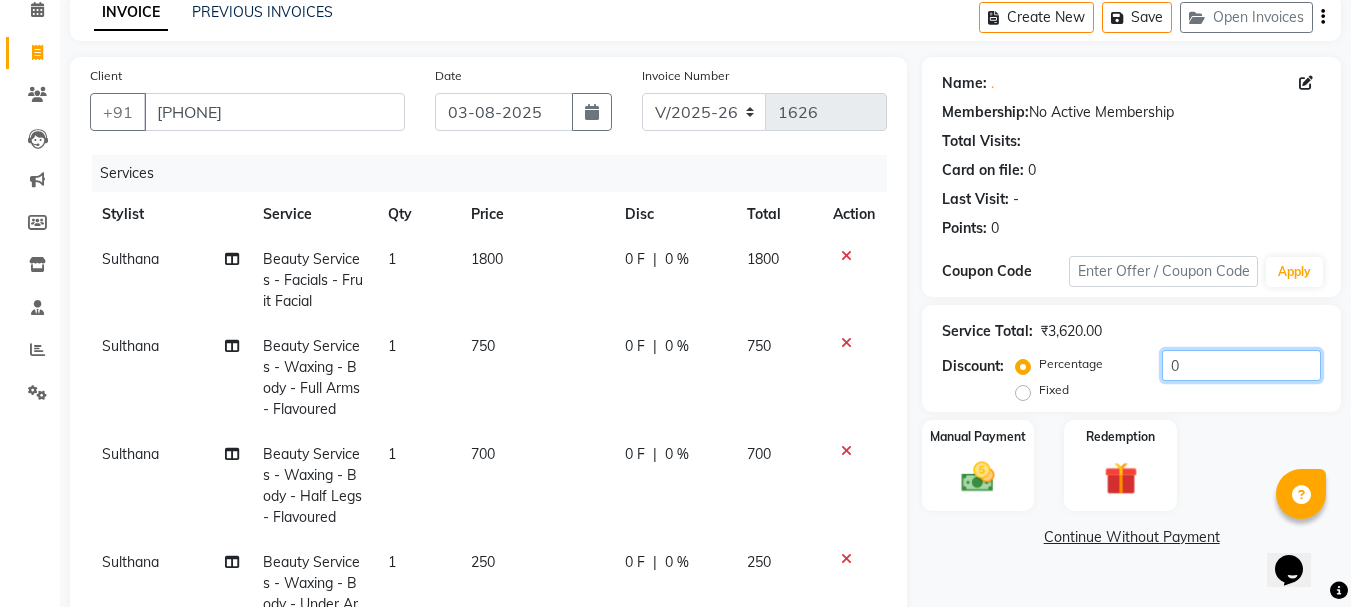 click on "0" 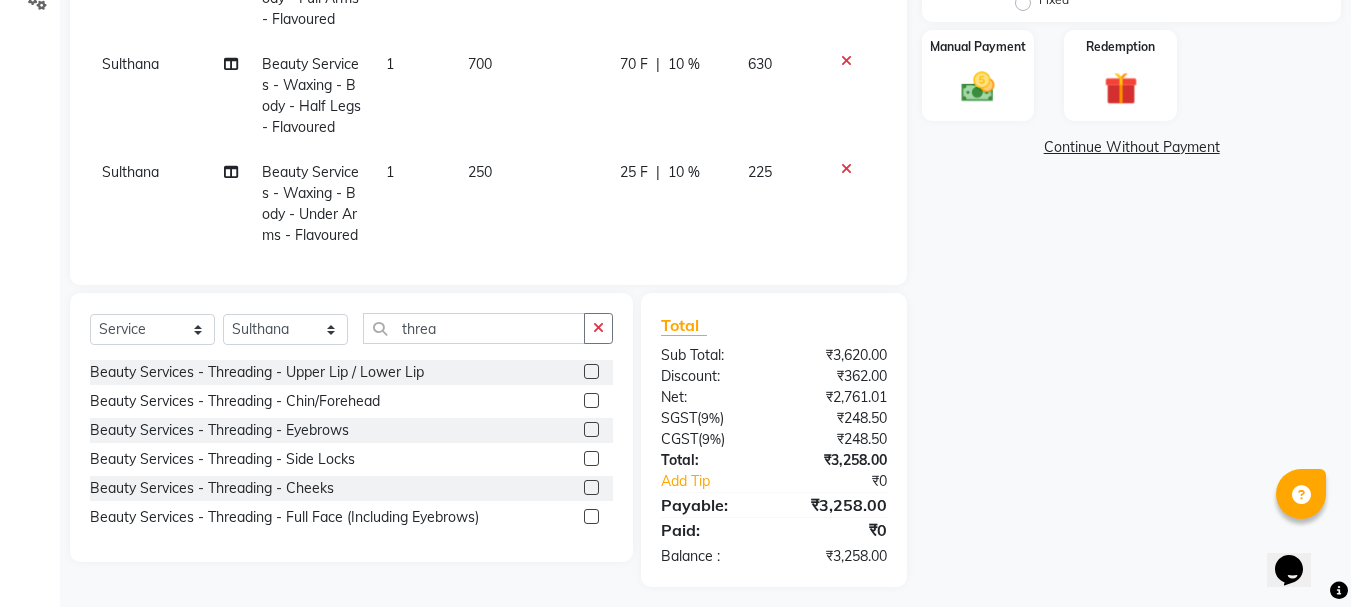 scroll, scrollTop: 493, scrollLeft: 0, axis: vertical 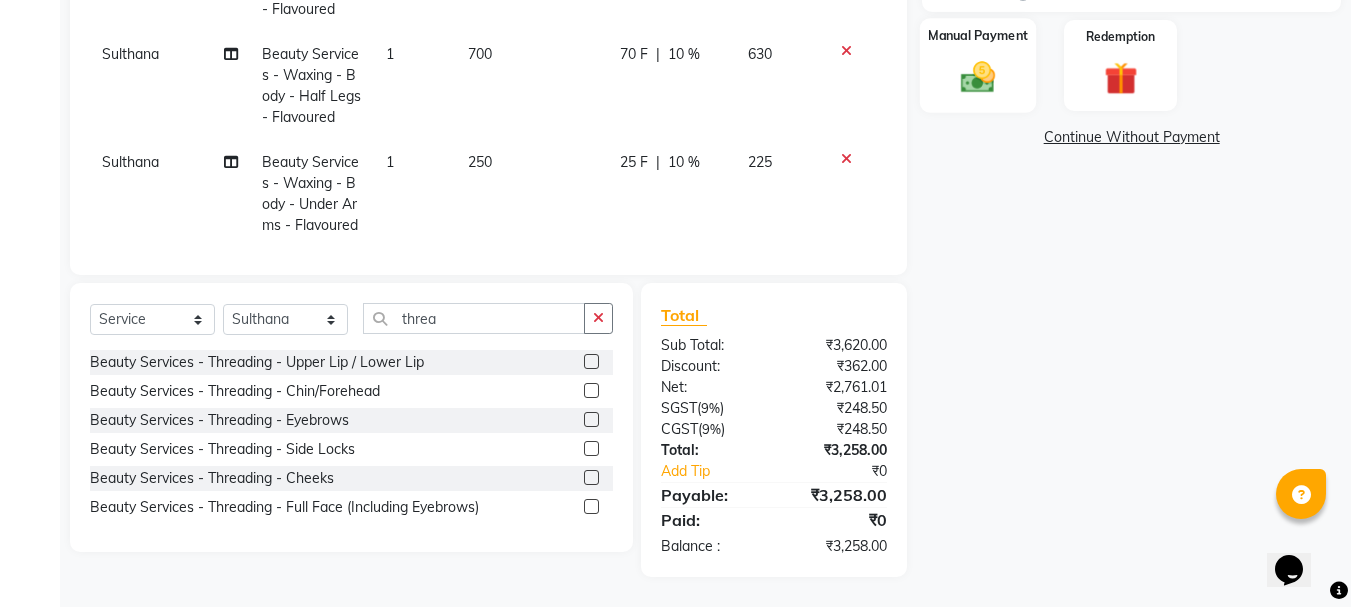 type on "10" 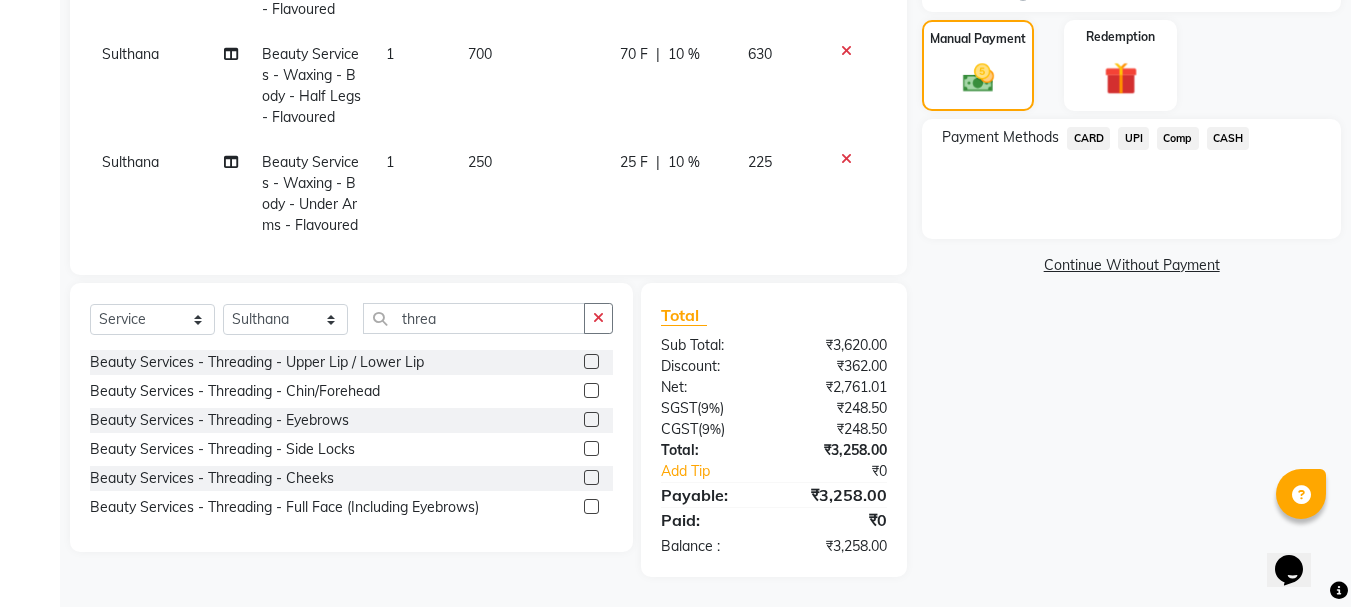 click on "UPI" 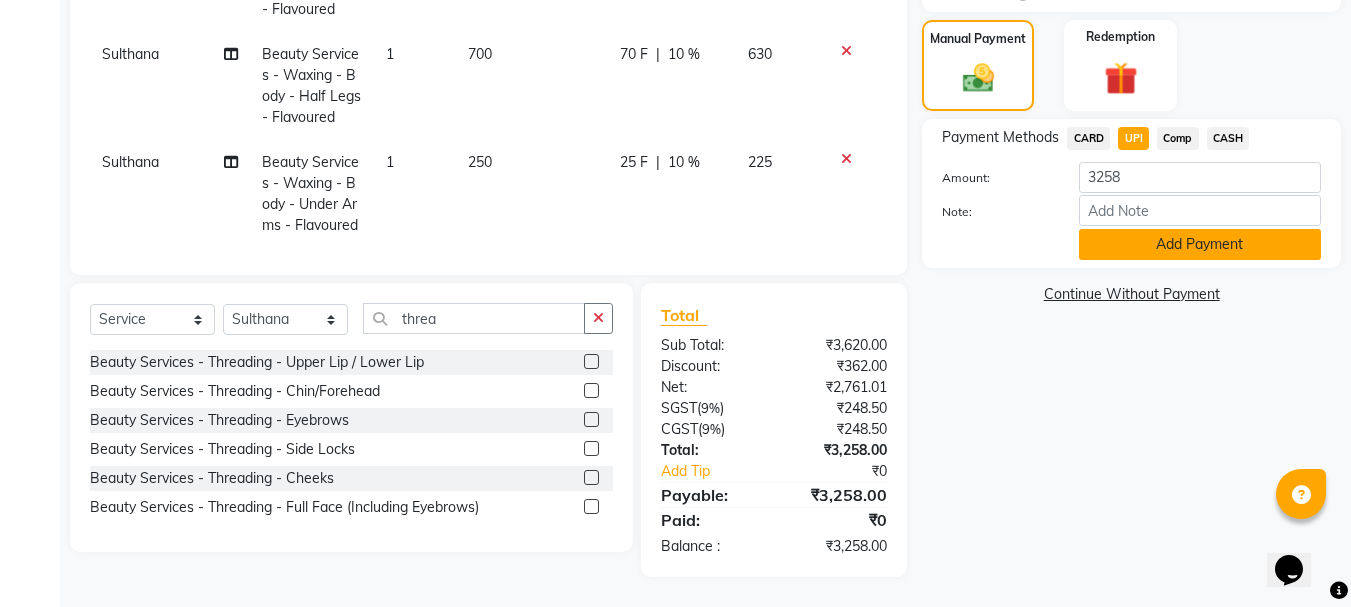 click on "Add Payment" 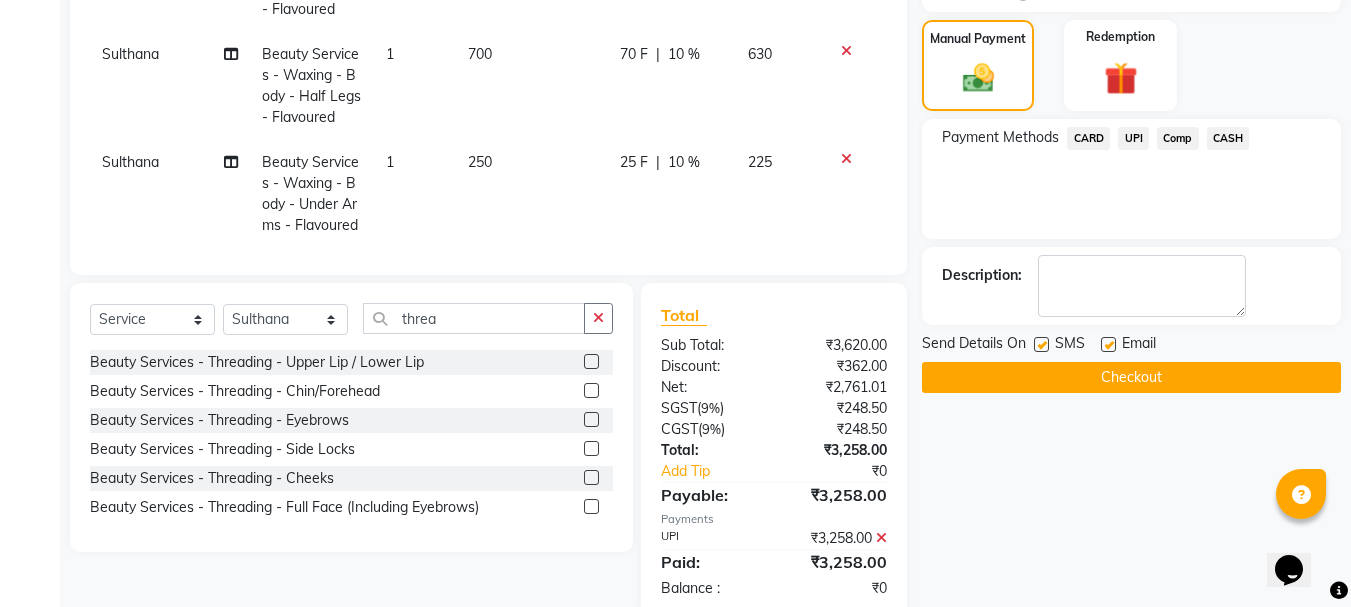 click on "Checkout" 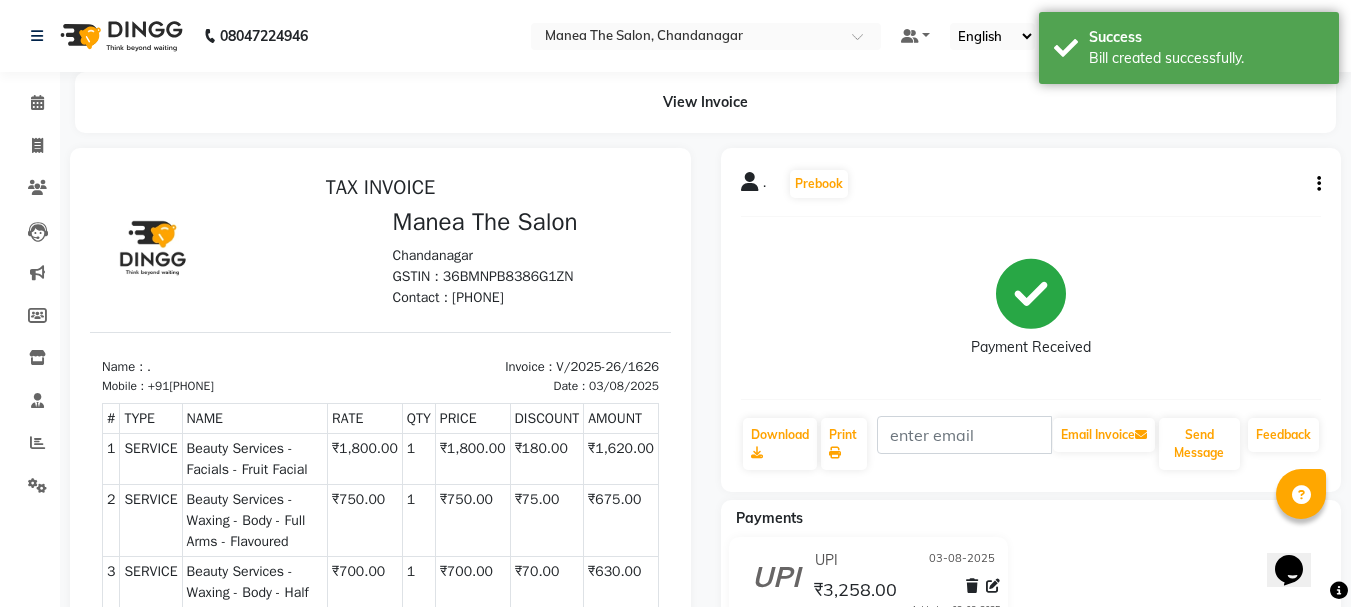 scroll, scrollTop: 0, scrollLeft: 0, axis: both 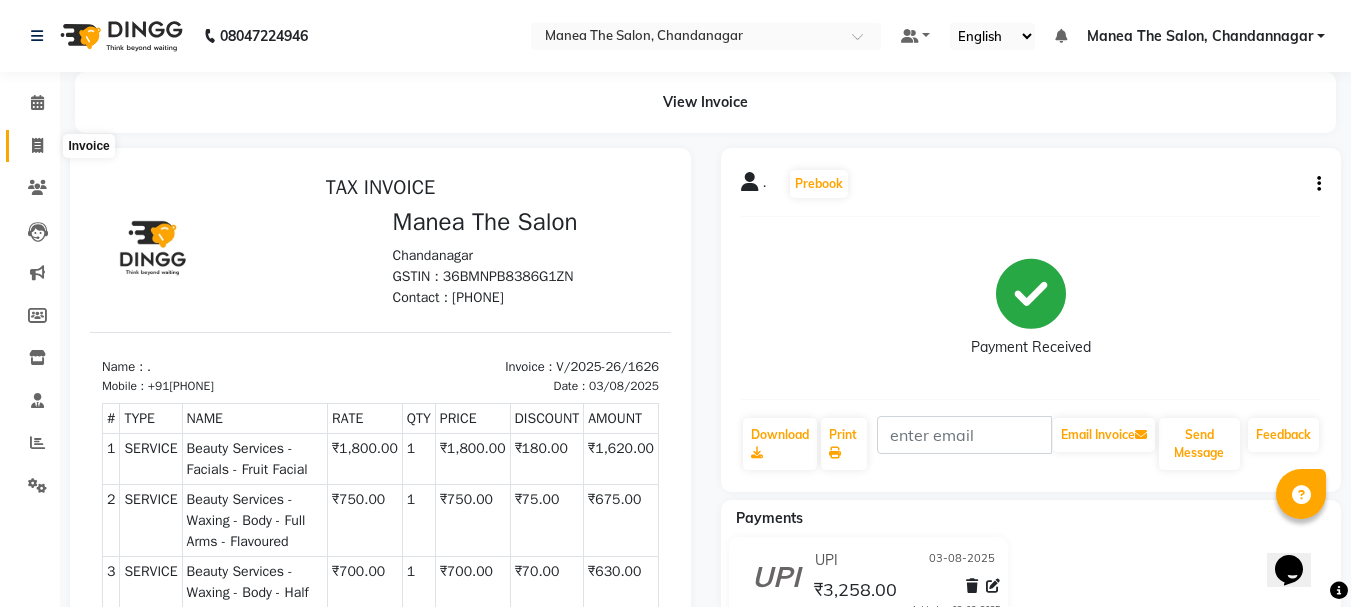 click 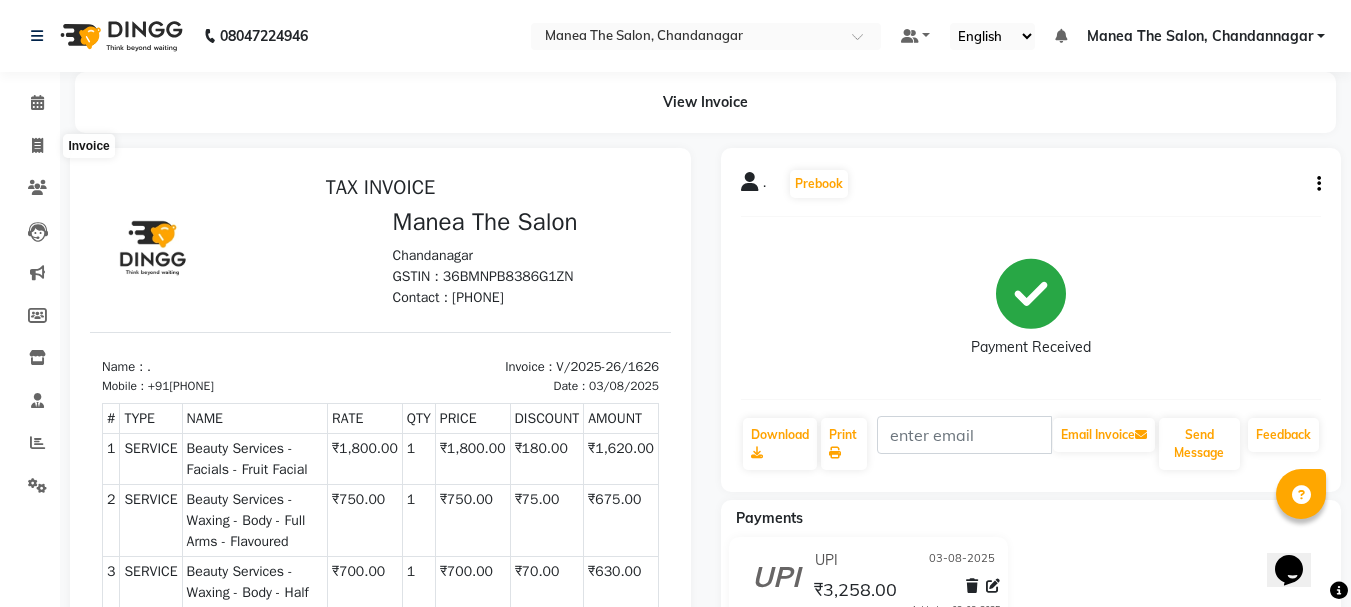 select on "service" 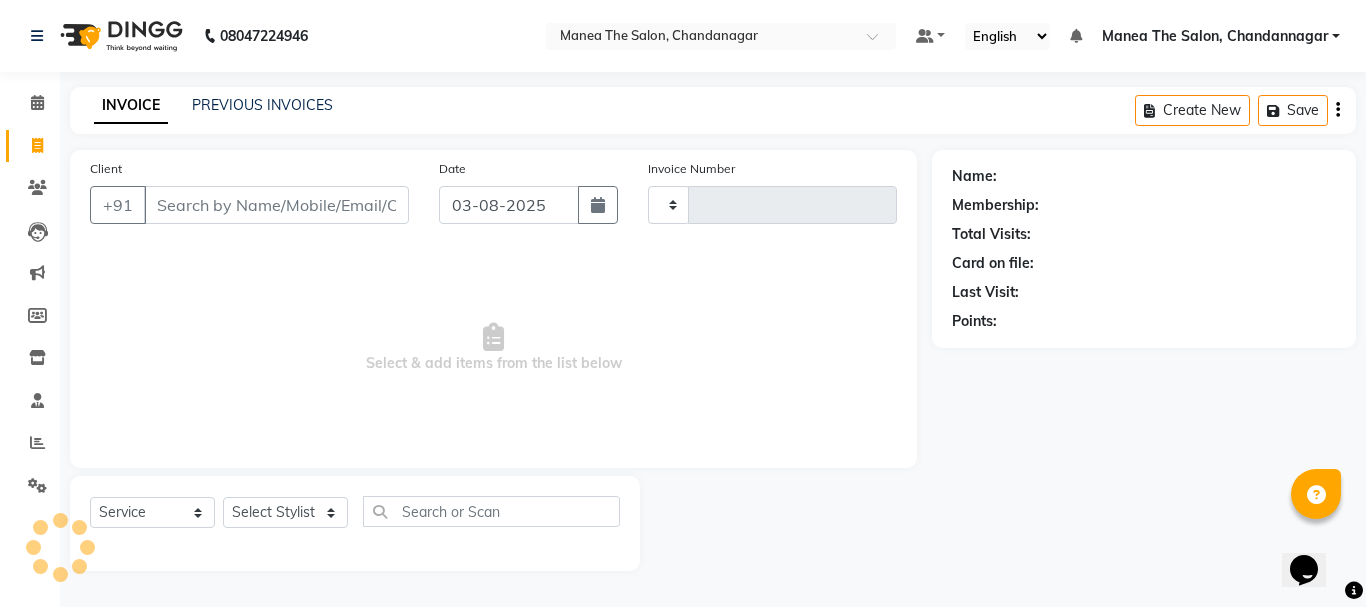 type on "1627" 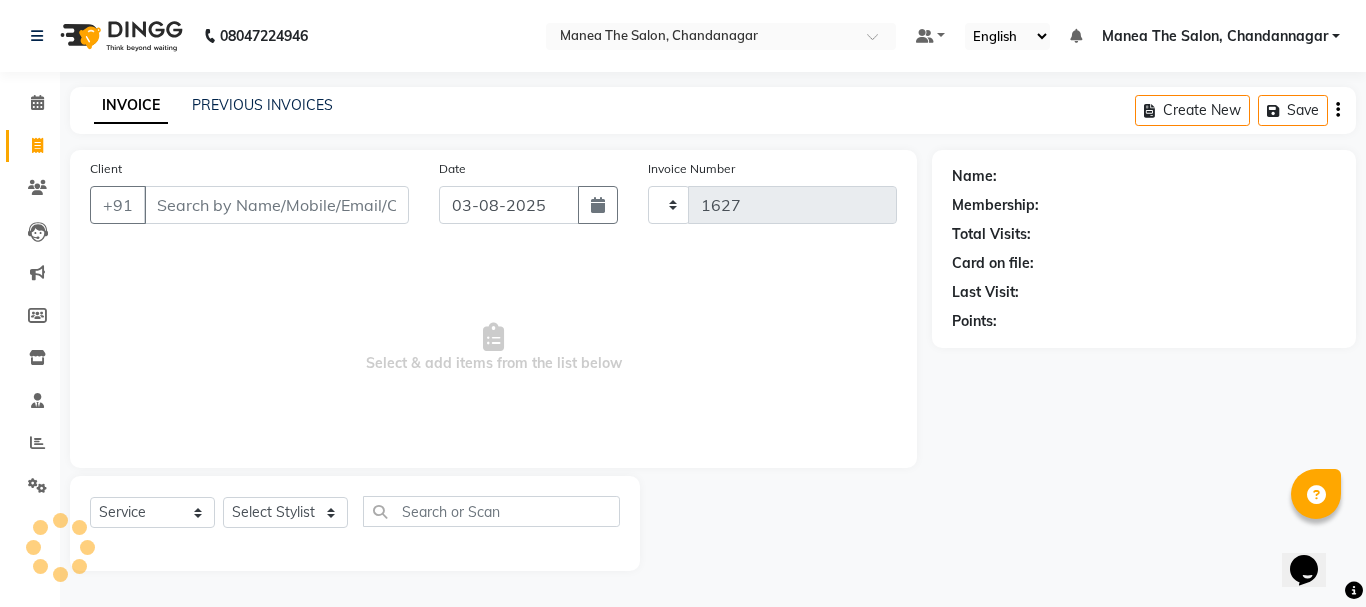 select on "7351" 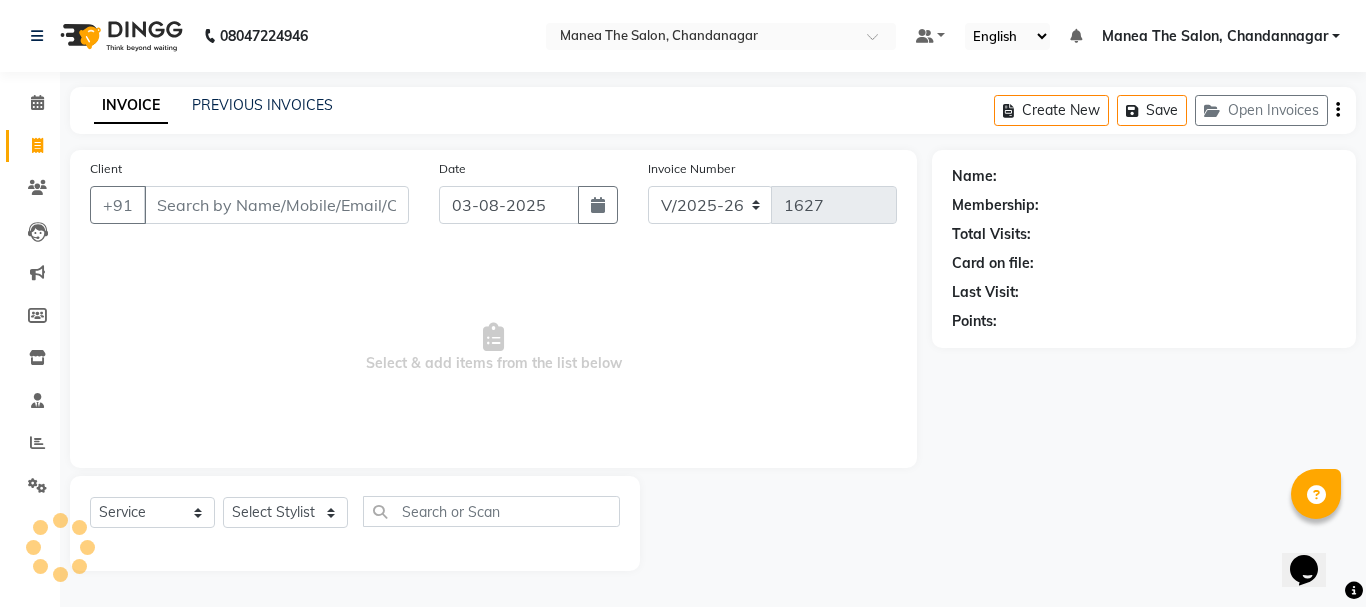 click on "Client" at bounding box center [276, 205] 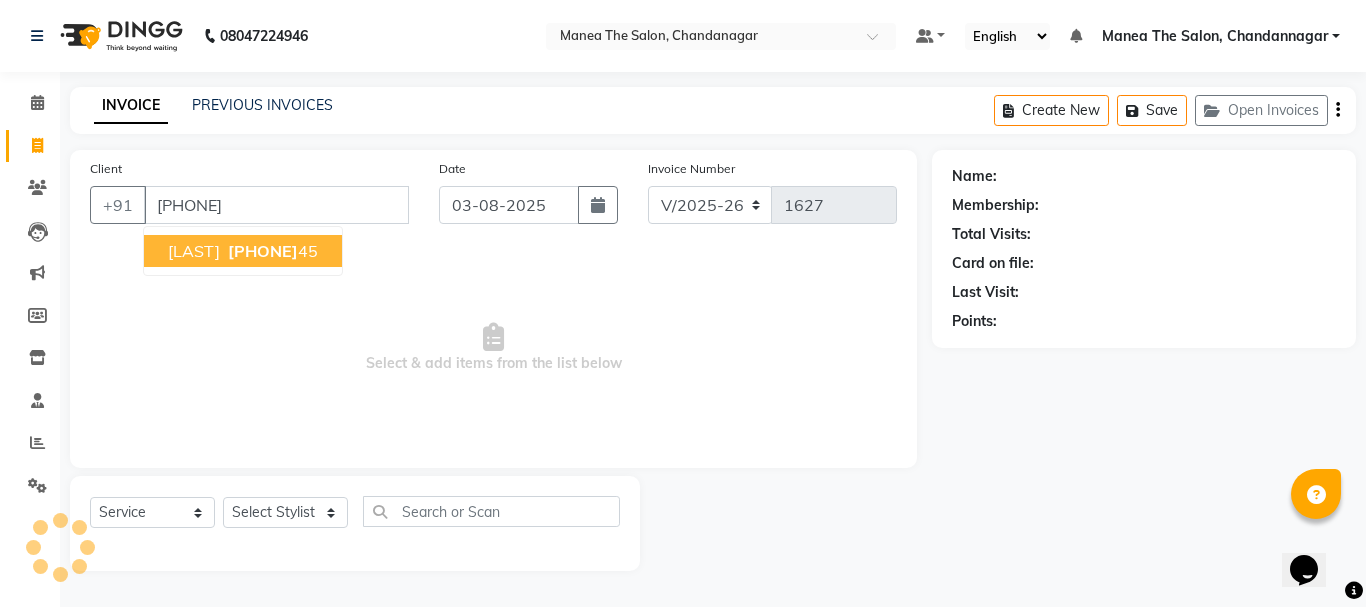 type on "9922504645" 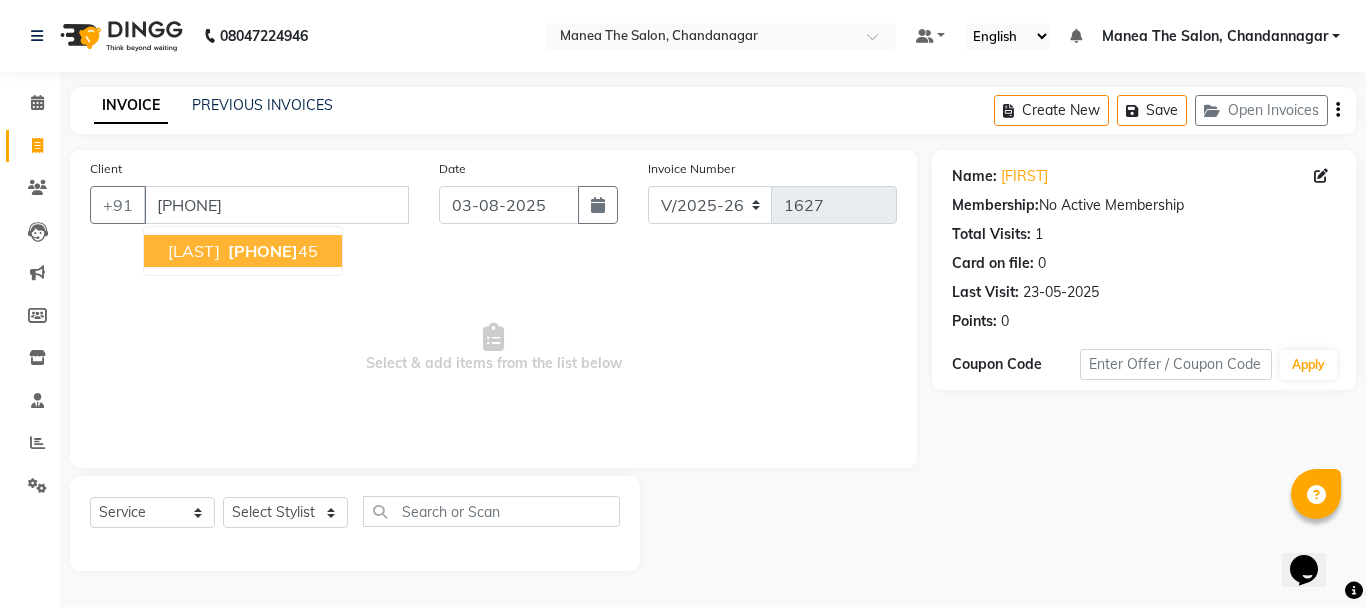 click on "tirumal" at bounding box center (194, 251) 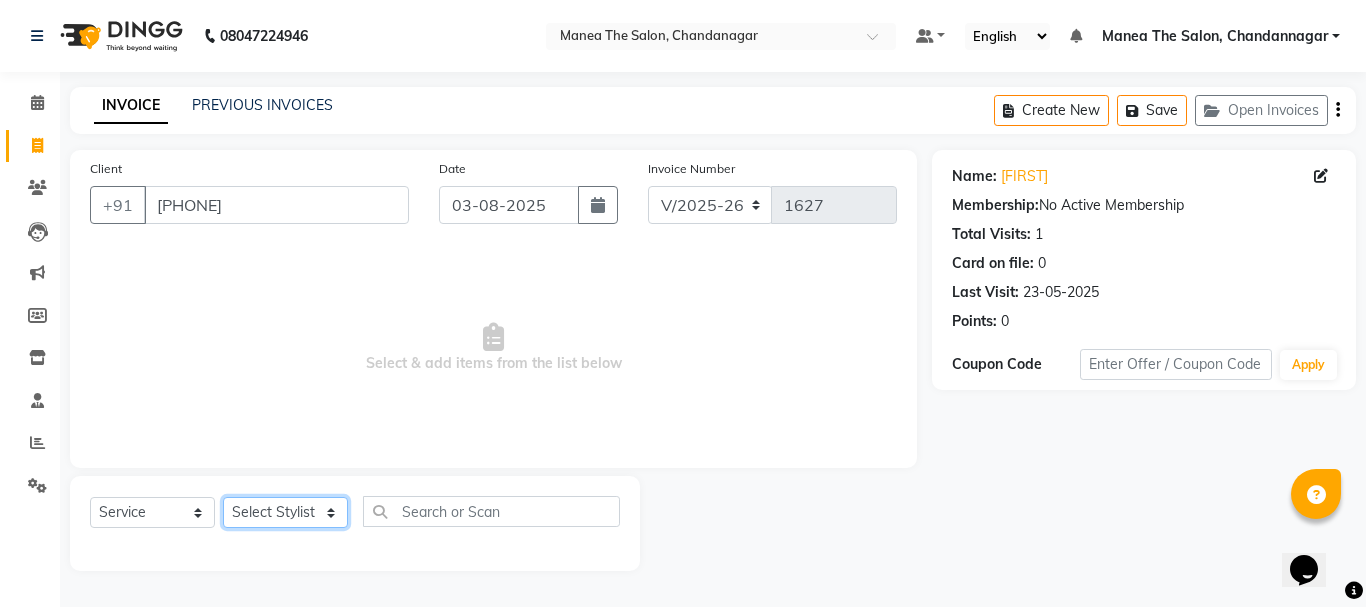 click on "Select Stylist [FIRST] [LAST] [FIRST] [LAST] [FIRST] [LAST] [FIRST] [LAST] [FIRST] [LAST]" 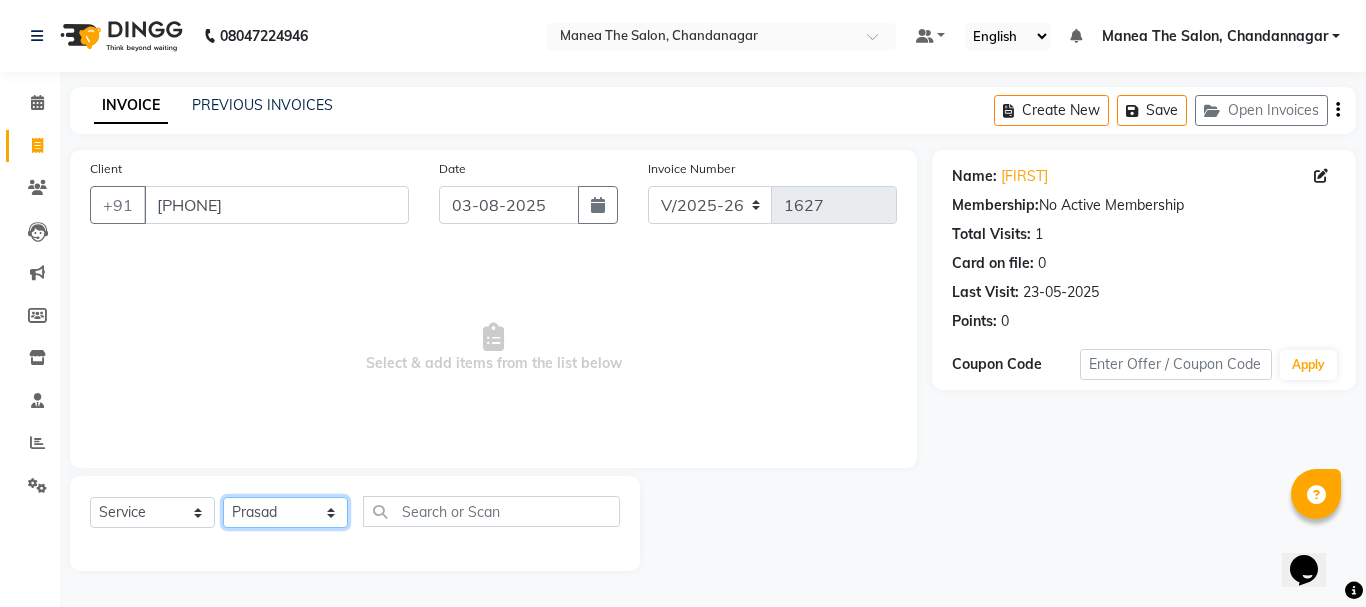 click on "Select Stylist [FIRST] [LAST] [FIRST] [LAST] [FIRST] [LAST] [FIRST] [LAST] [FIRST] [LAST]" 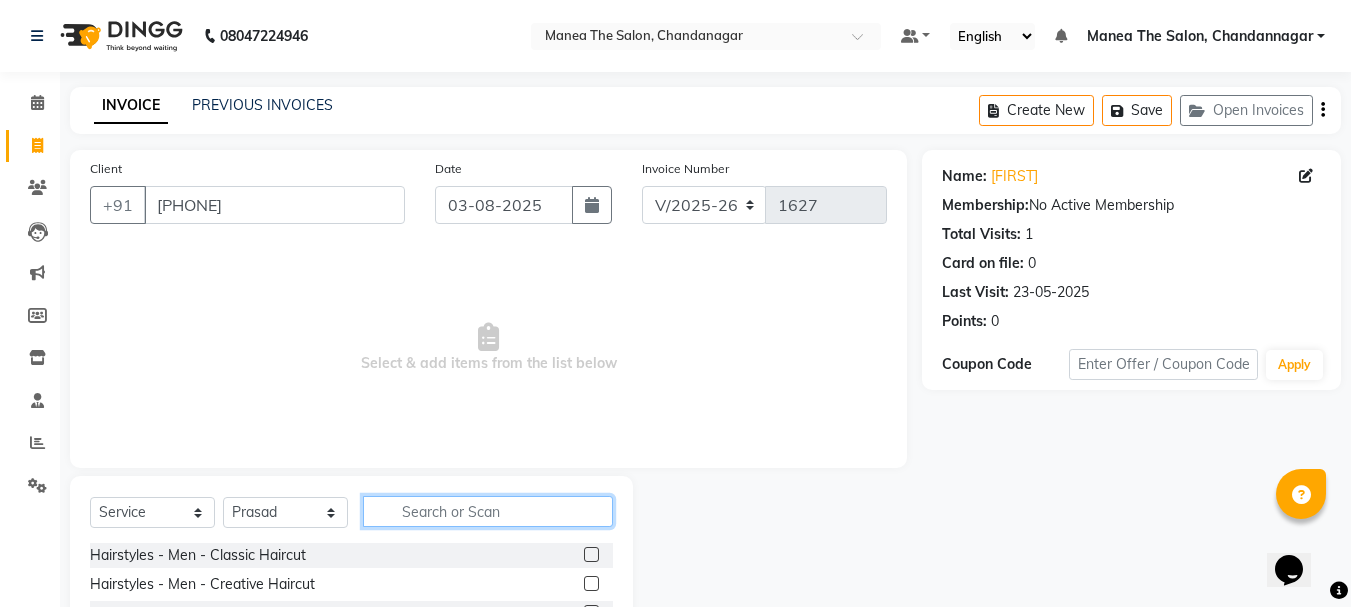 click 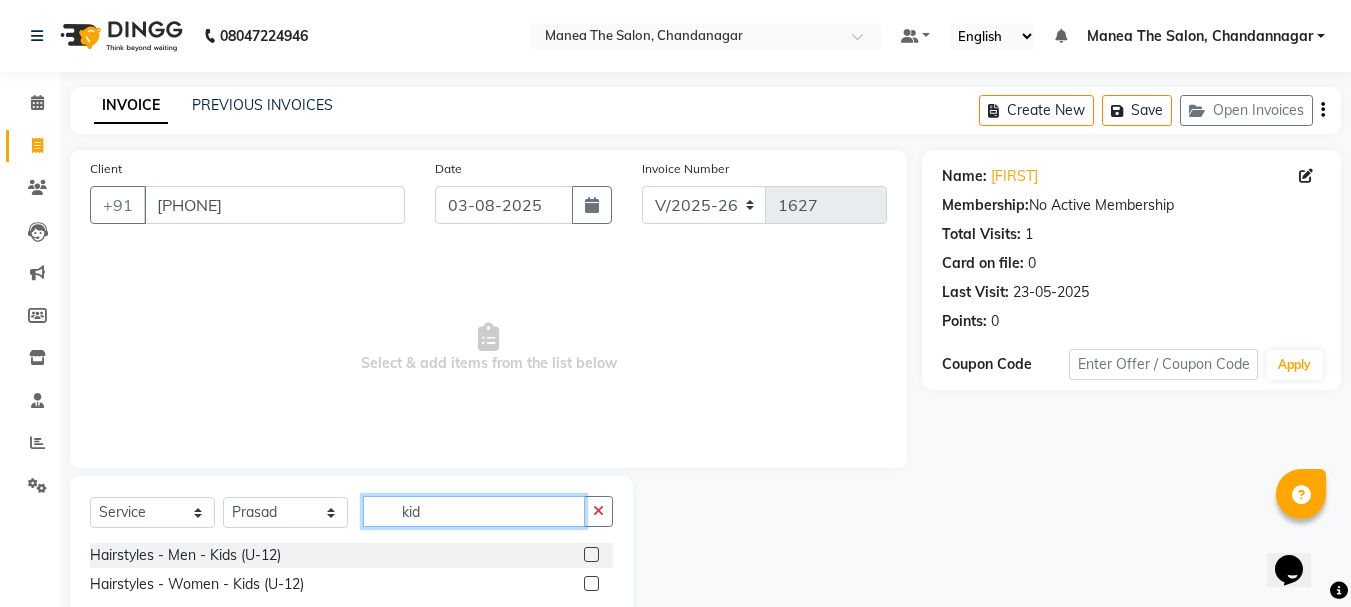 type on "kid" 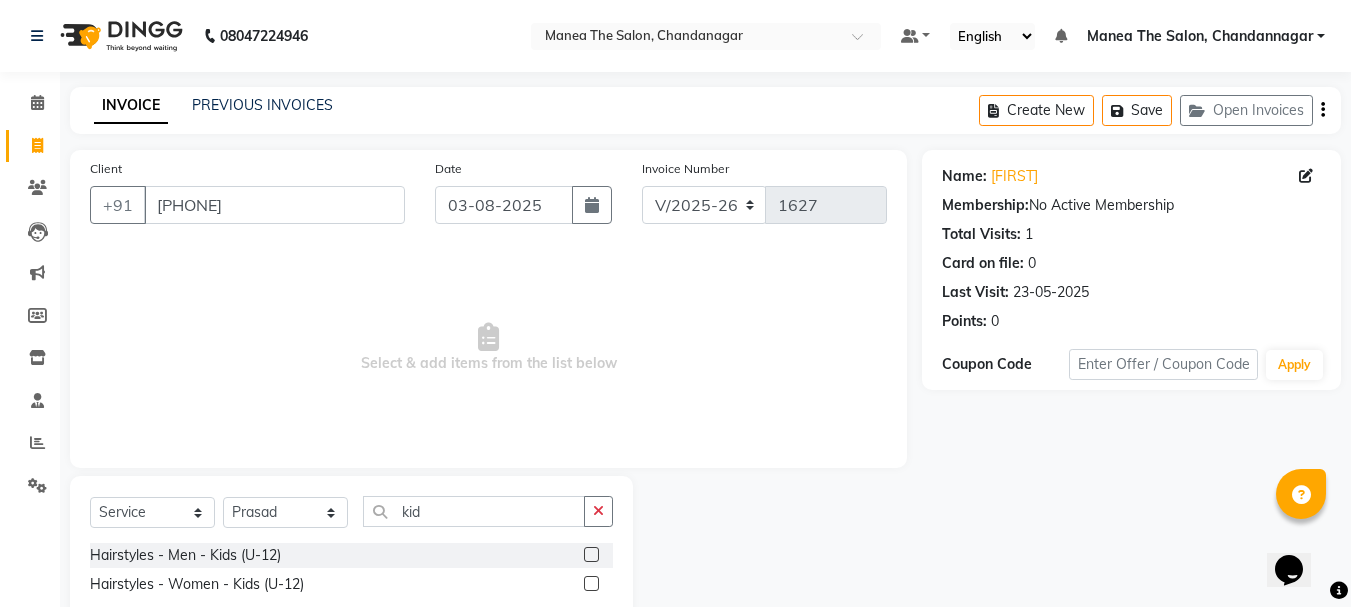 click 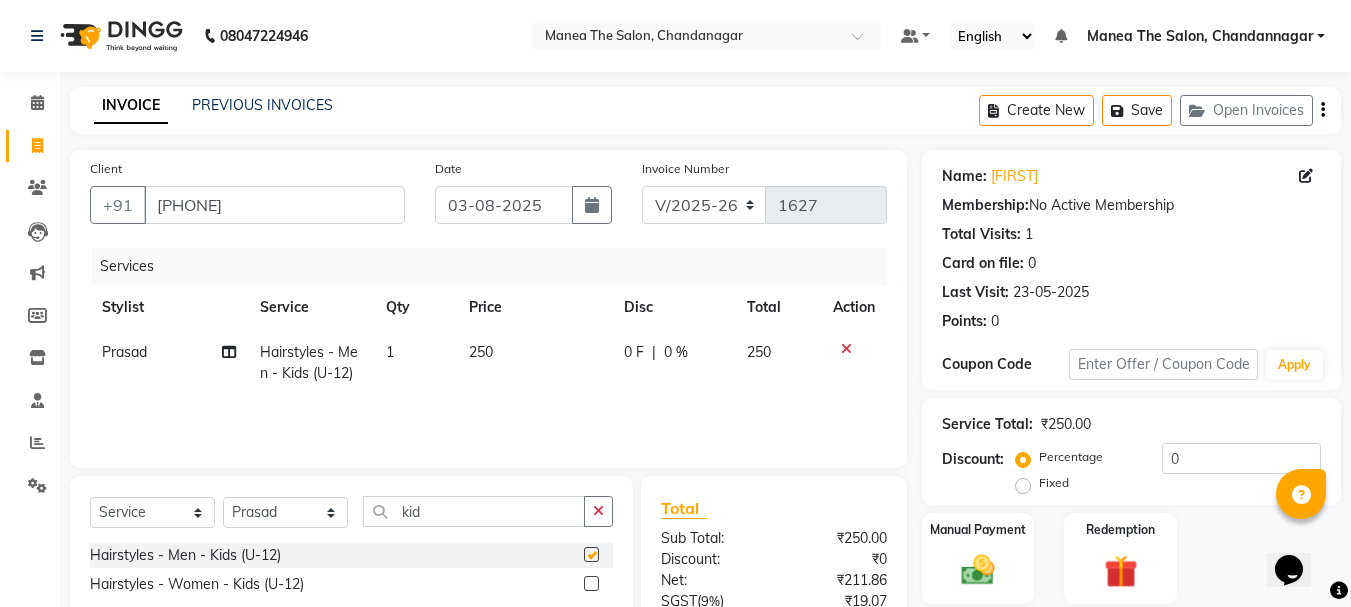 checkbox on "false" 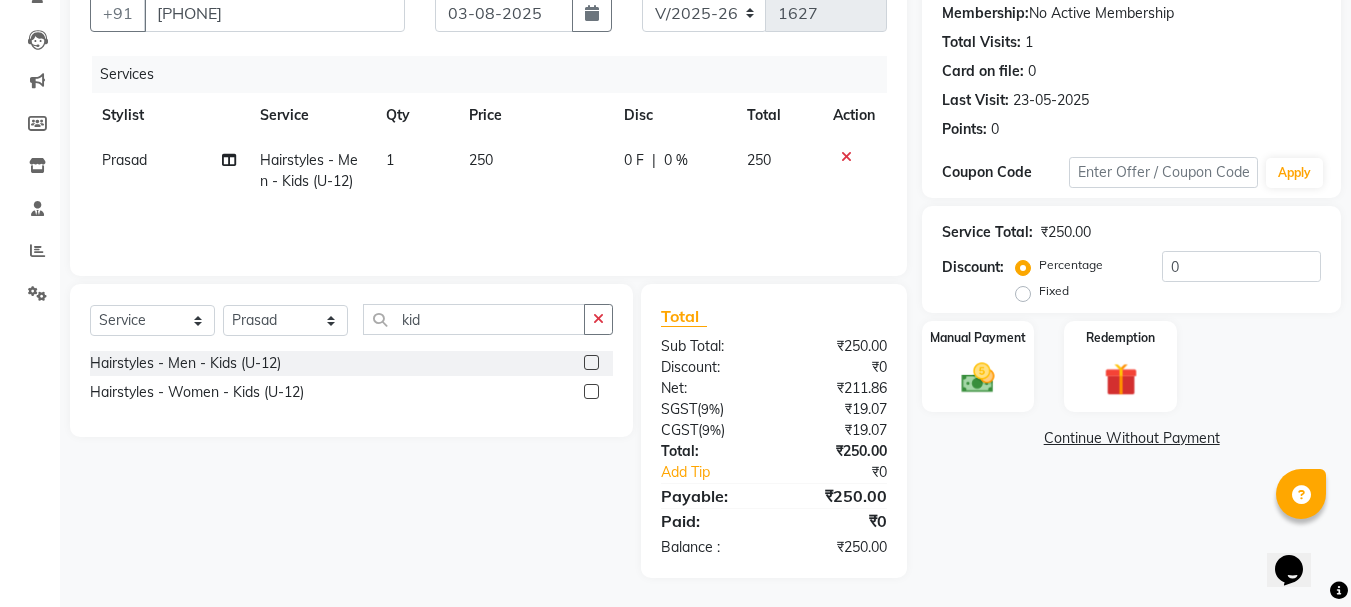 scroll, scrollTop: 193, scrollLeft: 0, axis: vertical 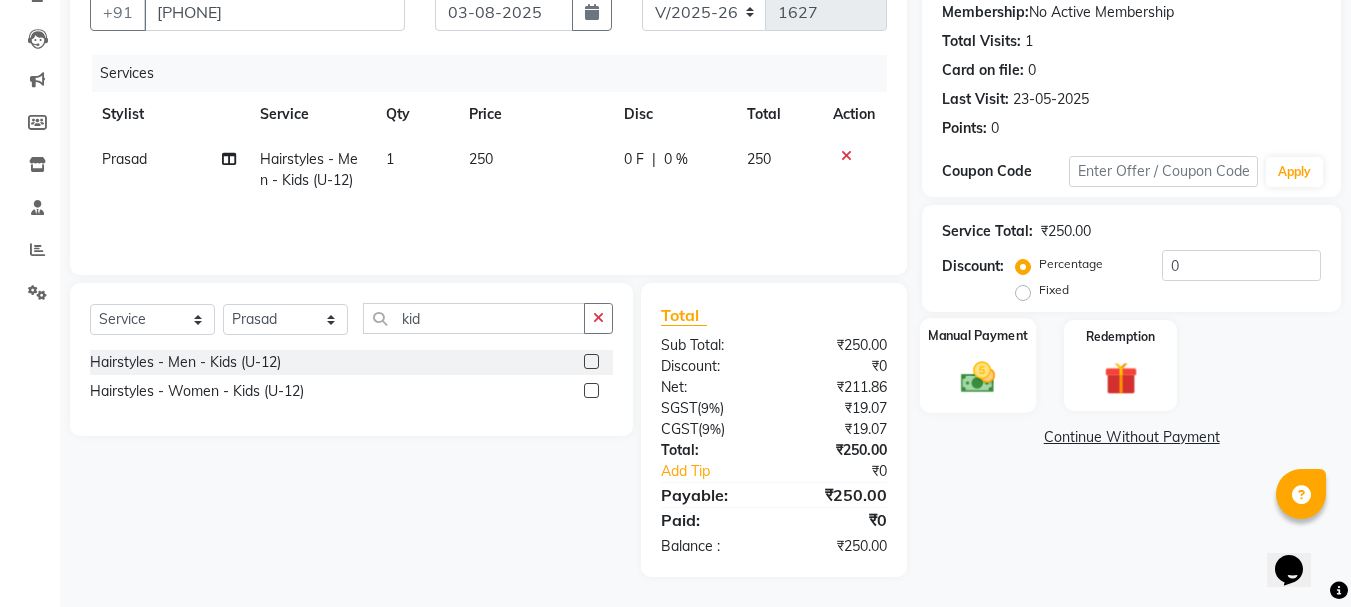drag, startPoint x: 965, startPoint y: 361, endPoint x: 1024, endPoint y: 388, distance: 64.884514 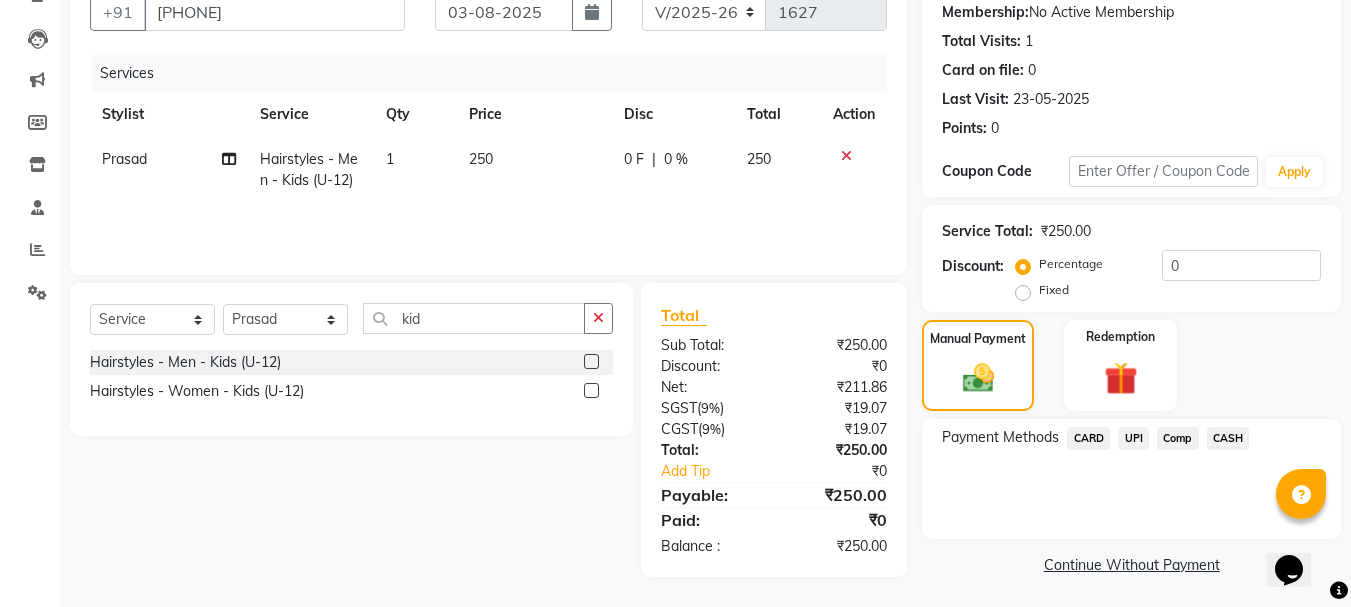 click on "UPI" 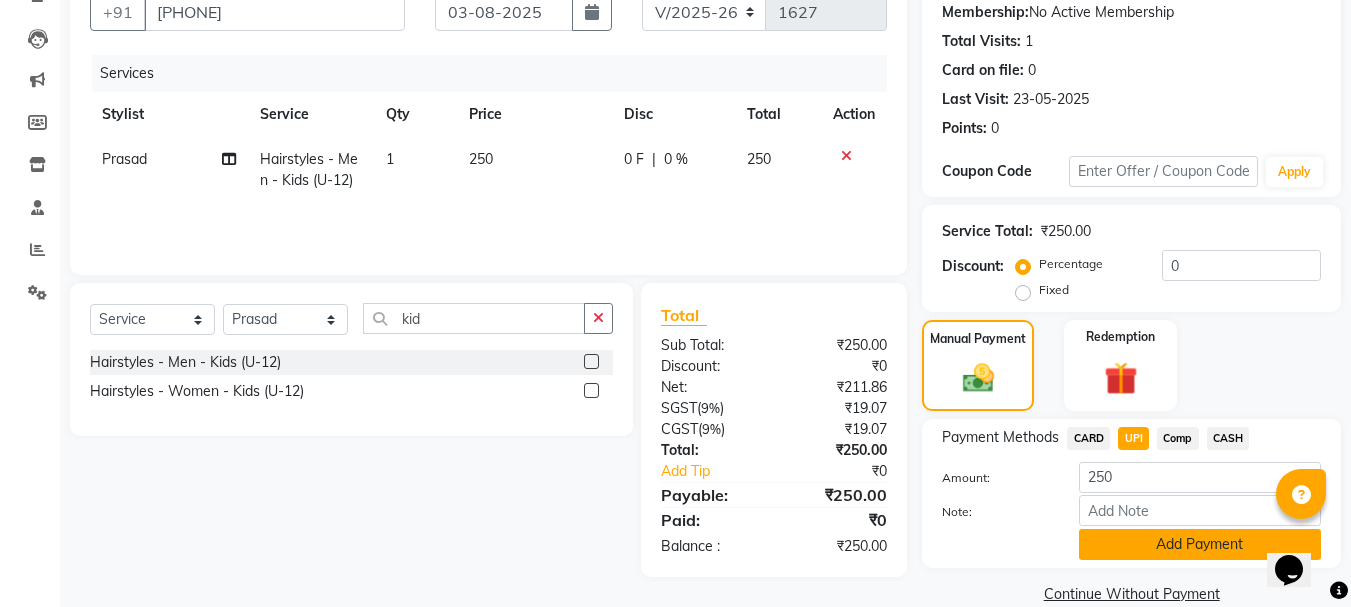 click on "Add Payment" 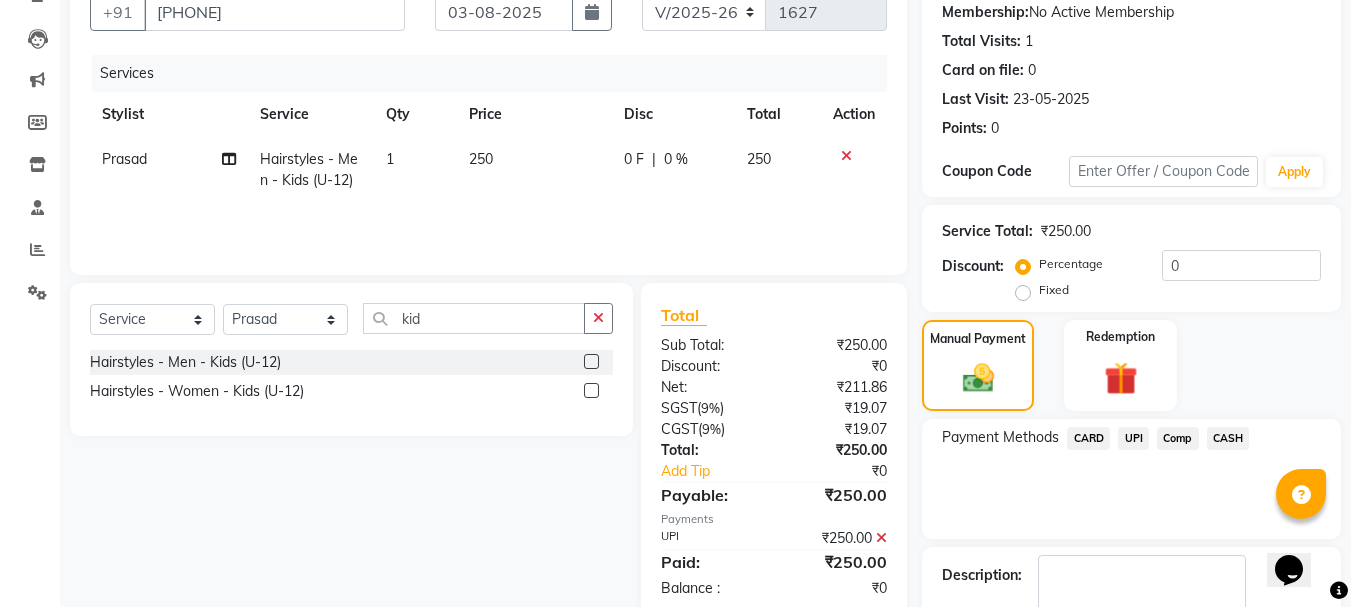 scroll, scrollTop: 309, scrollLeft: 0, axis: vertical 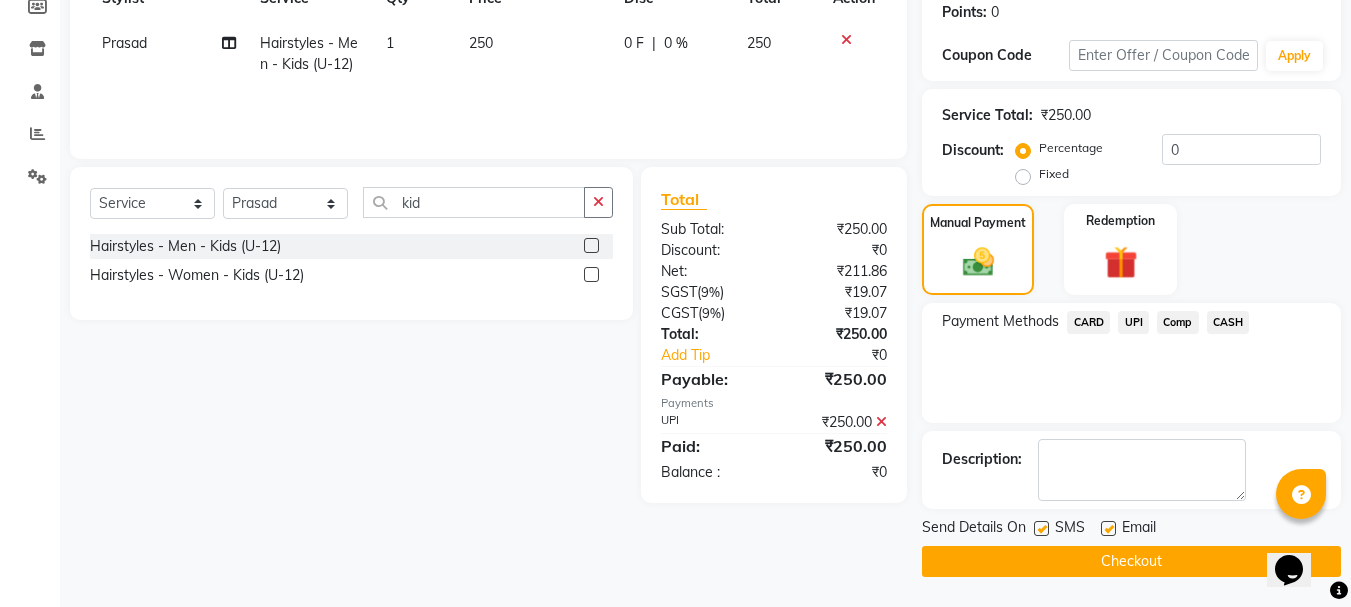 click on "Checkout" 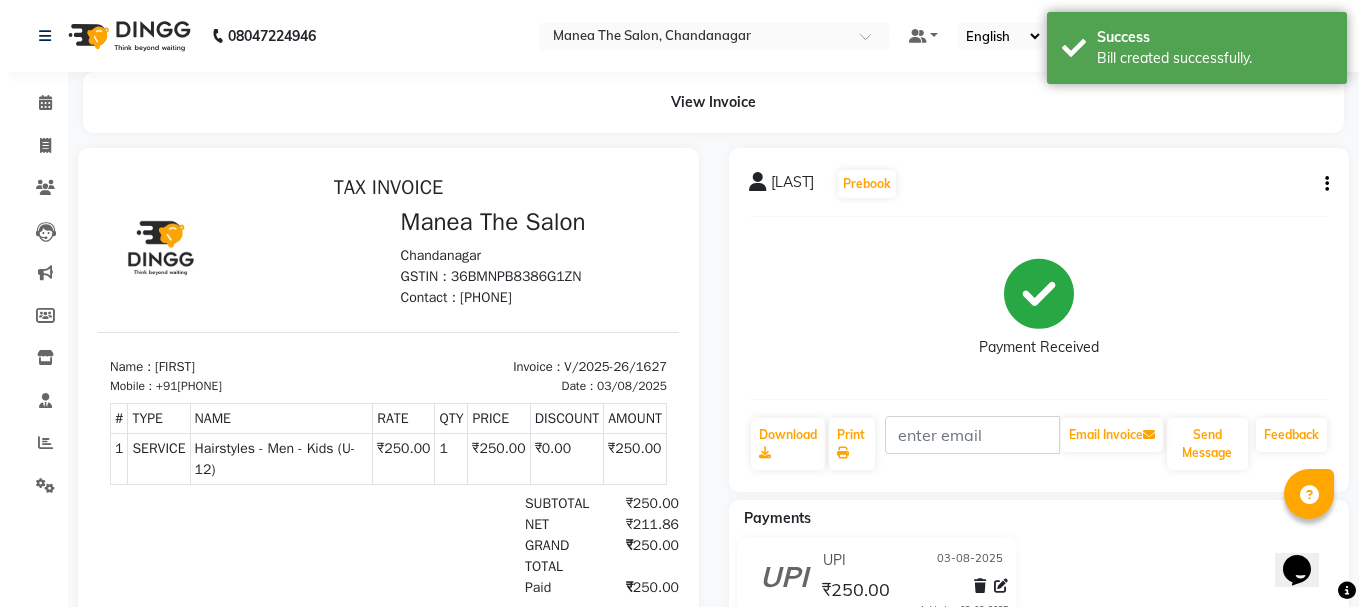 scroll, scrollTop: 0, scrollLeft: 0, axis: both 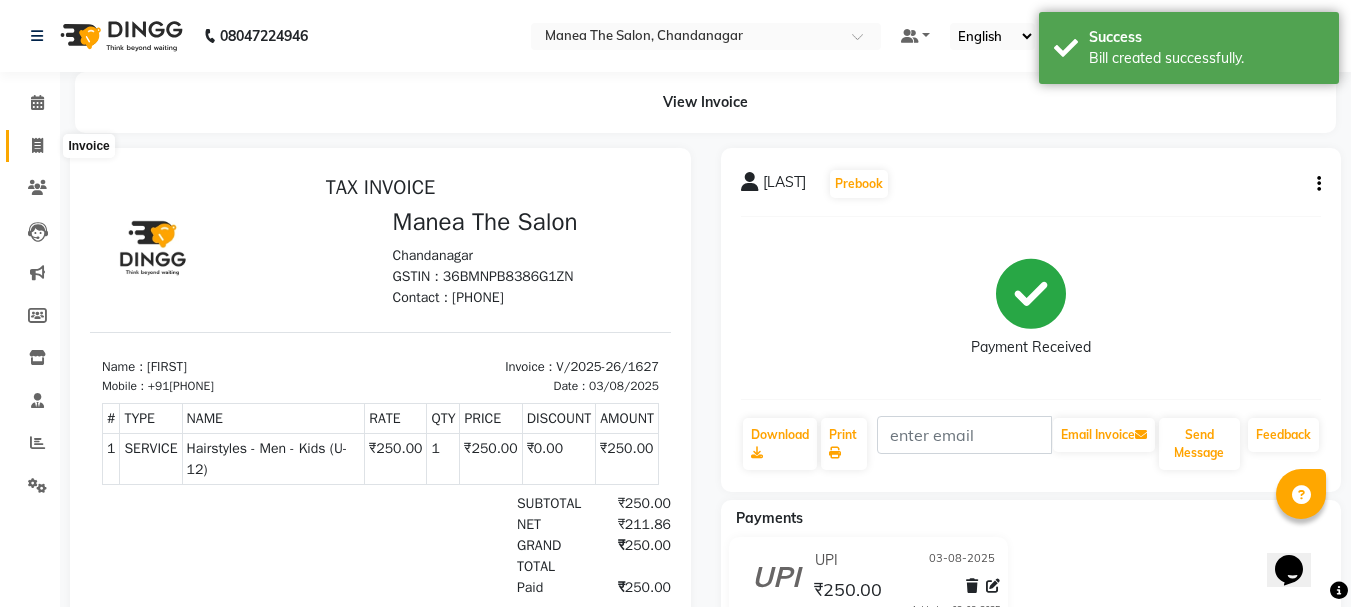 click 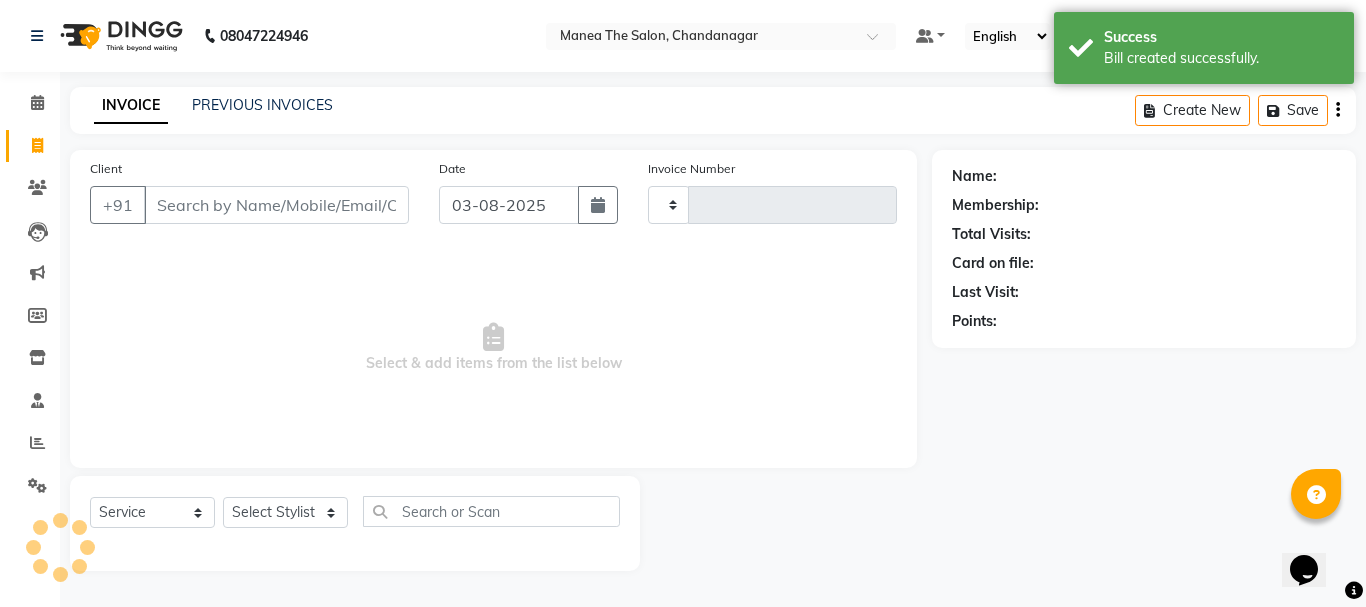 type on "1628" 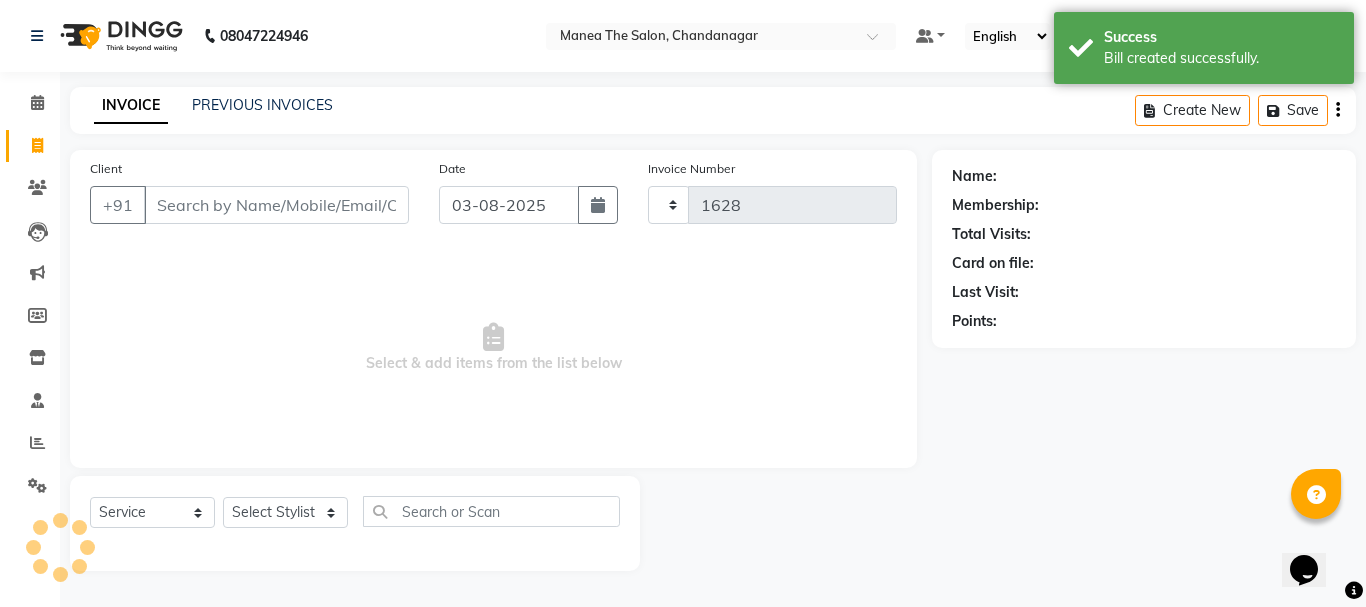 select on "7351" 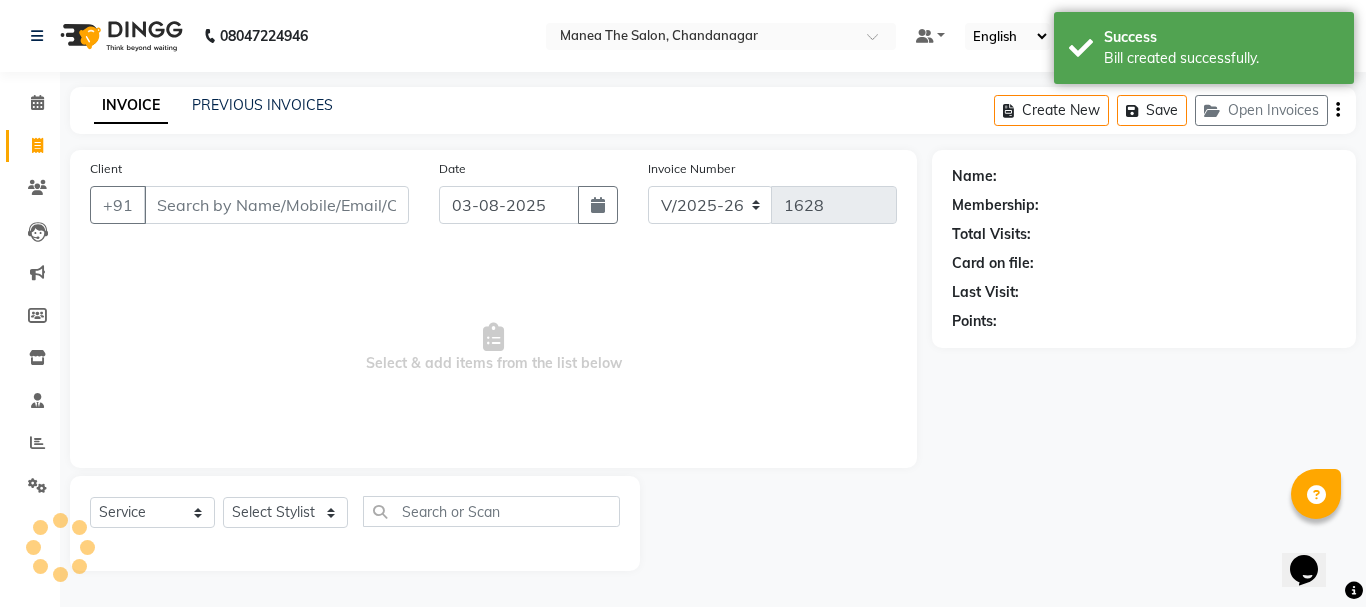 click on "Client" at bounding box center [276, 205] 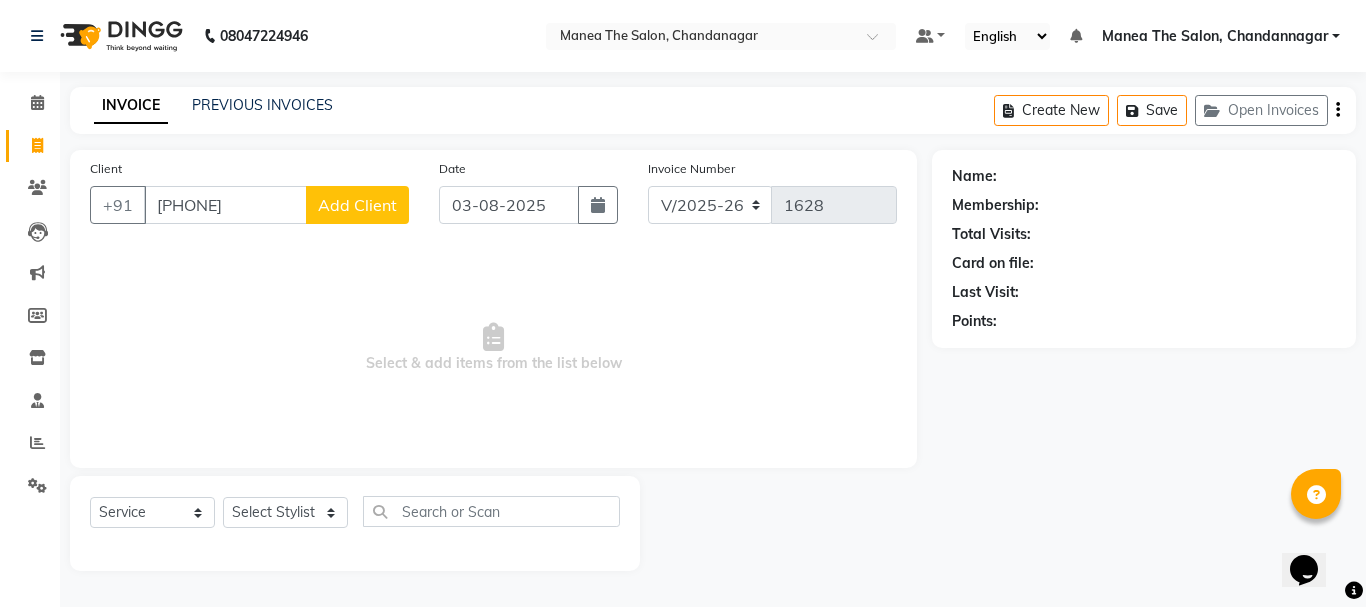 type on "63052020500" 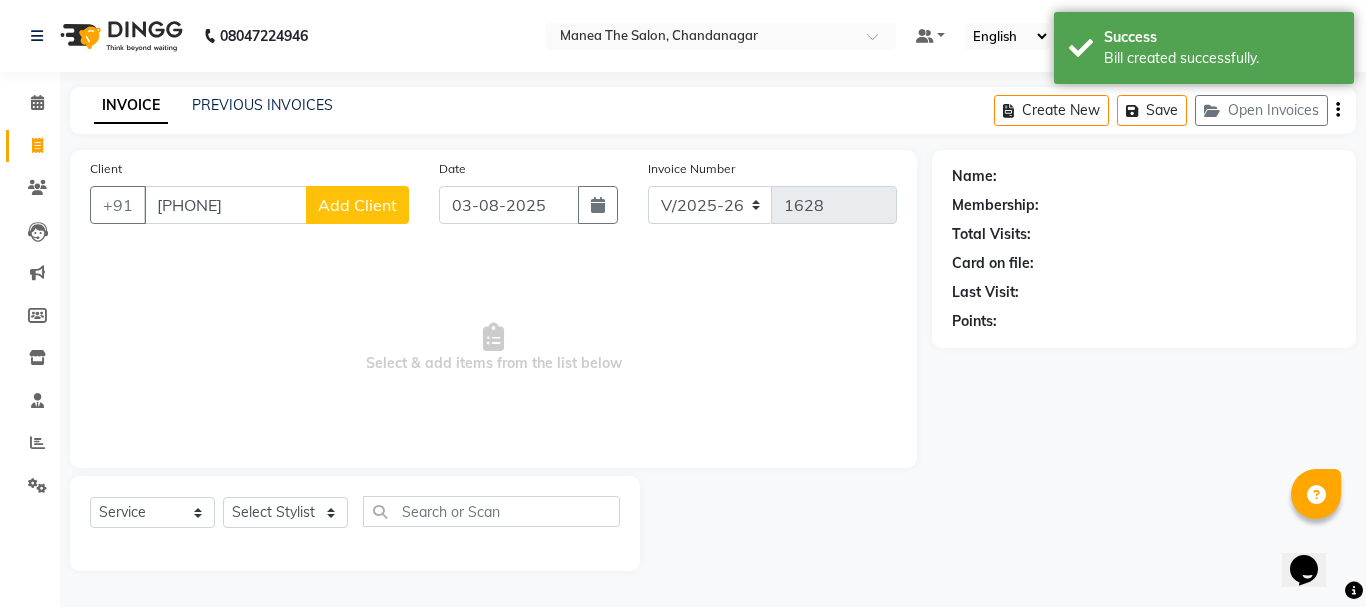 click on "Add Client" 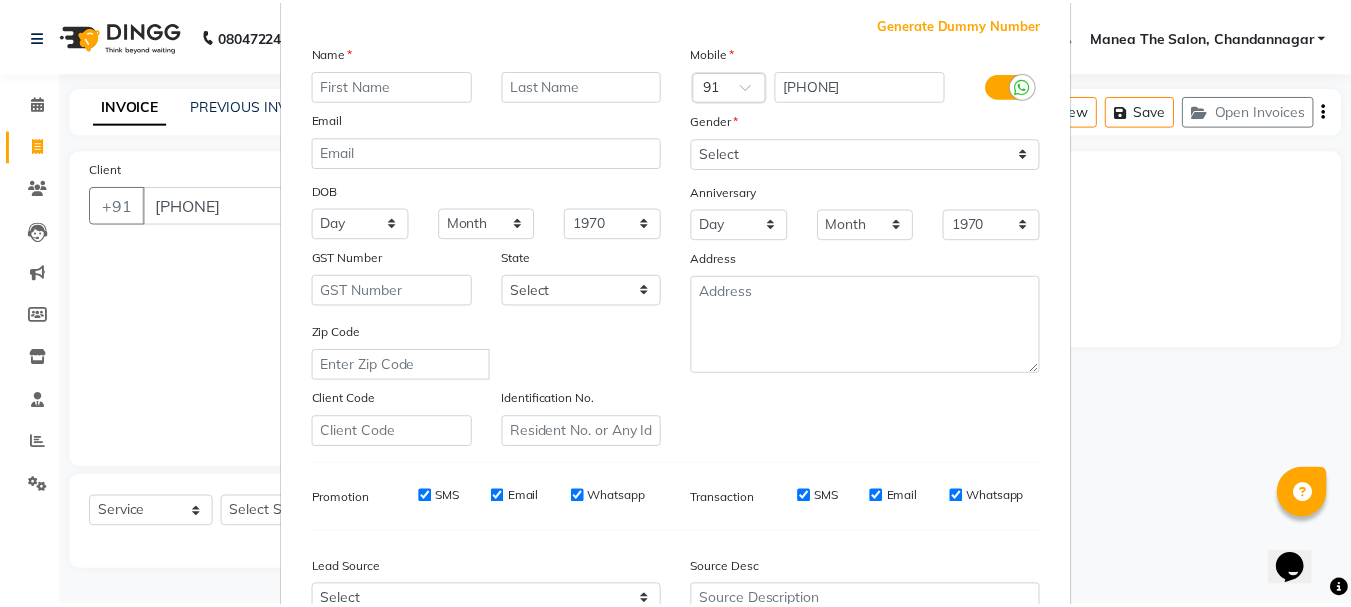 scroll, scrollTop: 300, scrollLeft: 0, axis: vertical 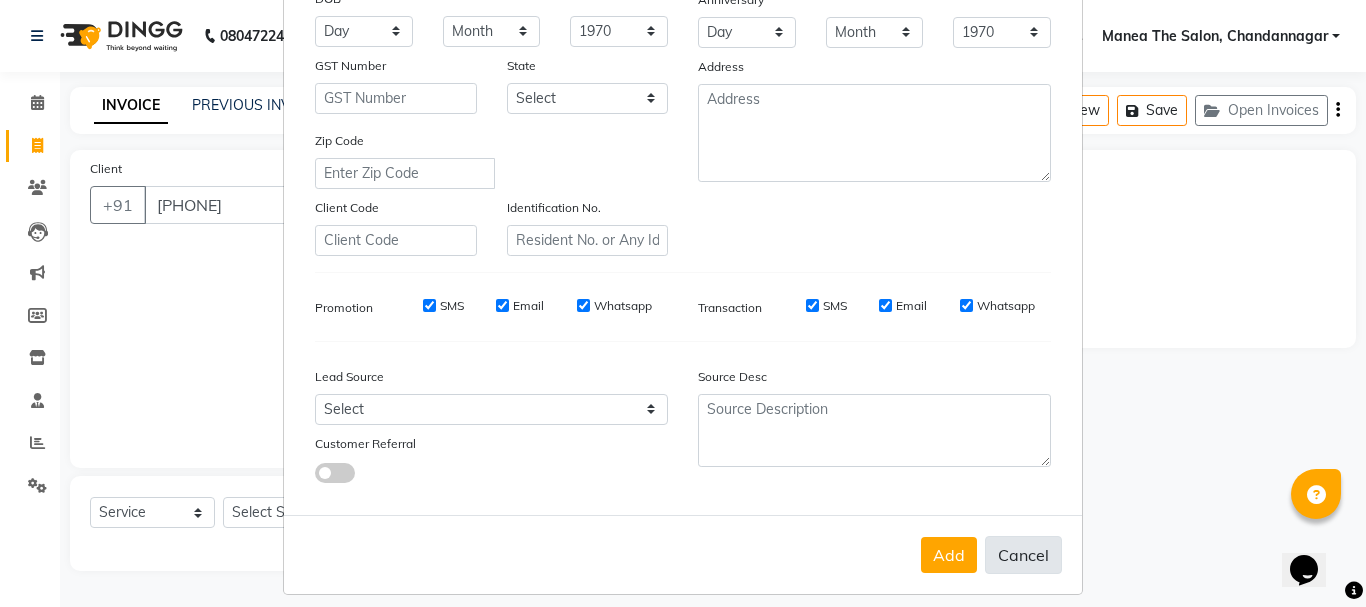 click on "Cancel" at bounding box center (1023, 555) 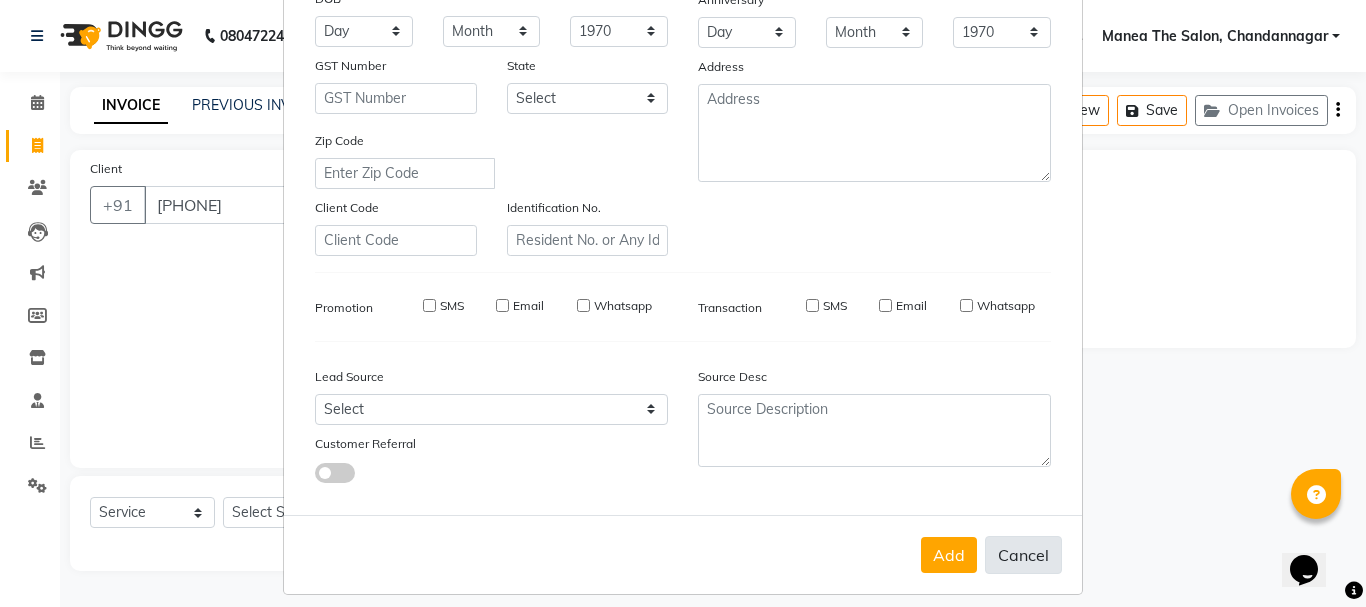 select 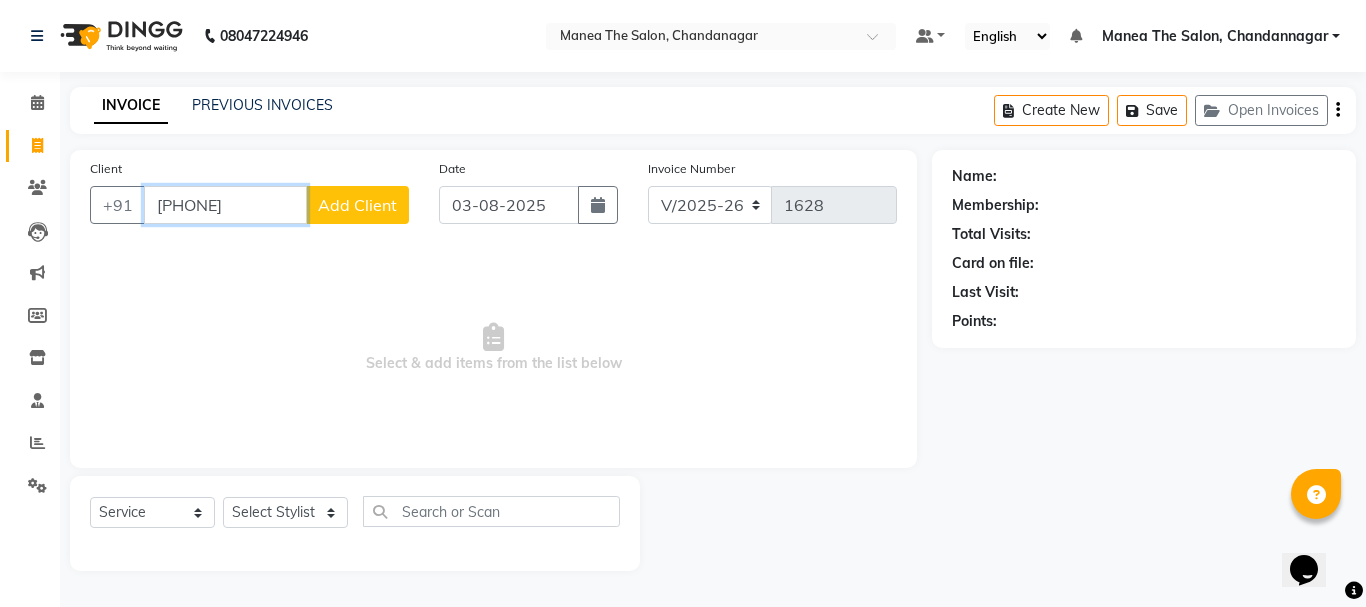 drag, startPoint x: 268, startPoint y: 202, endPoint x: 77, endPoint y: 221, distance: 191.9427 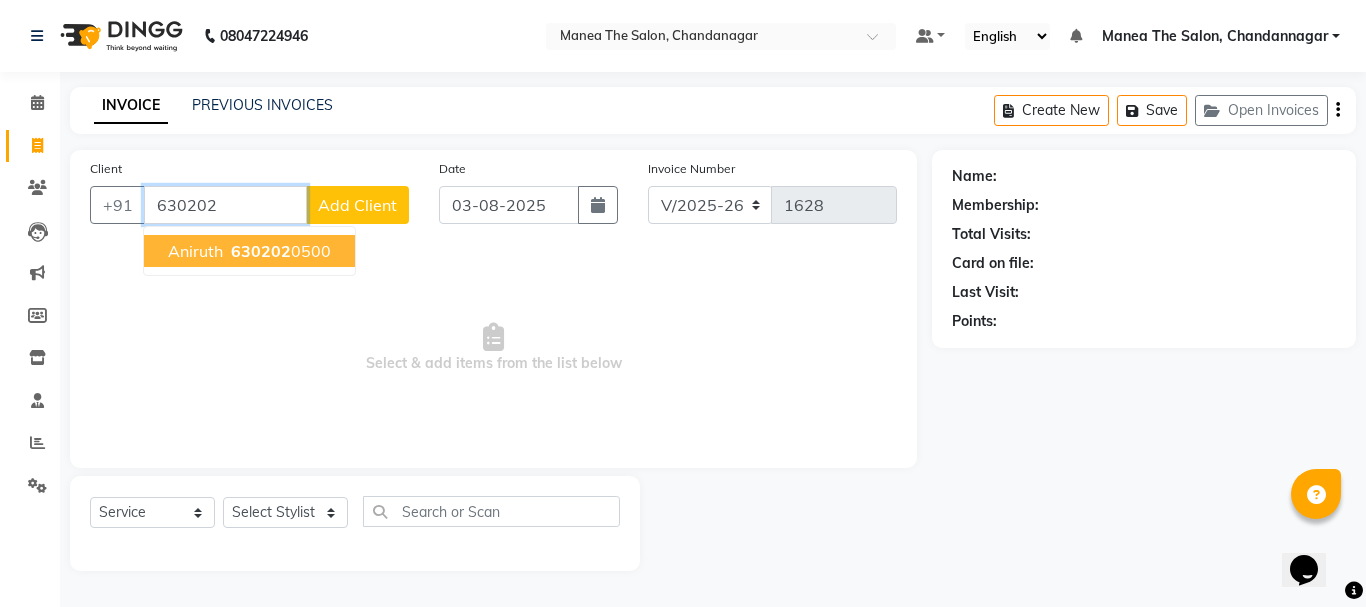click on "630202" at bounding box center (261, 251) 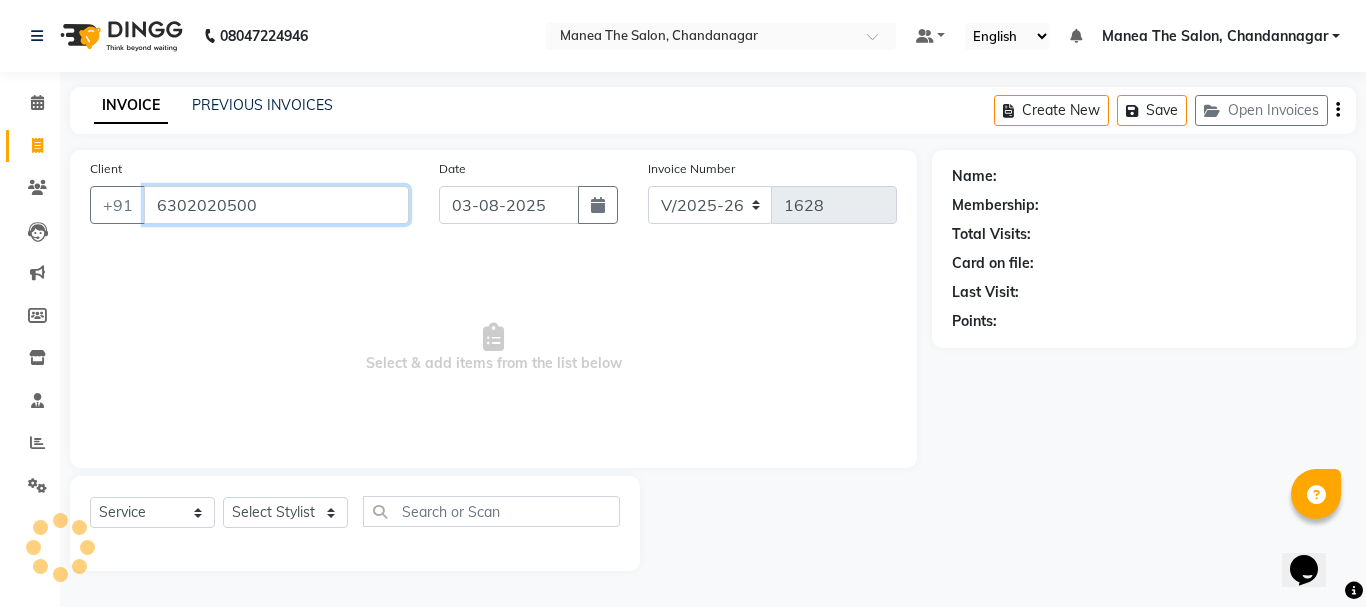 type on "6302020500" 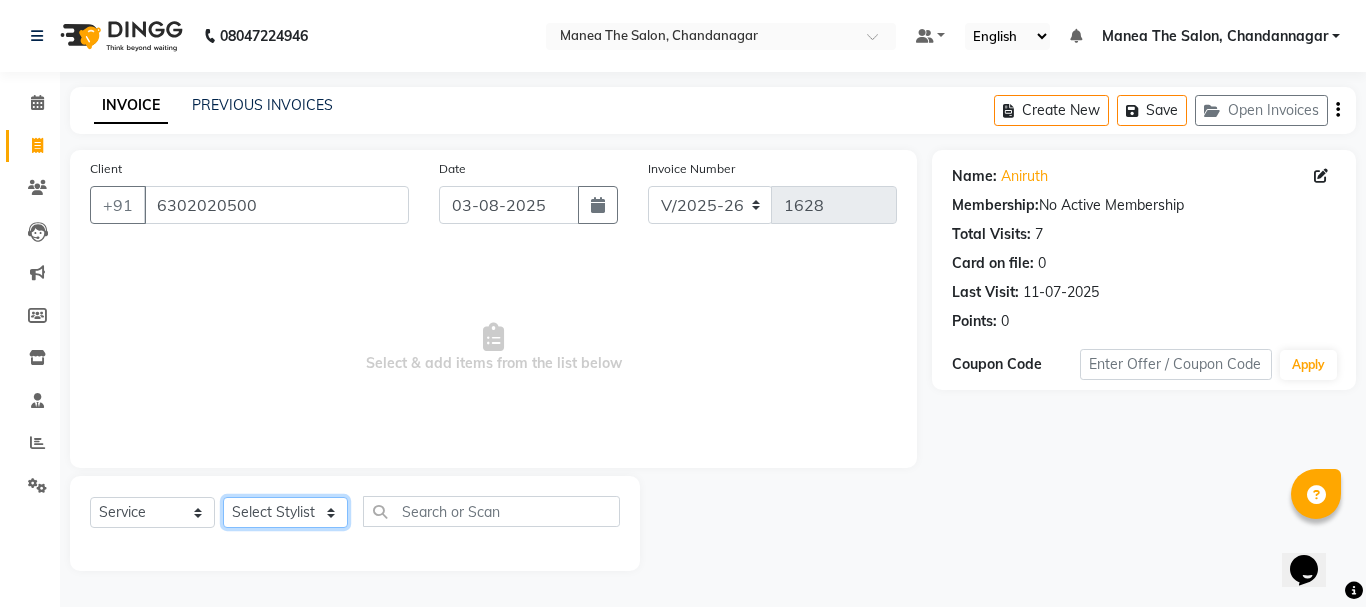 click on "Select Stylist [FIRST] [LAST] [FIRST] [LAST] [FIRST] [LAST] [FIRST] [LAST] [FIRST] [LAST]" 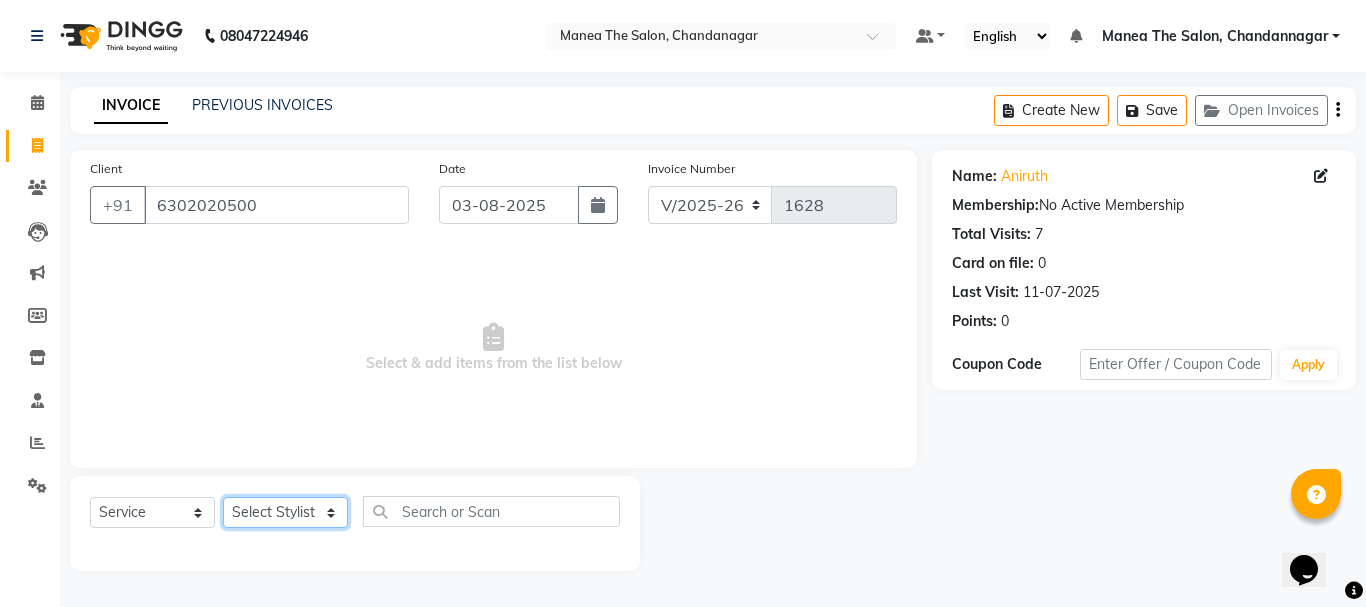 select on "63586" 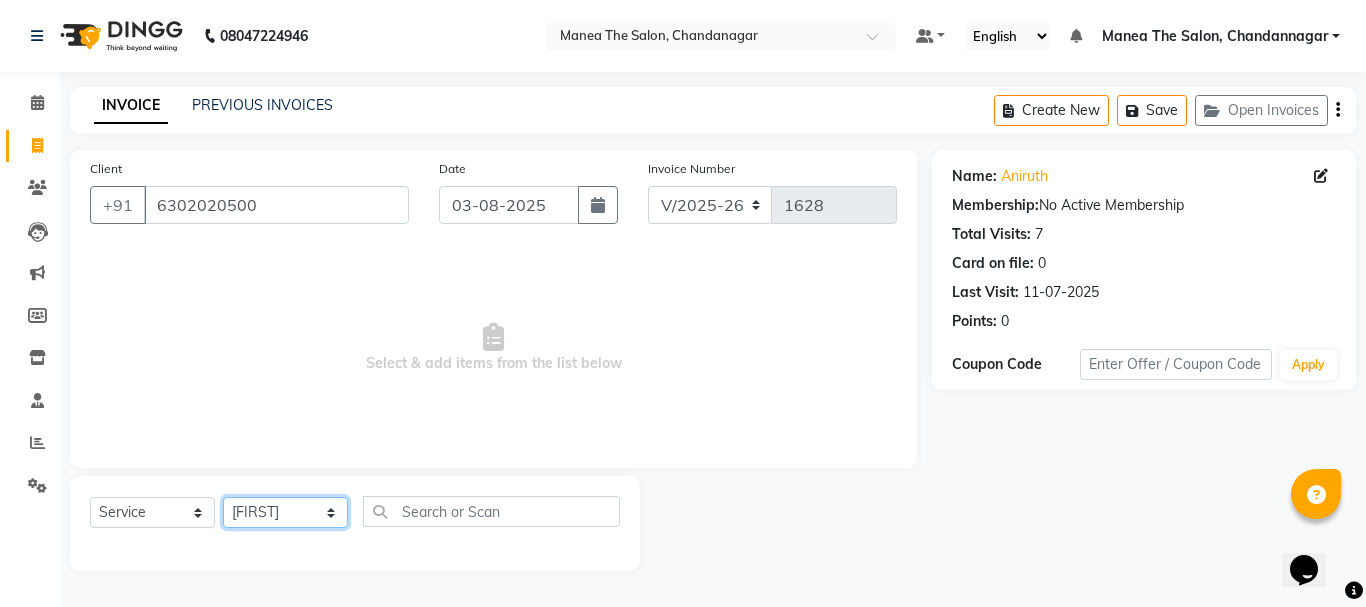 click on "Select Stylist [FIRST] [LAST] [FIRST] [LAST] [FIRST] [LAST] [FIRST] [LAST] [FIRST] [LAST]" 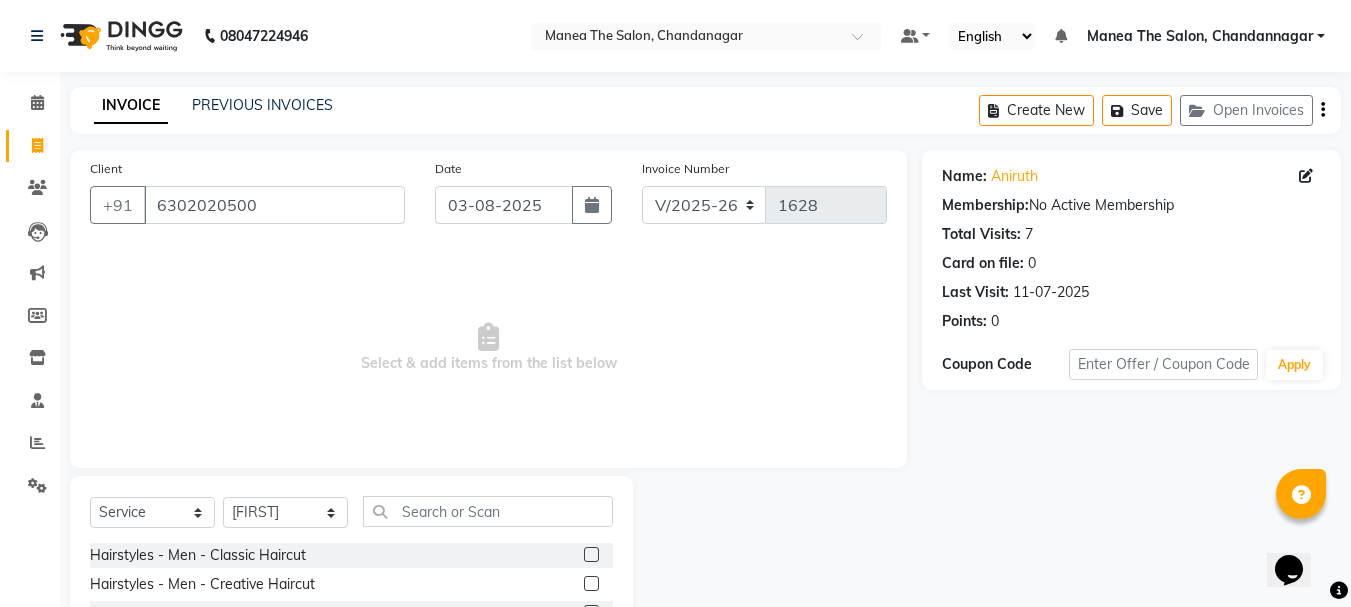 click 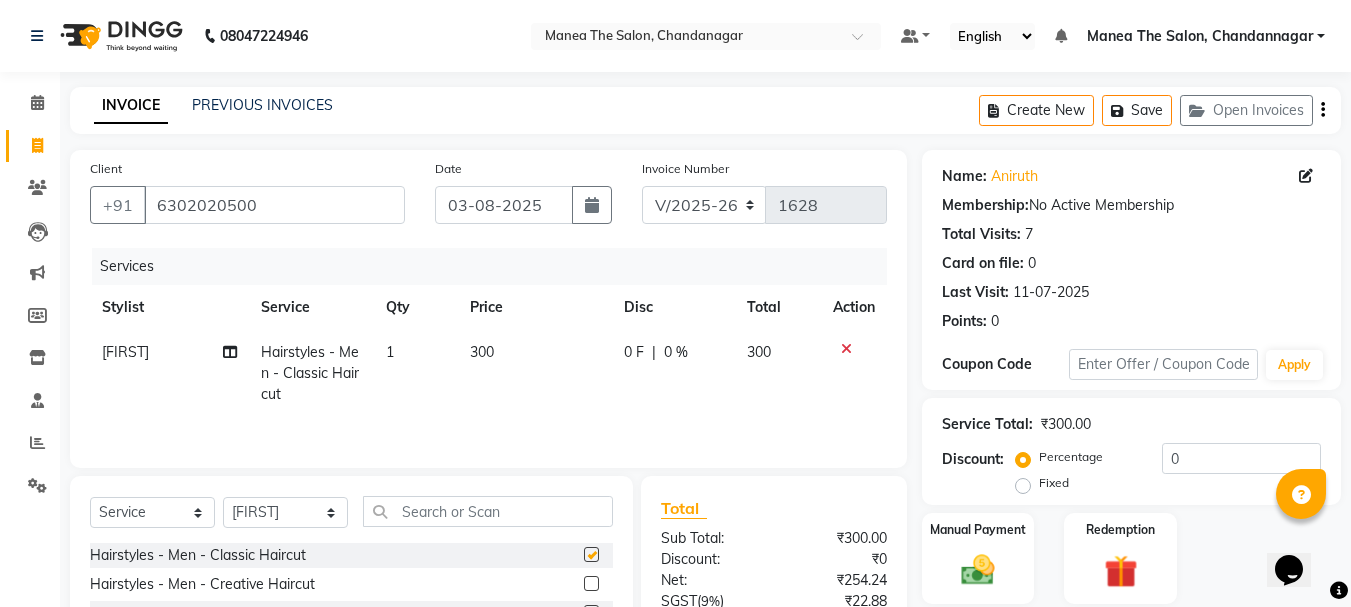 scroll, scrollTop: 194, scrollLeft: 0, axis: vertical 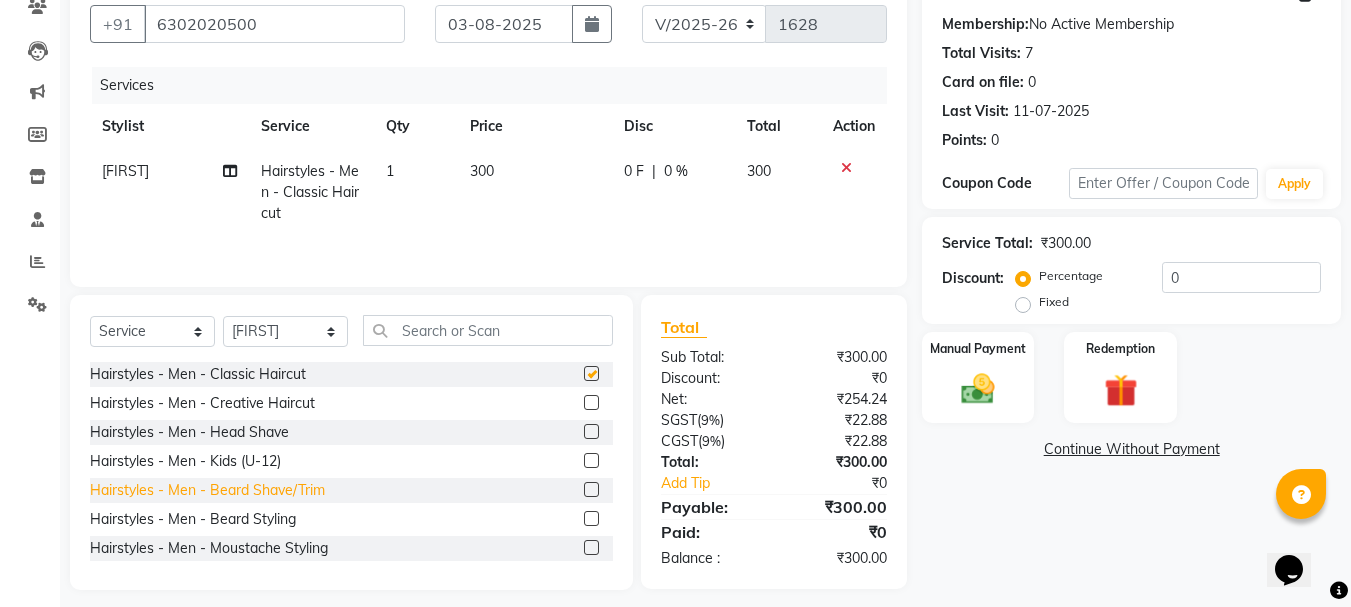 checkbox on "false" 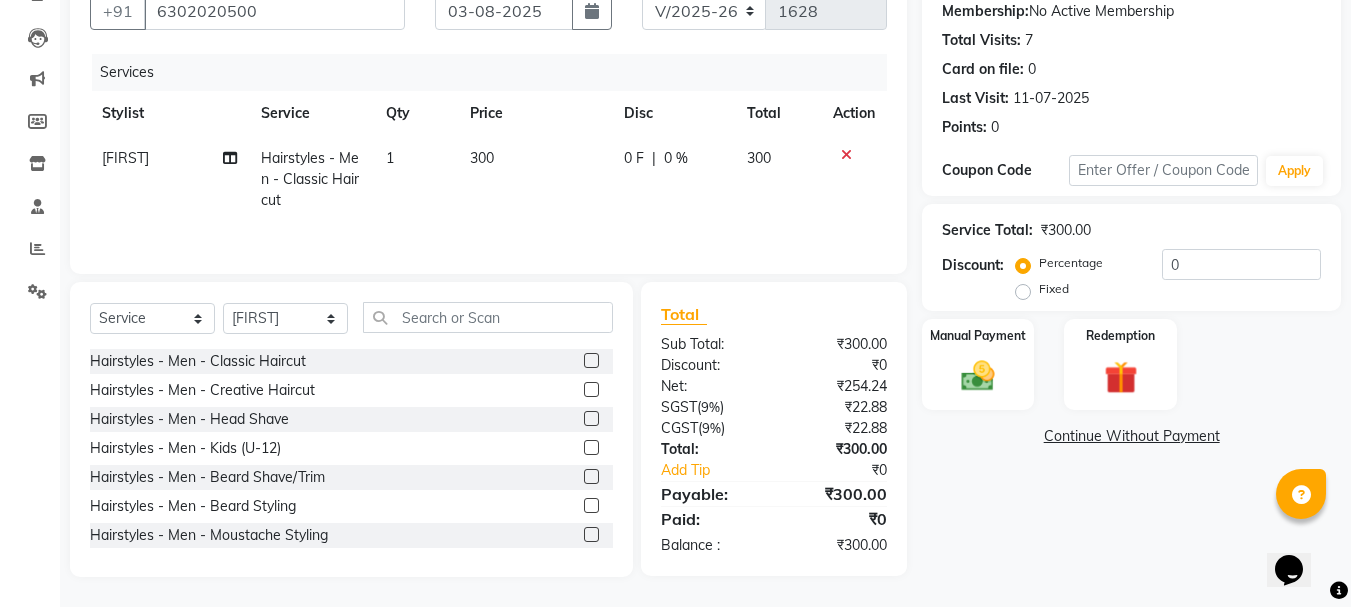 click 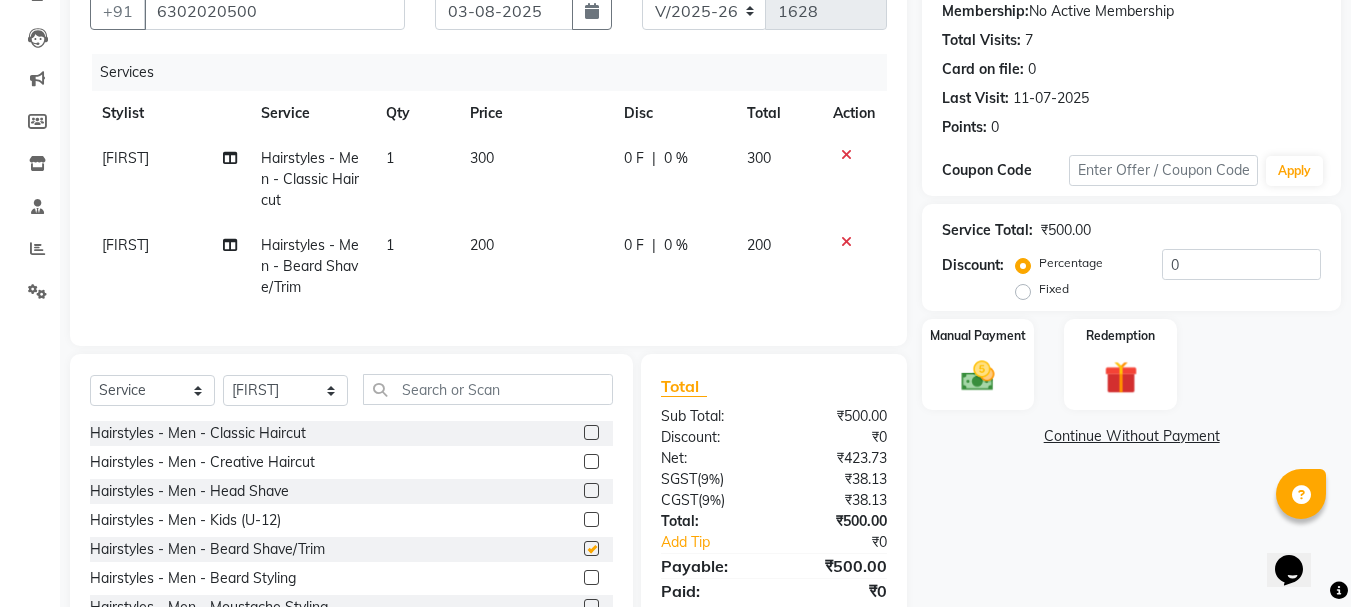 checkbox on "false" 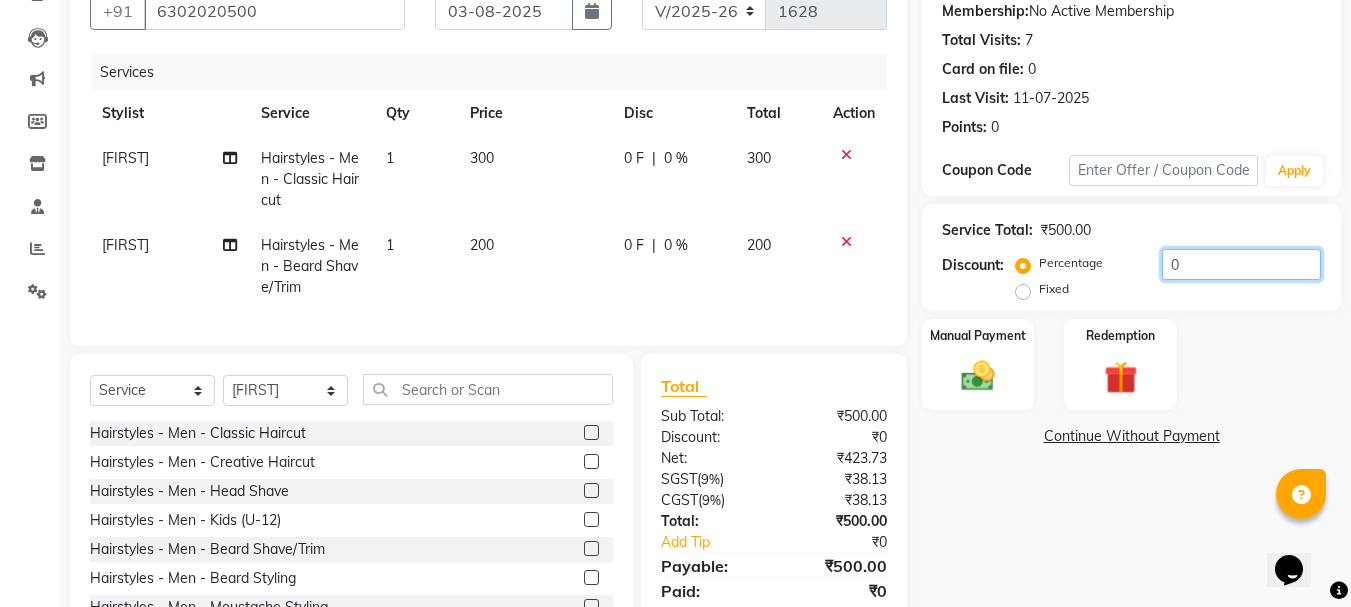 drag, startPoint x: 1161, startPoint y: 258, endPoint x: 1136, endPoint y: 246, distance: 27.730848 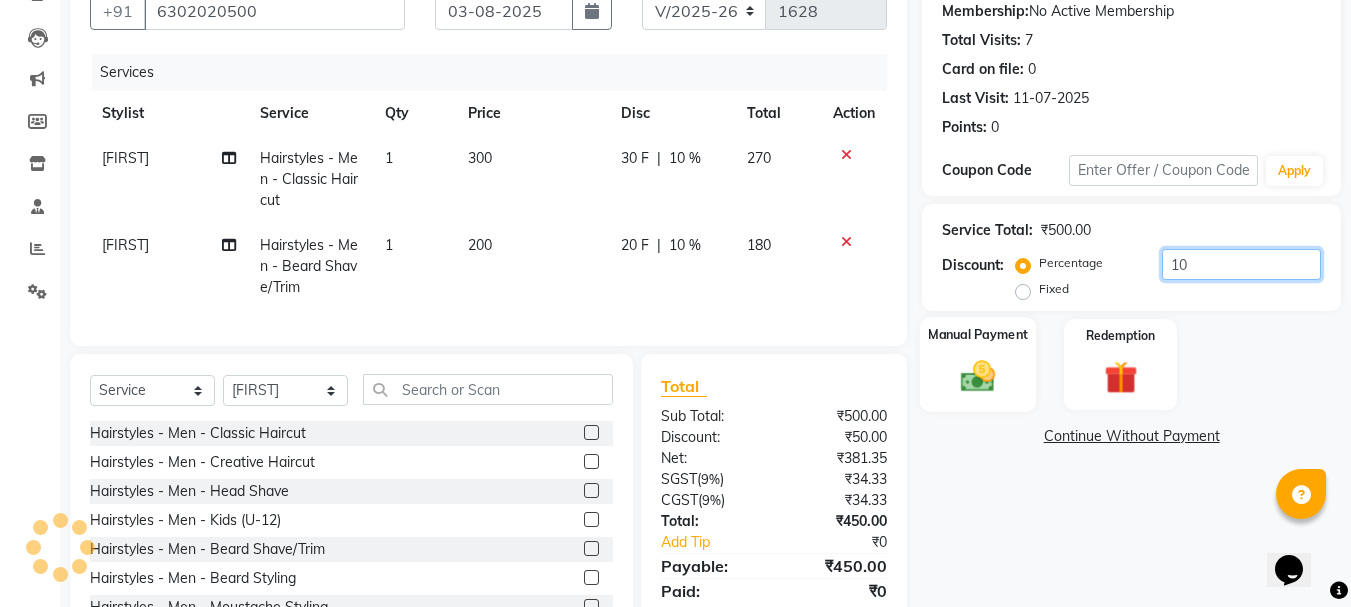 type on "10" 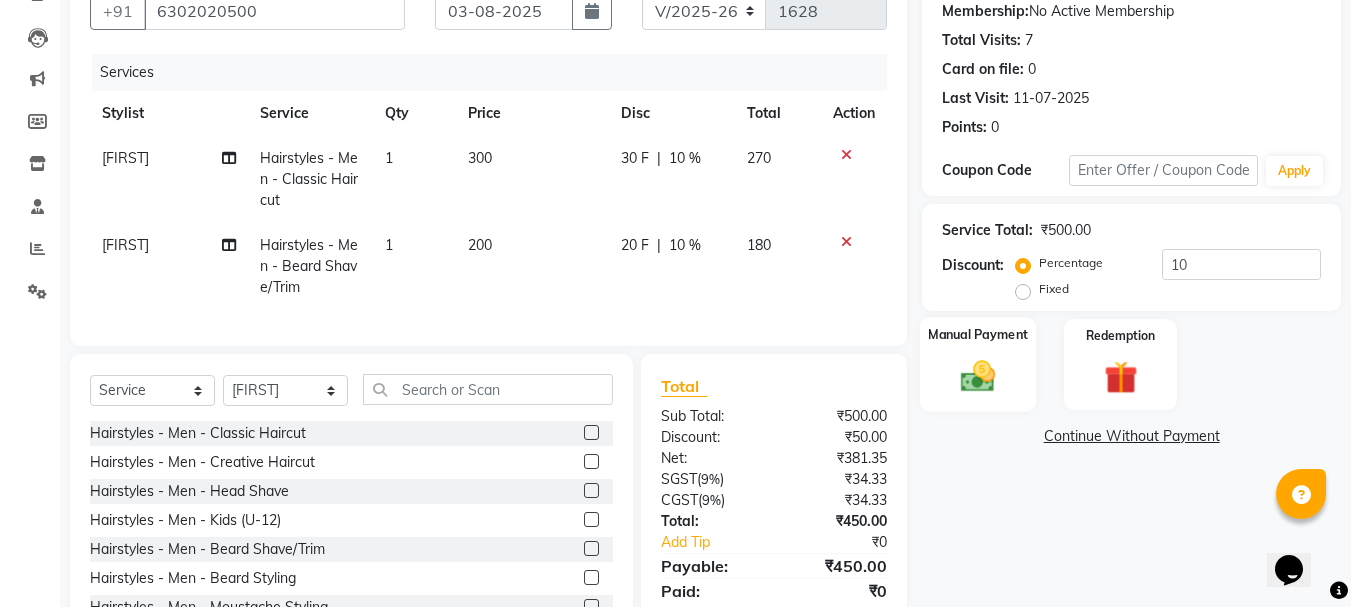 click on "Manual Payment" 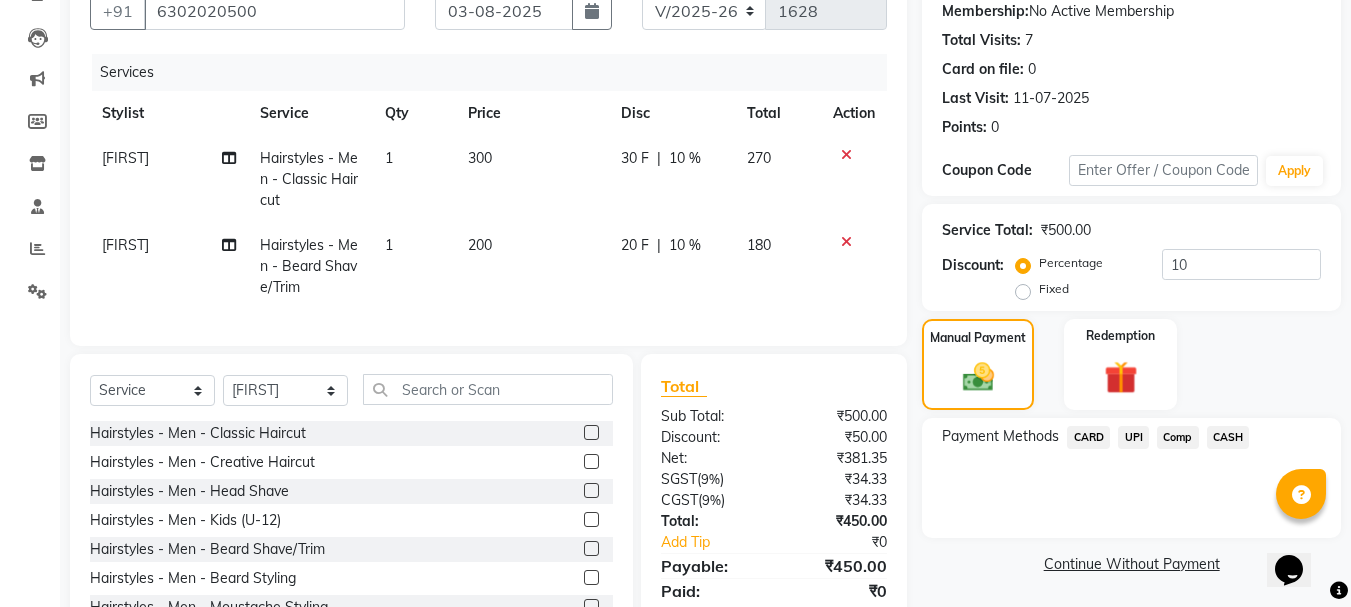 click on "UPI" 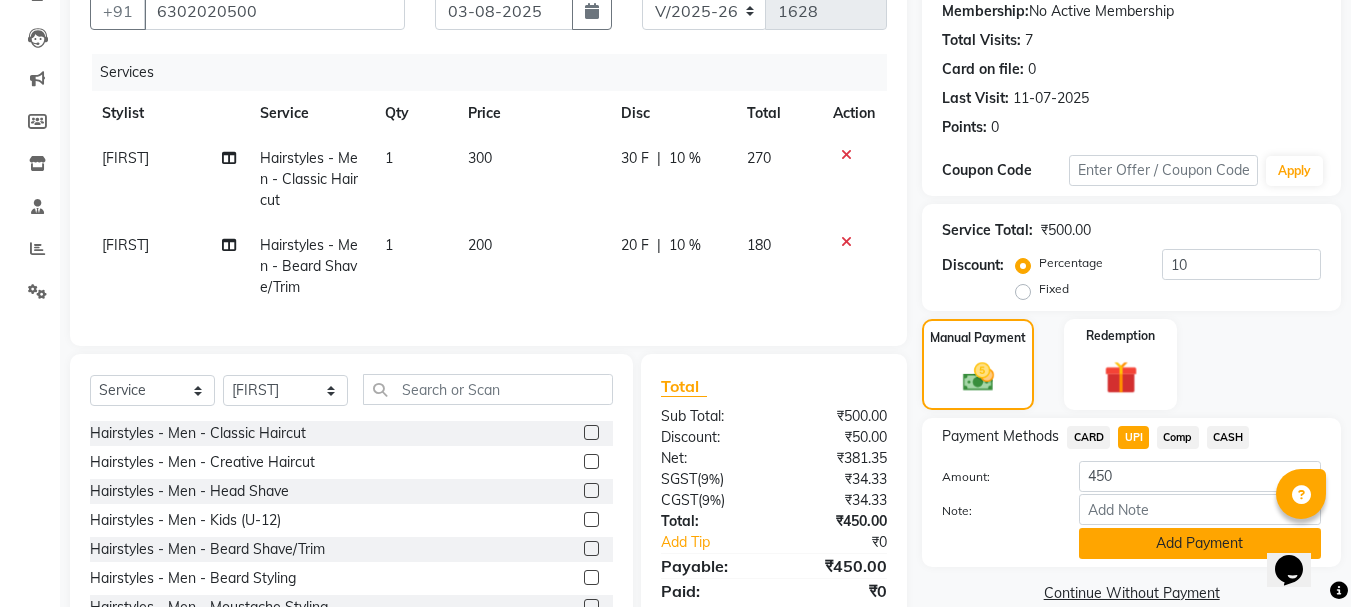 click on "Add Payment" 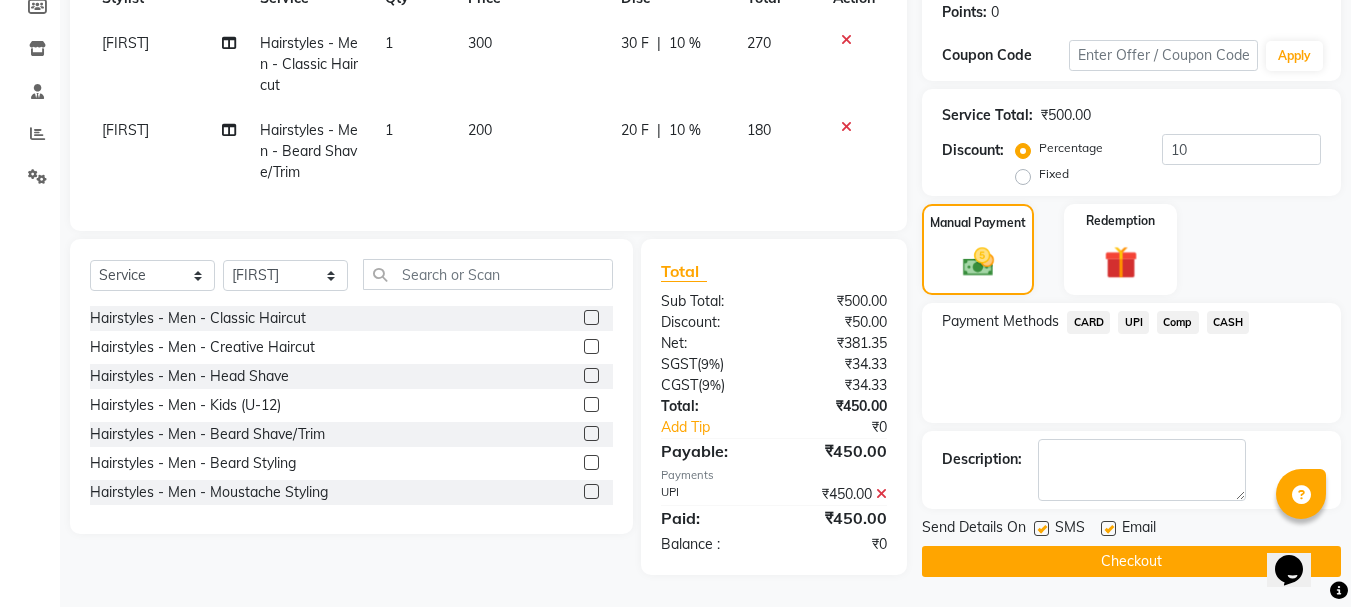 scroll, scrollTop: 322, scrollLeft: 0, axis: vertical 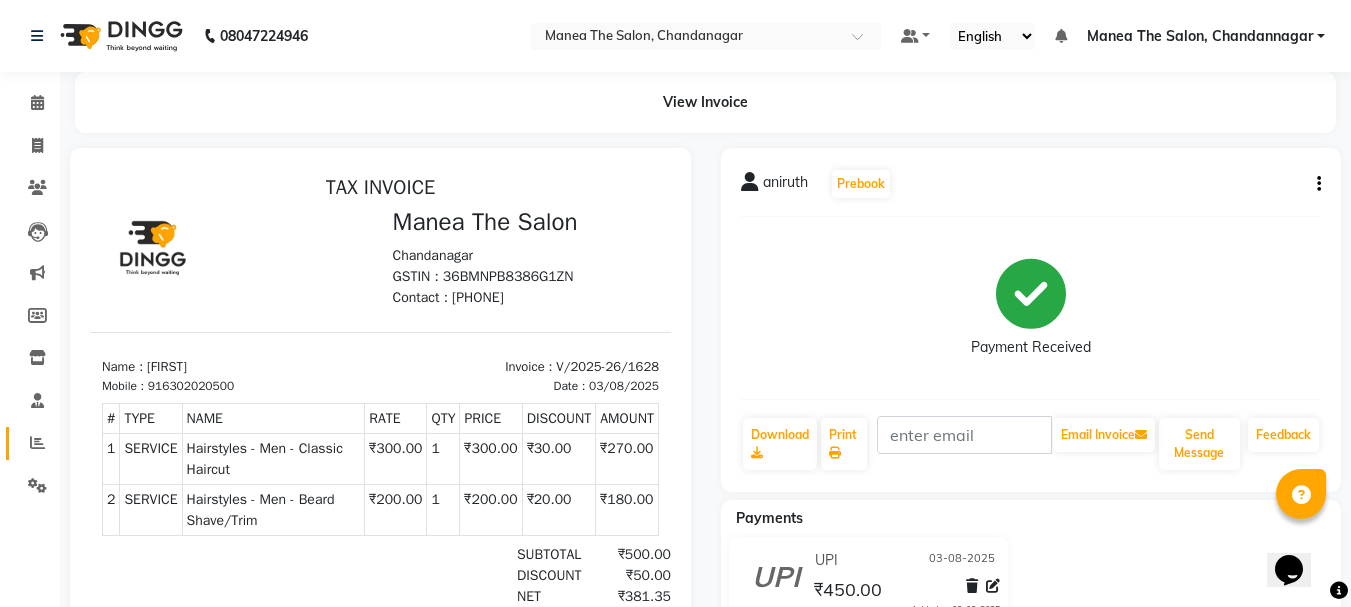click 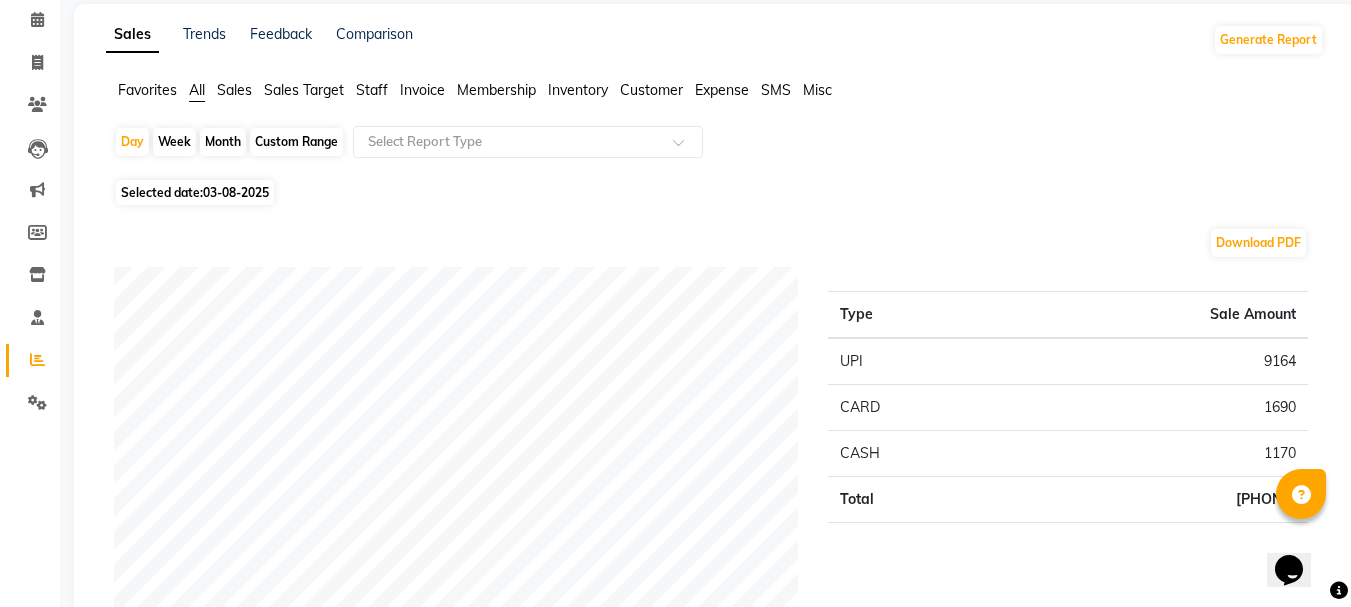 scroll, scrollTop: 0, scrollLeft: 0, axis: both 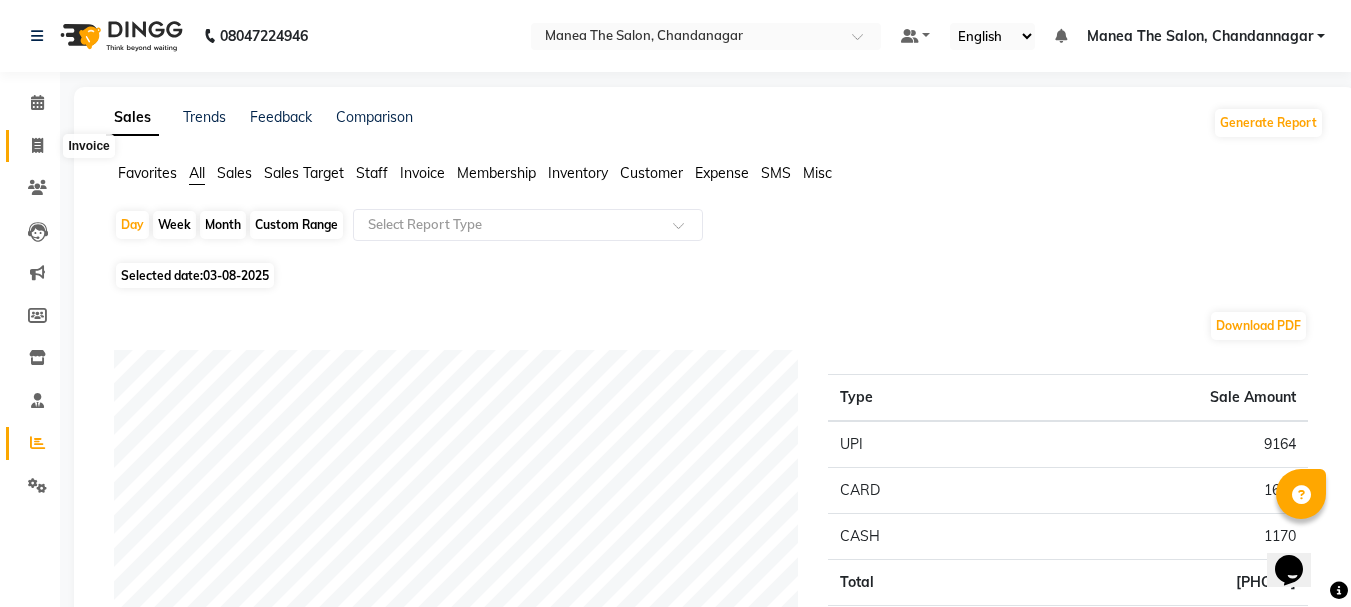 click 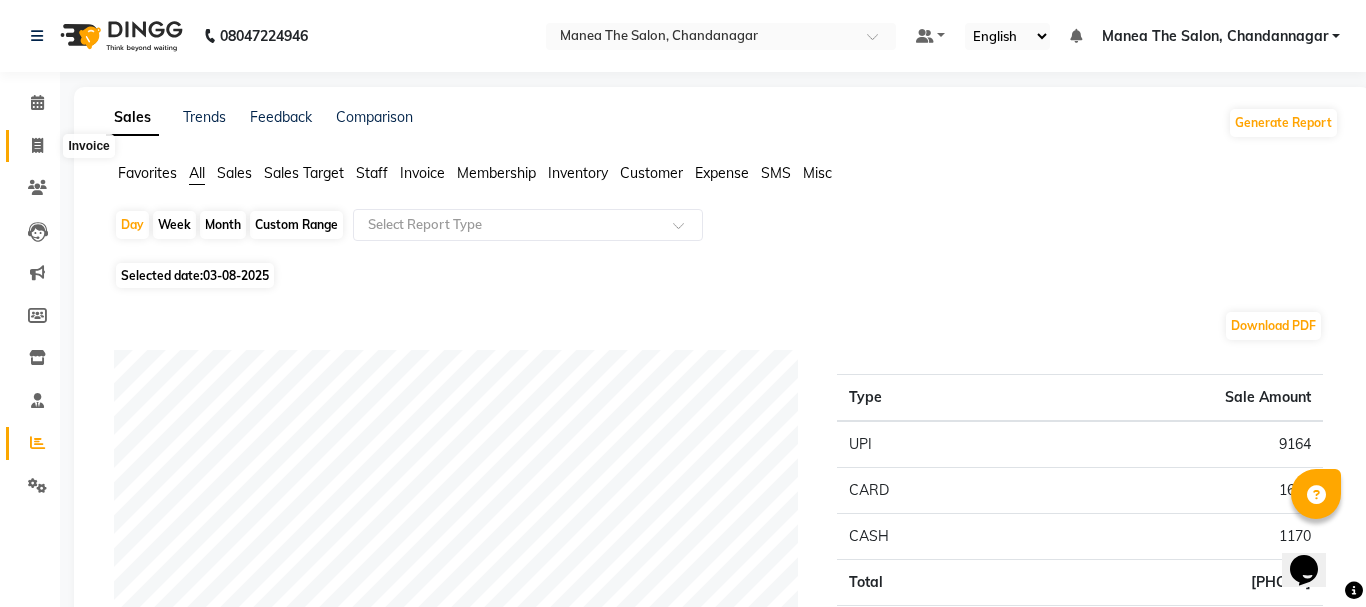 select on "service" 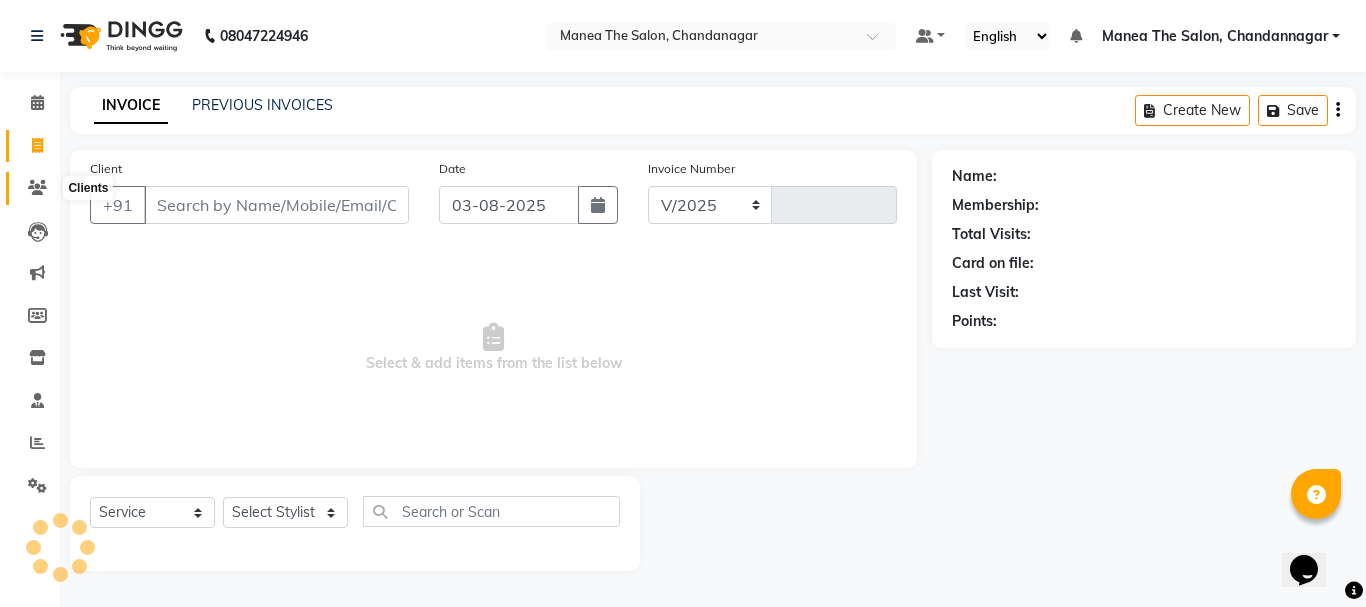 select on "7351" 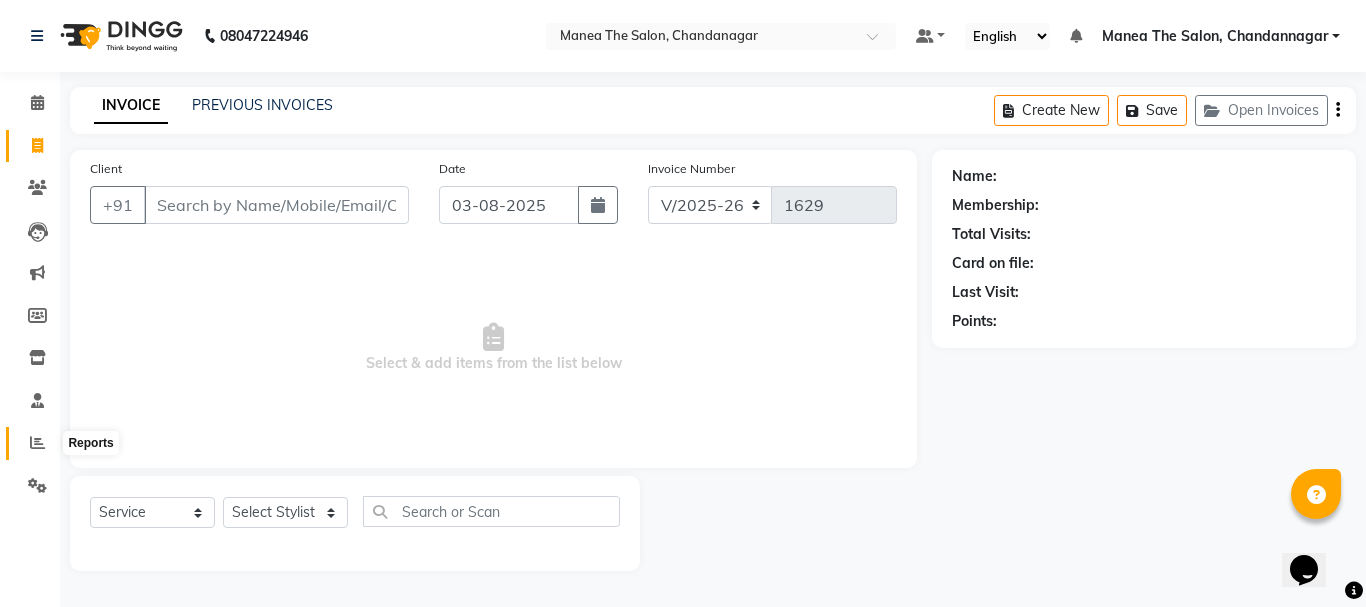 click 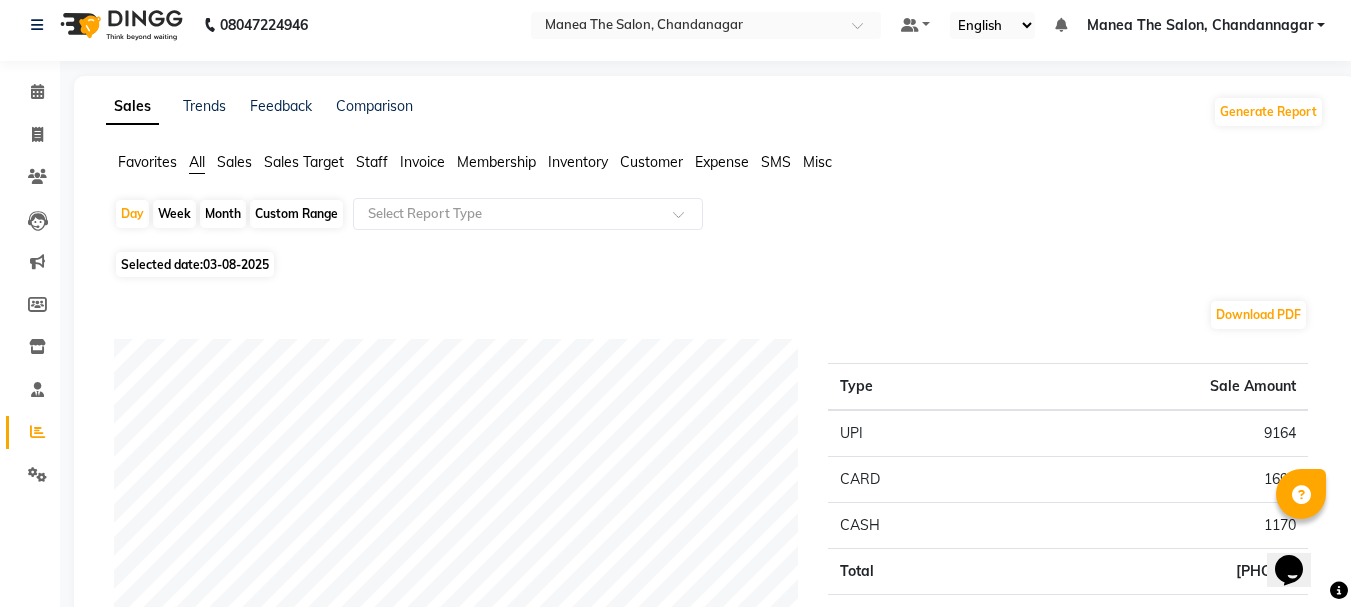 scroll, scrollTop: 0, scrollLeft: 0, axis: both 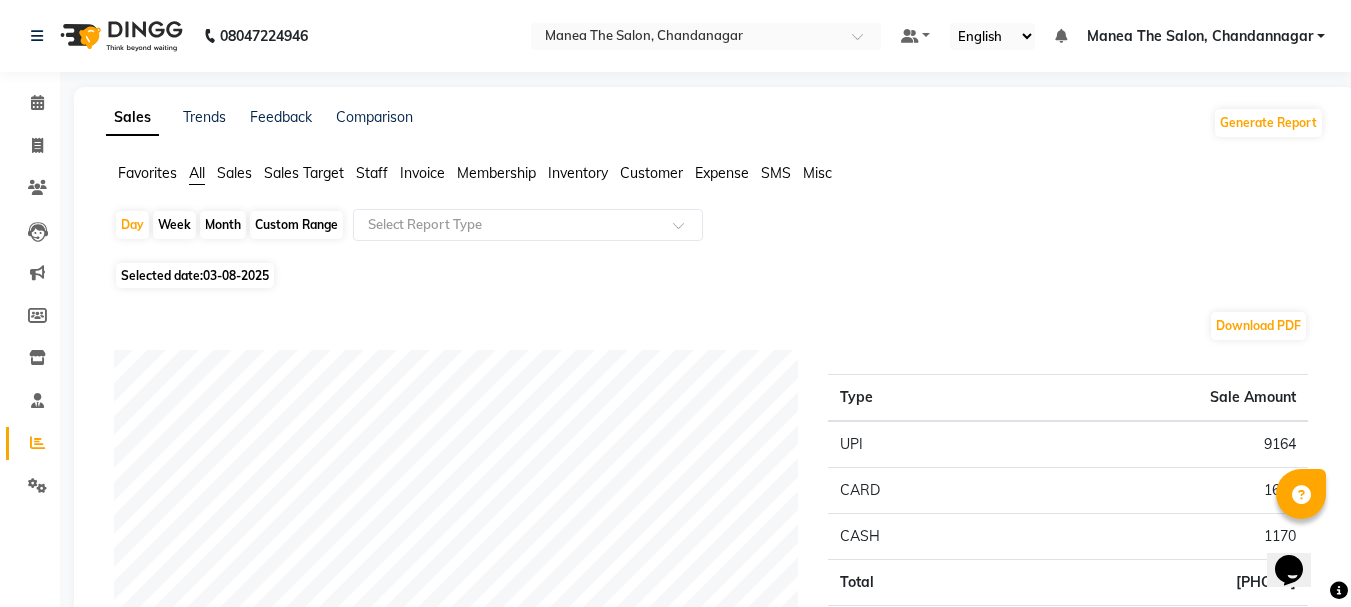 click on "Month" 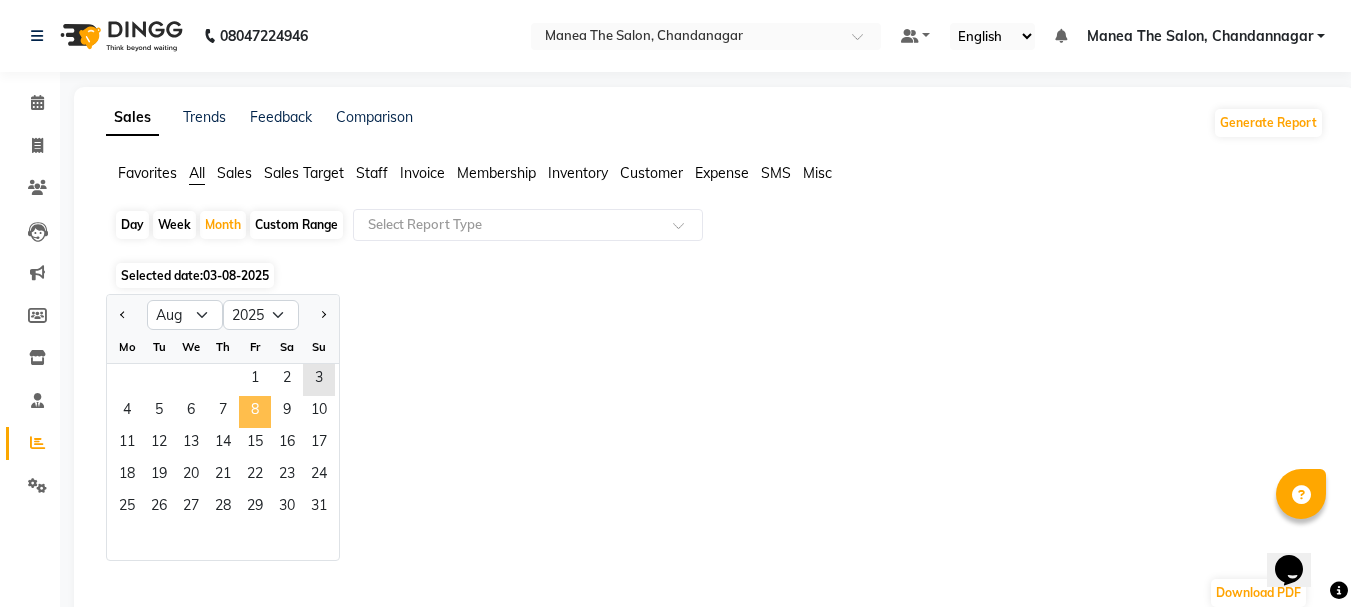 click on "8" 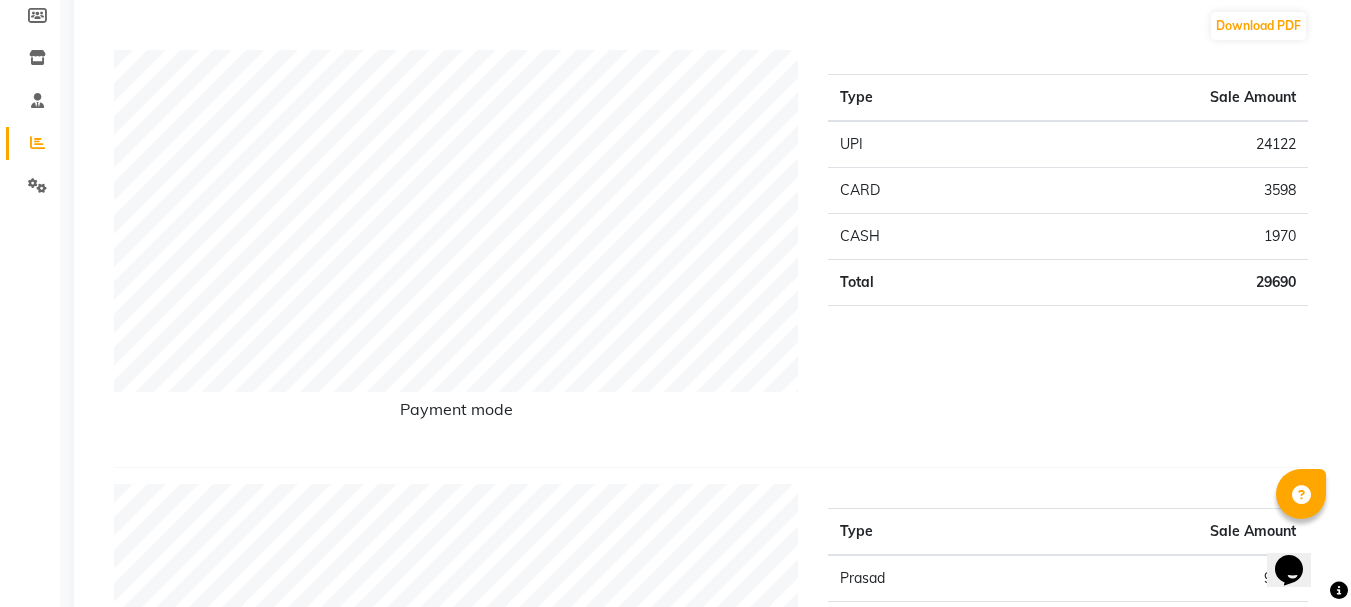 scroll, scrollTop: 0, scrollLeft: 0, axis: both 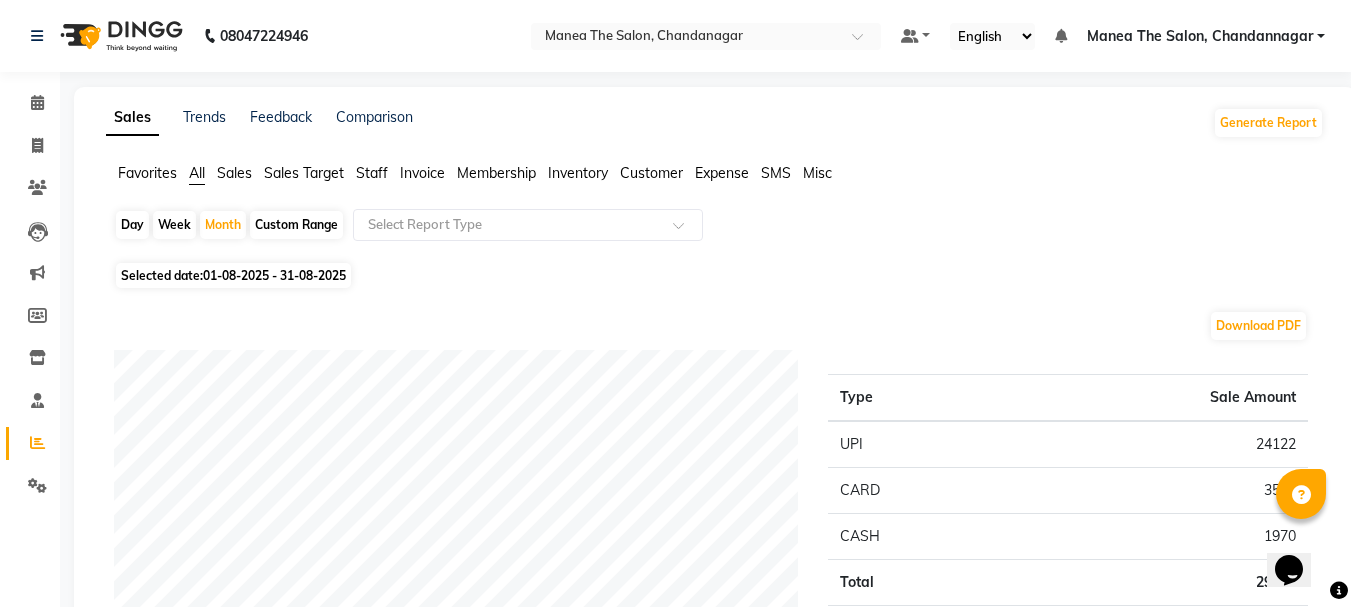 click on "Day" 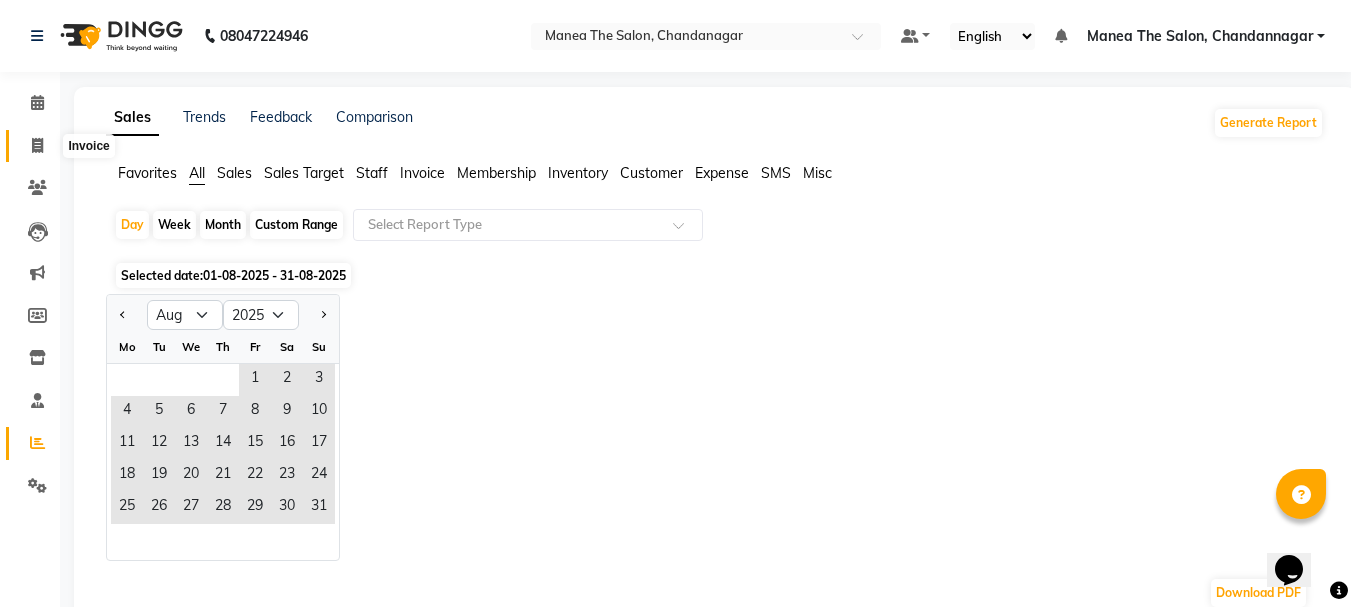 click 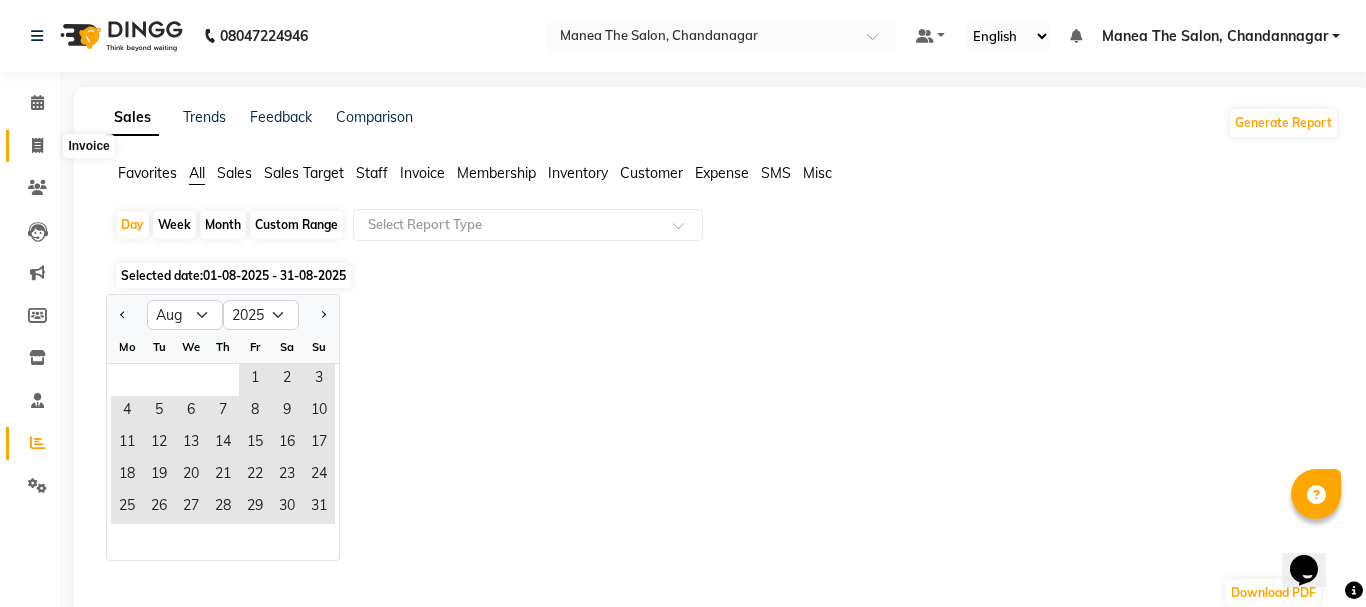 select on "service" 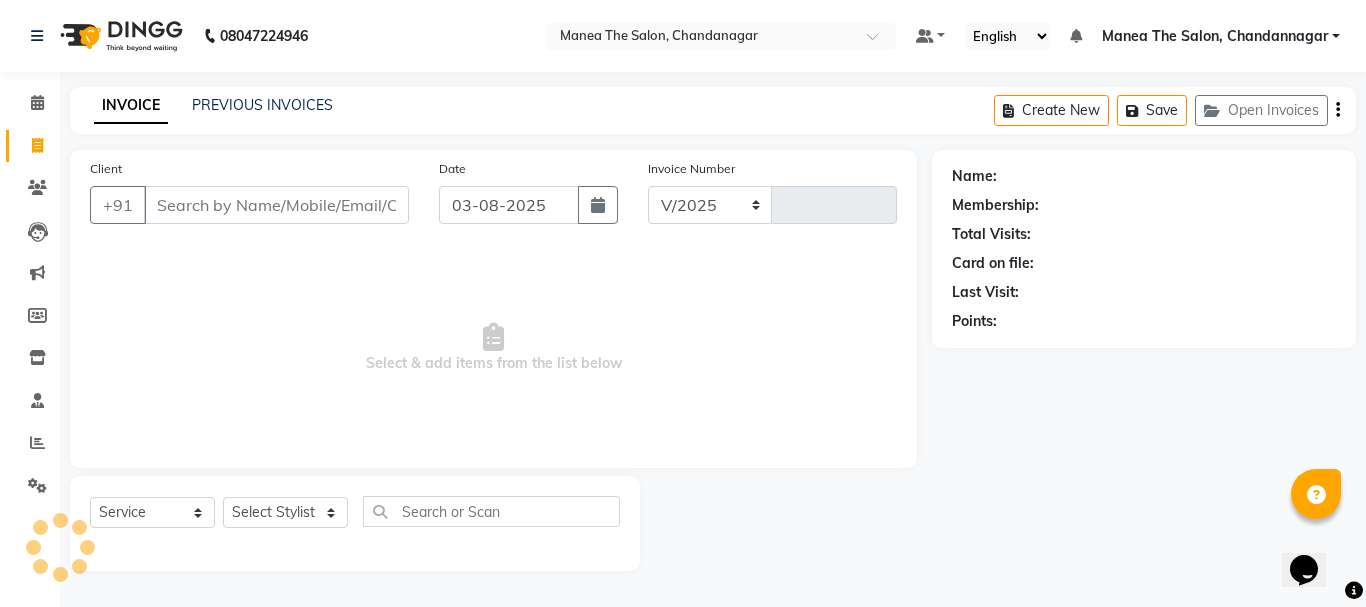 select on "7351" 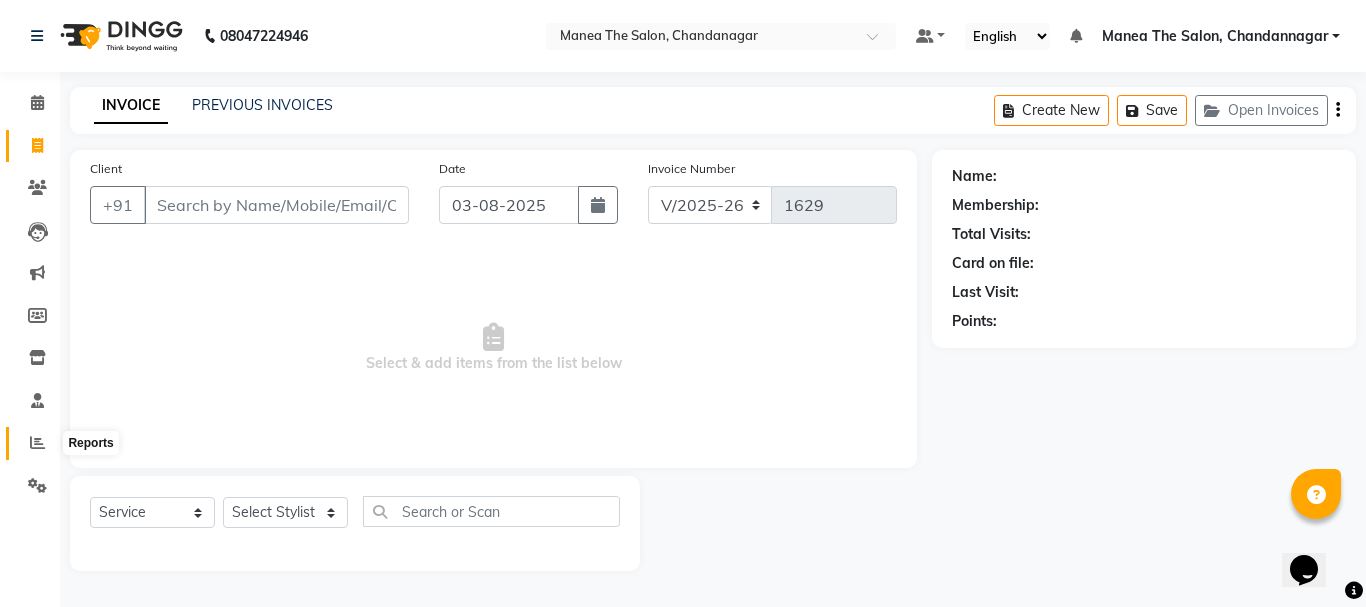 click 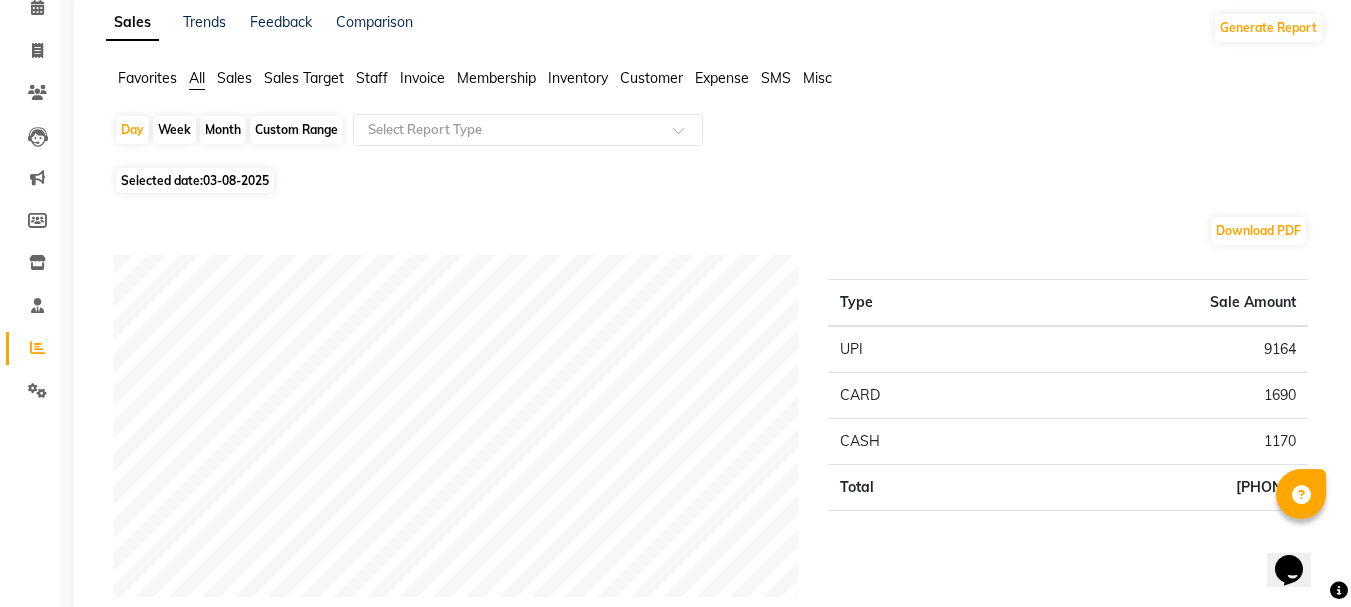 scroll, scrollTop: 0, scrollLeft: 0, axis: both 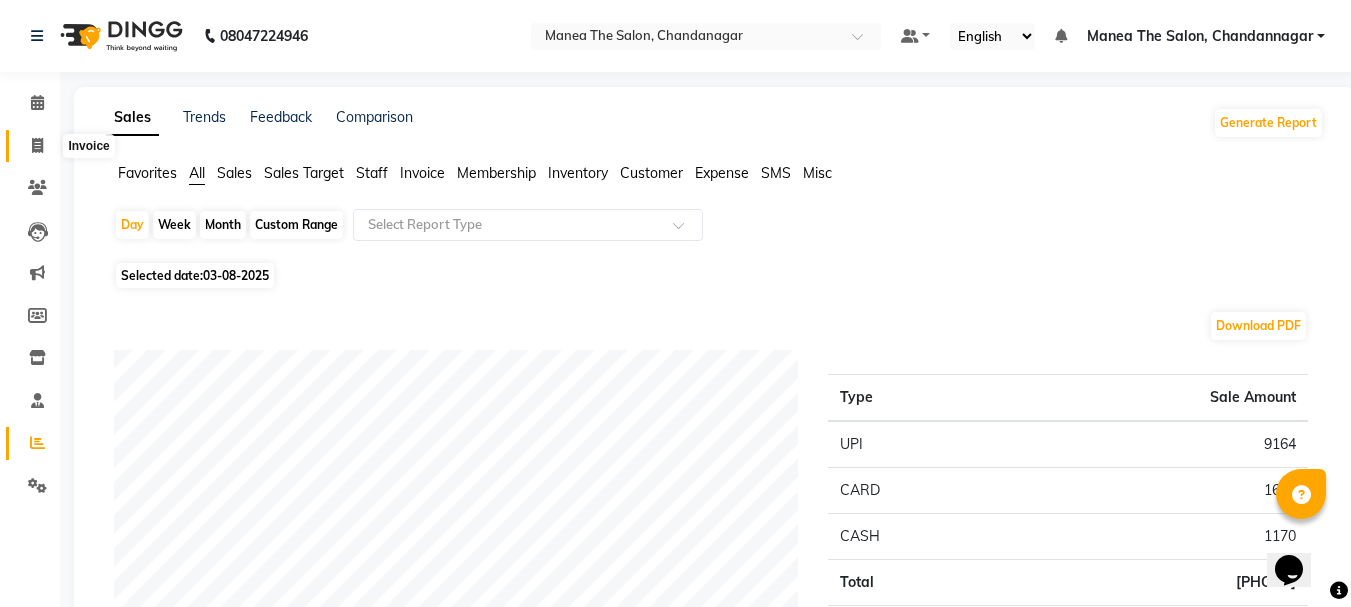 click 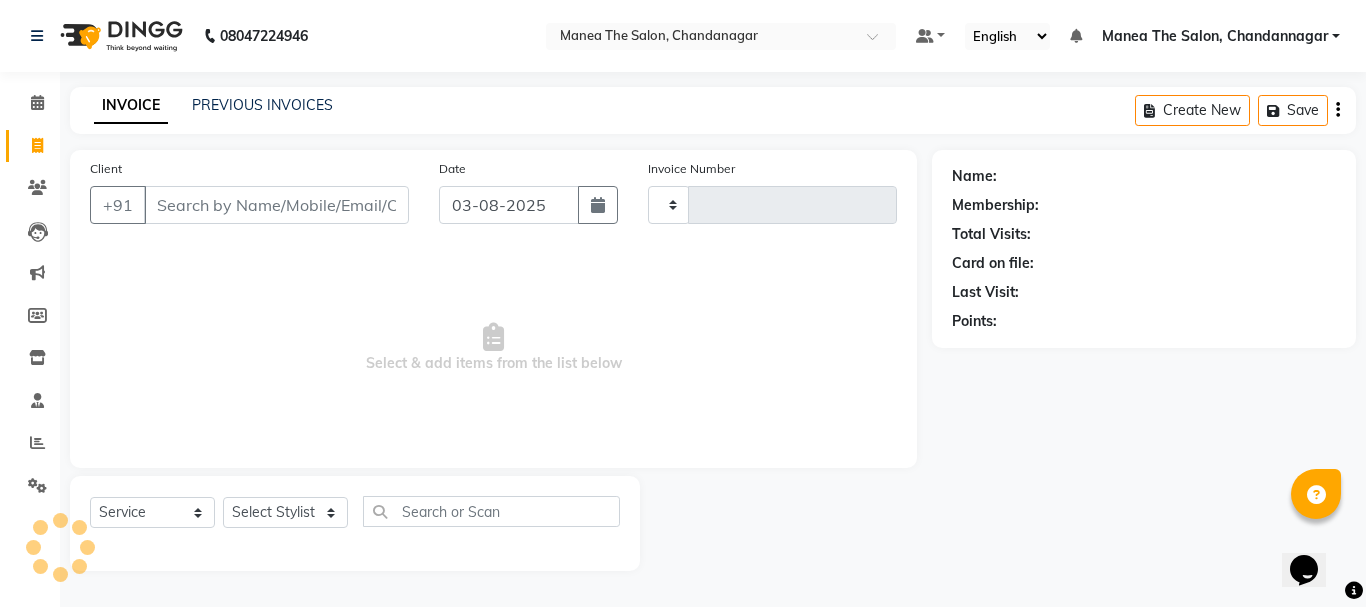 type on "1629" 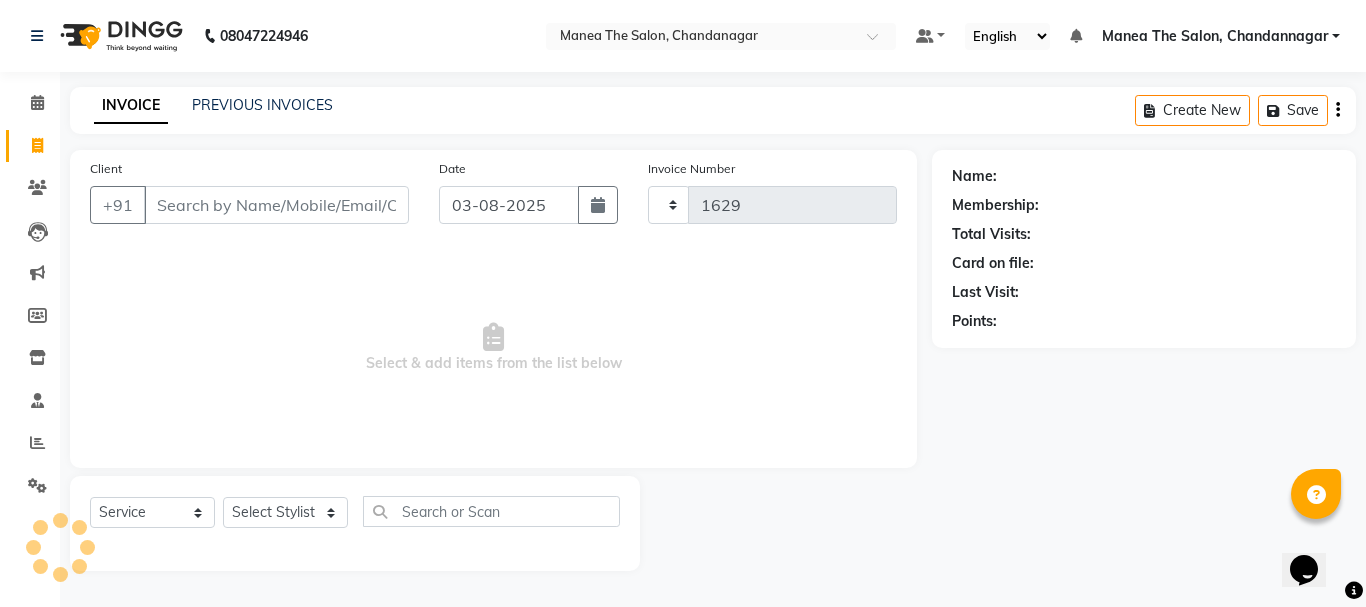 select on "7351" 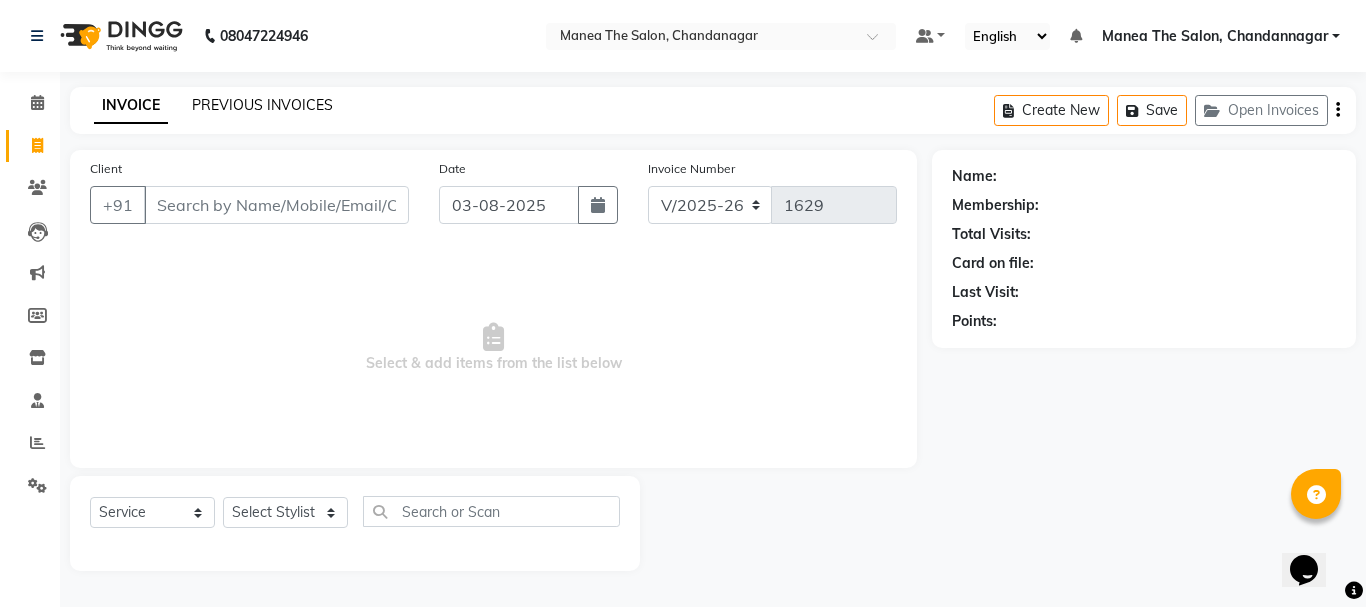 click on "PREVIOUS INVOICES" 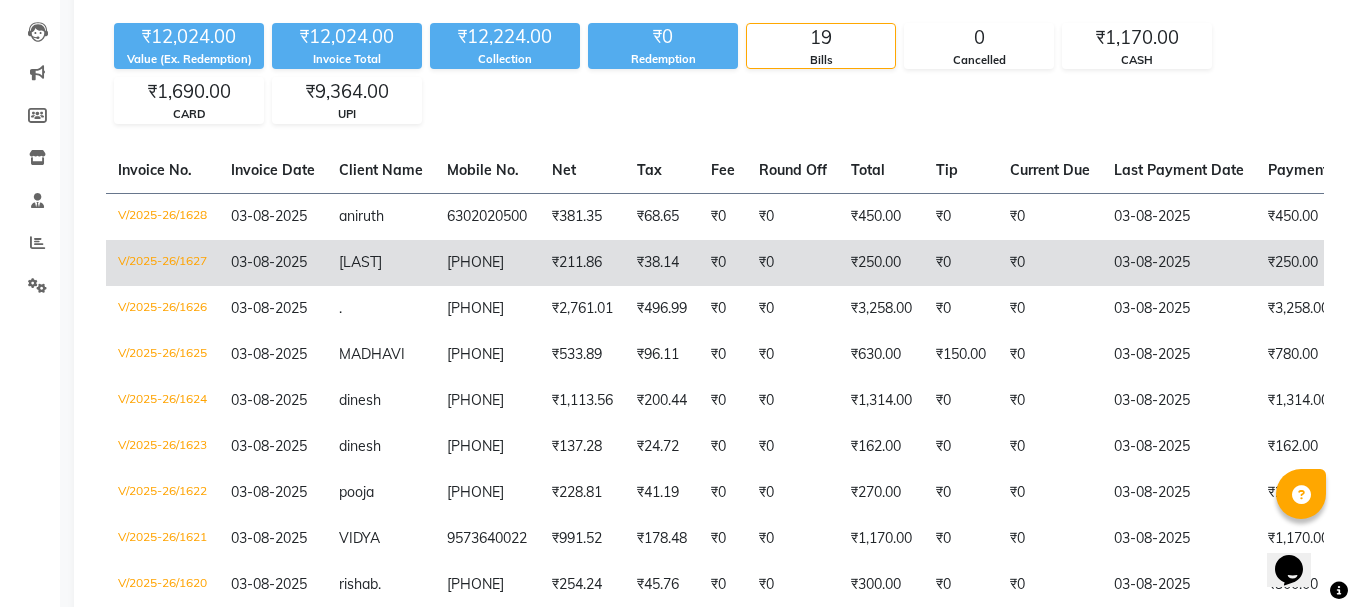 scroll, scrollTop: 300, scrollLeft: 0, axis: vertical 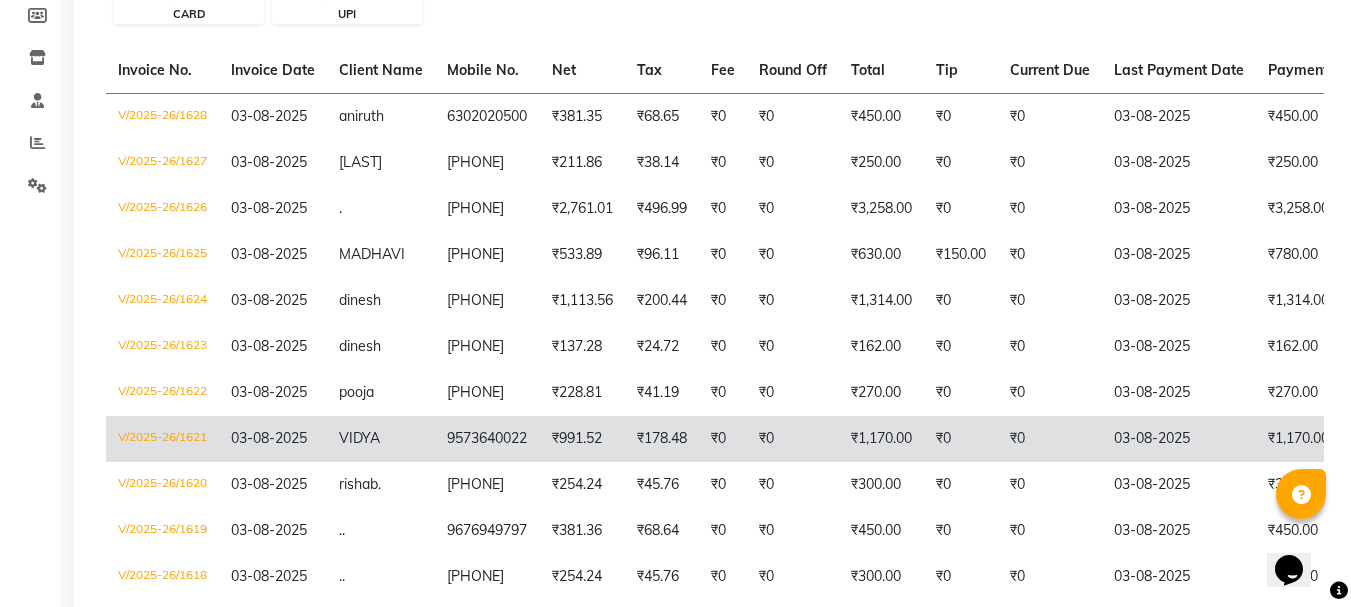 click on "VIDYA" 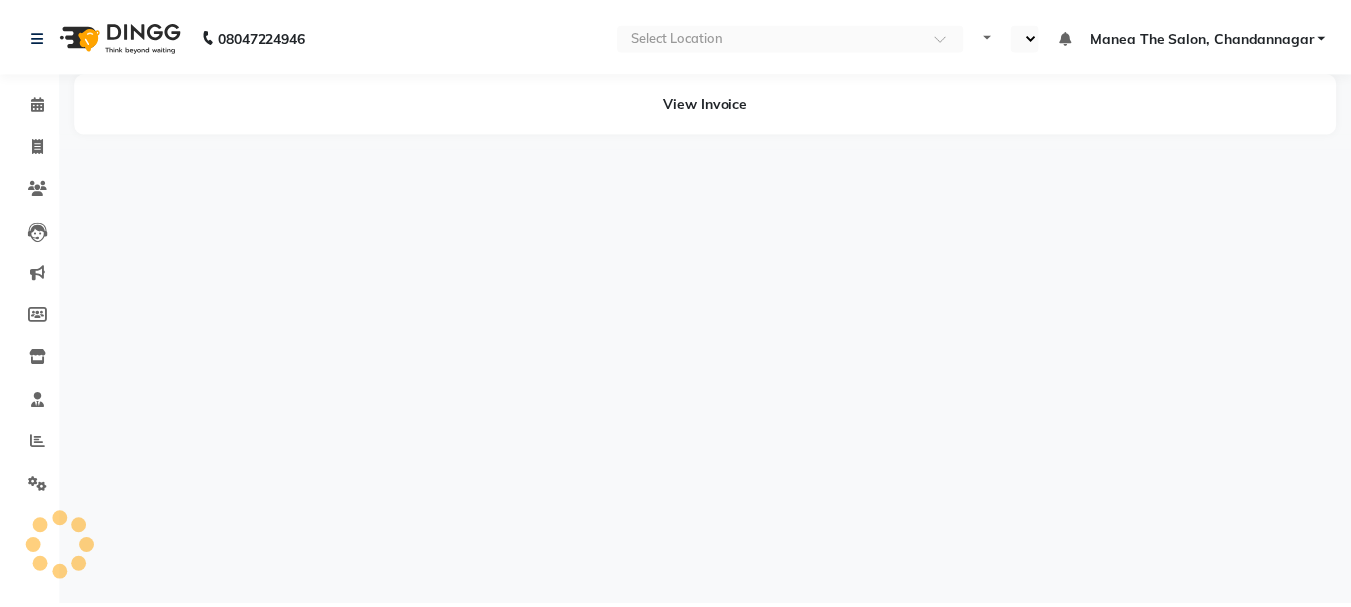 scroll, scrollTop: 0, scrollLeft: 0, axis: both 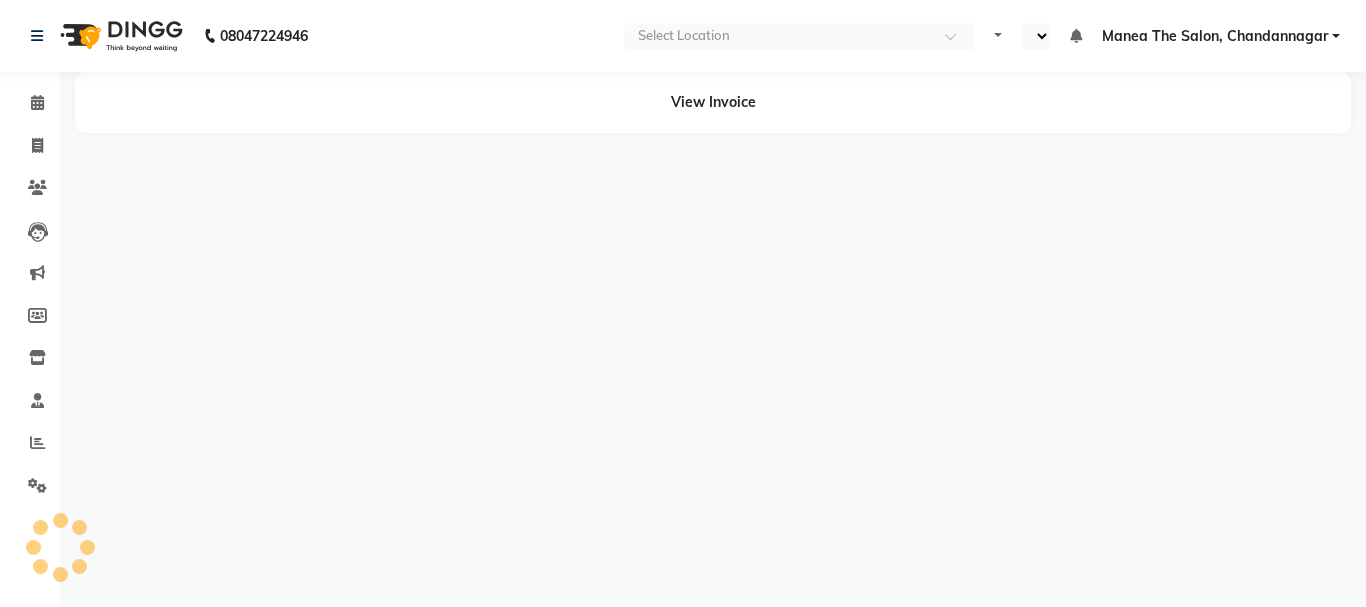 select on "en" 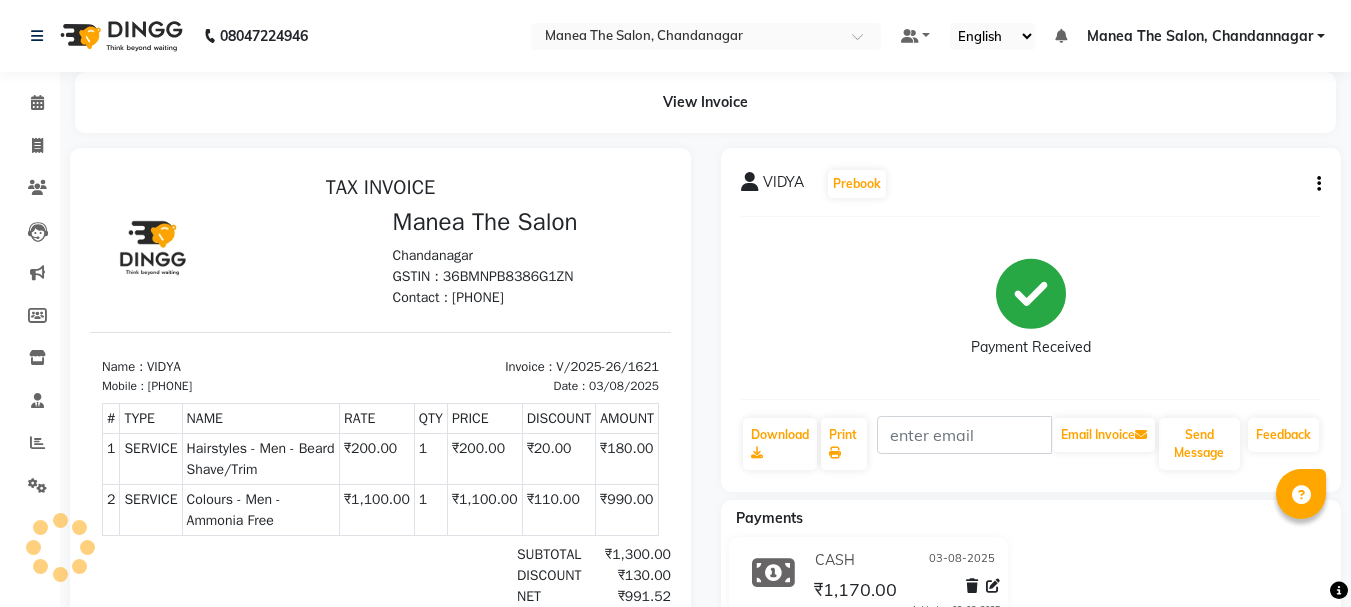 scroll, scrollTop: 0, scrollLeft: 0, axis: both 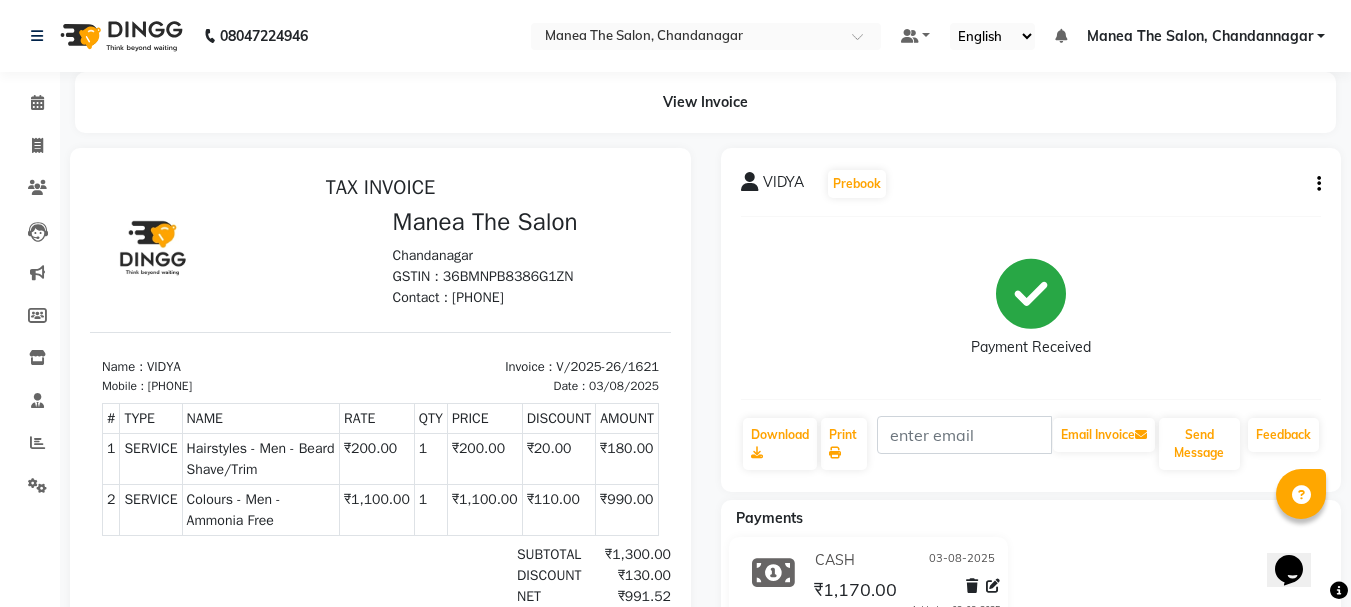 click on "VIDYA Prebook Payment Received Download Print Email Invoice Send Message Feedback" 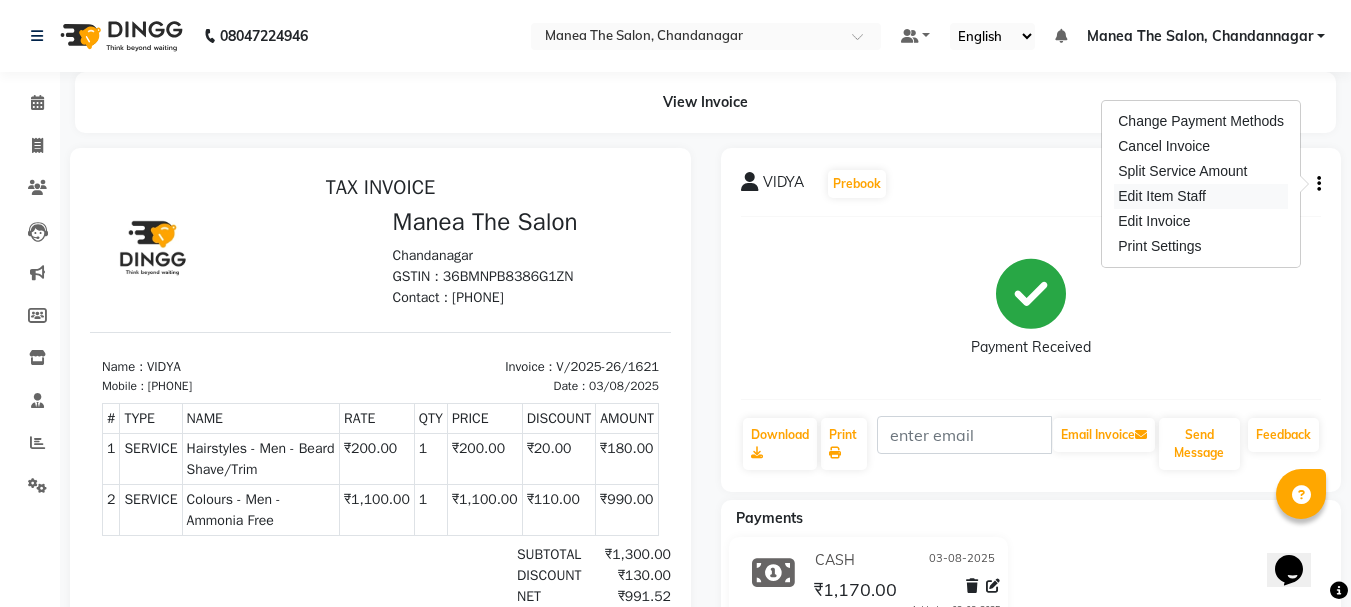 click on "Edit Item Staff" at bounding box center [1201, 196] 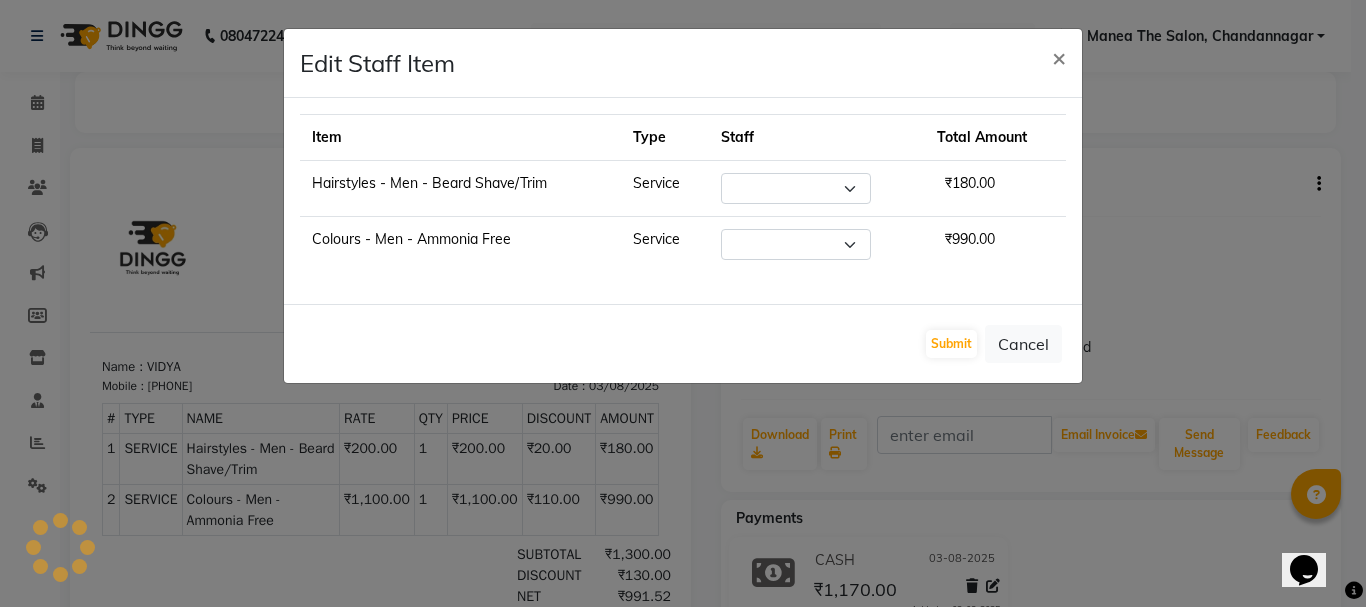 select on "63586" 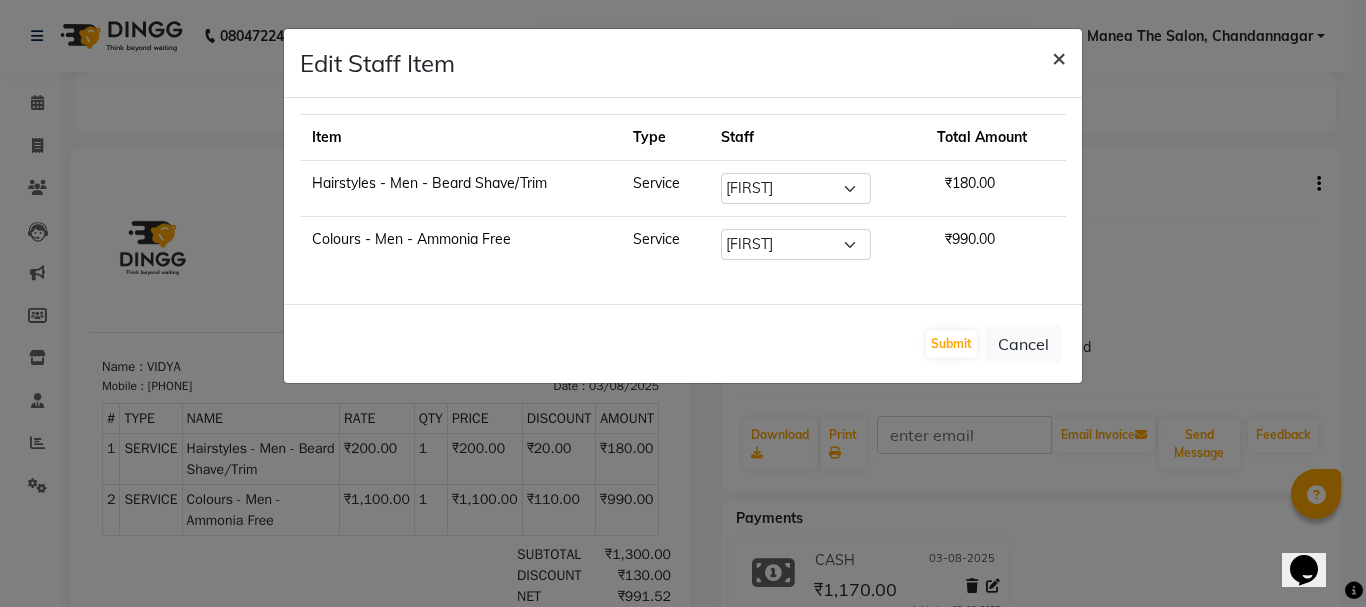 click on "×" 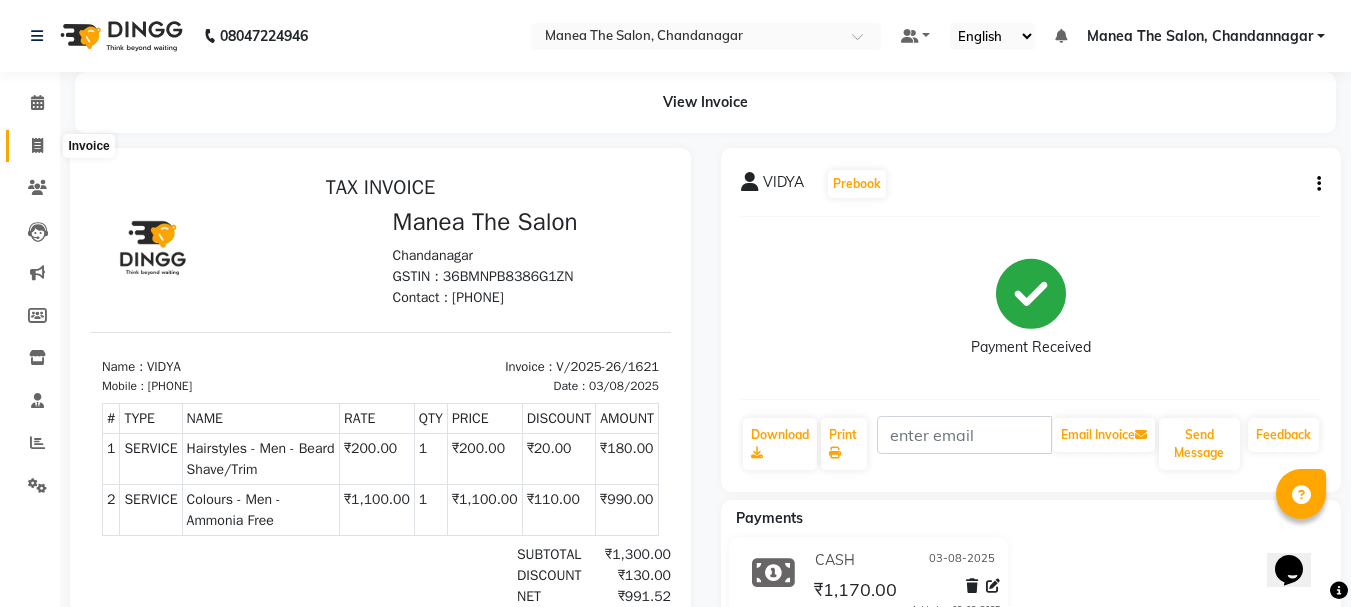 click 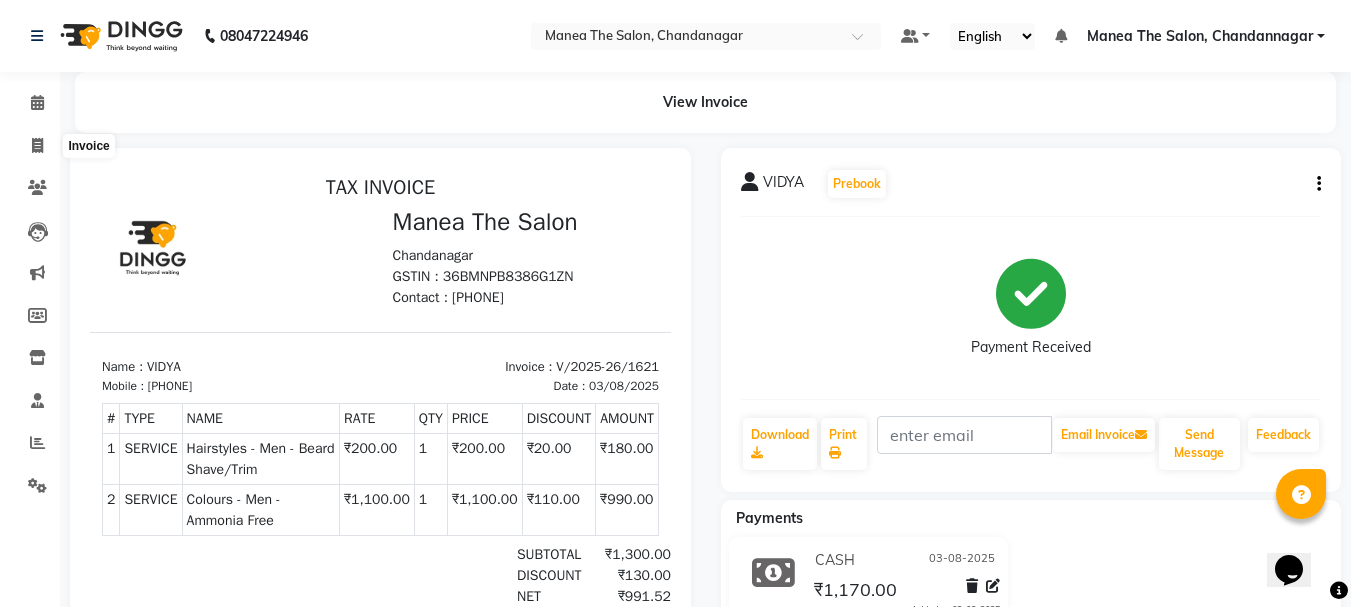 select on "service" 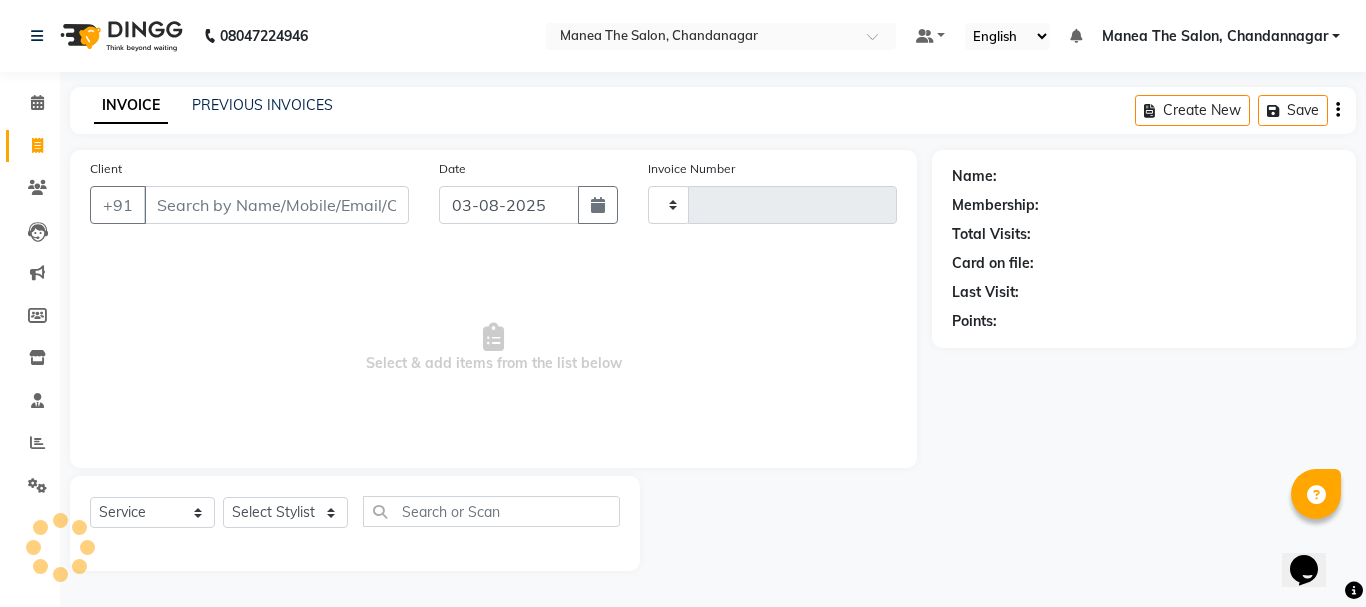 type on "1629" 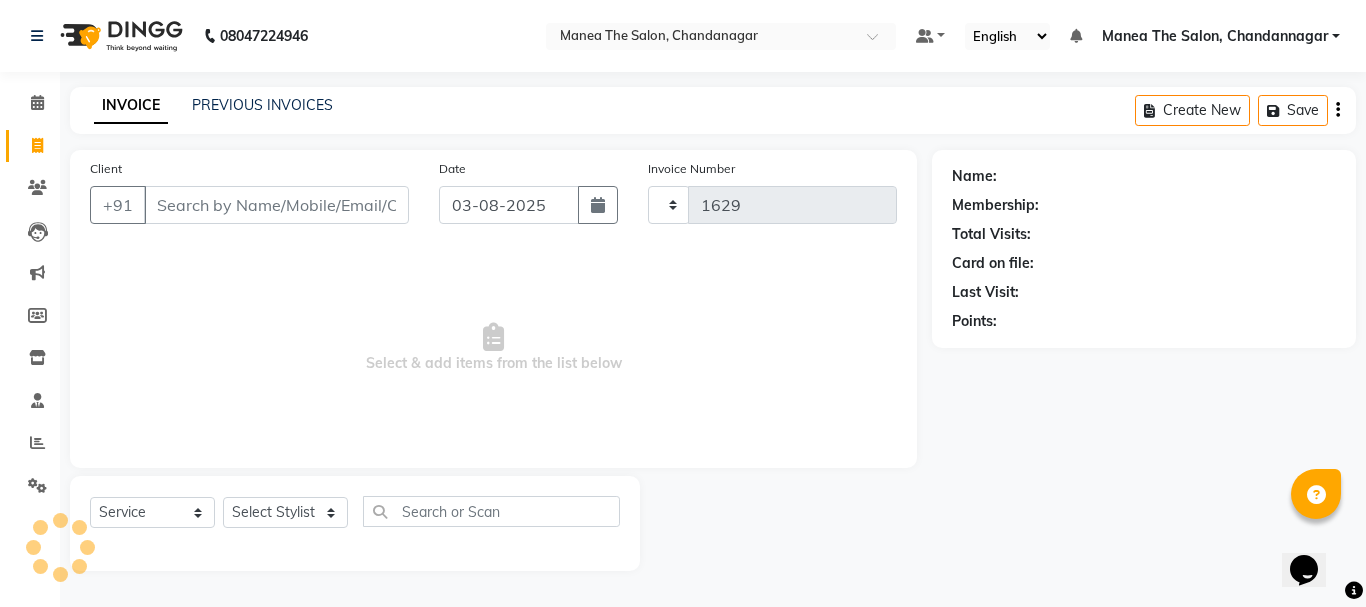 select on "7351" 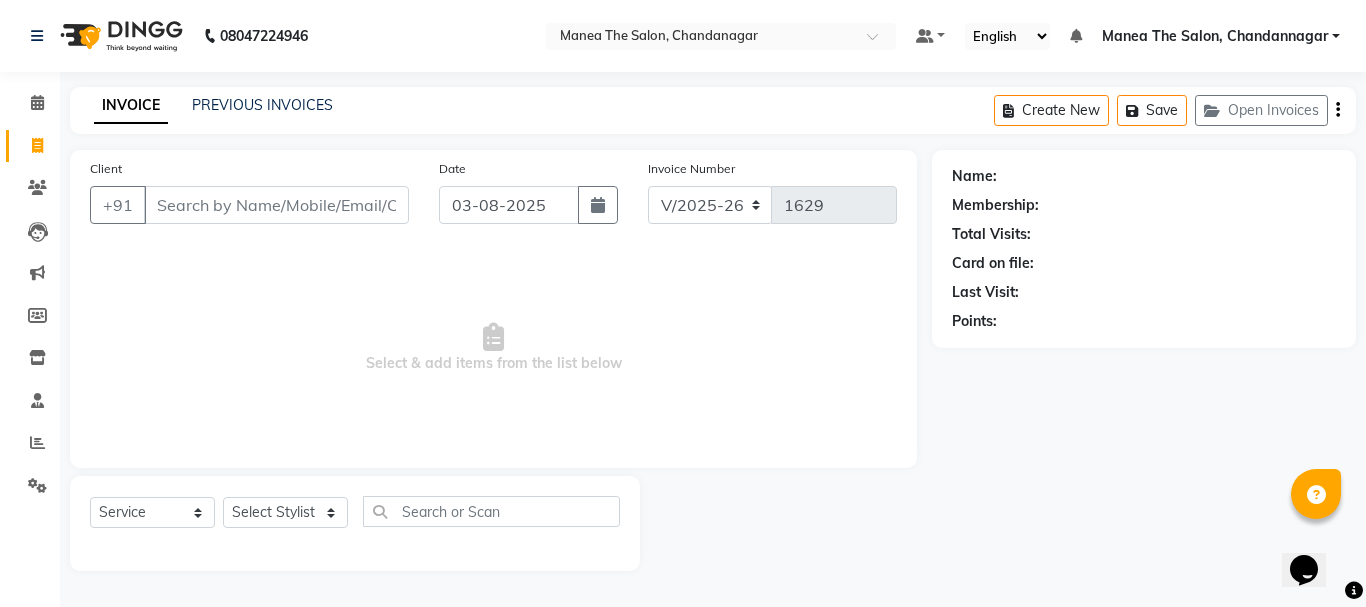 click on "Client" at bounding box center [276, 205] 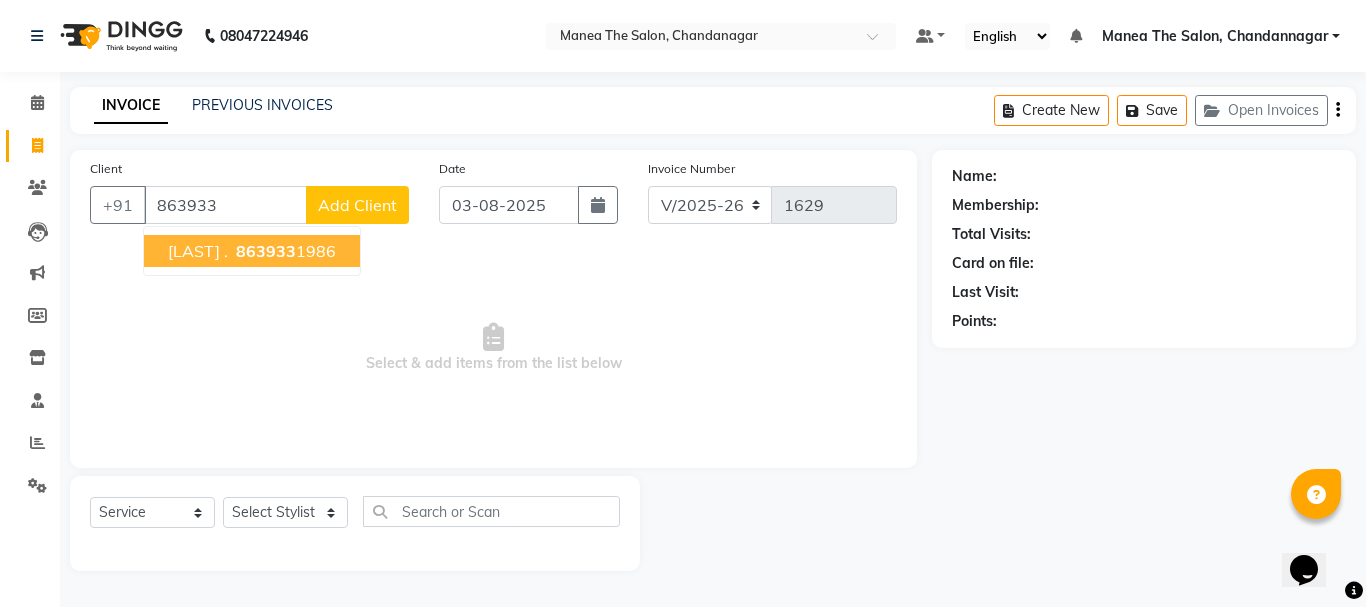 click on "863933" at bounding box center [266, 251] 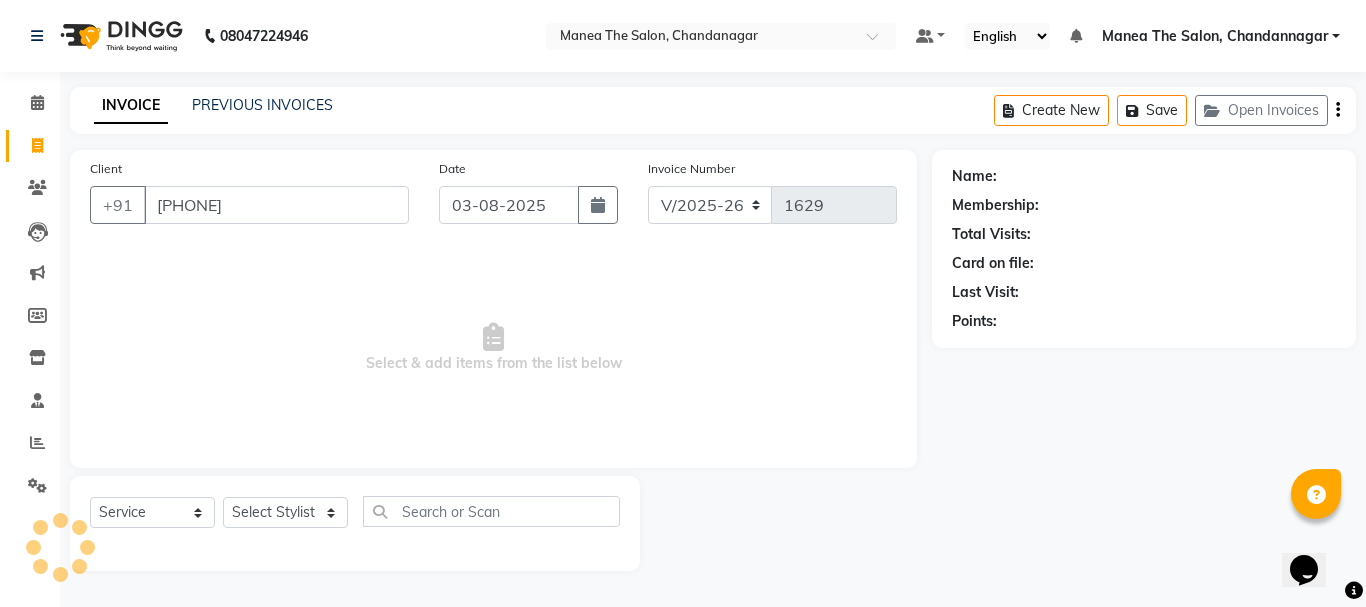 type on "[PHONE]" 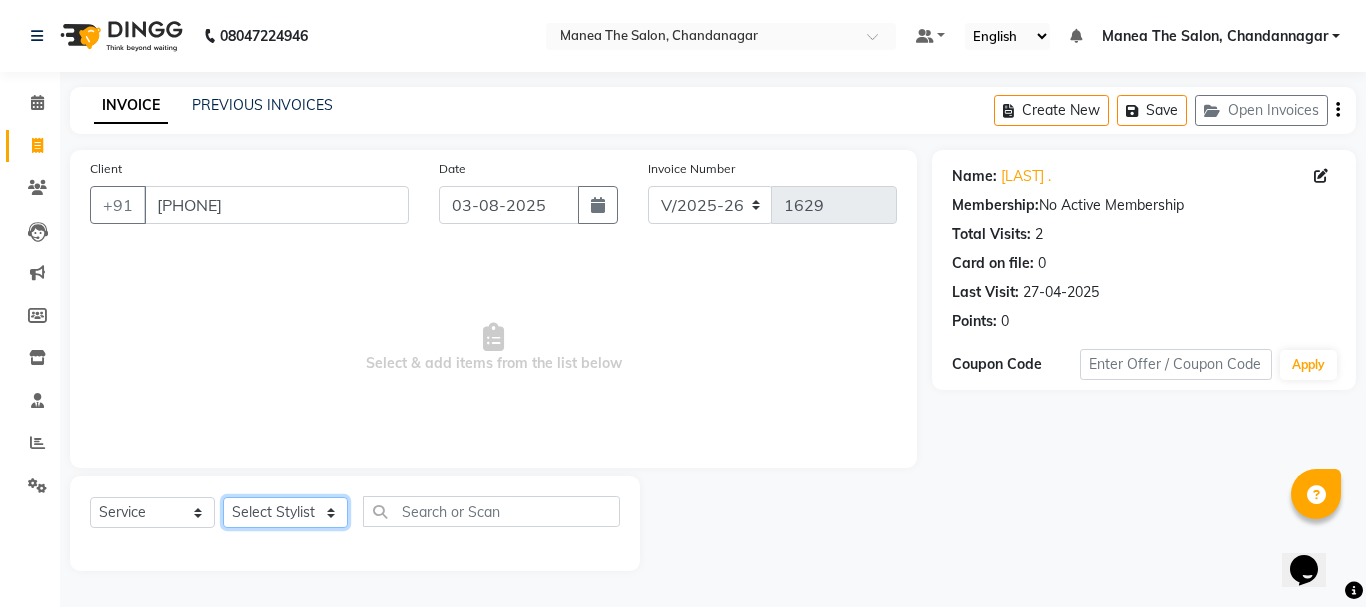 drag, startPoint x: 323, startPoint y: 518, endPoint x: 324, endPoint y: 499, distance: 19.026299 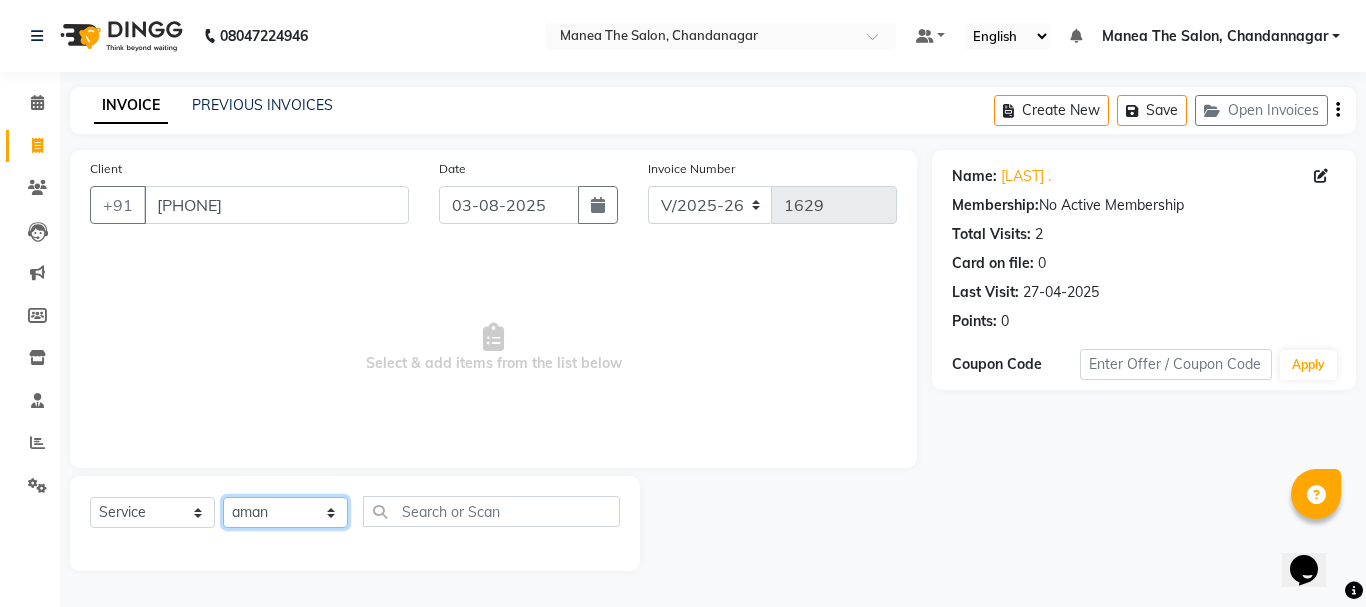 click on "Select Stylist [FIRST] [LAST] [FIRST] [LAST] [FIRST] [LAST] [FIRST] [LAST] [FIRST] [LAST]" 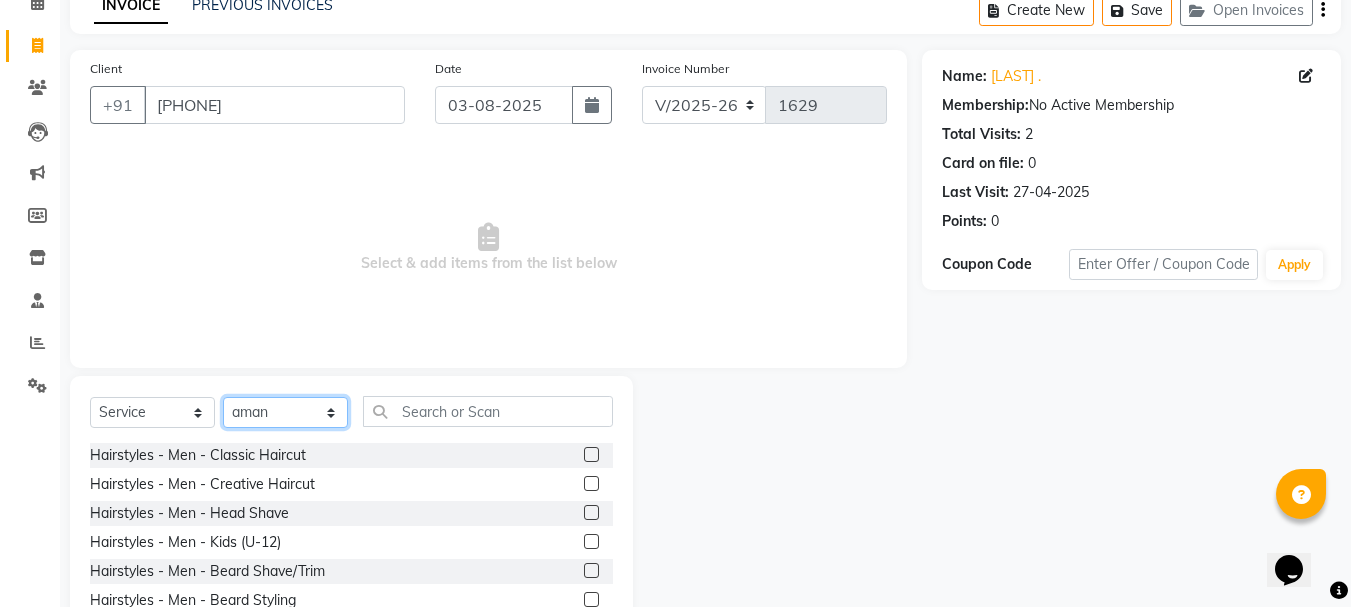 scroll, scrollTop: 194, scrollLeft: 0, axis: vertical 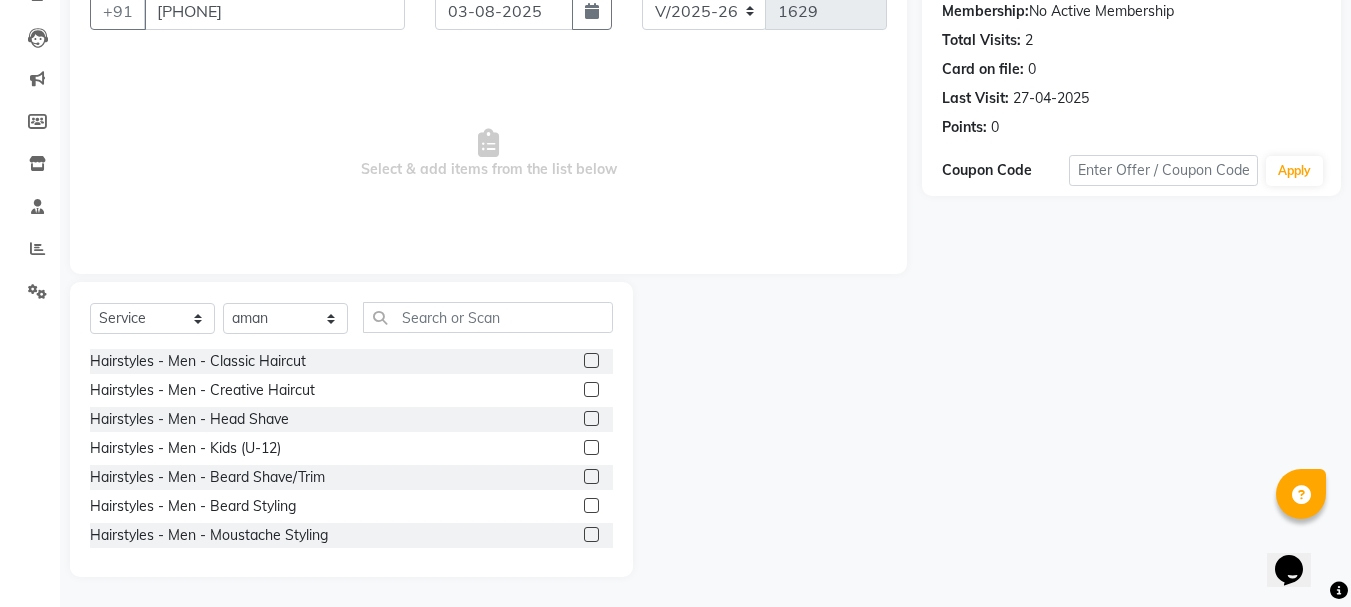 click 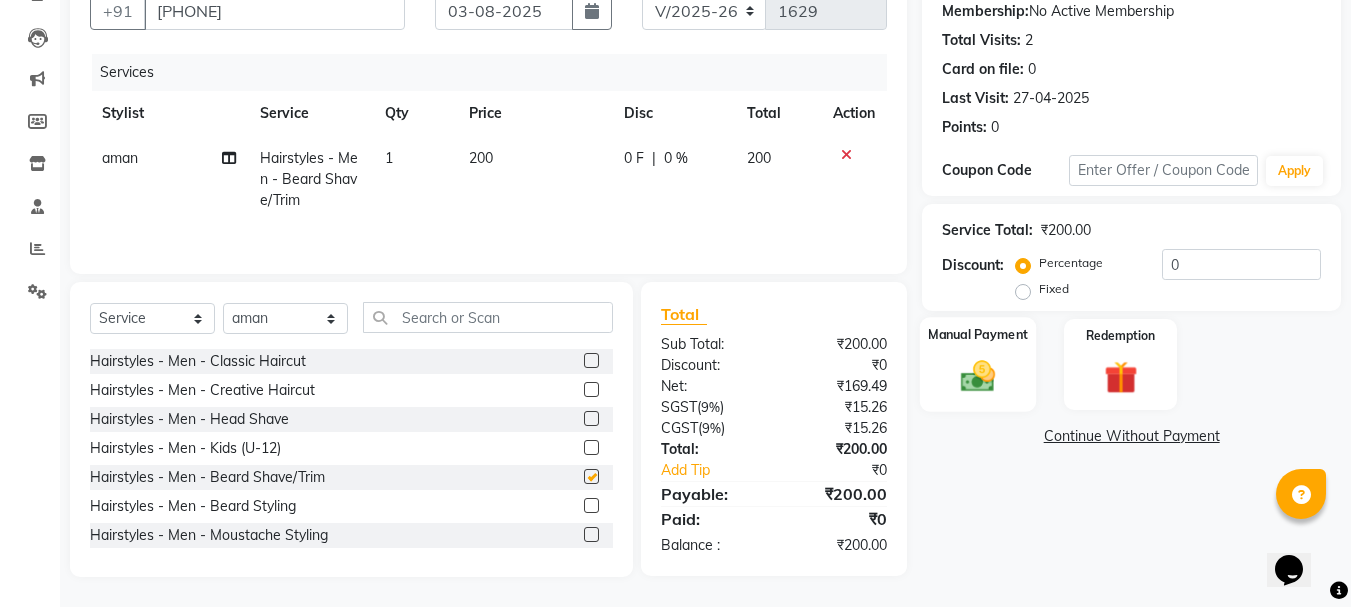 checkbox on "false" 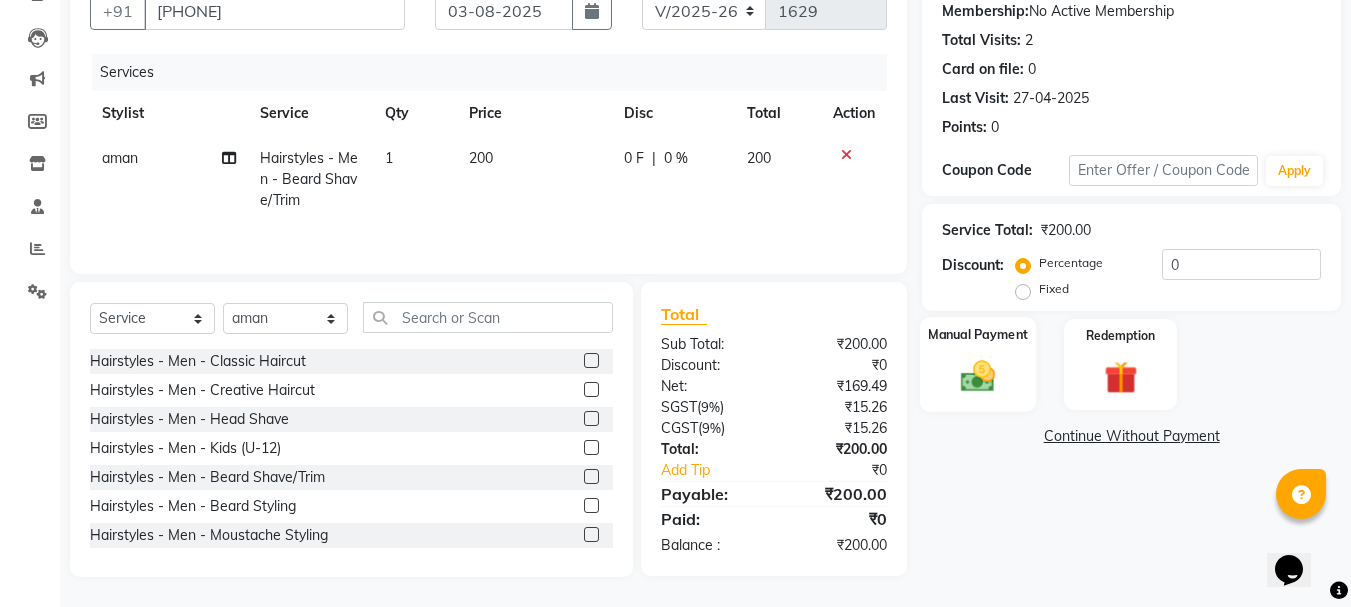 click on "Manual Payment" 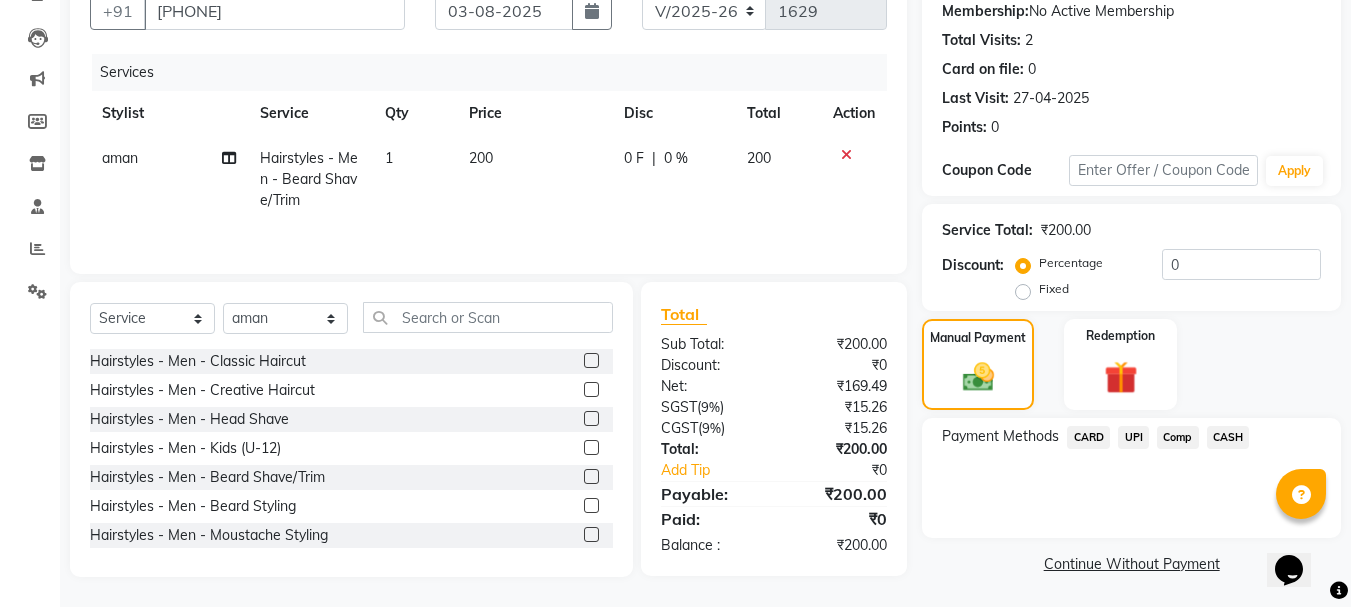 click on "UPI" 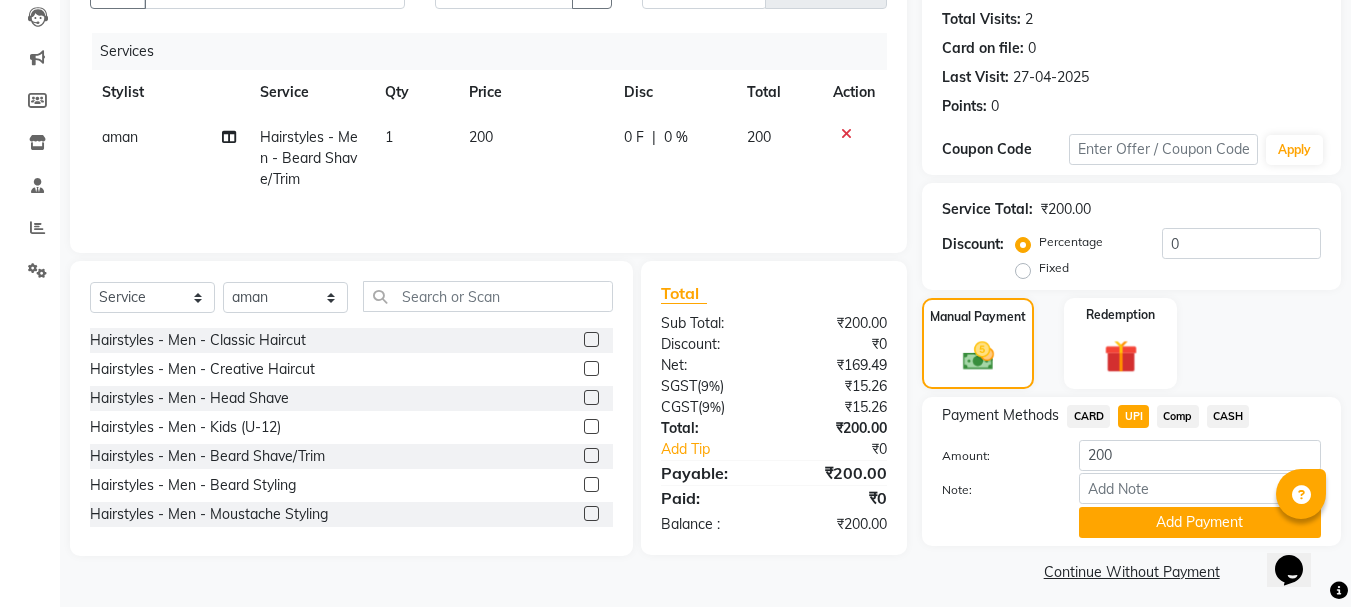 scroll, scrollTop: 225, scrollLeft: 0, axis: vertical 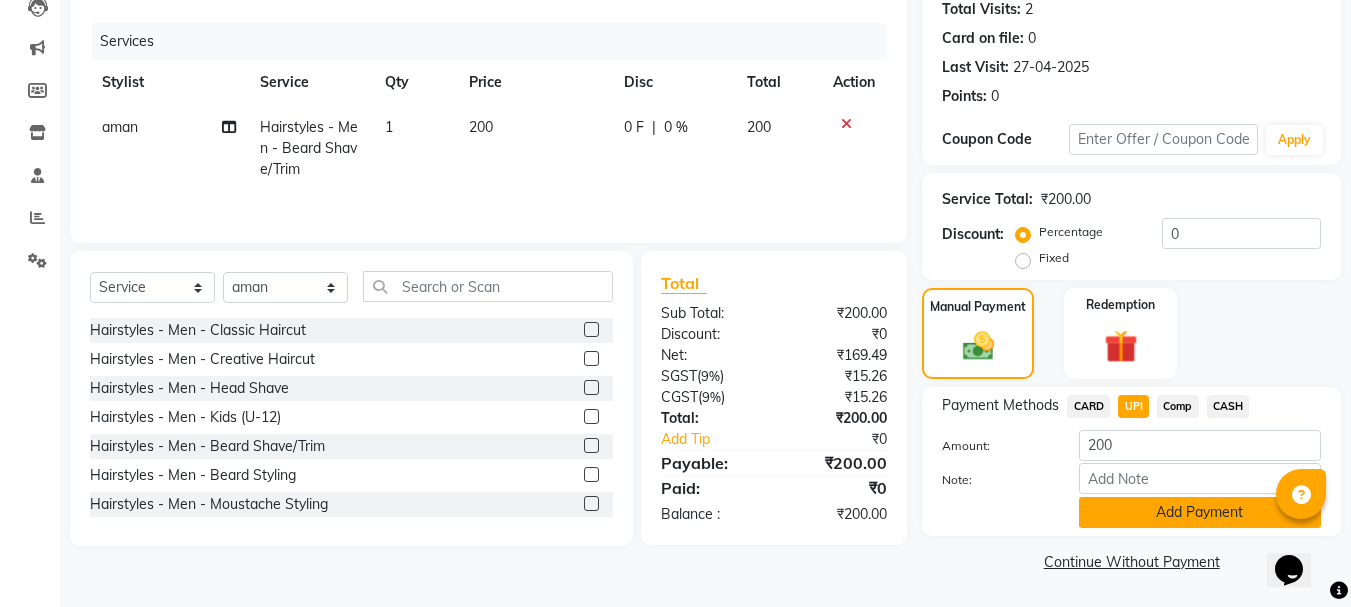 click on "Add Payment" 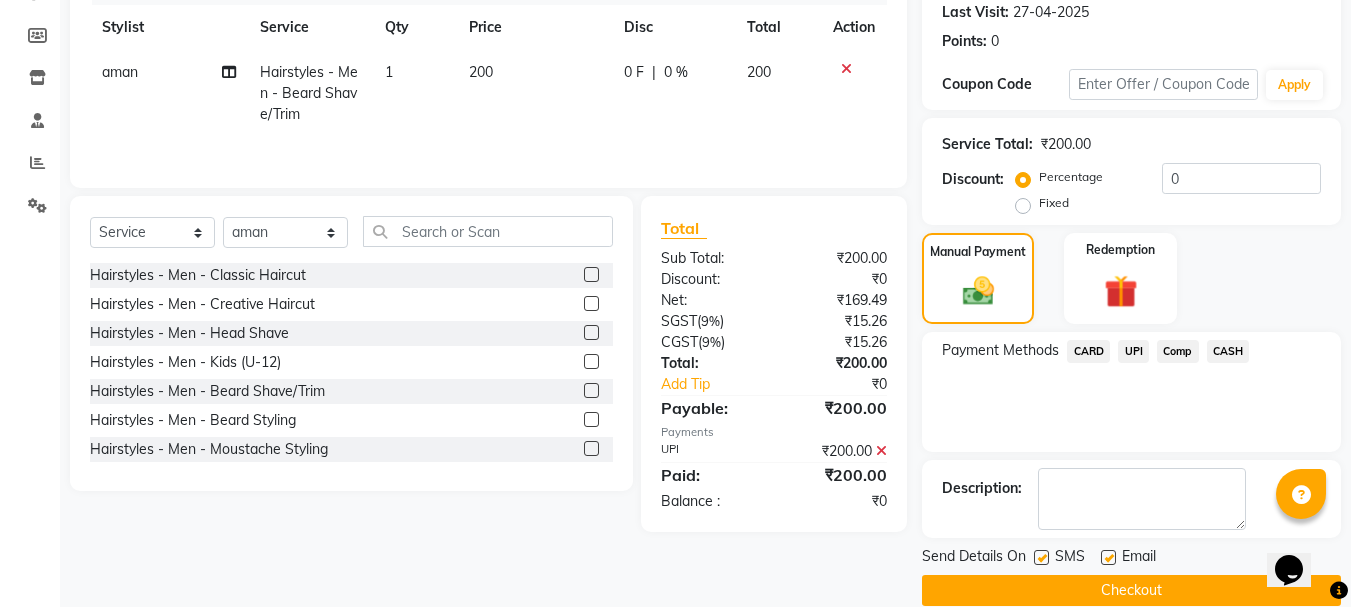 scroll, scrollTop: 309, scrollLeft: 0, axis: vertical 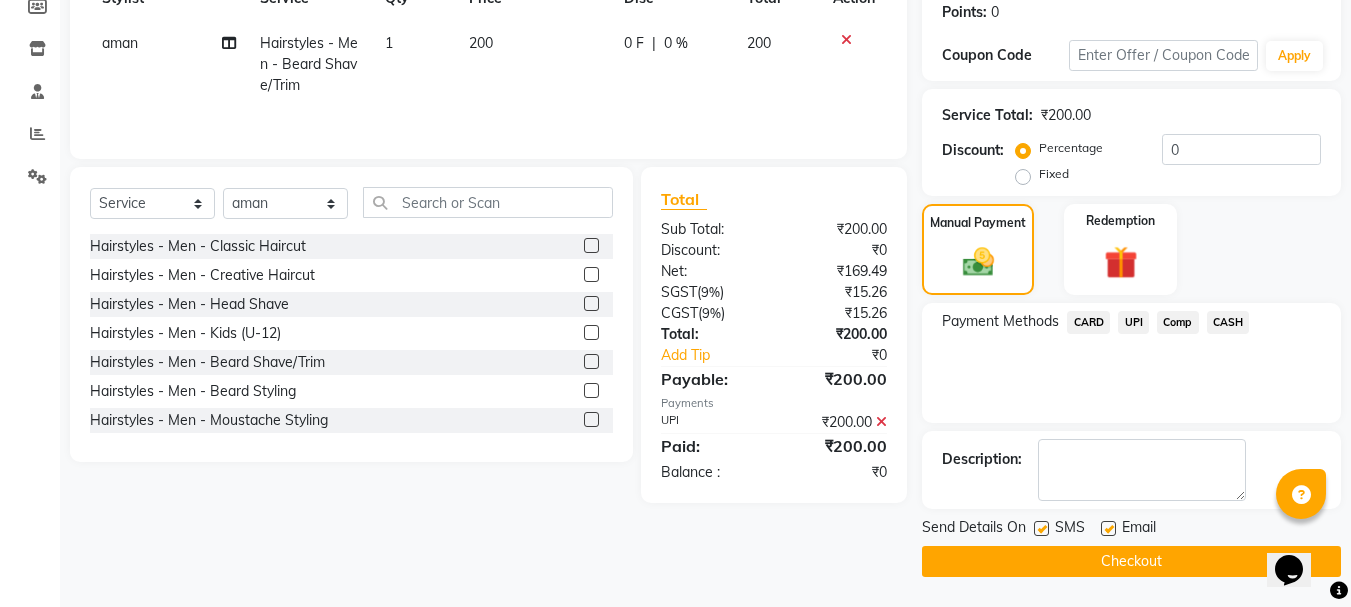 click on "Checkout" 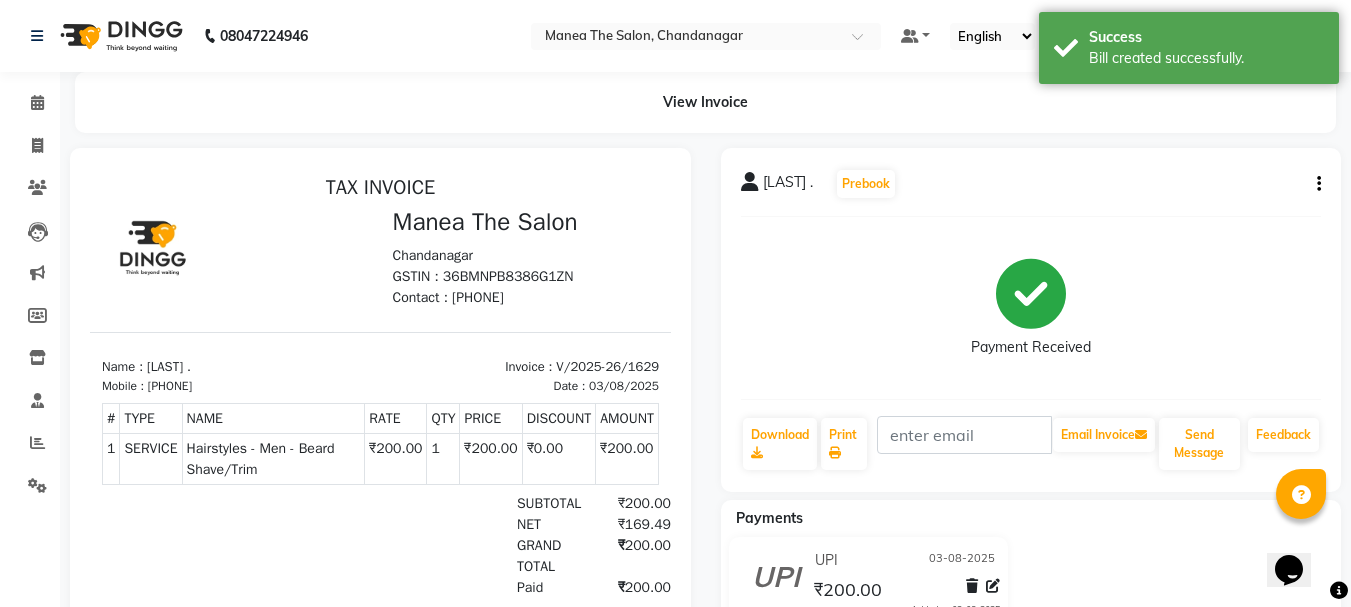 scroll, scrollTop: 0, scrollLeft: 0, axis: both 